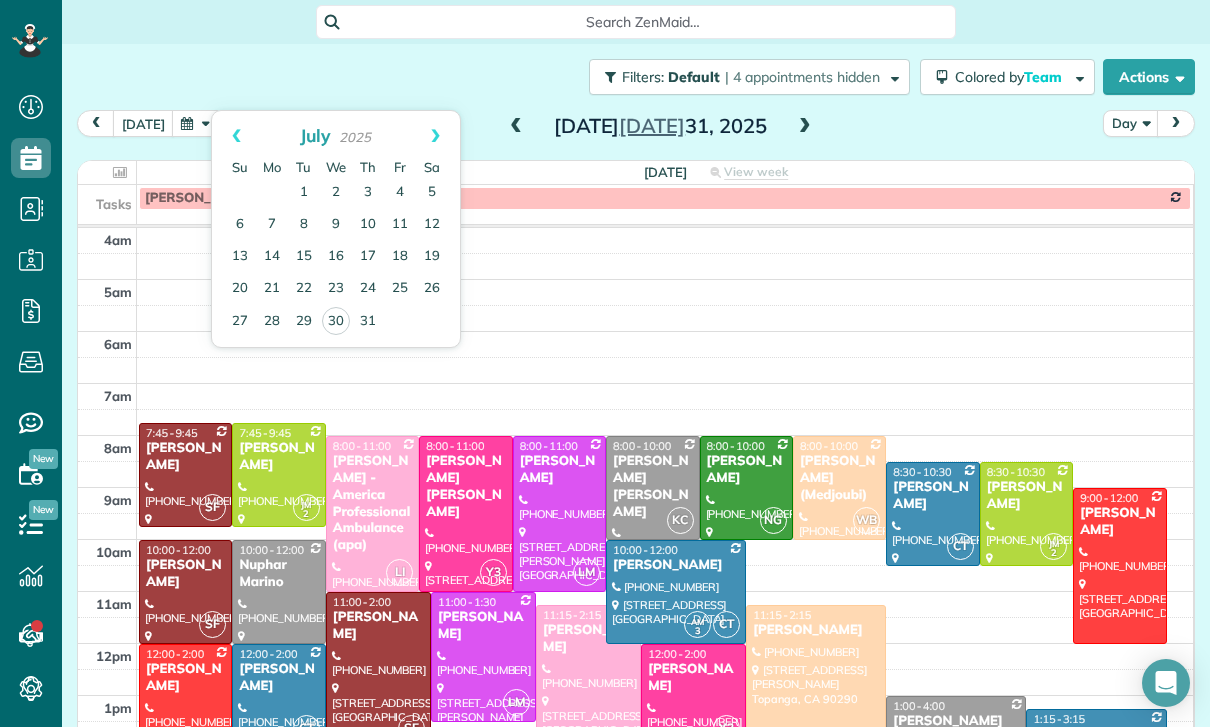 click on "29" at bounding box center (304, 322) 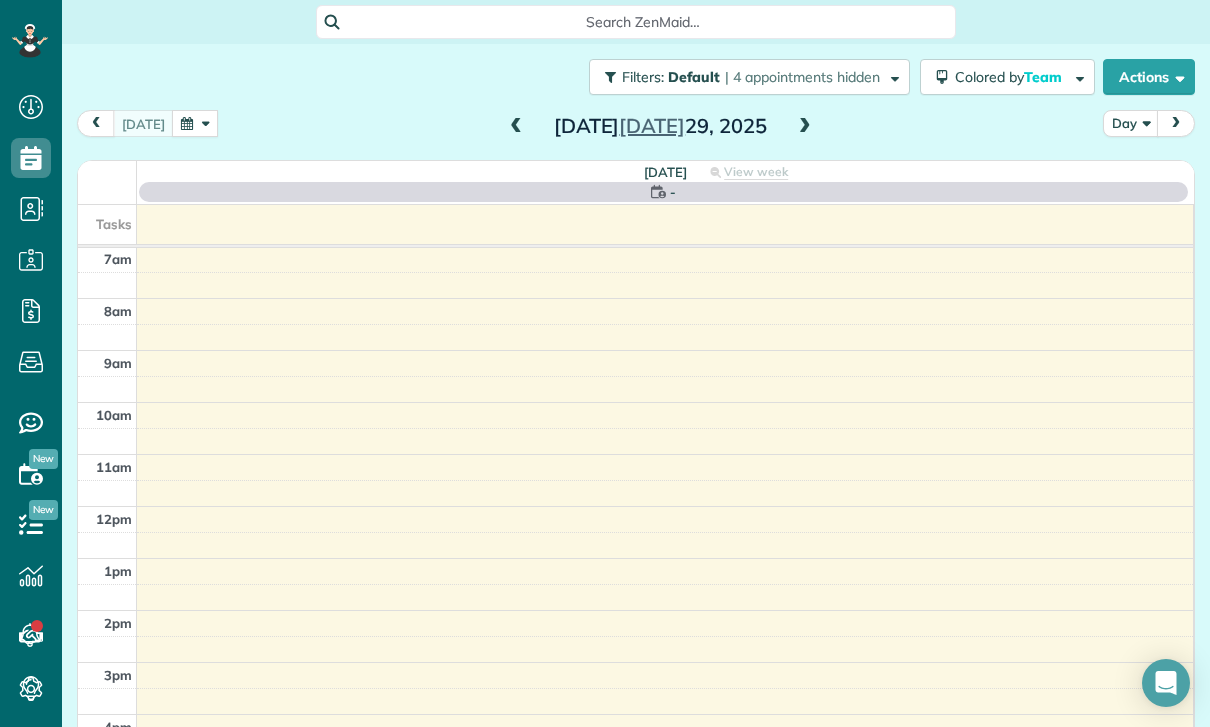 scroll, scrollTop: 157, scrollLeft: 0, axis: vertical 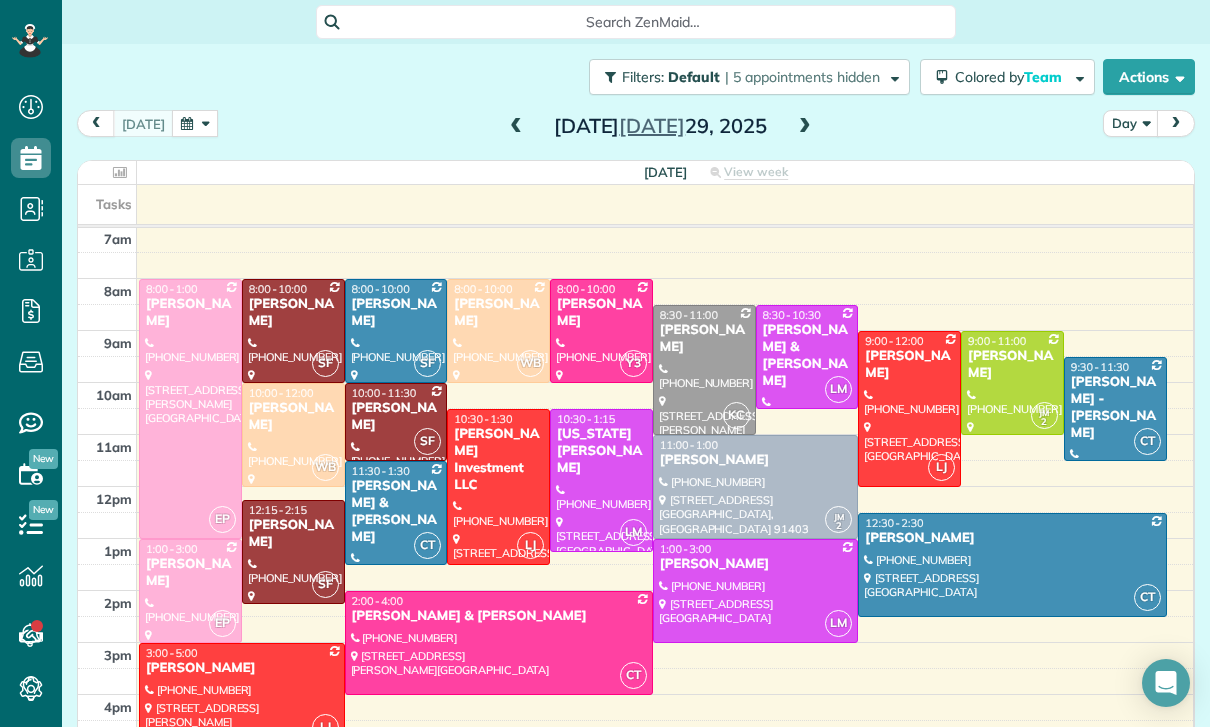 click at bounding box center (756, 487) 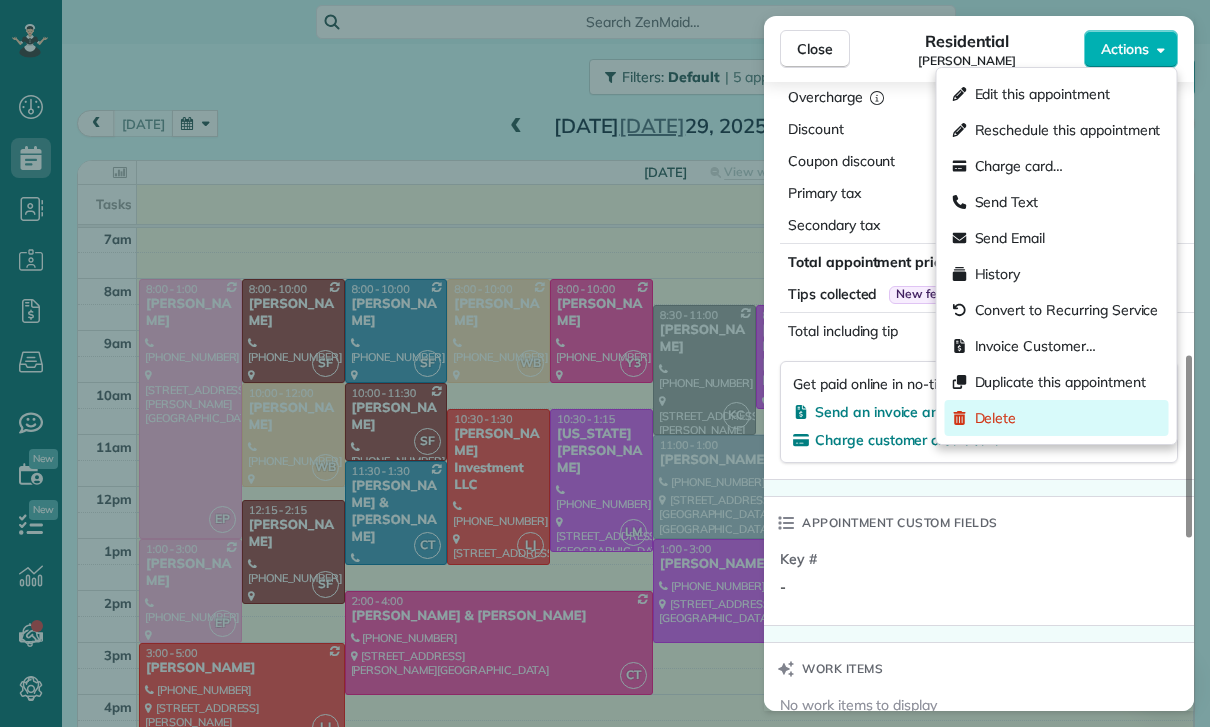 click on "Delete" at bounding box center [996, 418] 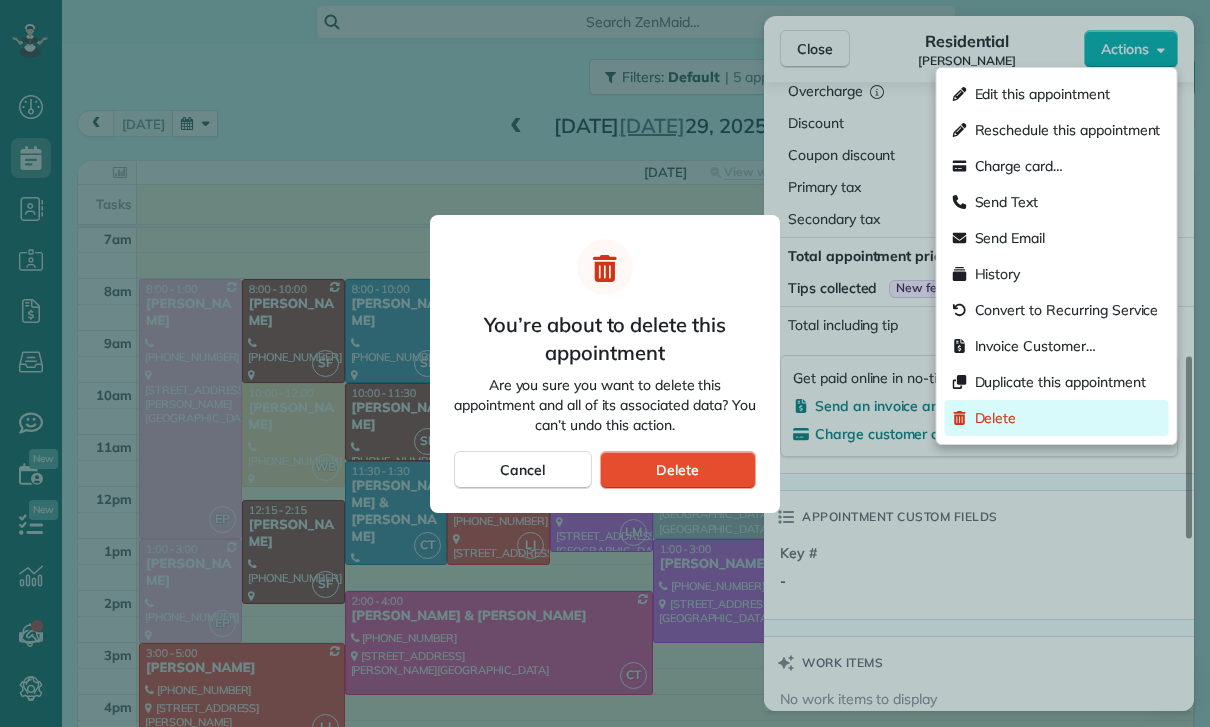 scroll, scrollTop: 1042, scrollLeft: 0, axis: vertical 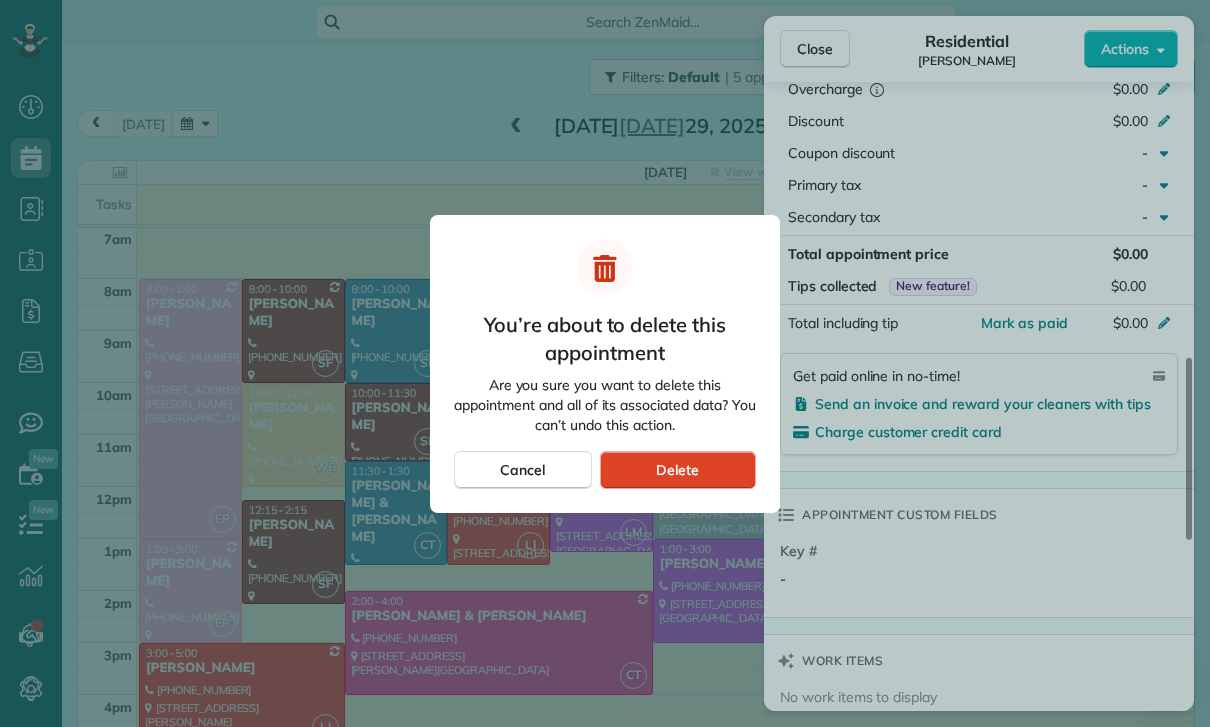 click on "Delete" at bounding box center [678, 470] 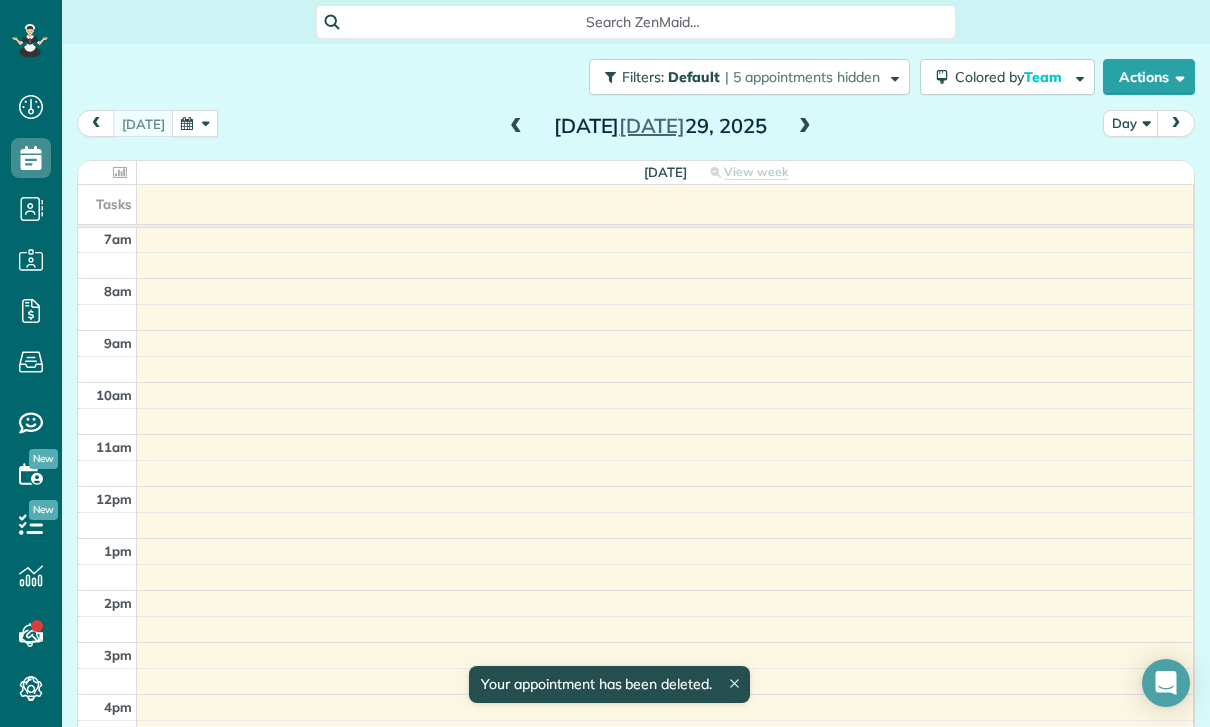 scroll, scrollTop: 157, scrollLeft: 0, axis: vertical 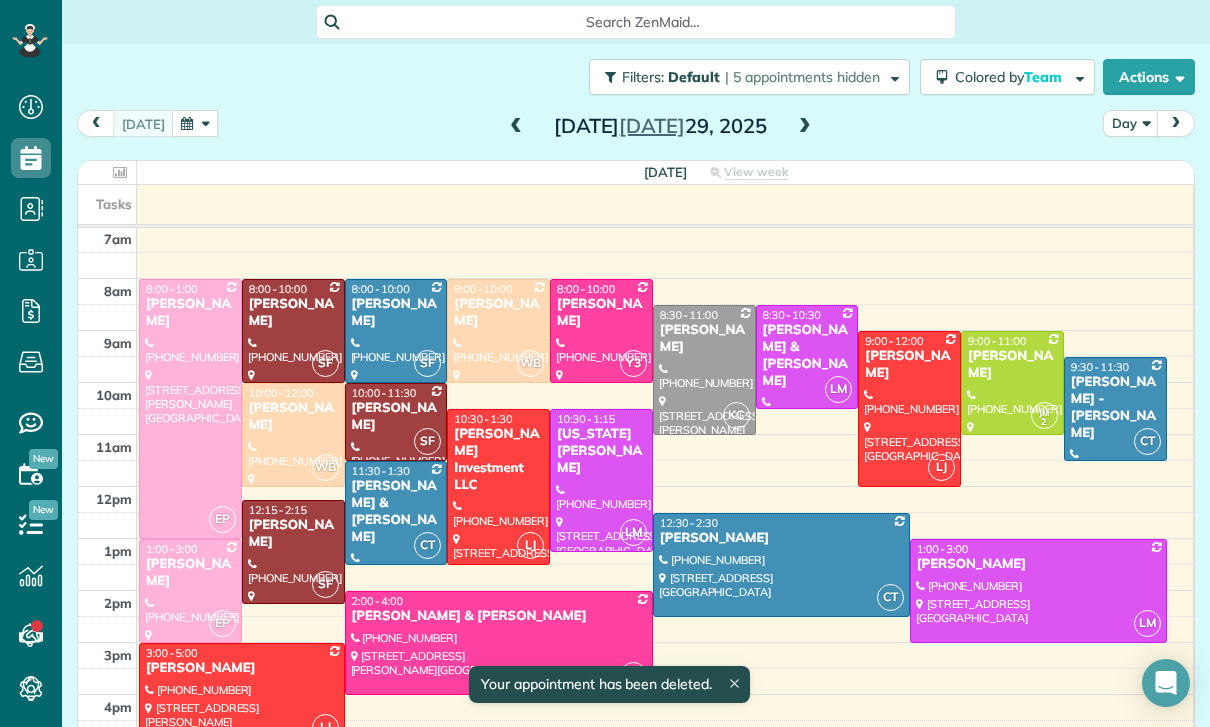 click on "Megan Comisky" at bounding box center (704, 339) 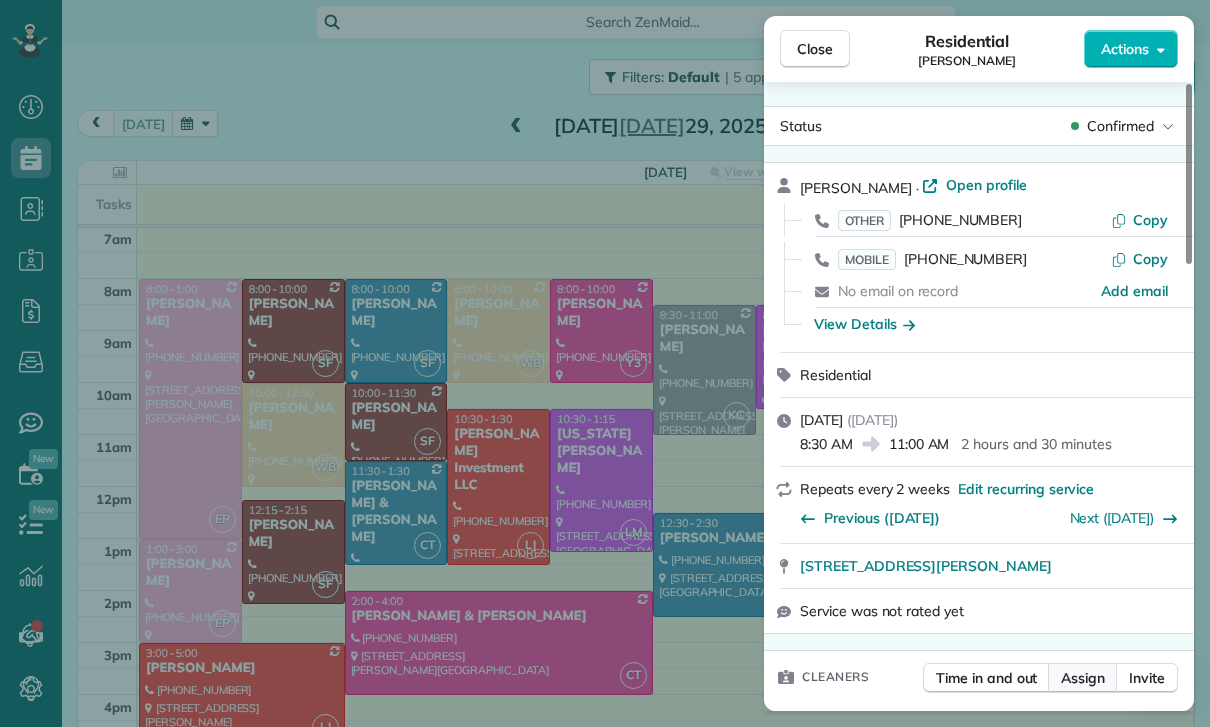 click on "Assign" at bounding box center [1083, 678] 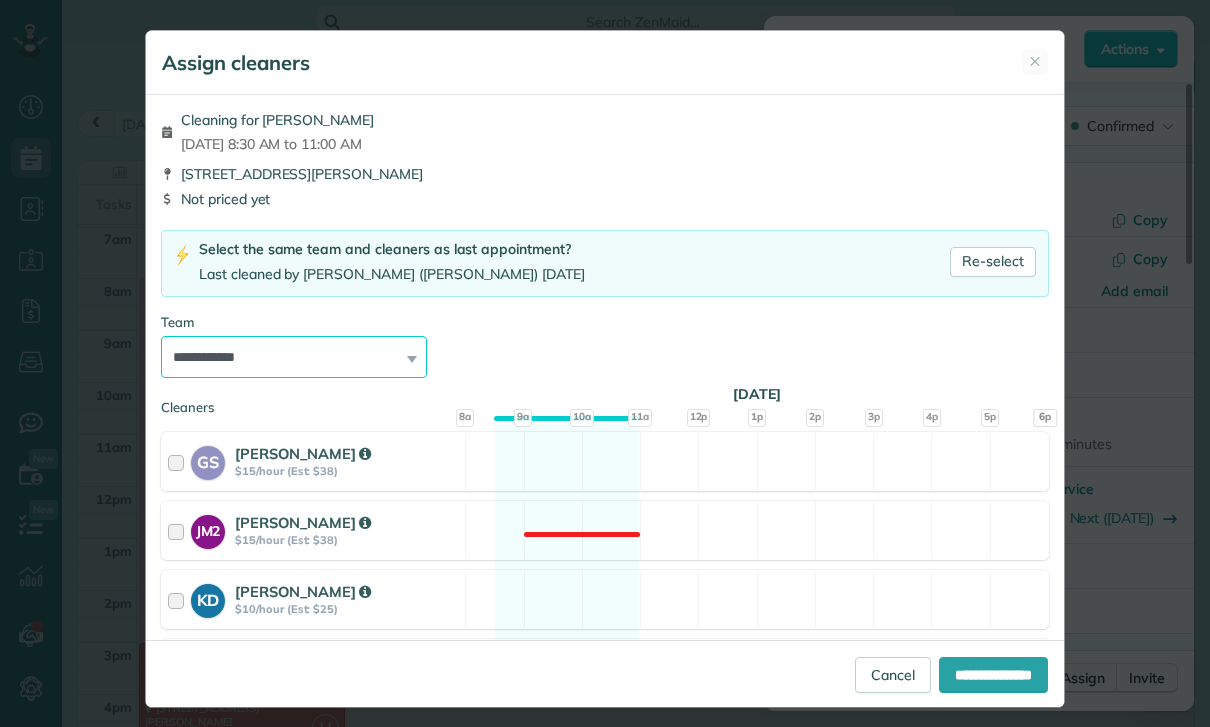 click on "**********" at bounding box center (294, 357) 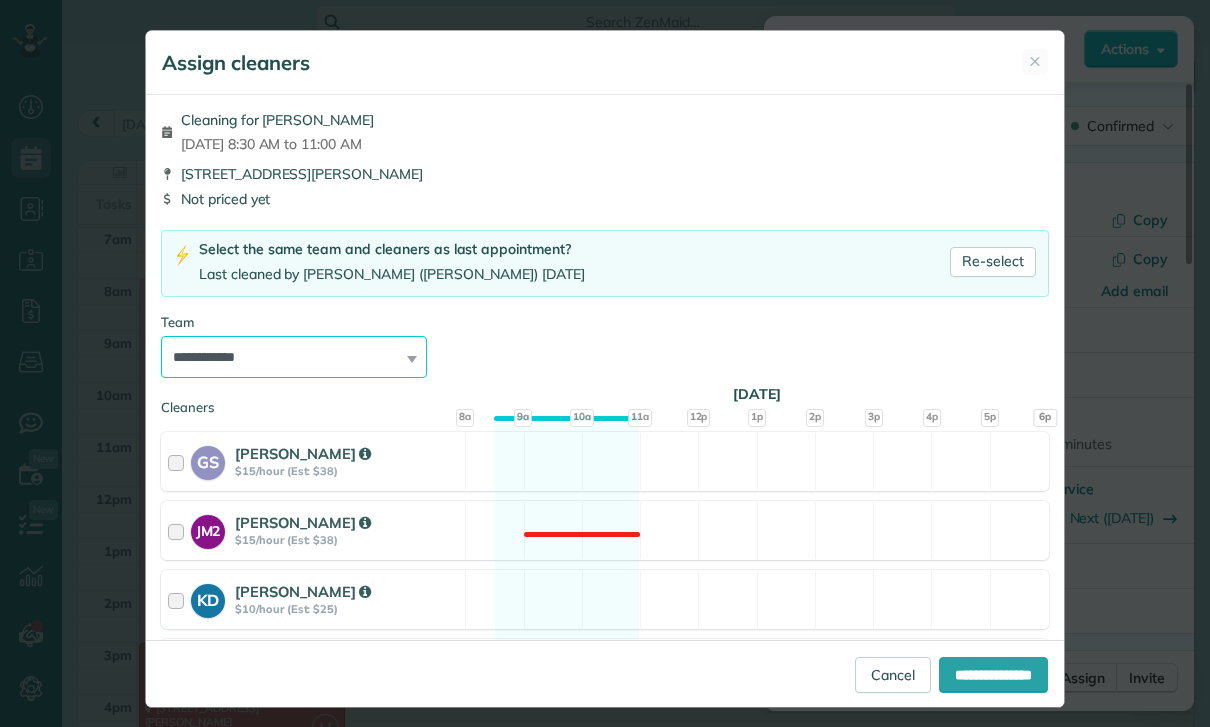 select on "*****" 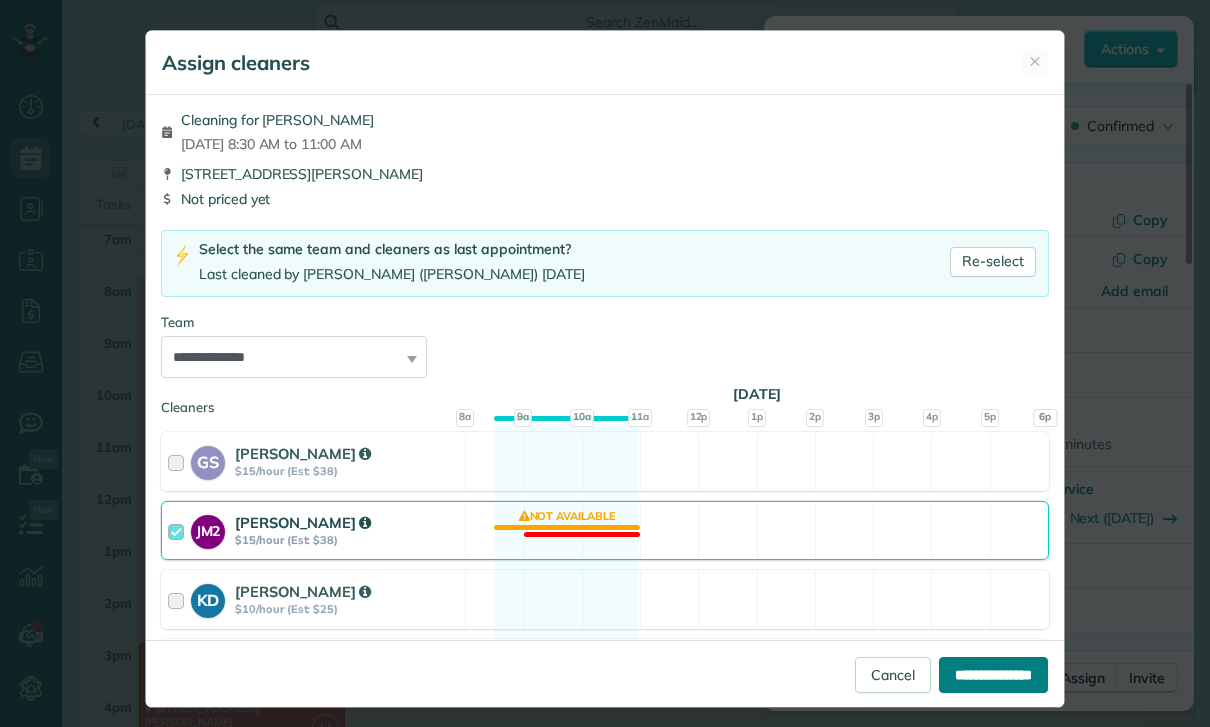 type on "**********" 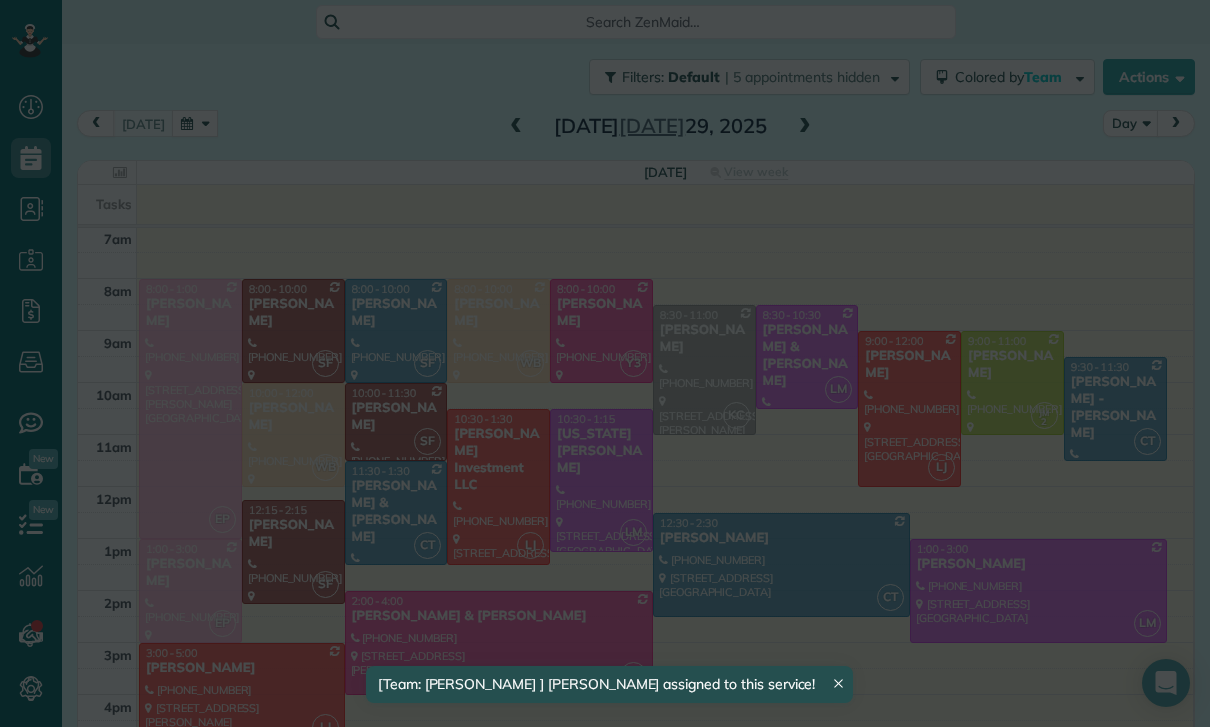 scroll, scrollTop: 157, scrollLeft: 0, axis: vertical 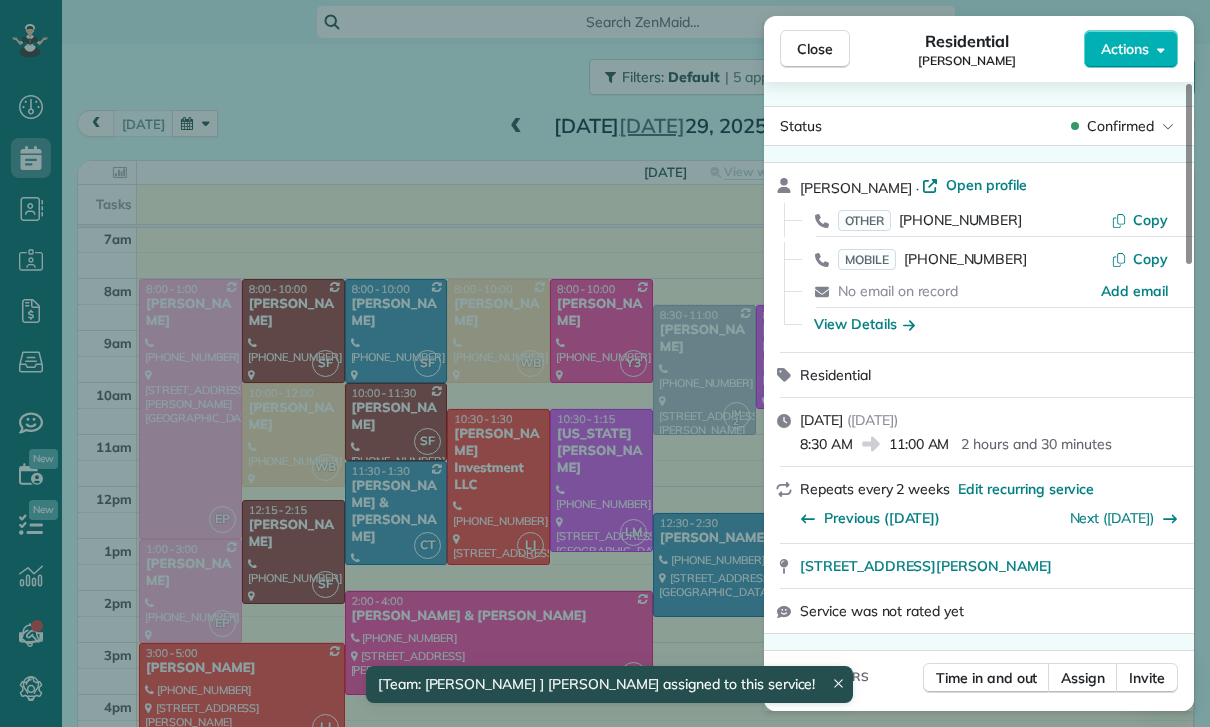 click on "Close Residential Megan Comisky Actions Status Confirmed Megan Comisky · Open profile OTHER (415) 342-1444 Copy MOBILE (714) 615-9801 Copy No email on record Add email View Details Residential Tuesday, July 29, 2025 ( yesterday ) 8:30 AM 11:00 AM 2 hours and 30 minutes Repeats every 2 weeks Edit recurring service Previous (Jul 15) Next (Aug 12) 5100 Matilija Avenue Sherman Oaks CA 91423 Service was not rated yet Cleaners Time in and out Assign Invite Team Maria  Cleaners Johanna   Martinez 8:30 AM 11:00 AM Checklist Try Now Keep this appointment up to your standards. Stay on top of every detail, keep your cleaners organised, and your client happy. Assign a checklist Watch a 5 min demo Billing Billing actions Service Add an item Overcharge $0.00 Discount $0.00 Coupon discount - Primary tax - Secondary tax - Total appointment price $0.00 Tips collected New feature! $0.00 Mark as paid Total including tip $0.00 Get paid online in no-time! Send an invoice and reward your cleaners with tips Key # - Work items 0 0" at bounding box center [605, 363] 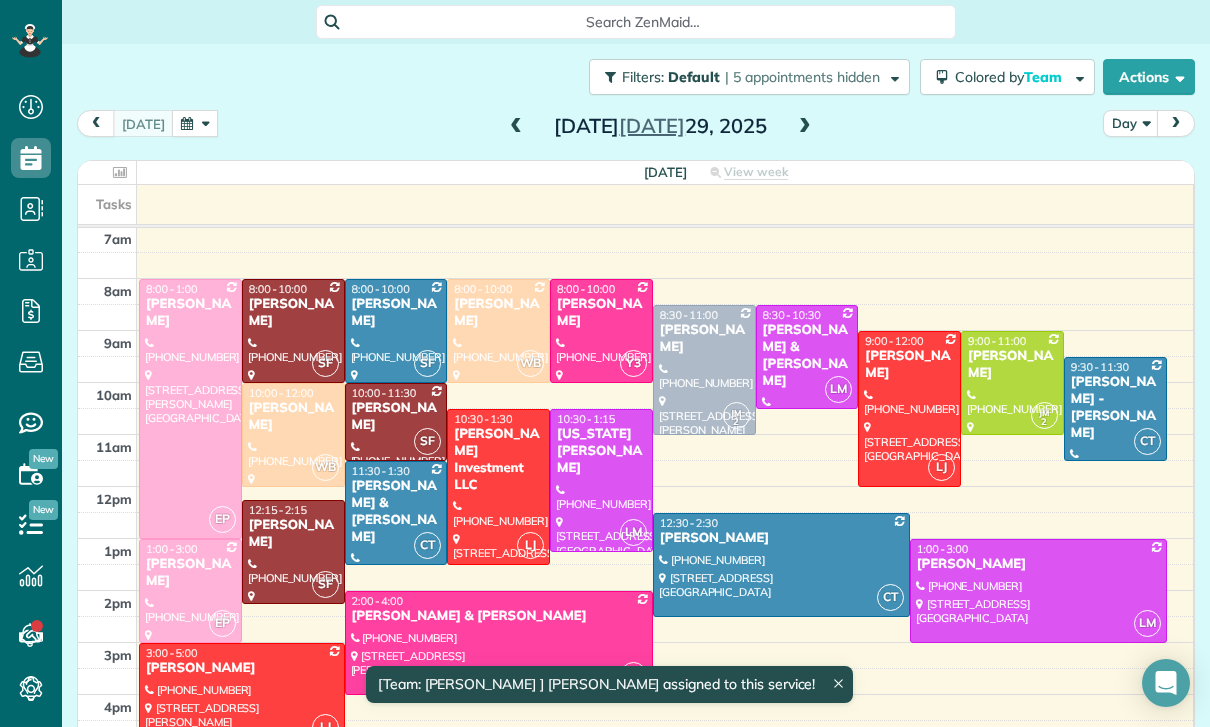 click at bounding box center (195, 123) 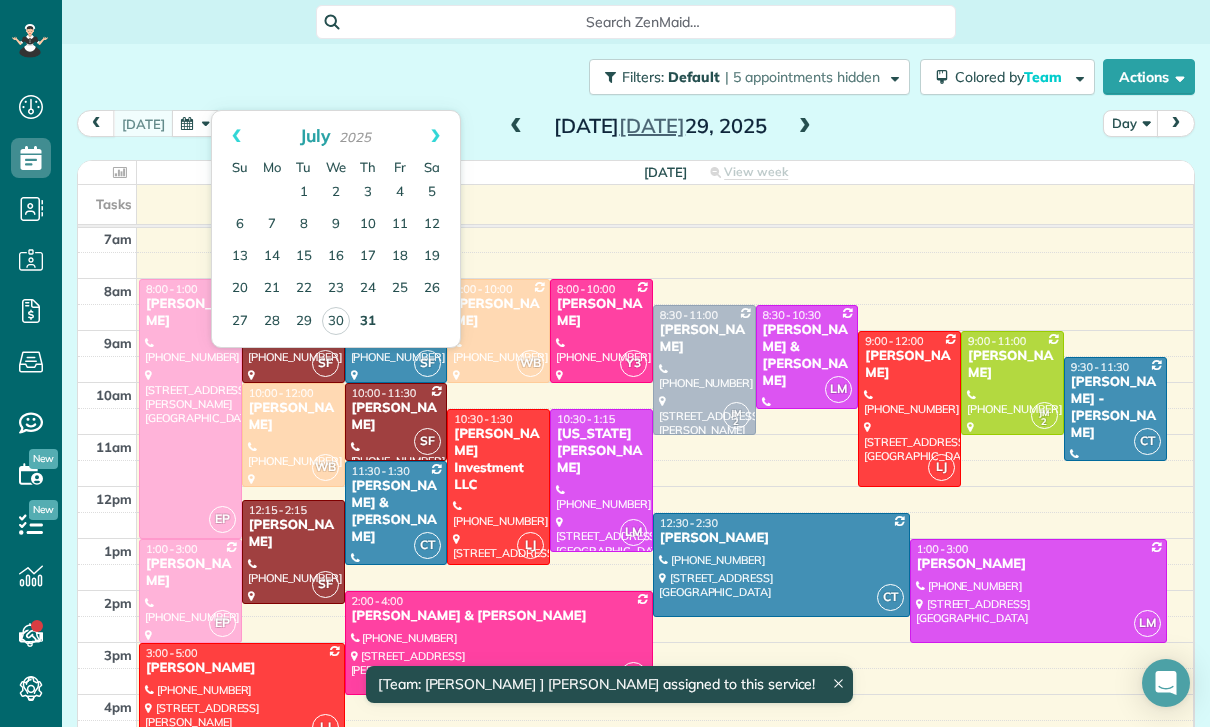 click on "31" at bounding box center (368, 322) 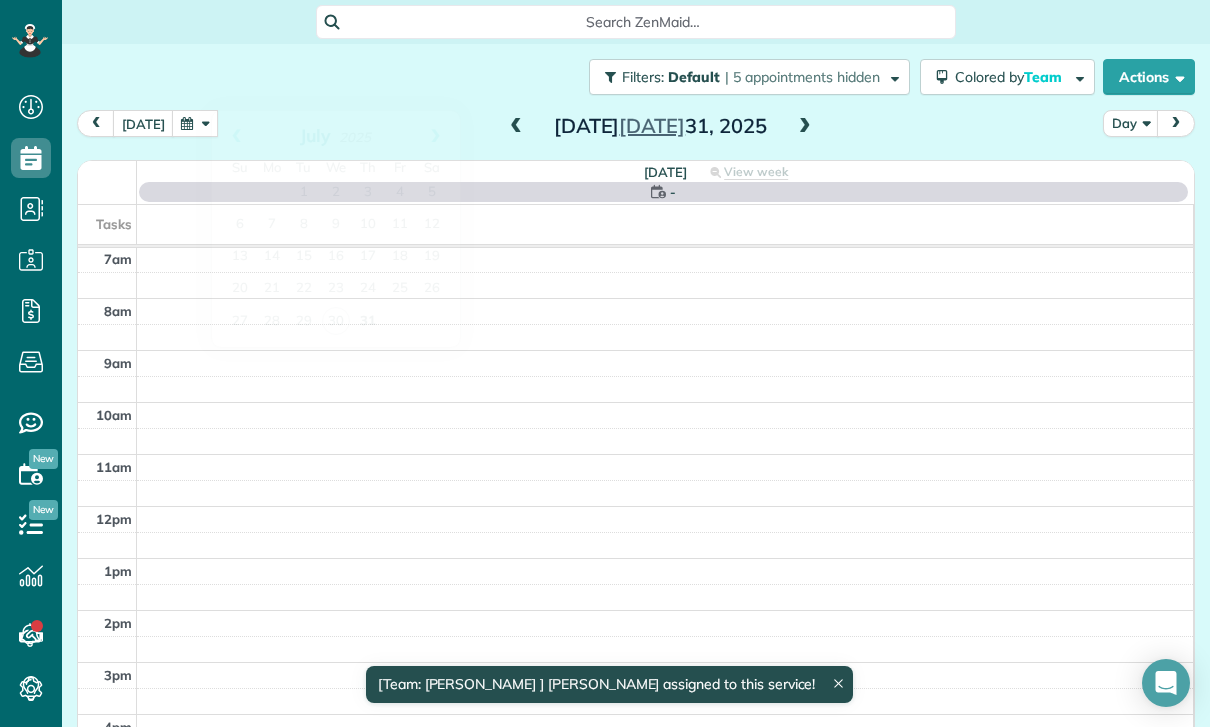 scroll, scrollTop: 157, scrollLeft: 0, axis: vertical 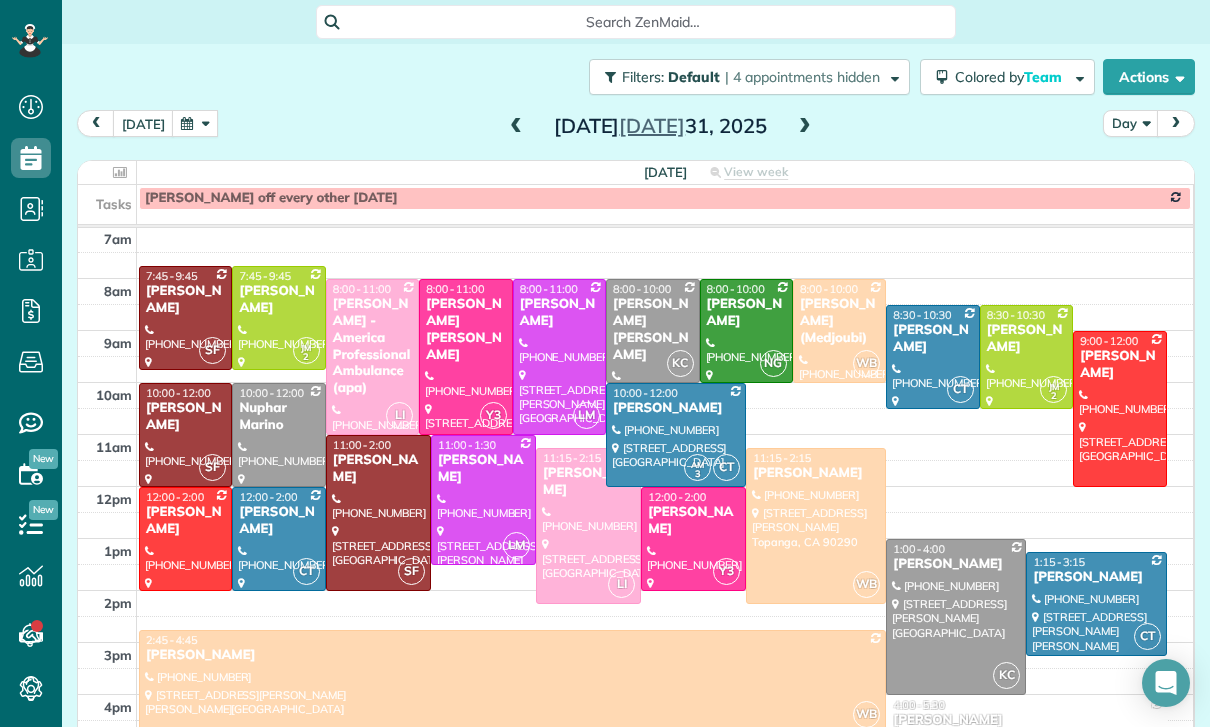 click at bounding box center [278, 539] 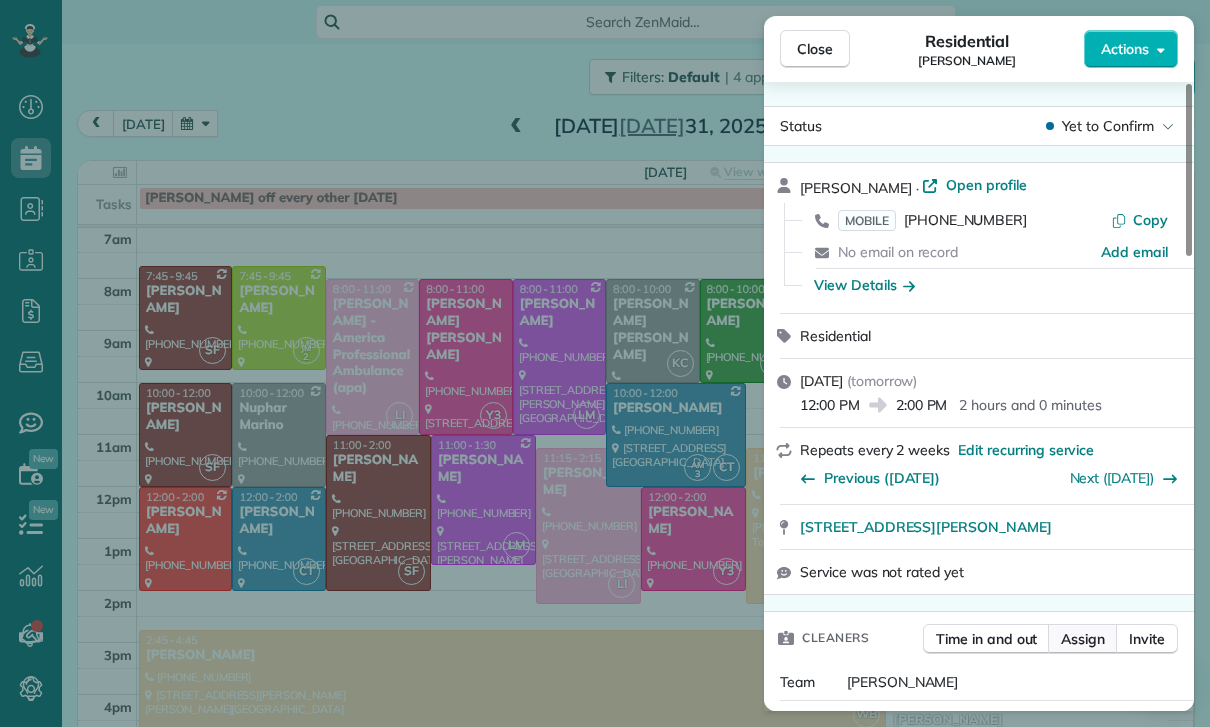 click on "Assign" at bounding box center [1083, 639] 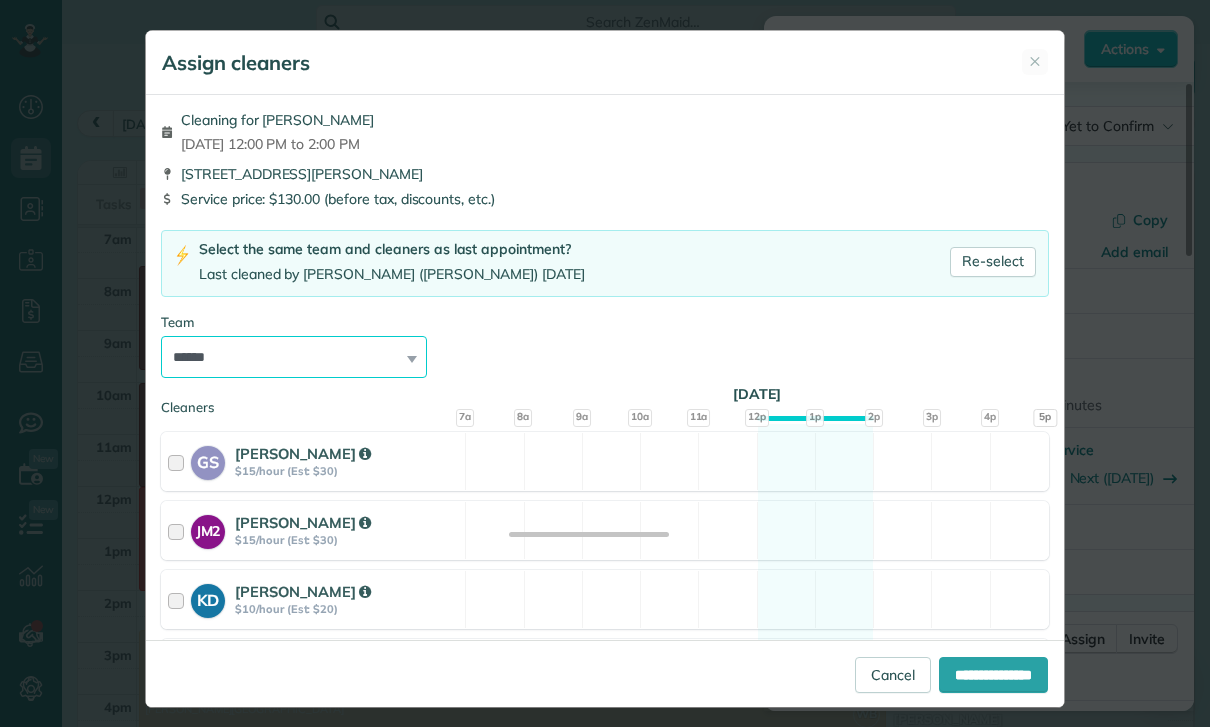 click on "**********" at bounding box center [294, 357] 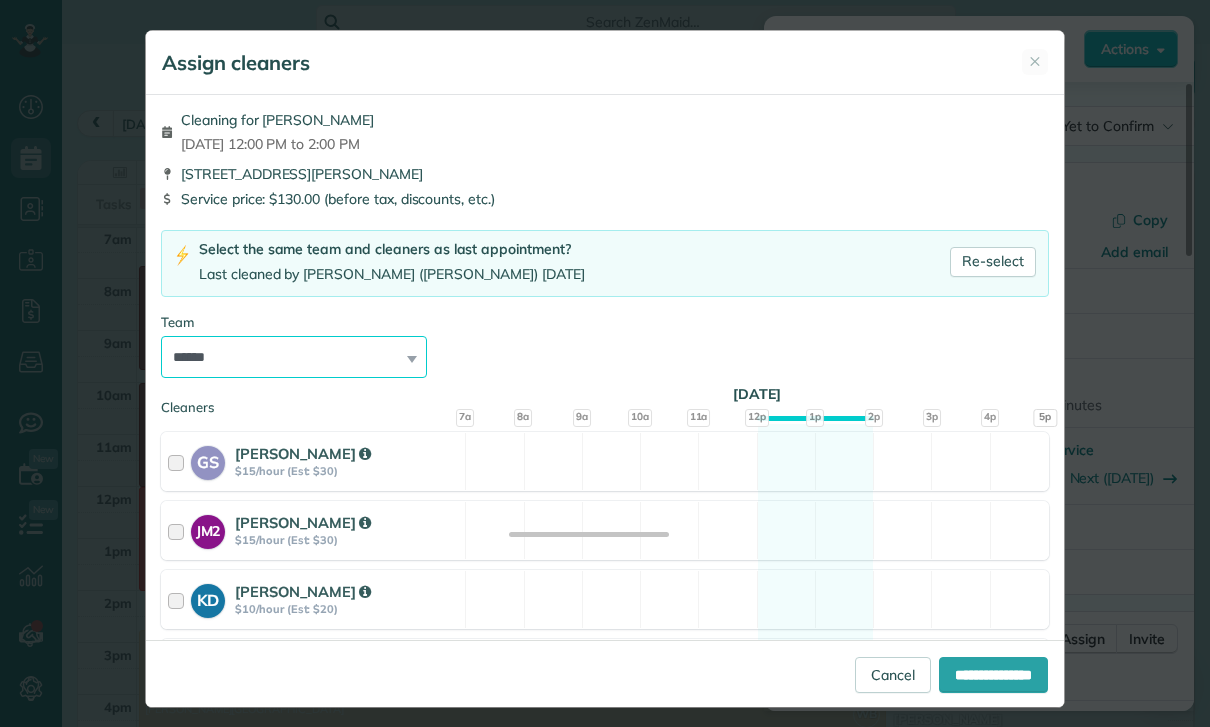 select on "*****" 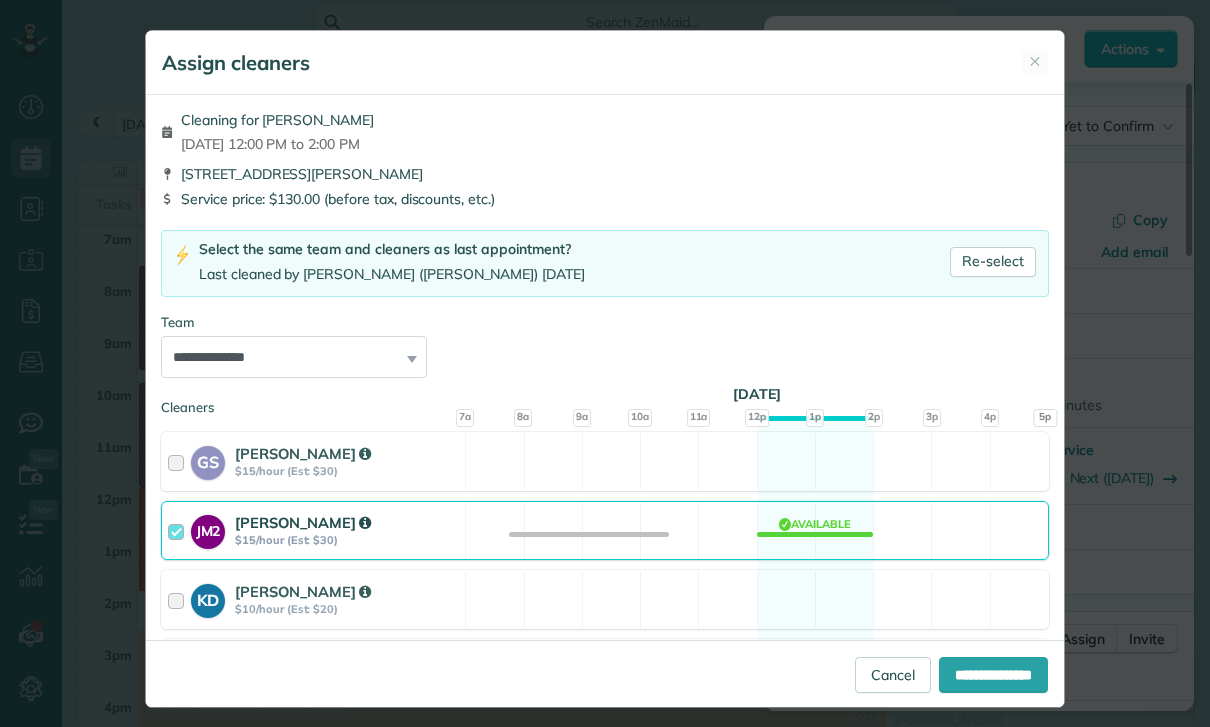 click on "**********" at bounding box center [605, 673] 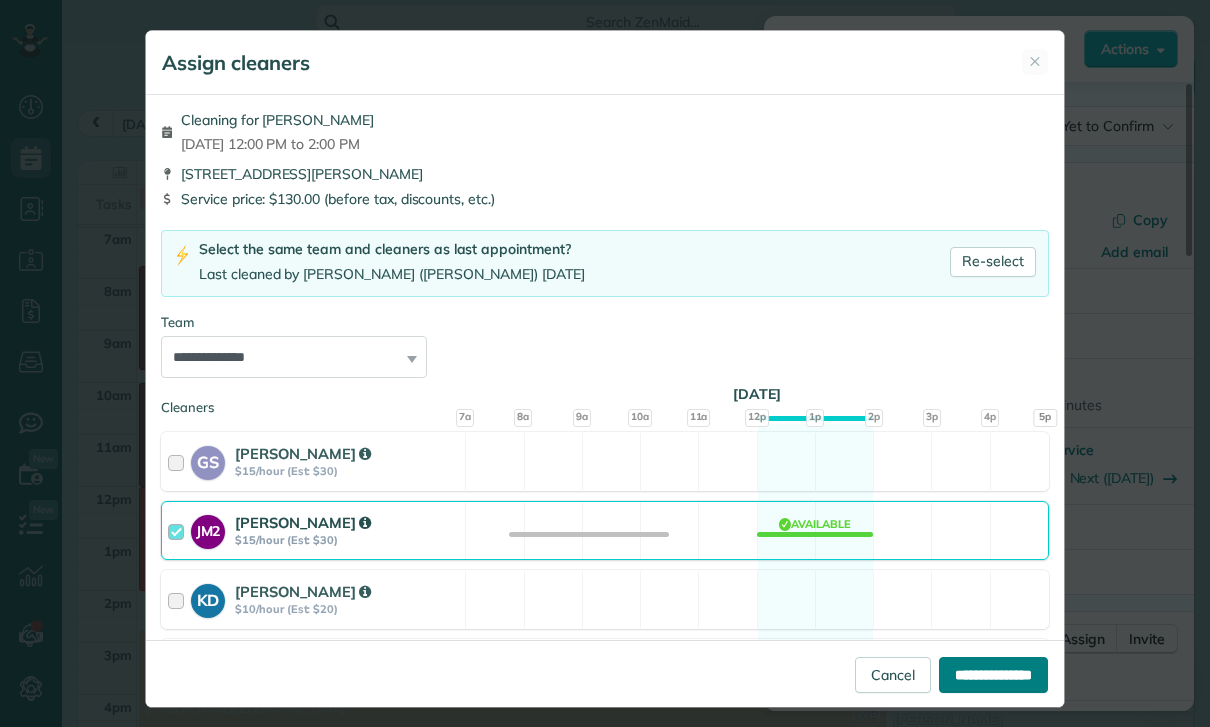 click on "**********" at bounding box center (993, 675) 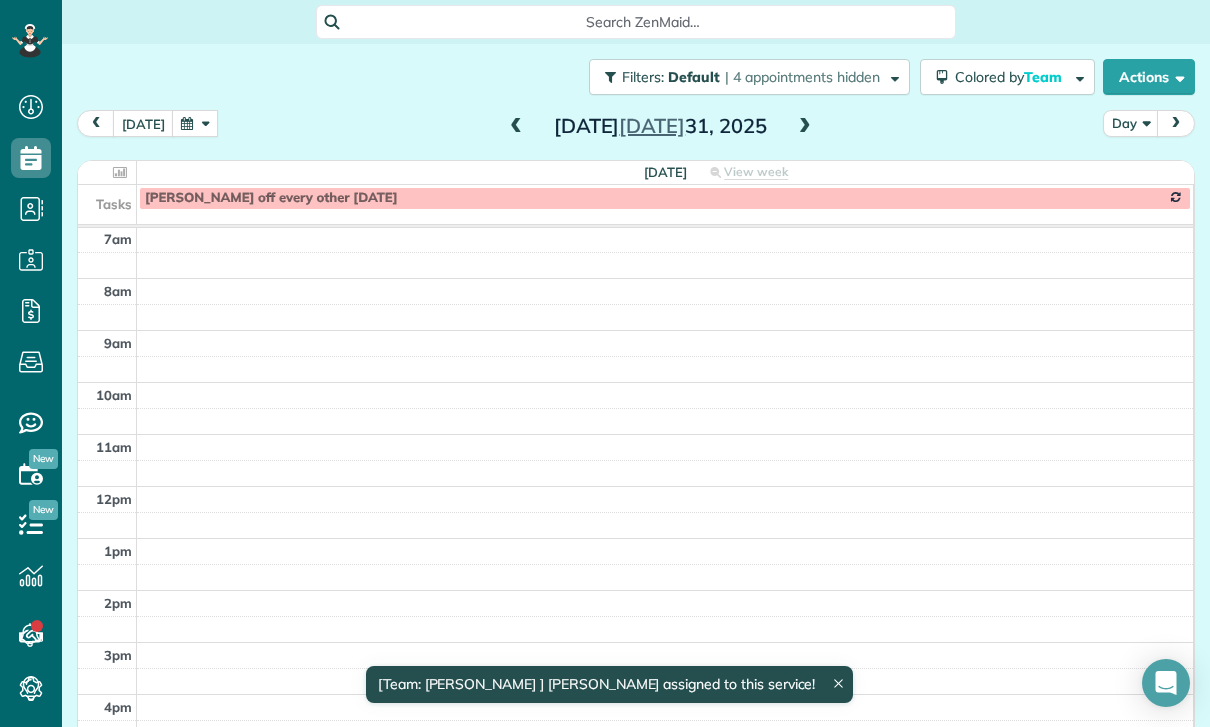 scroll, scrollTop: 157, scrollLeft: 0, axis: vertical 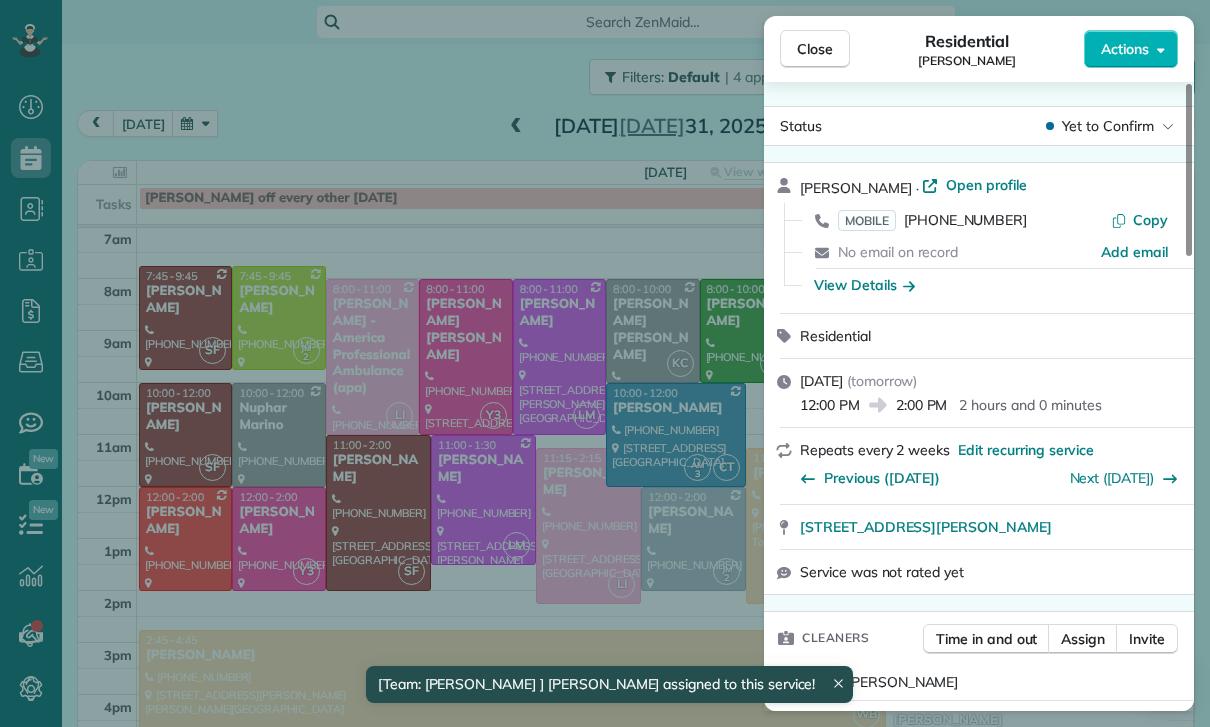 click on "Close Residential George Azpilcueta Actions Status Yet to Confirm George Azpilcueta · Open profile MOBILE (818) 399-1551 Copy No email on record Add email View Details Residential Thursday, July 31, 2025 ( tomorrow ) 12:00 PM 2:00 PM 2 hours and 0 minutes Repeats every 2 weeks Edit recurring service Previous (Jul 17) Next (Aug 14) 4652 Noble Ave Sherman Oaks CA 91403 Service was not rated yet Cleaners Time in and out Assign Invite Team Maria  Cleaners Johanna   Martinez 12:00 PM 2:00 PM Checklist Try Now Keep this appointment up to your standards. Stay on top of every detail, keep your cleaners organised, and your client happy. Assign a checklist Watch a 5 min demo Billing Billing actions Service Service Price (1x $130.00) $130.00 Add an item Overcharge $0.00 Discount $0.00 Coupon discount - Primary tax - Secondary tax - Total appointment price $130.00 Tips collected New feature! $0.00 Unpaid Mark as paid Total including tip $130.00 Get paid online in no-time! Charge customer credit card Key # - Work items 0" at bounding box center [605, 363] 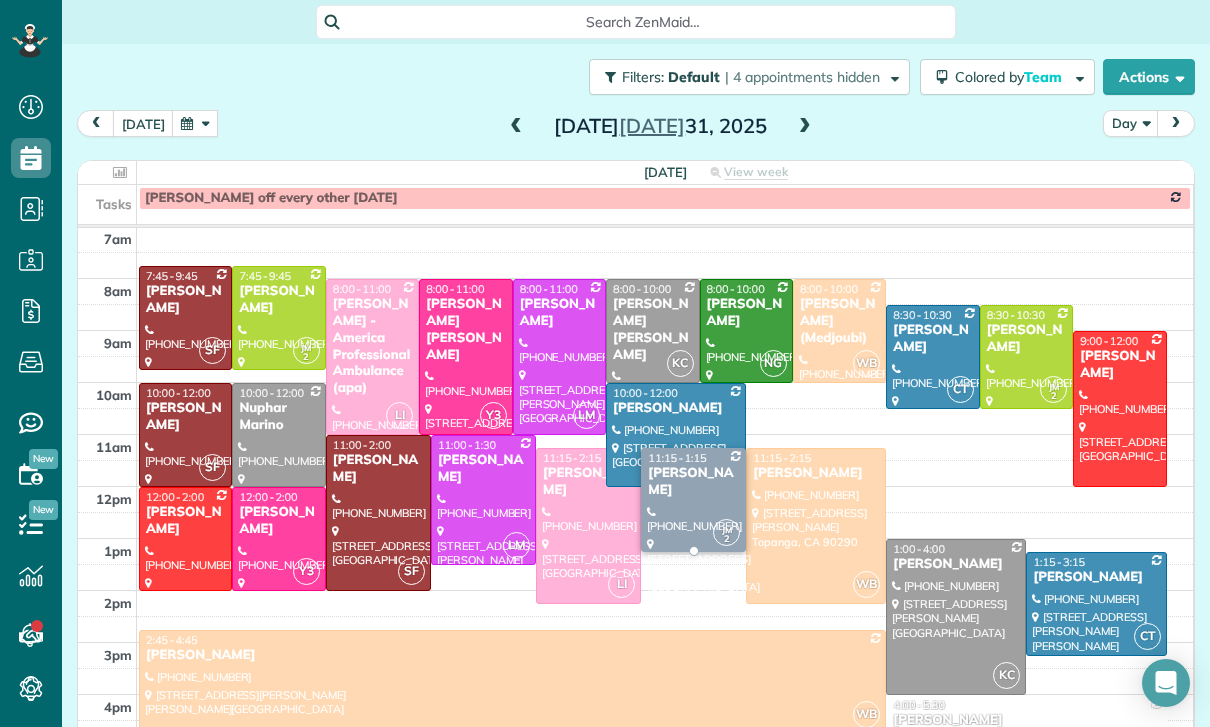 scroll, scrollTop: 157, scrollLeft: 0, axis: vertical 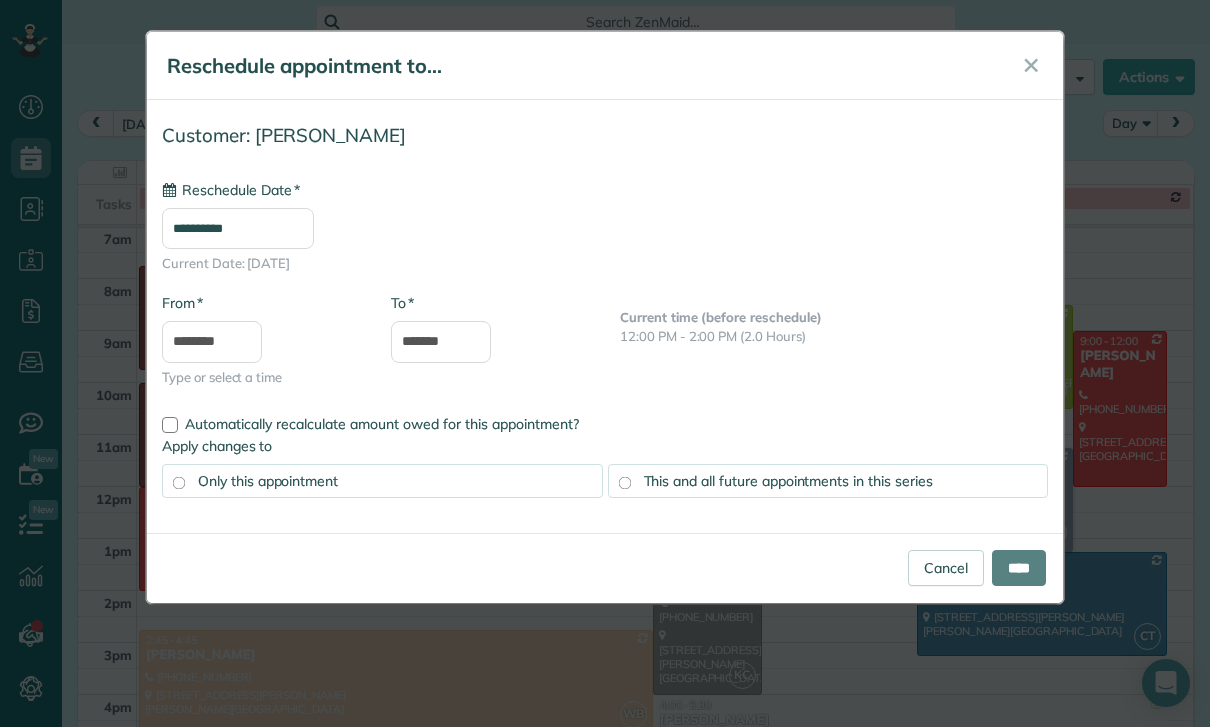 click on "**********" at bounding box center [238, 228] 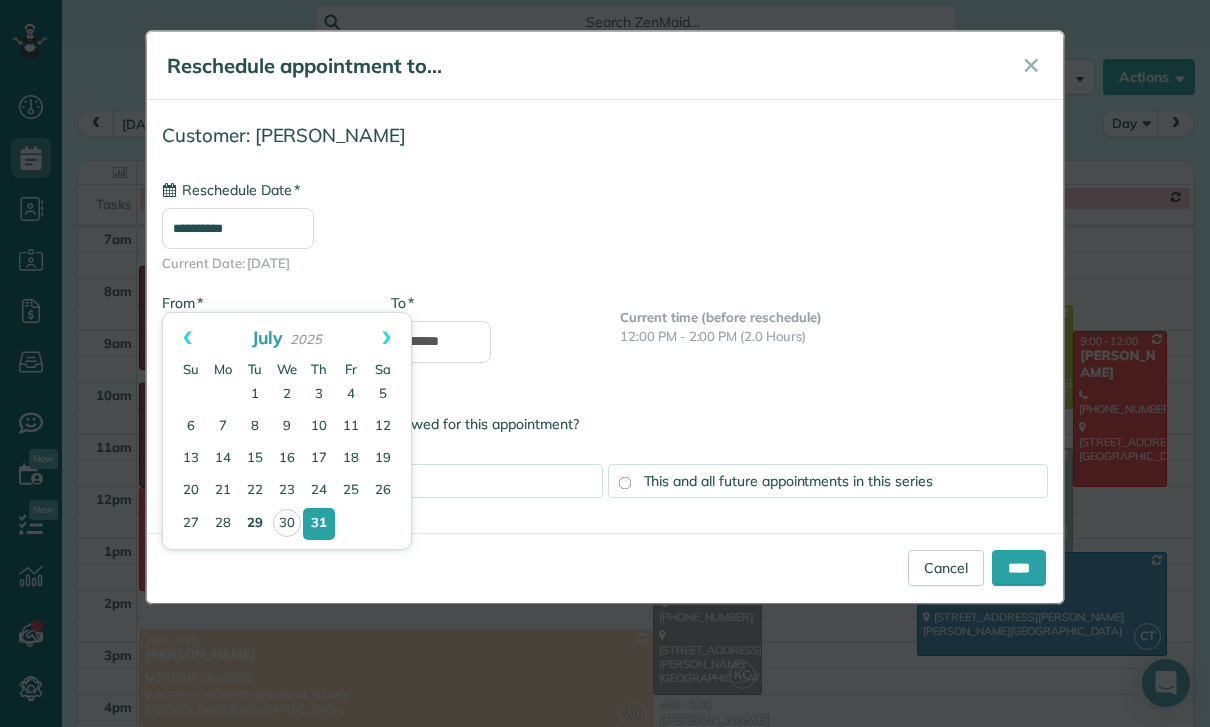 click on "29" at bounding box center (255, 524) 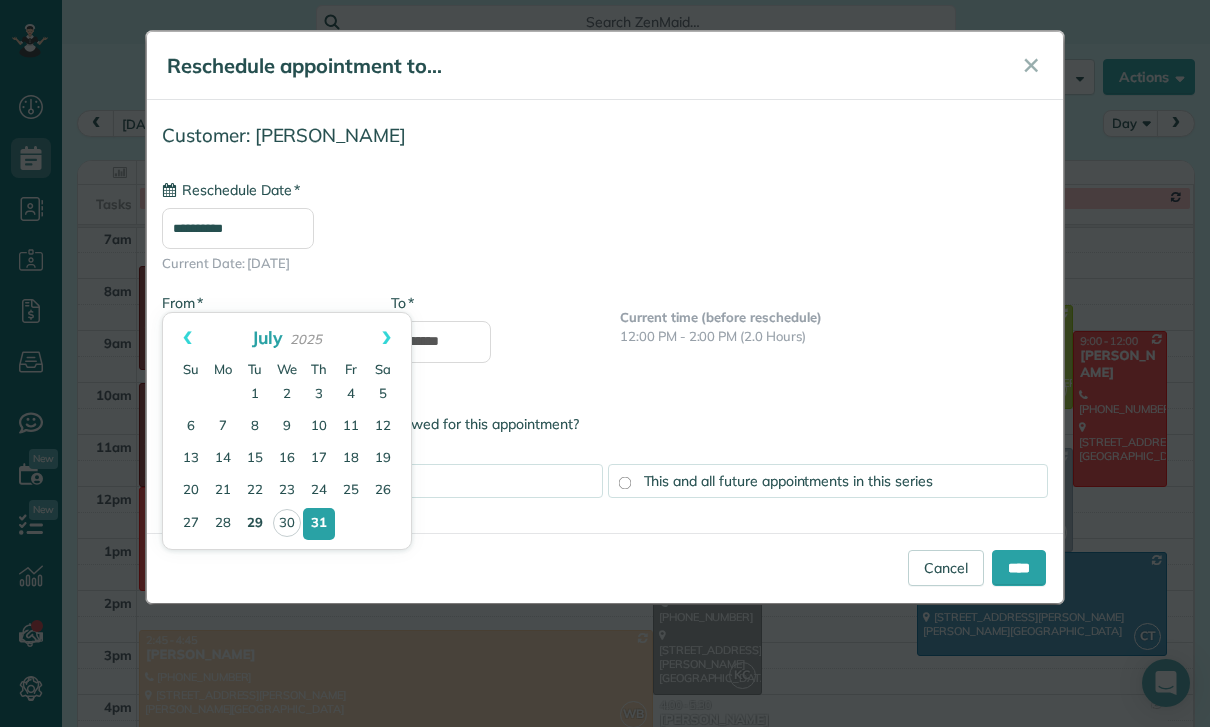 type on "**********" 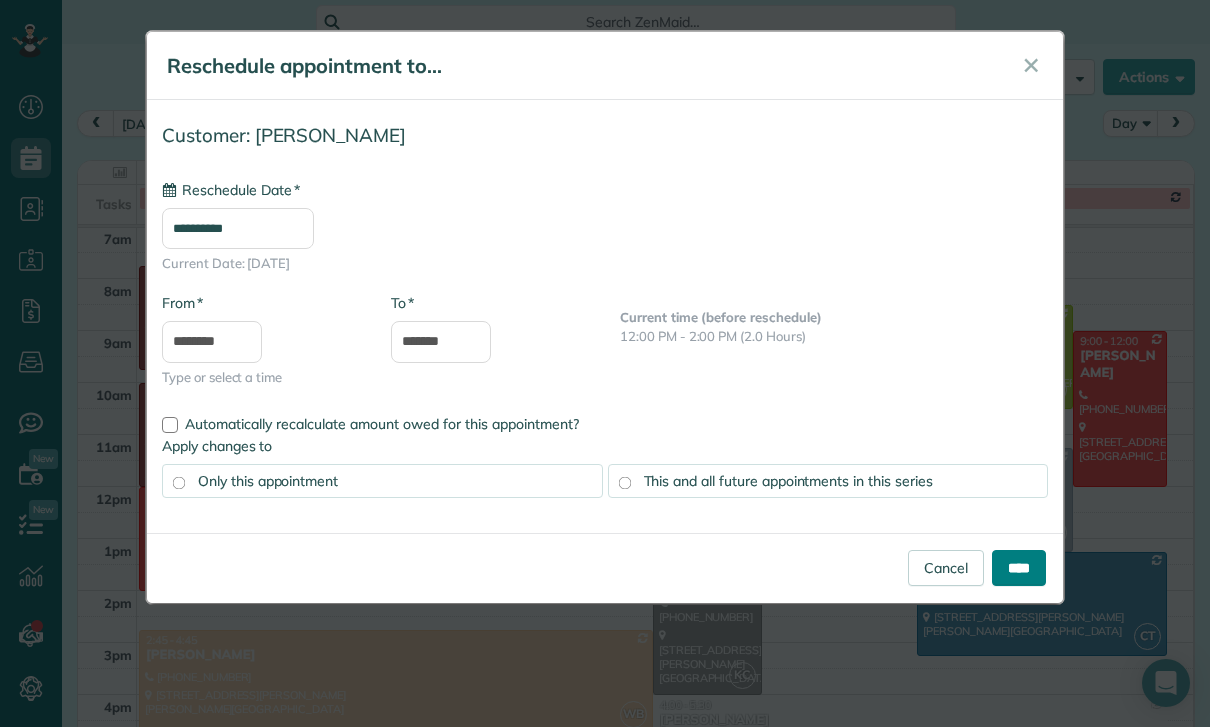 click on "****" at bounding box center (1019, 568) 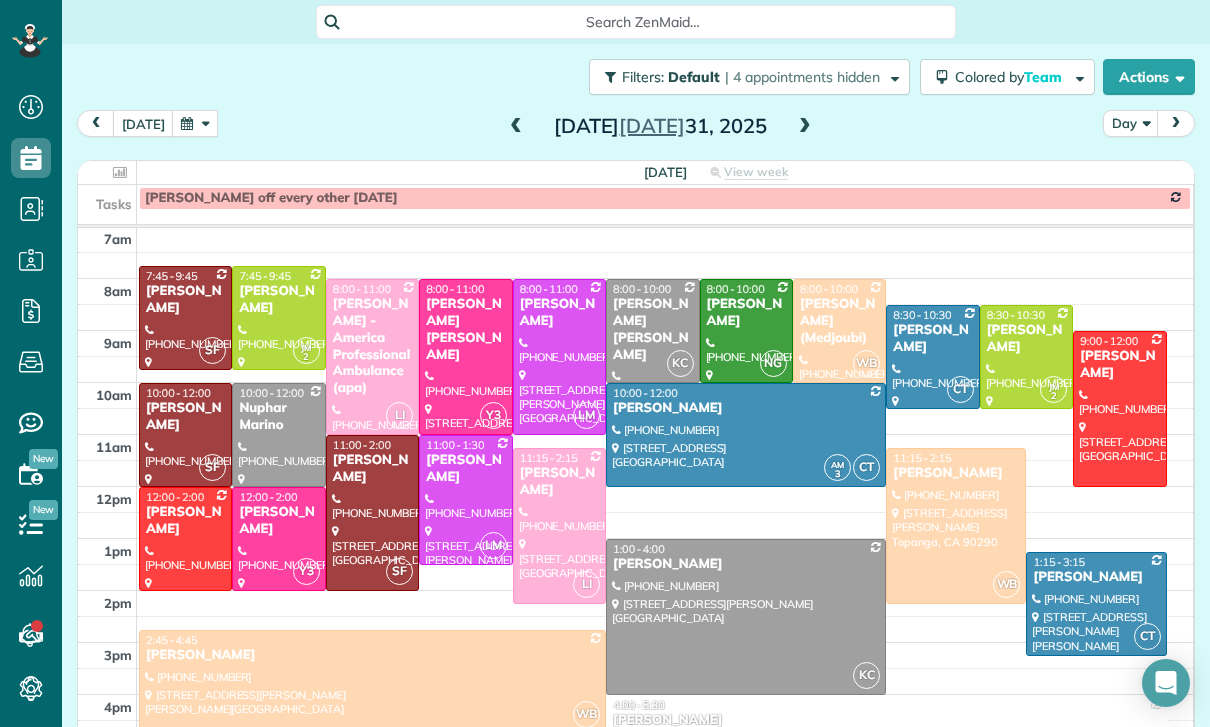 scroll, scrollTop: 157, scrollLeft: 0, axis: vertical 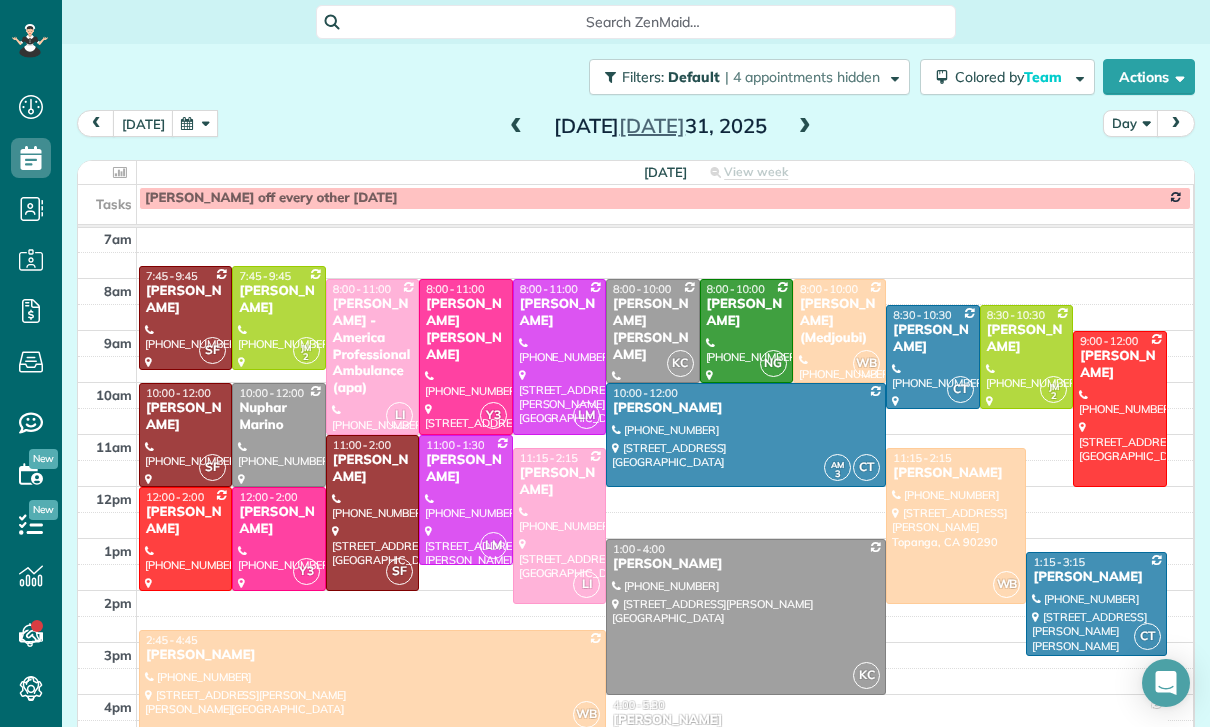 click at bounding box center [195, 123] 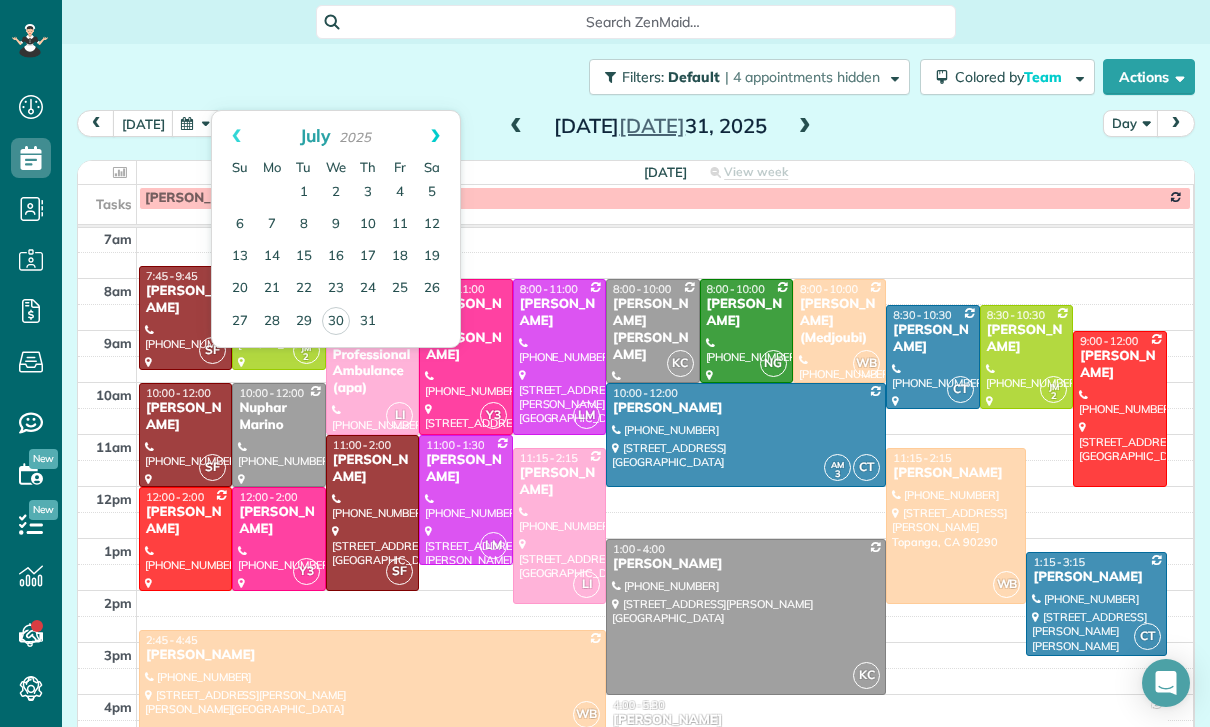 click on "Next" at bounding box center [435, 136] 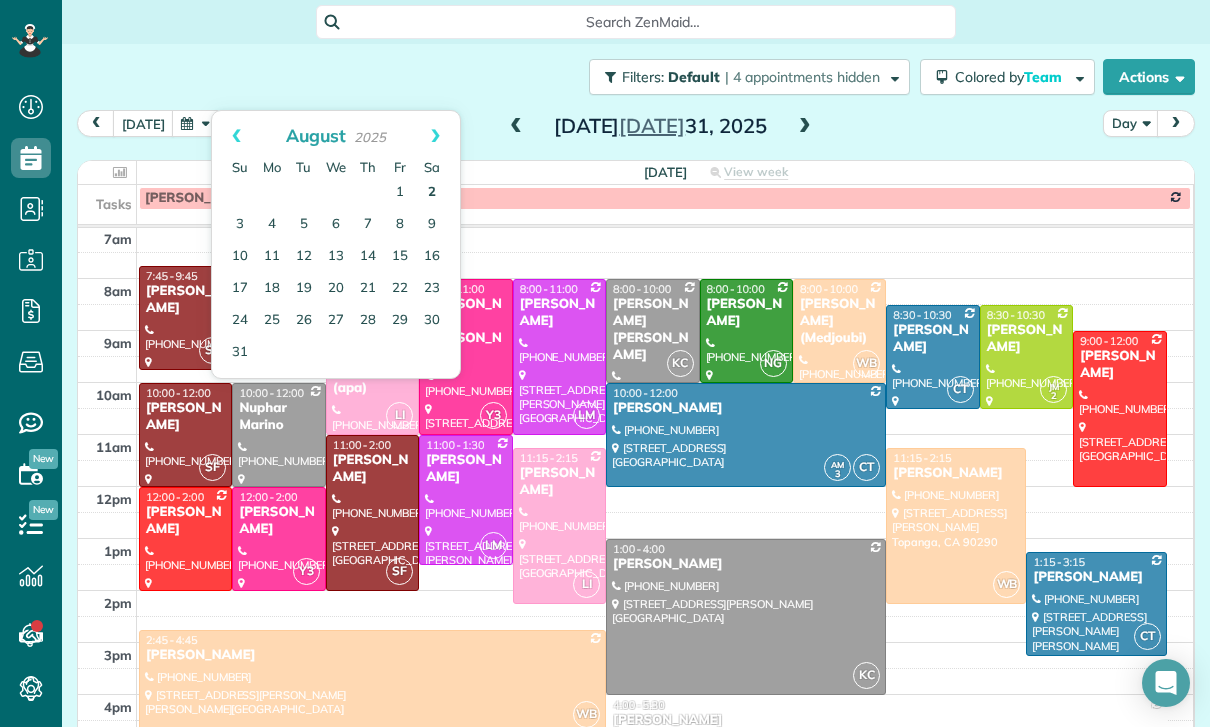 click on "2" at bounding box center (432, 193) 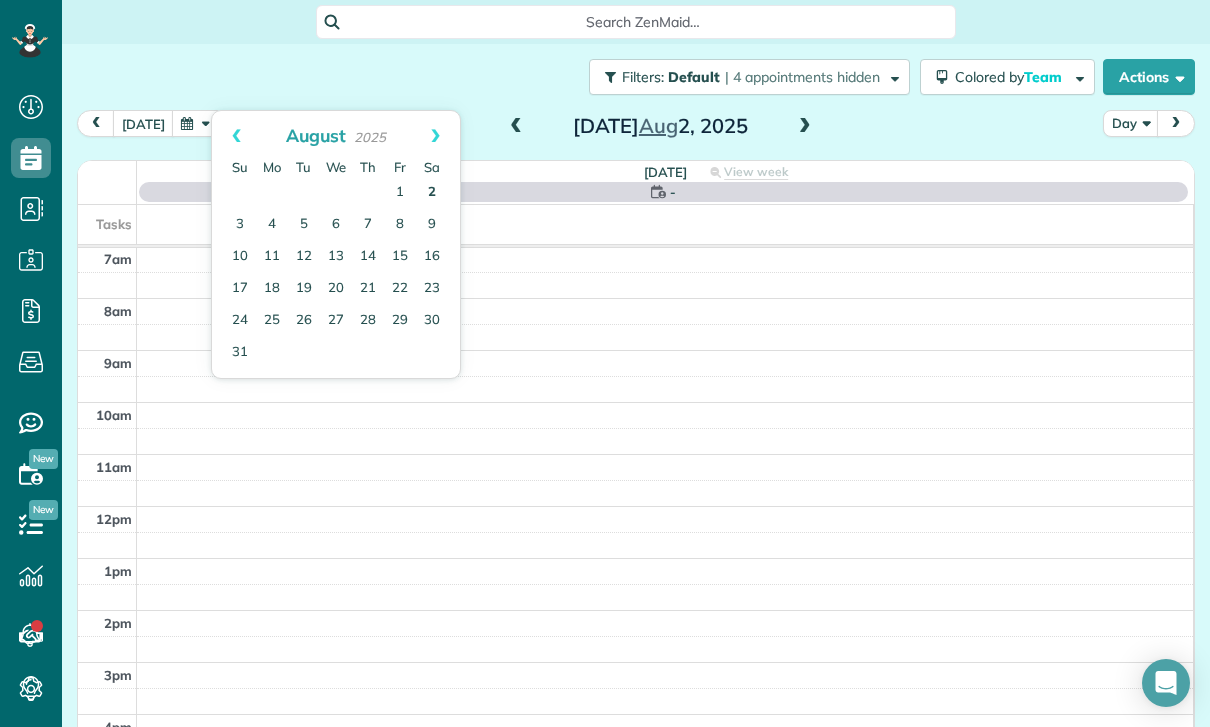 scroll, scrollTop: 157, scrollLeft: 0, axis: vertical 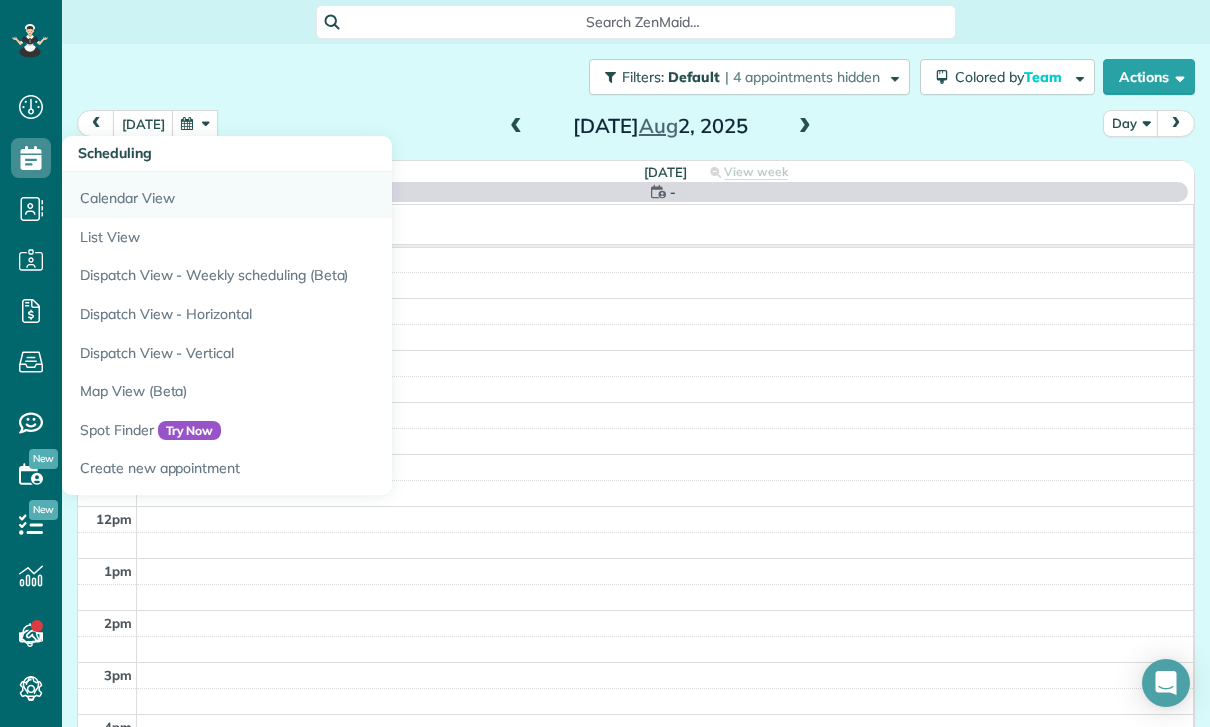 click on "Calendar View" at bounding box center (312, 195) 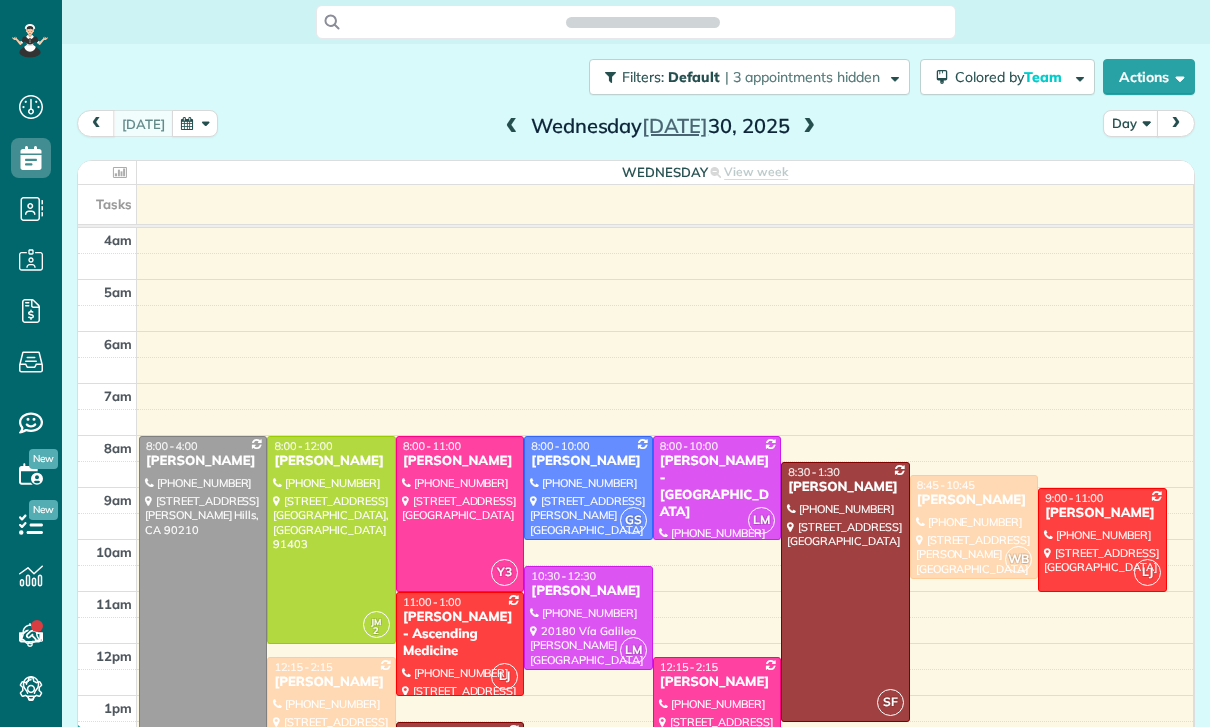 scroll, scrollTop: 0, scrollLeft: 0, axis: both 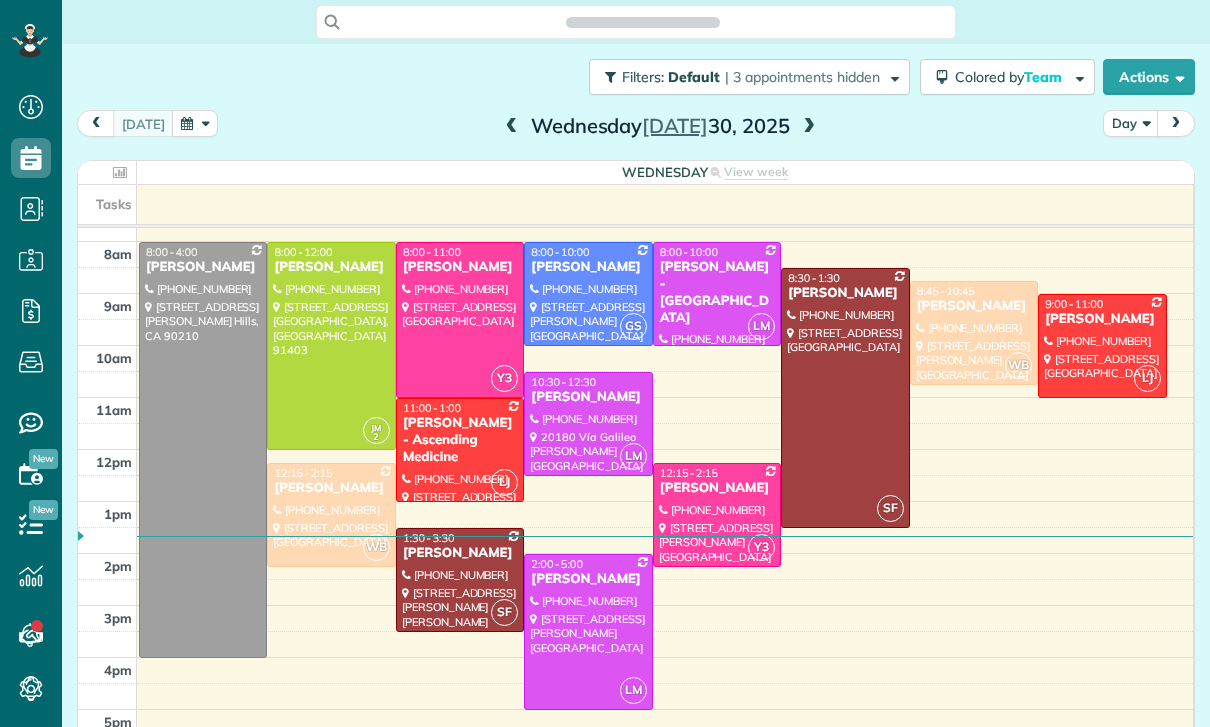 click at bounding box center [195, 123] 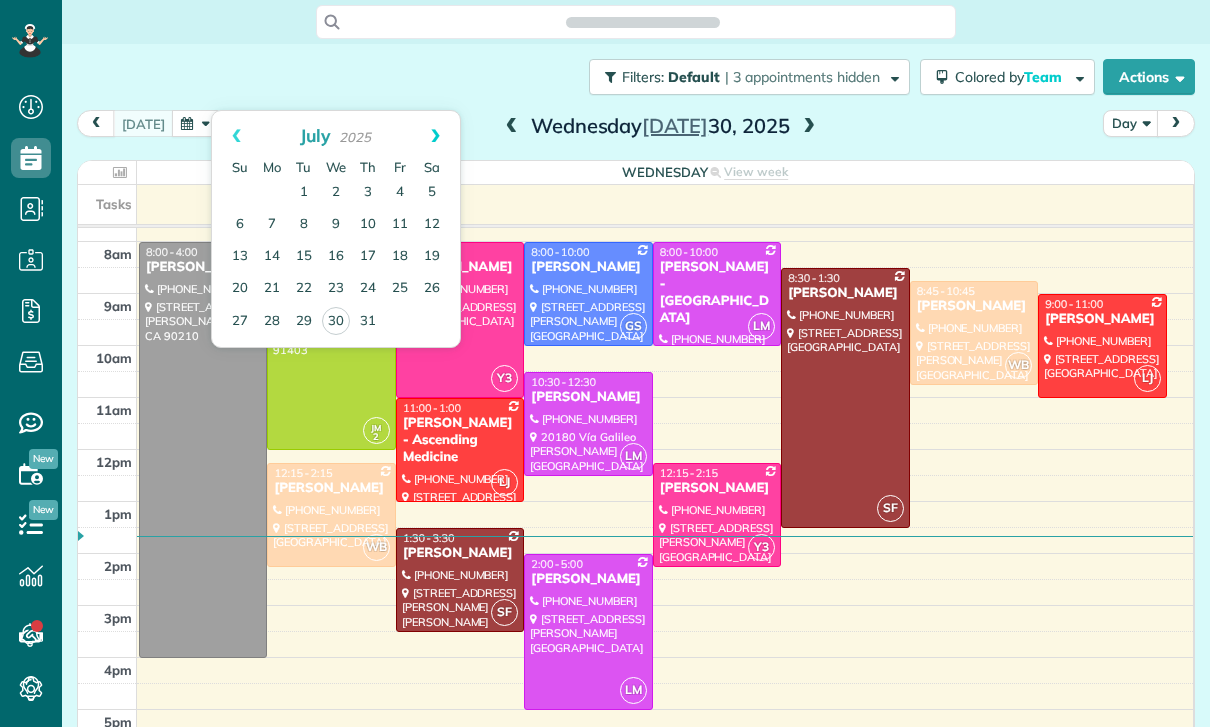 click on "Next" at bounding box center [435, 136] 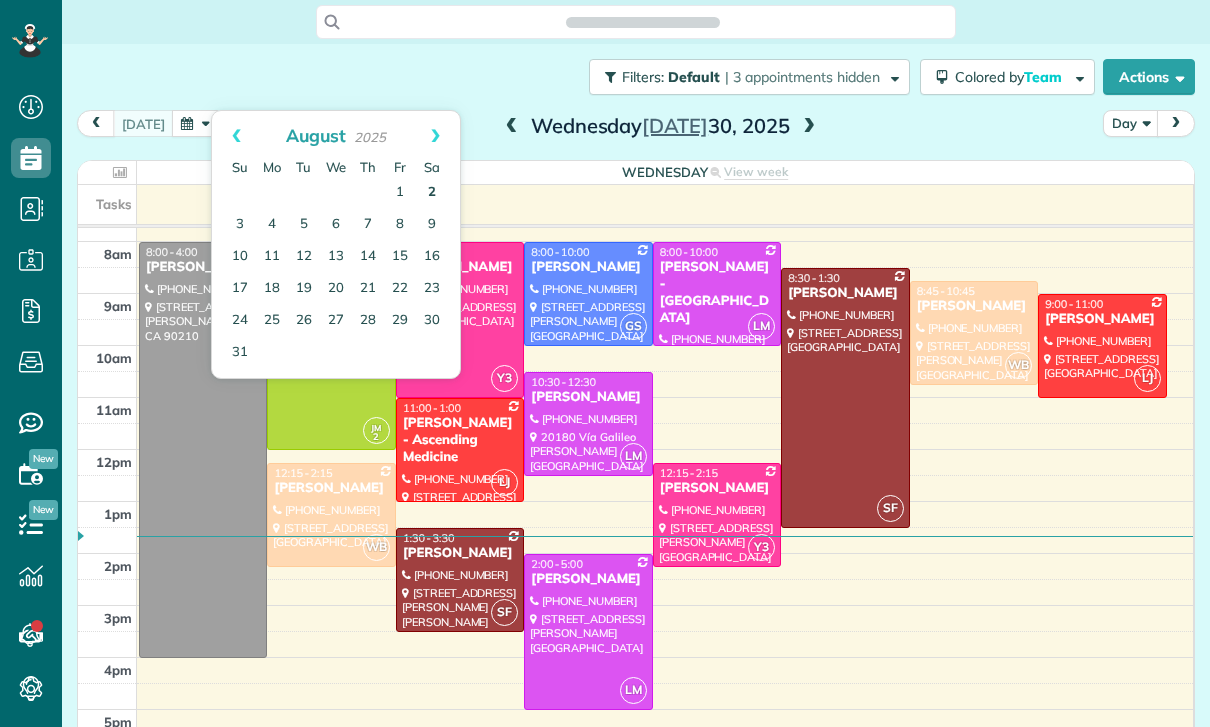 click on "2" at bounding box center [432, 193] 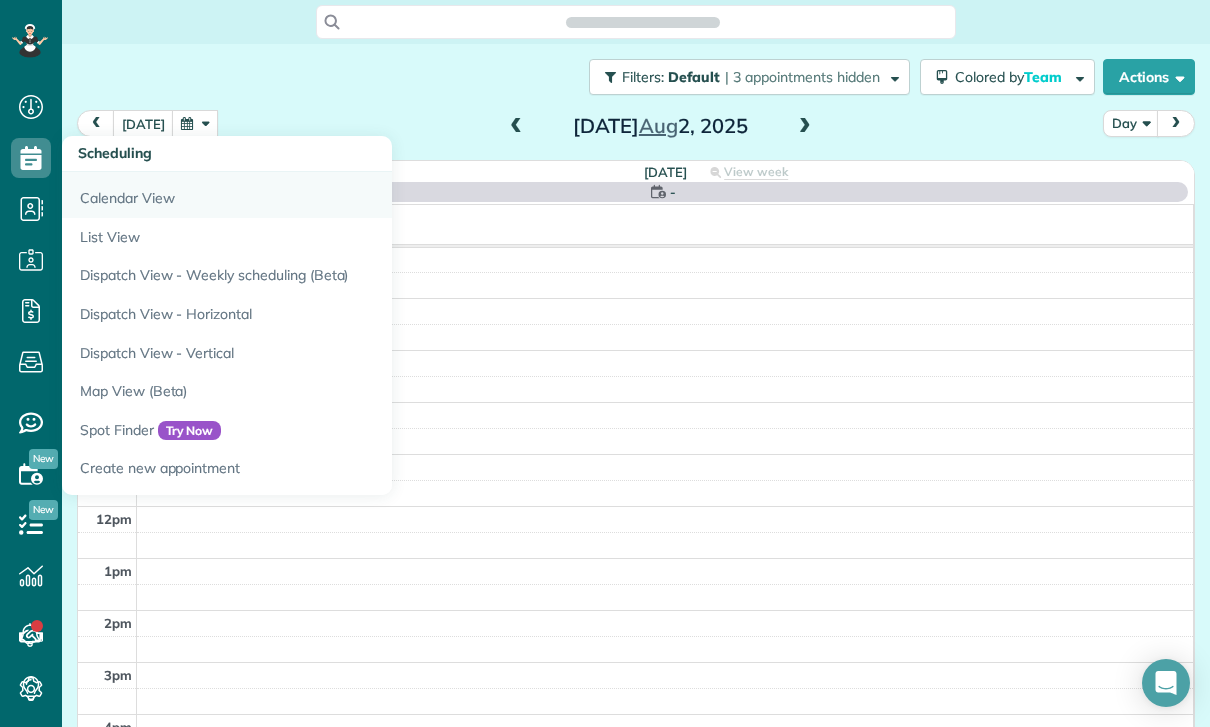 click on "Calendar View" at bounding box center [312, 195] 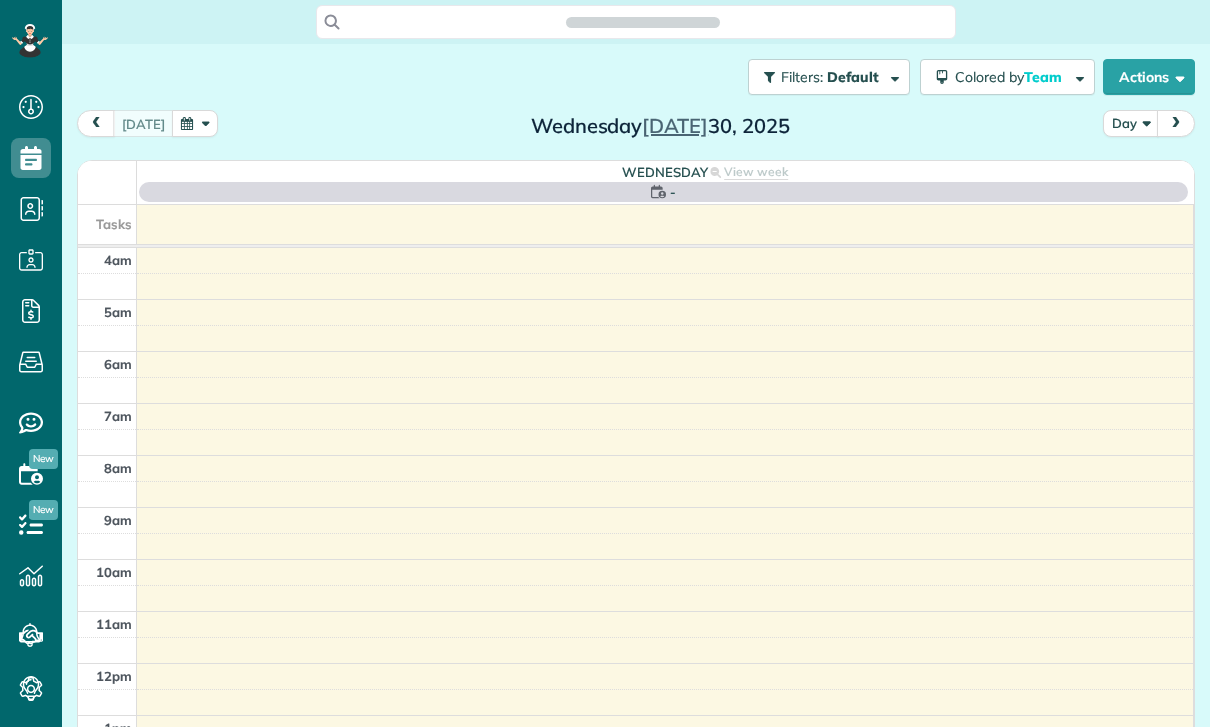 scroll, scrollTop: 0, scrollLeft: 0, axis: both 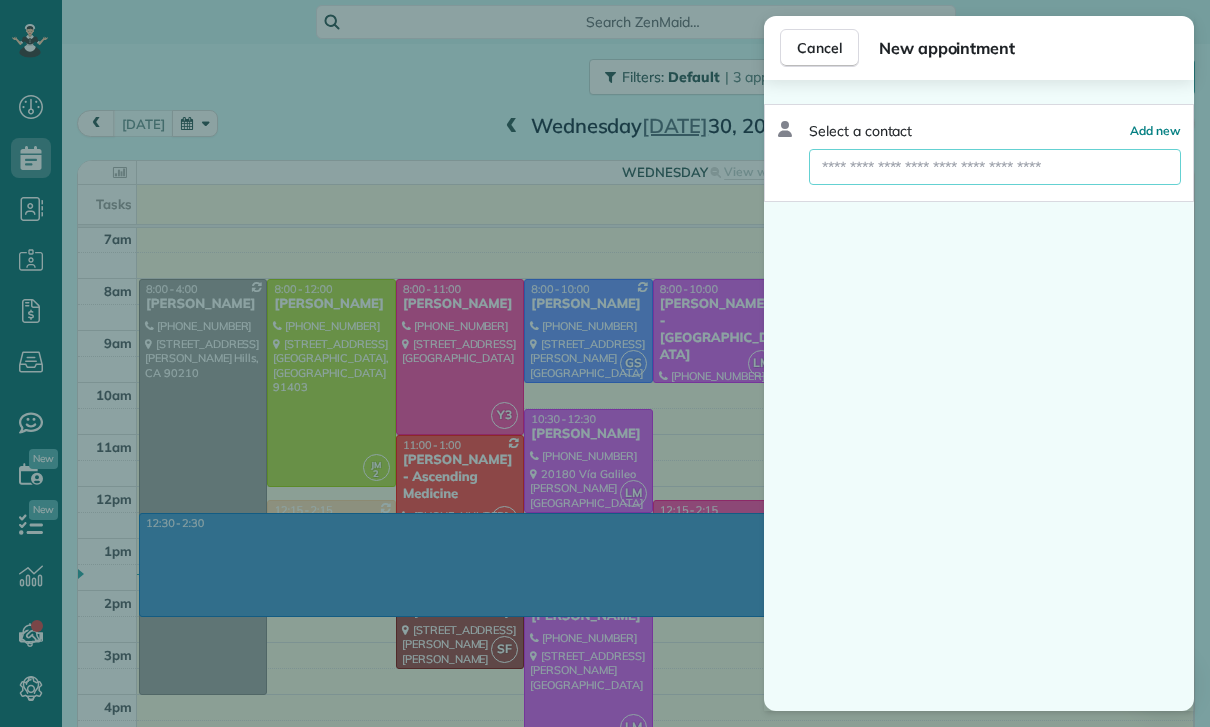click at bounding box center (995, 167) 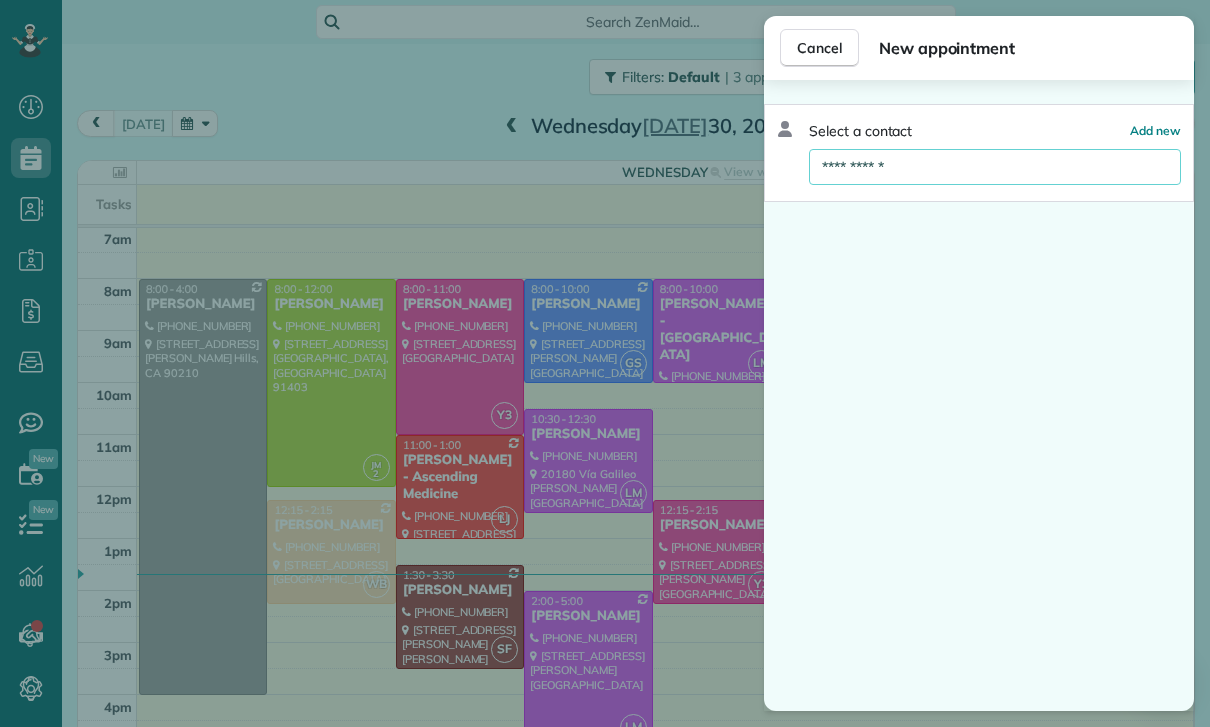 type on "**********" 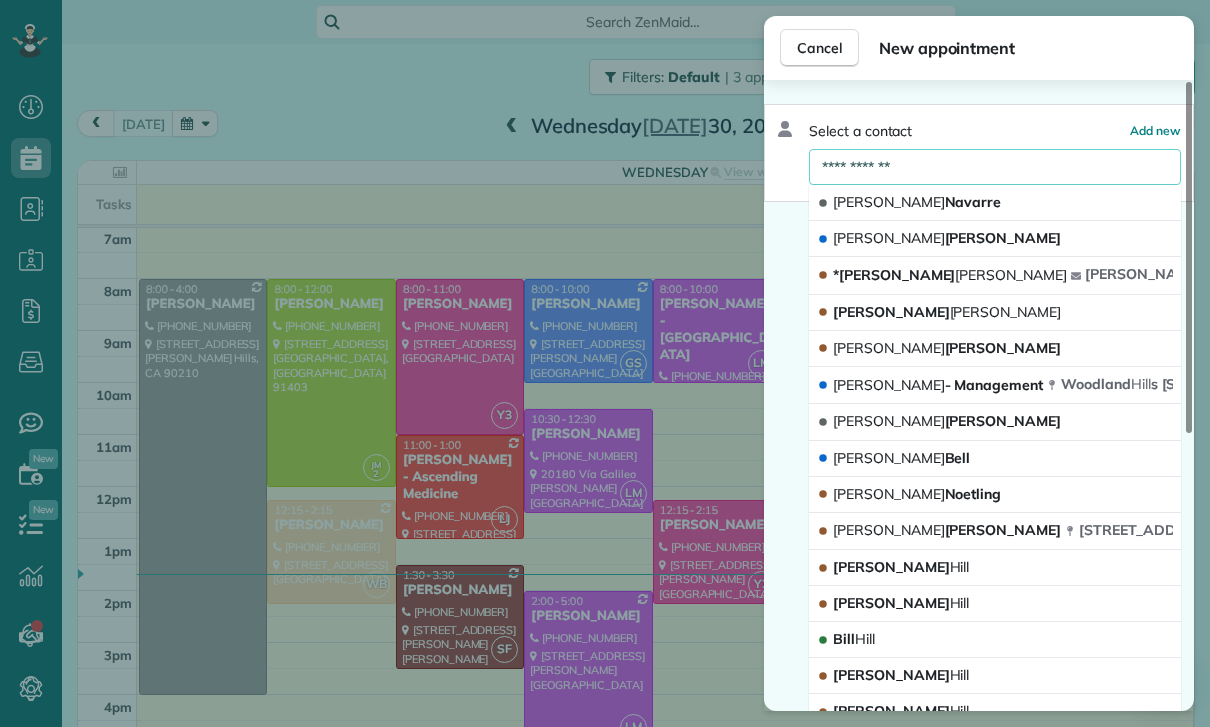 scroll, scrollTop: 80, scrollLeft: 0, axis: vertical 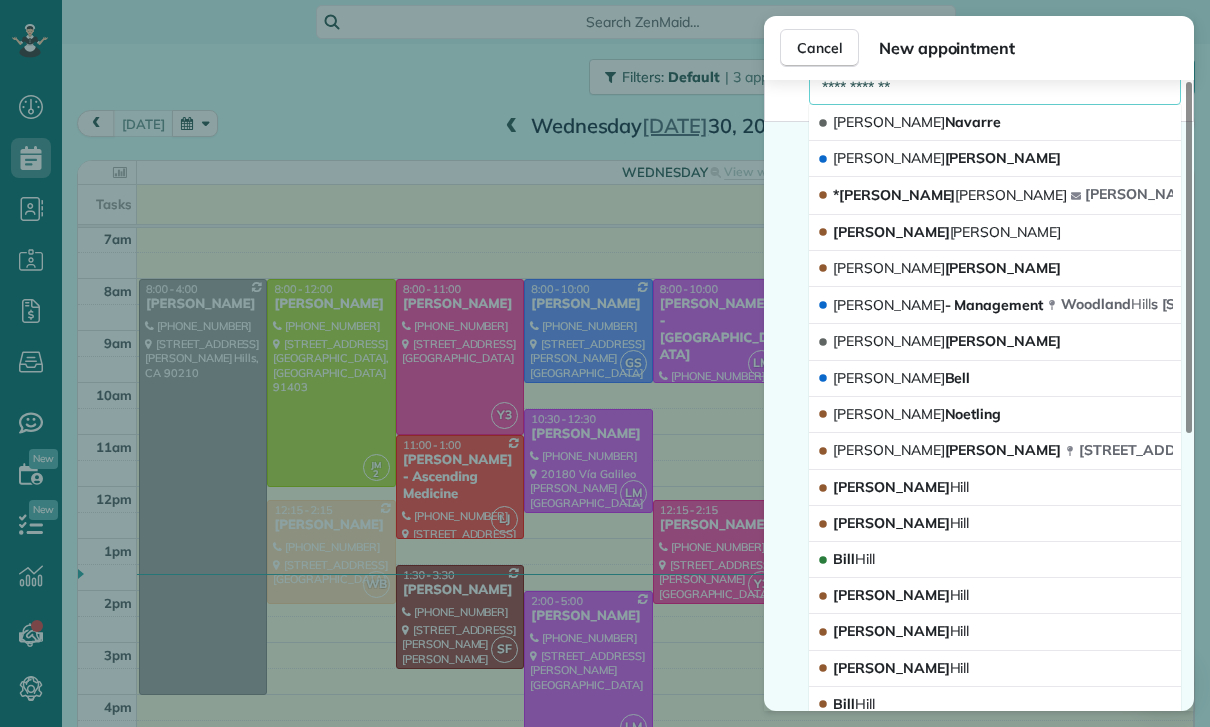 type 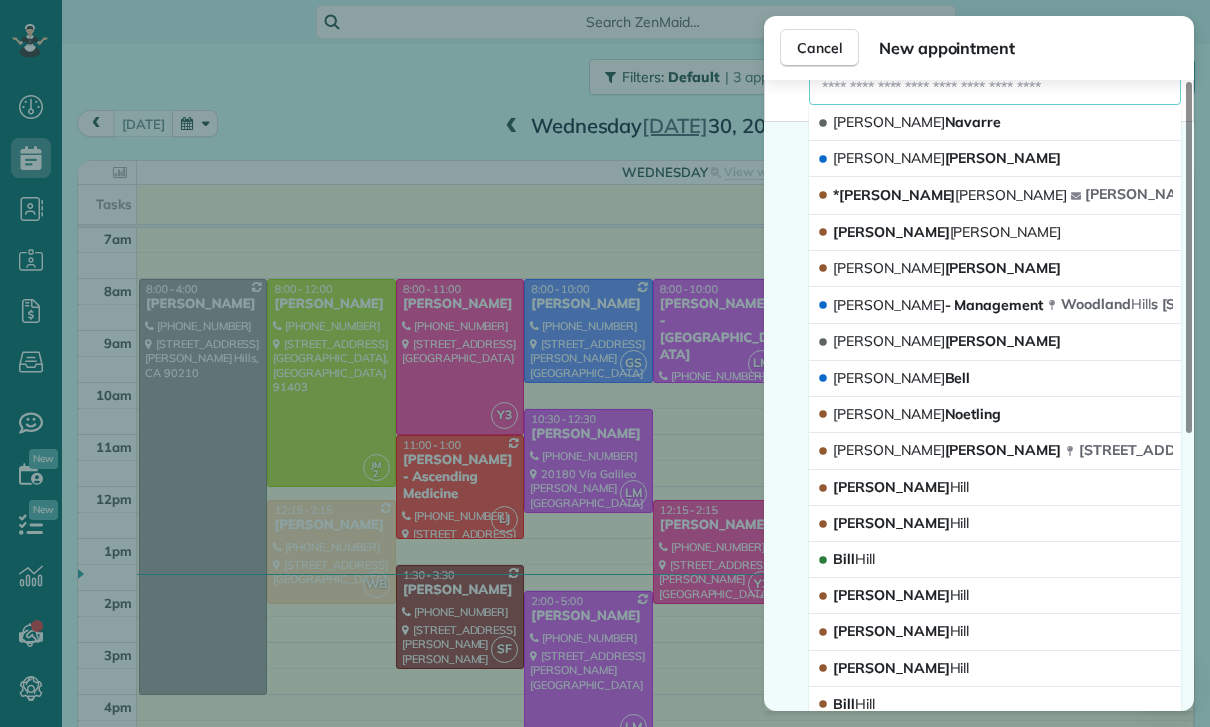 scroll, scrollTop: 0, scrollLeft: 0, axis: both 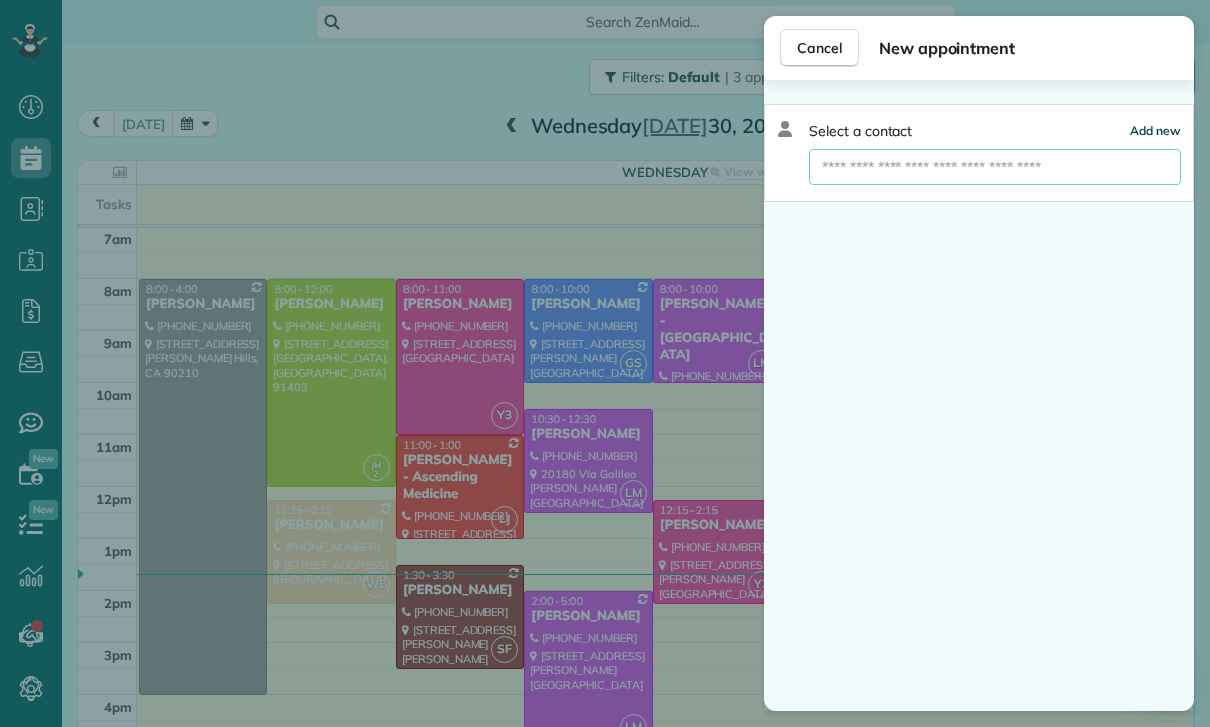click on "Add new" at bounding box center (1155, 130) 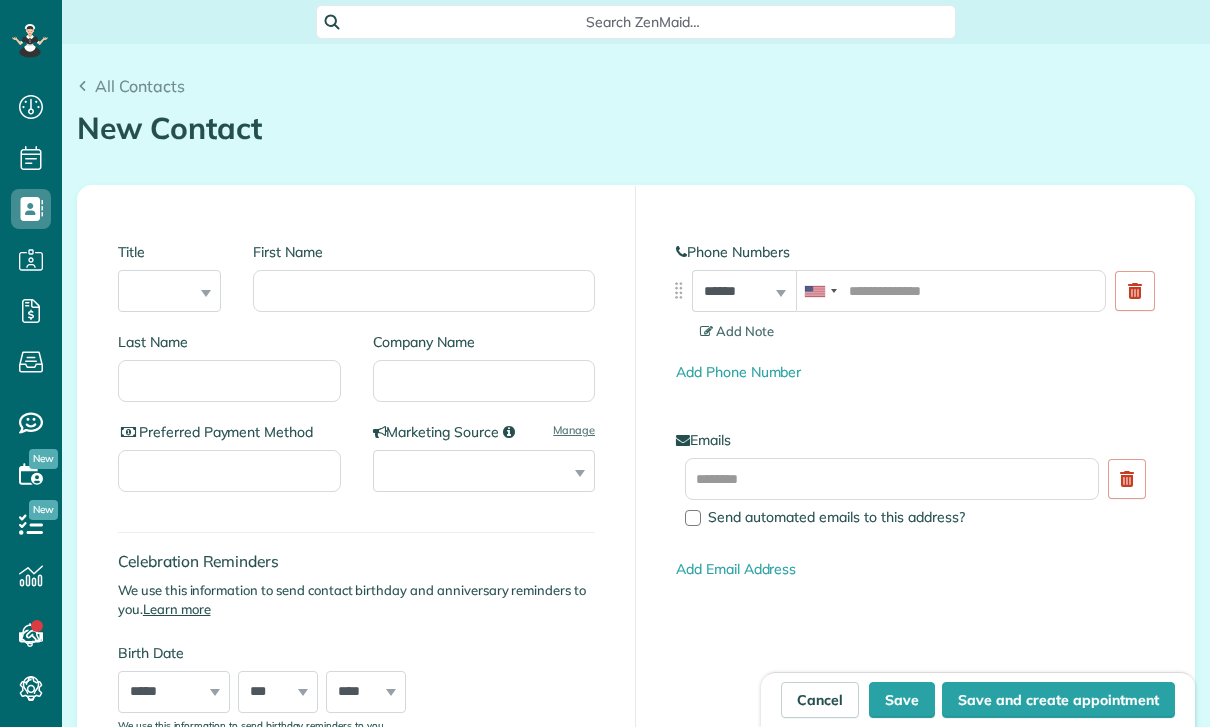 scroll, scrollTop: 0, scrollLeft: 0, axis: both 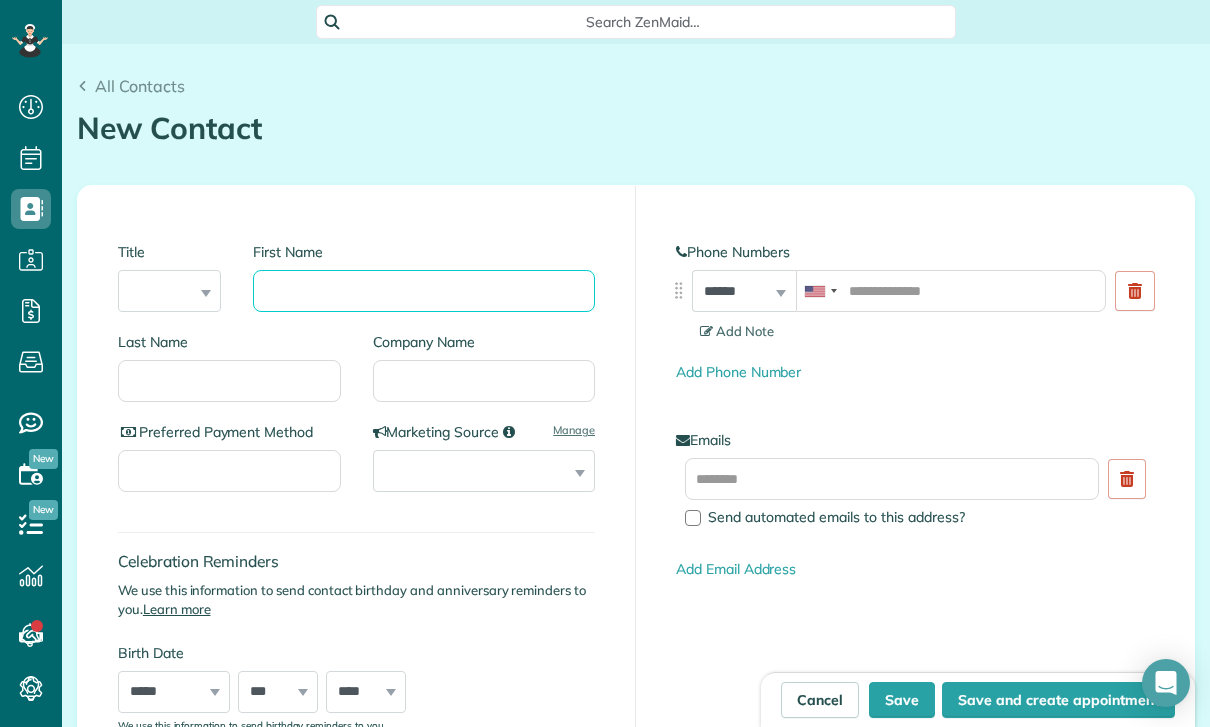 click on "First Name" at bounding box center (424, 291) 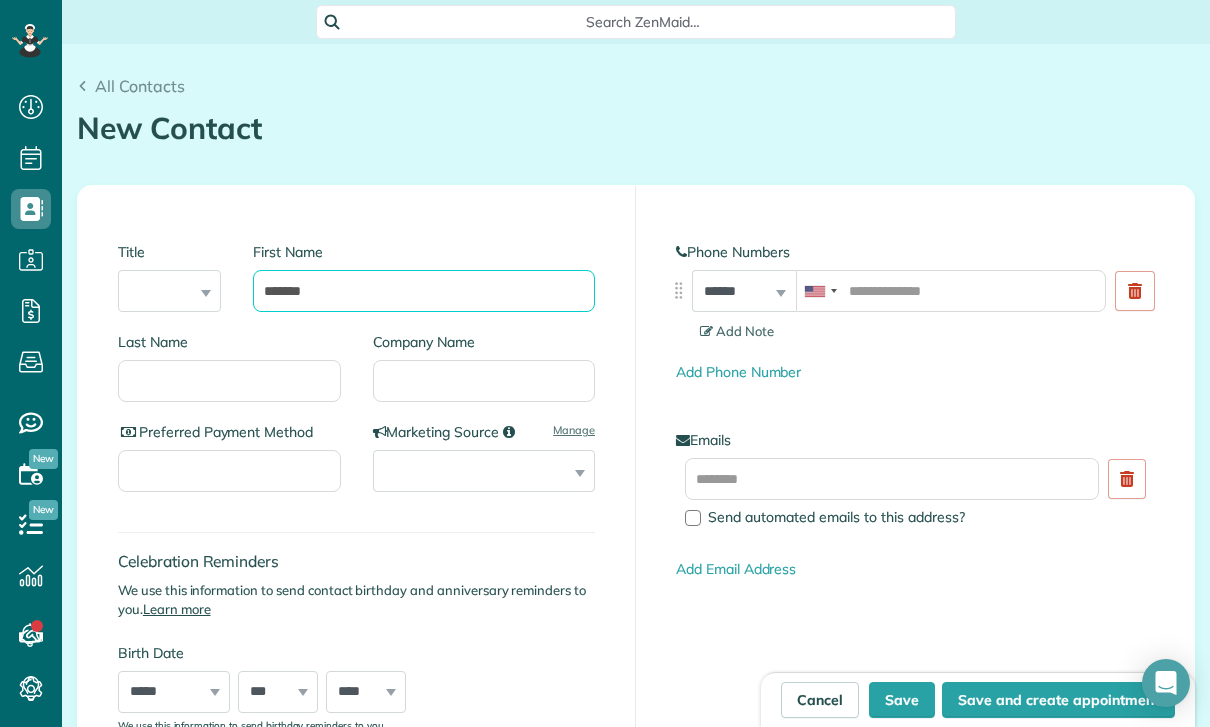 type on "*******" 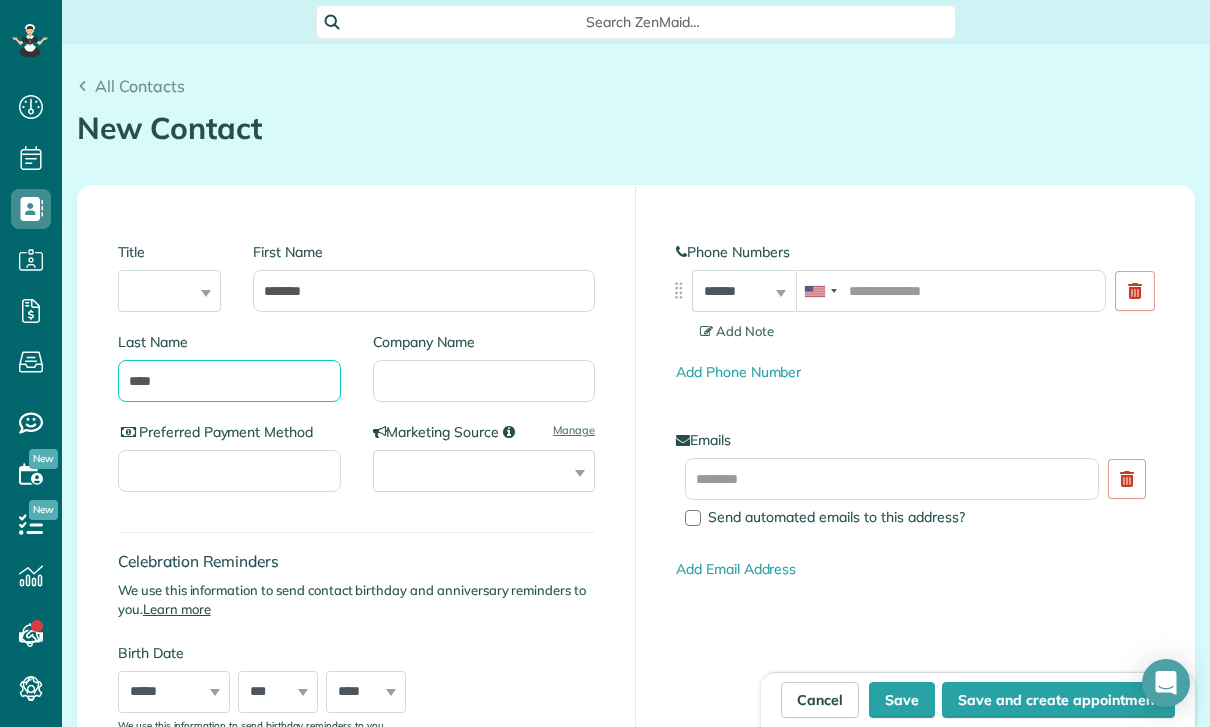 type on "****" 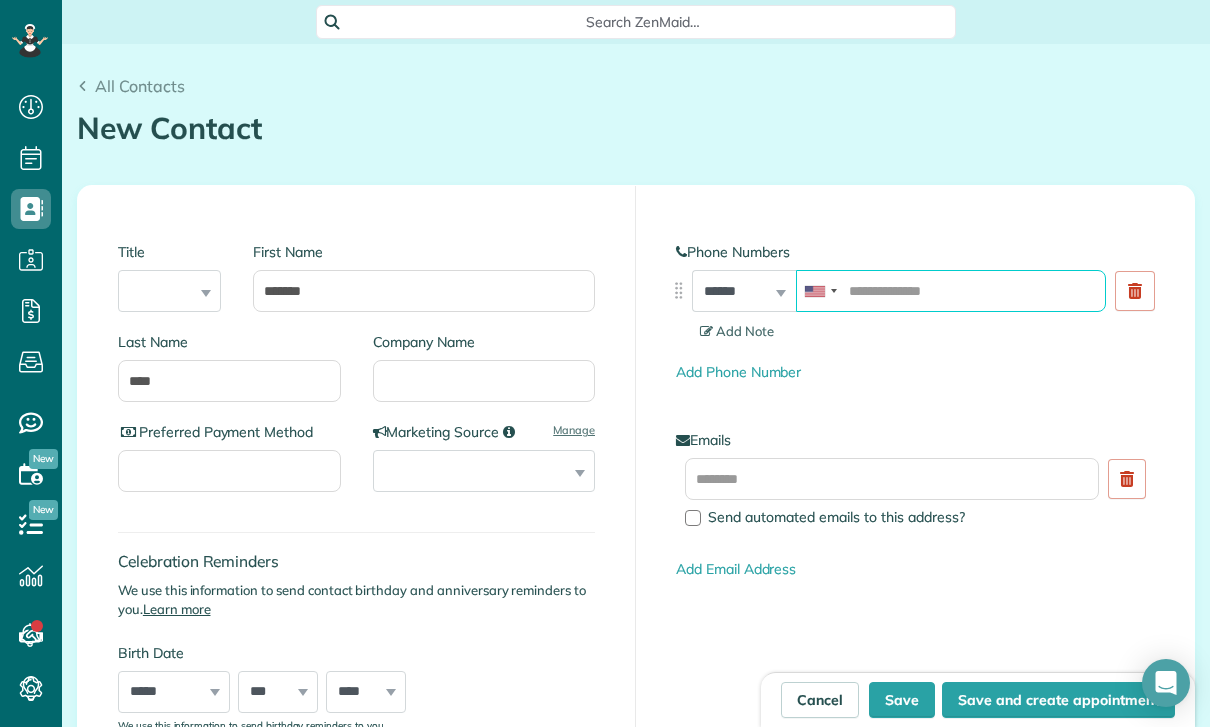 click at bounding box center [951, 291] 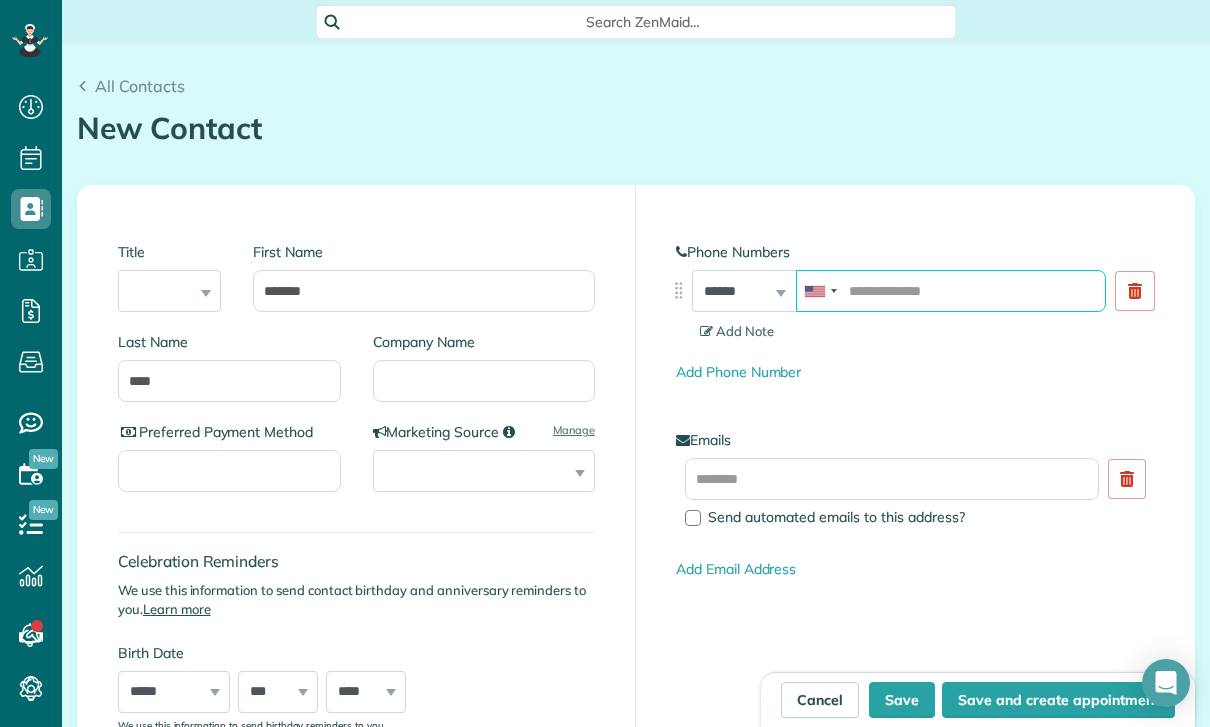 scroll, scrollTop: 0, scrollLeft: 0, axis: both 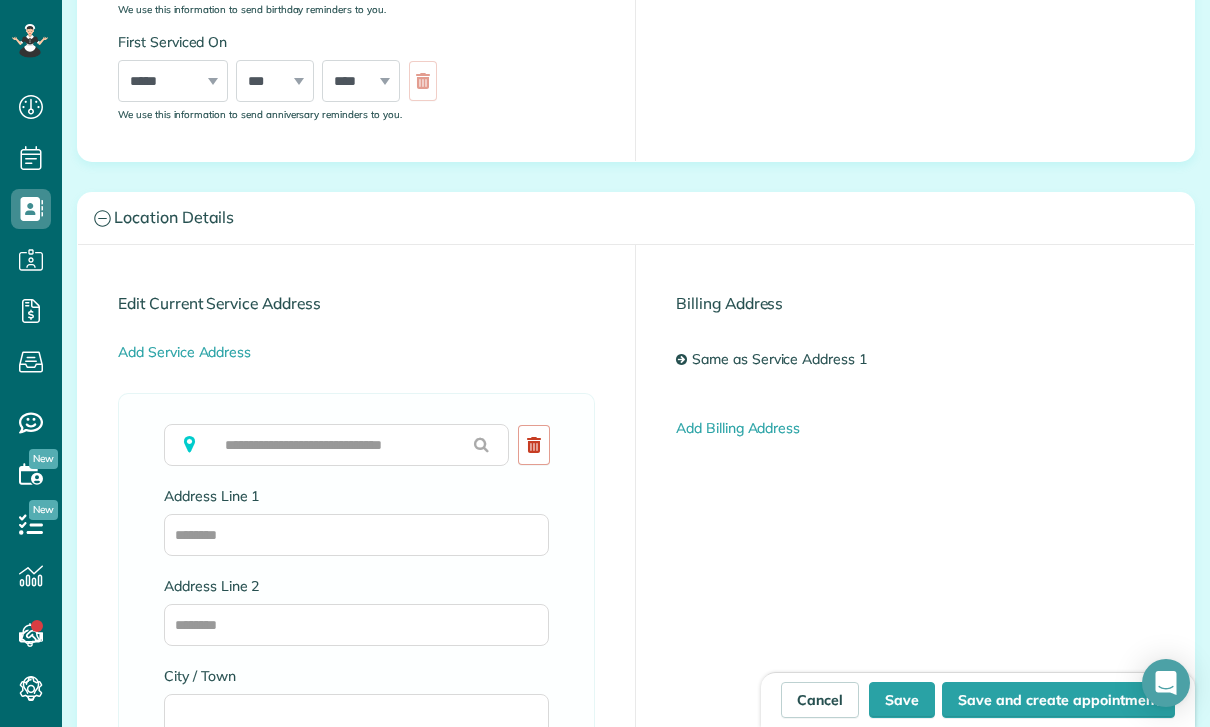 type on "**********" 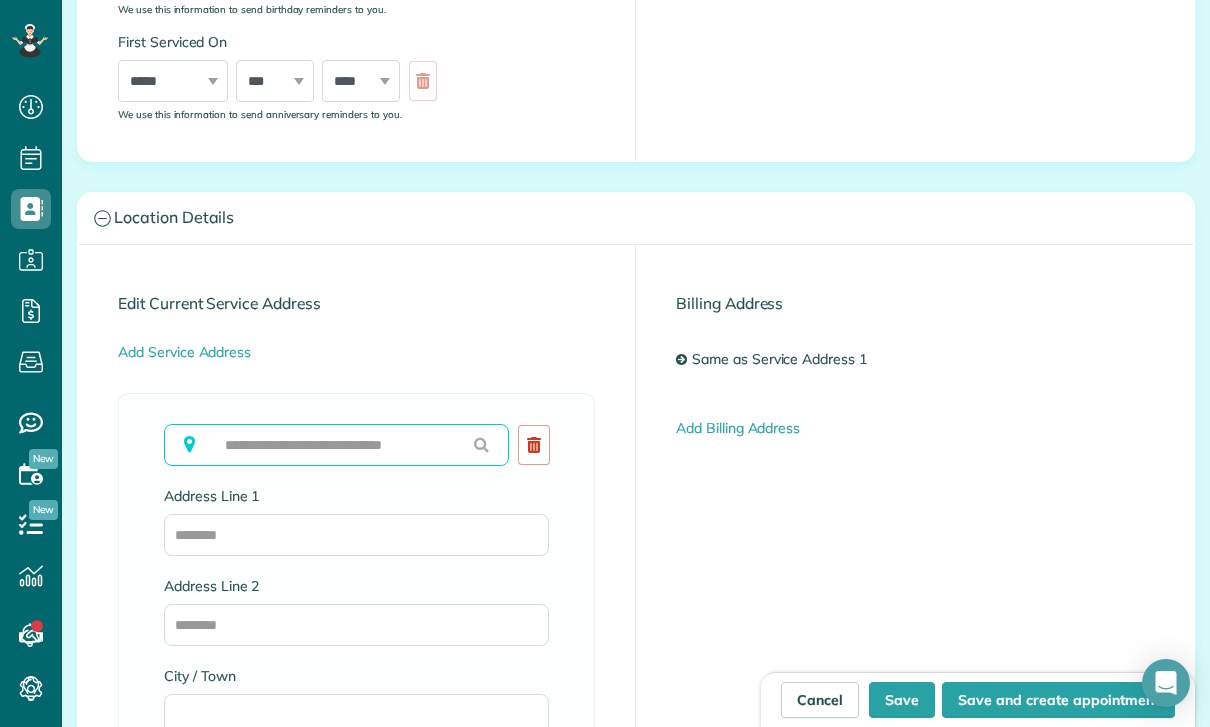 click at bounding box center [336, 445] 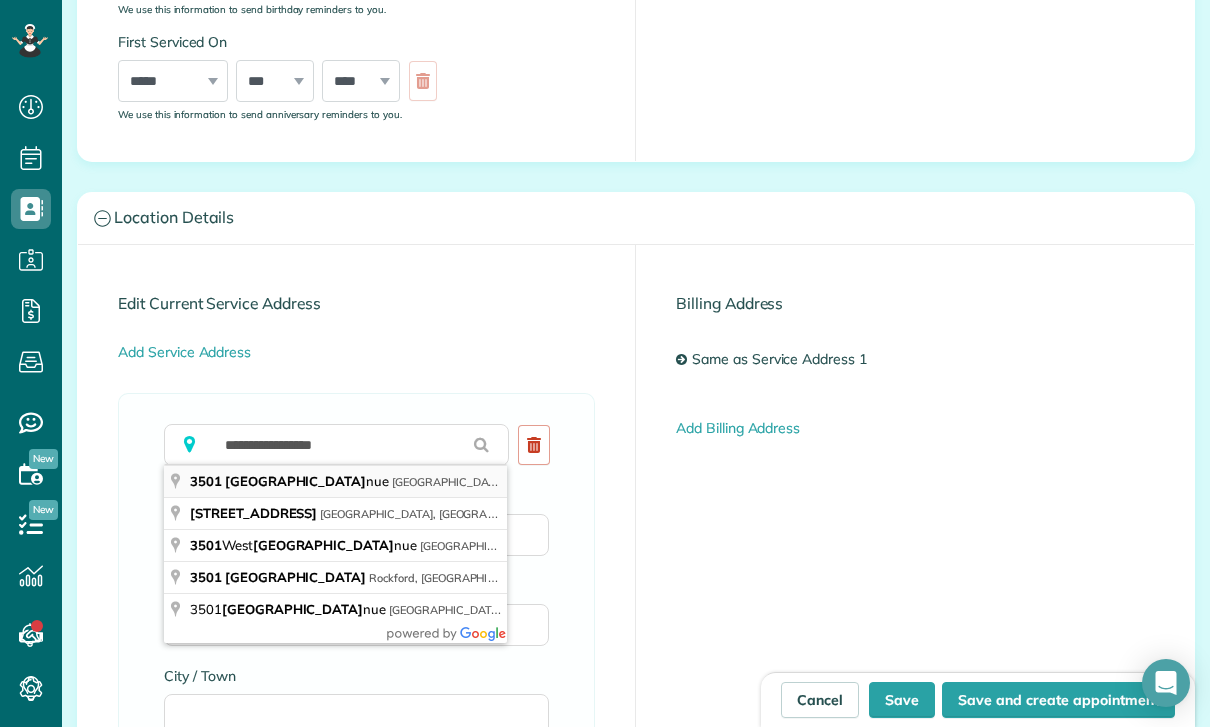 type on "**********" 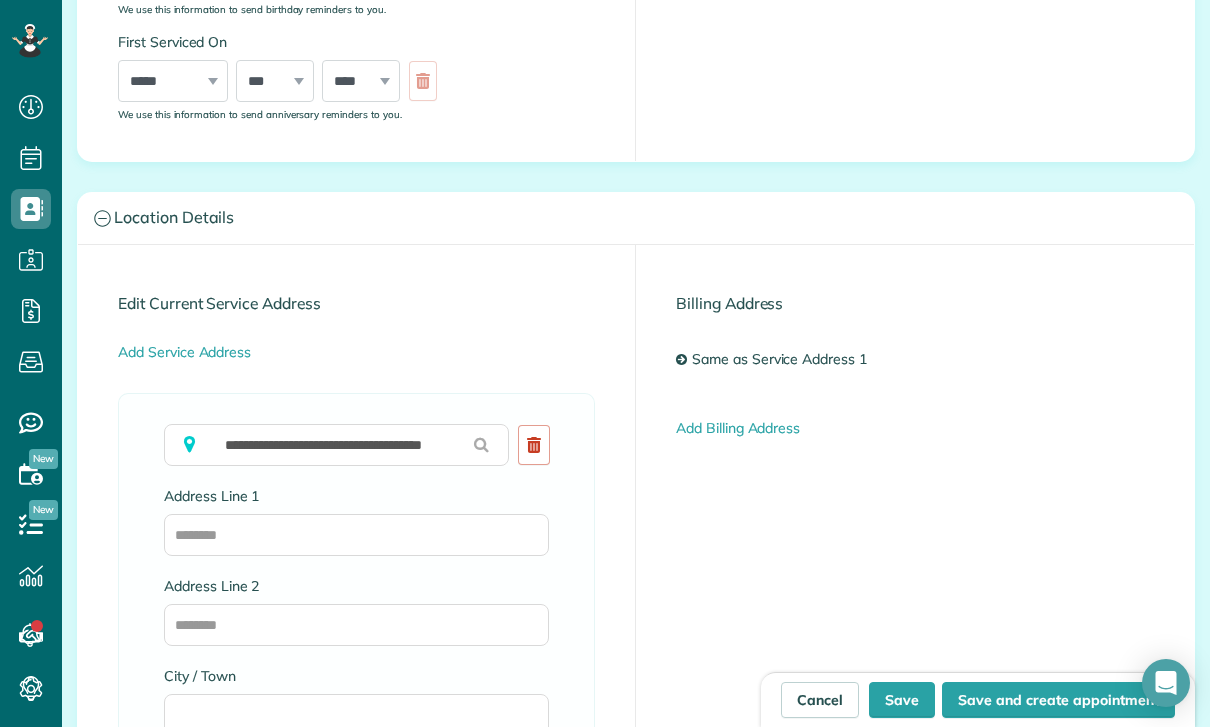 type on "**********" 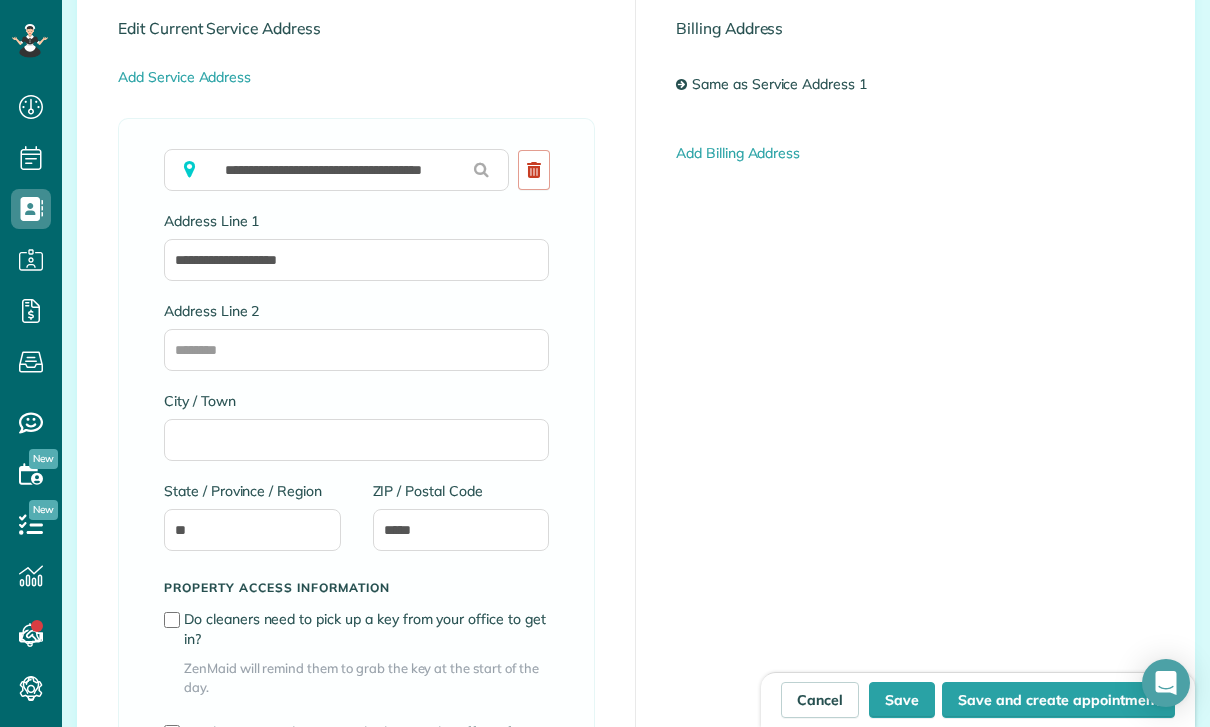 scroll, scrollTop: 1038, scrollLeft: 0, axis: vertical 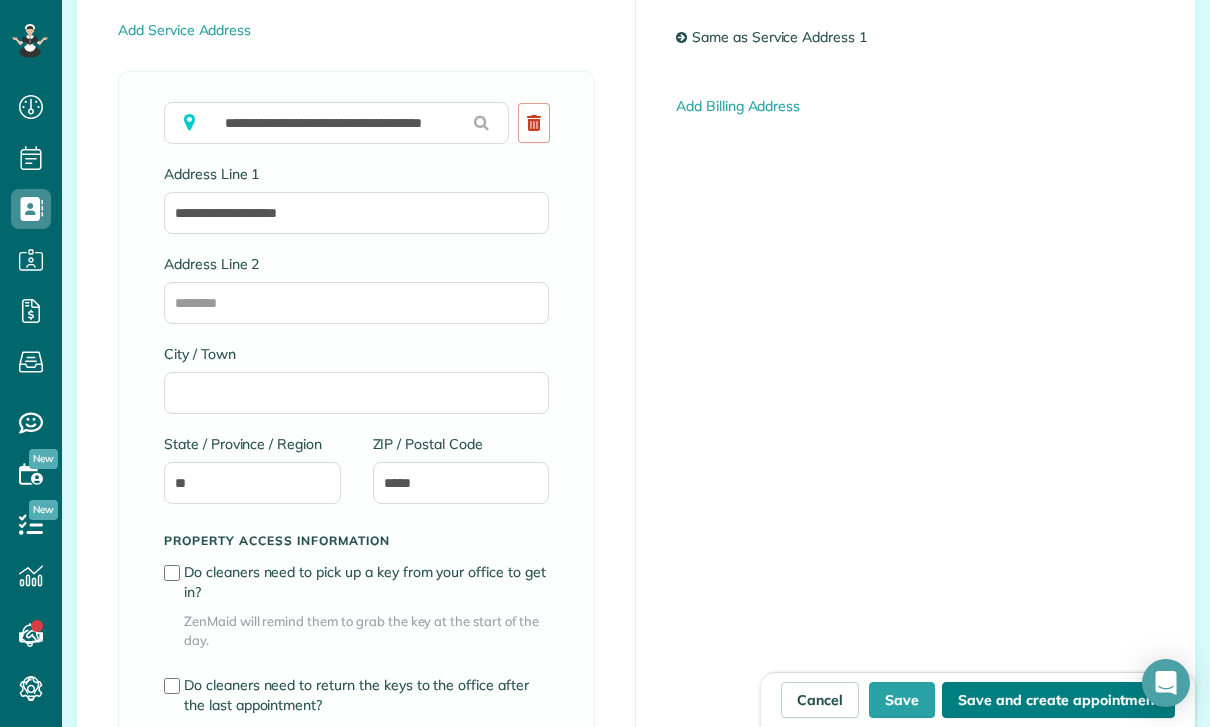 click on "Save and create appointment" at bounding box center (1058, 700) 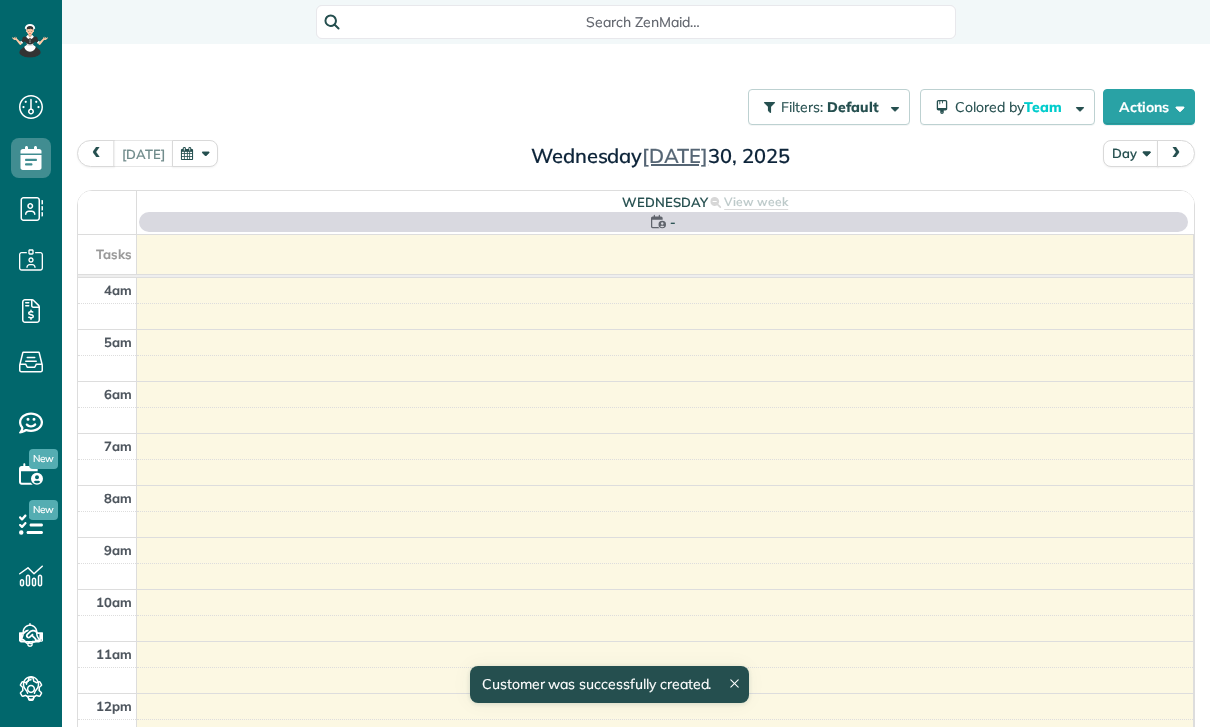 scroll, scrollTop: 0, scrollLeft: 0, axis: both 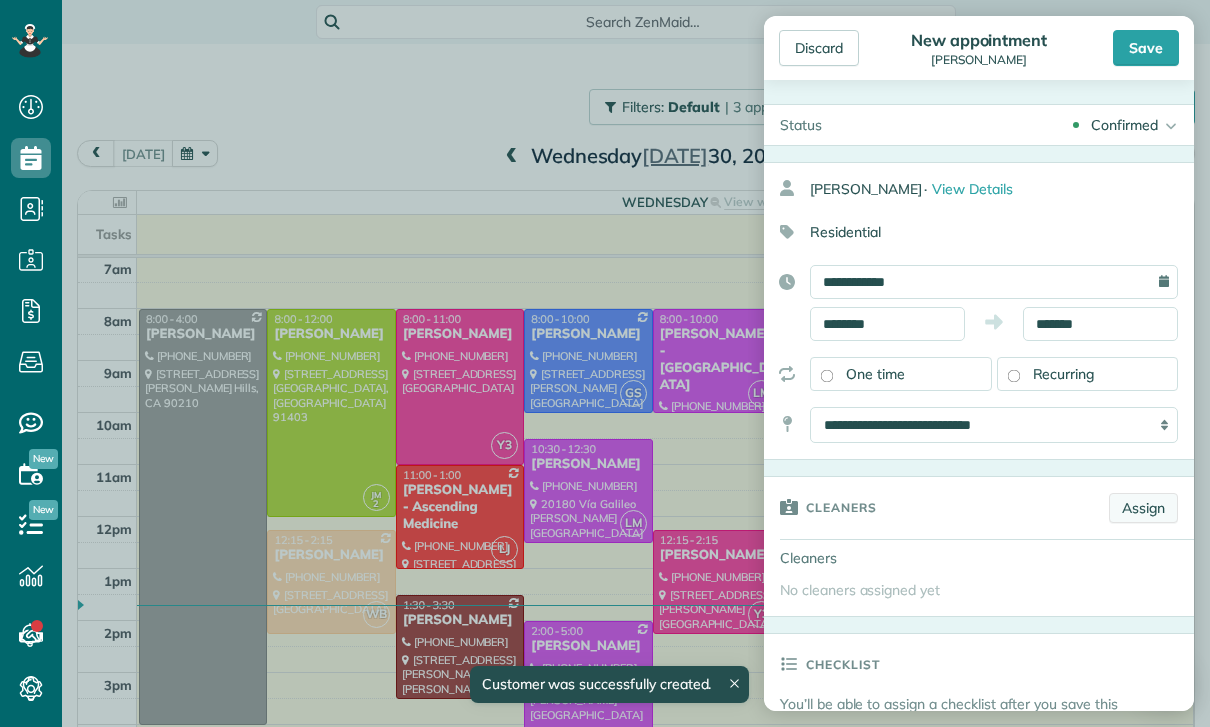 click on "Assign" at bounding box center [1143, 508] 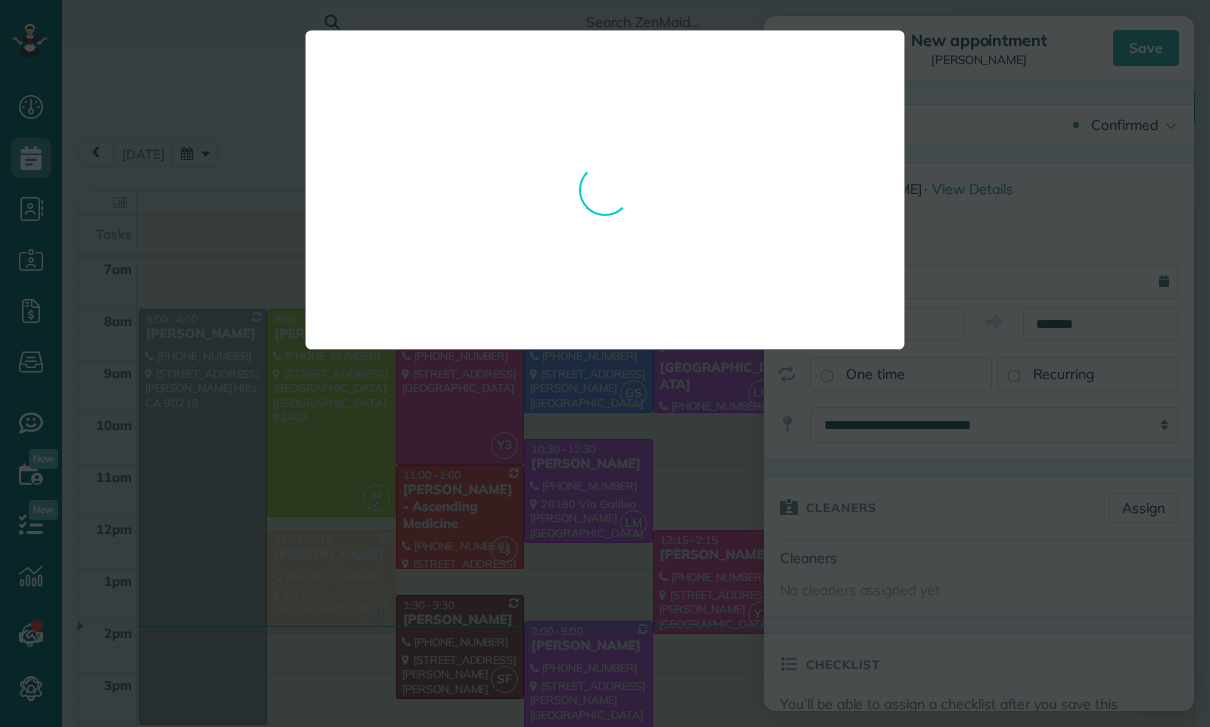 click at bounding box center [605, 363] 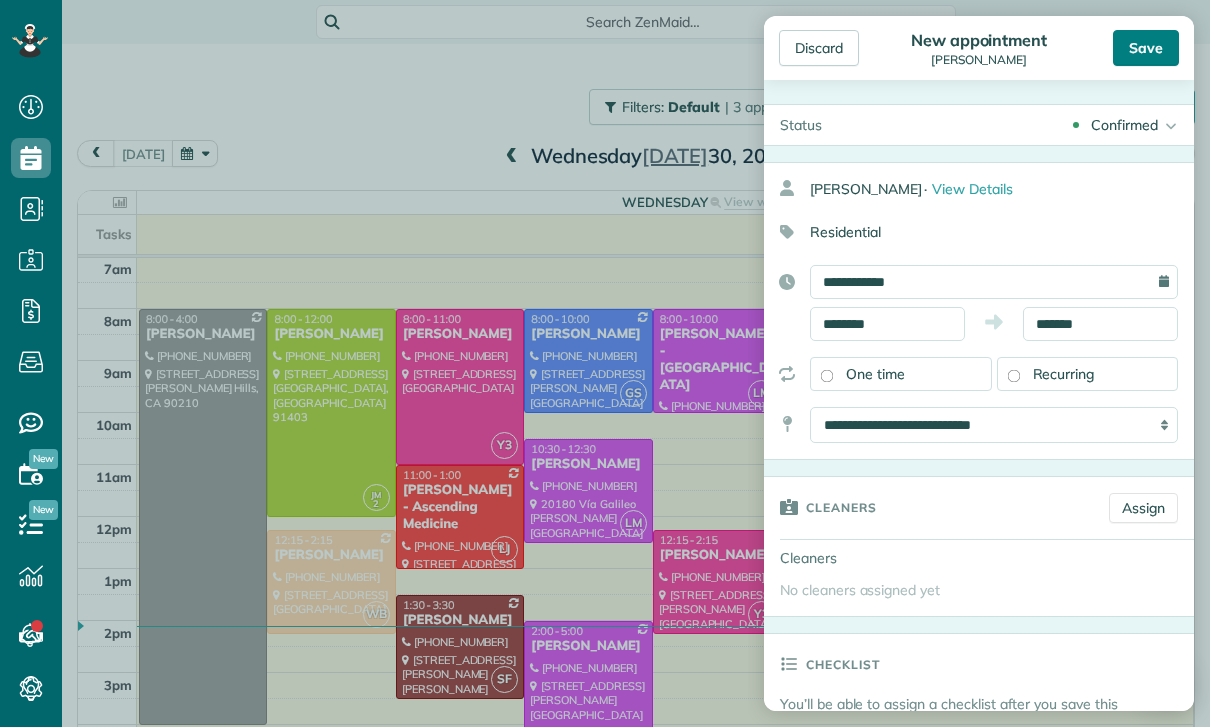 click on "Save" at bounding box center [1146, 48] 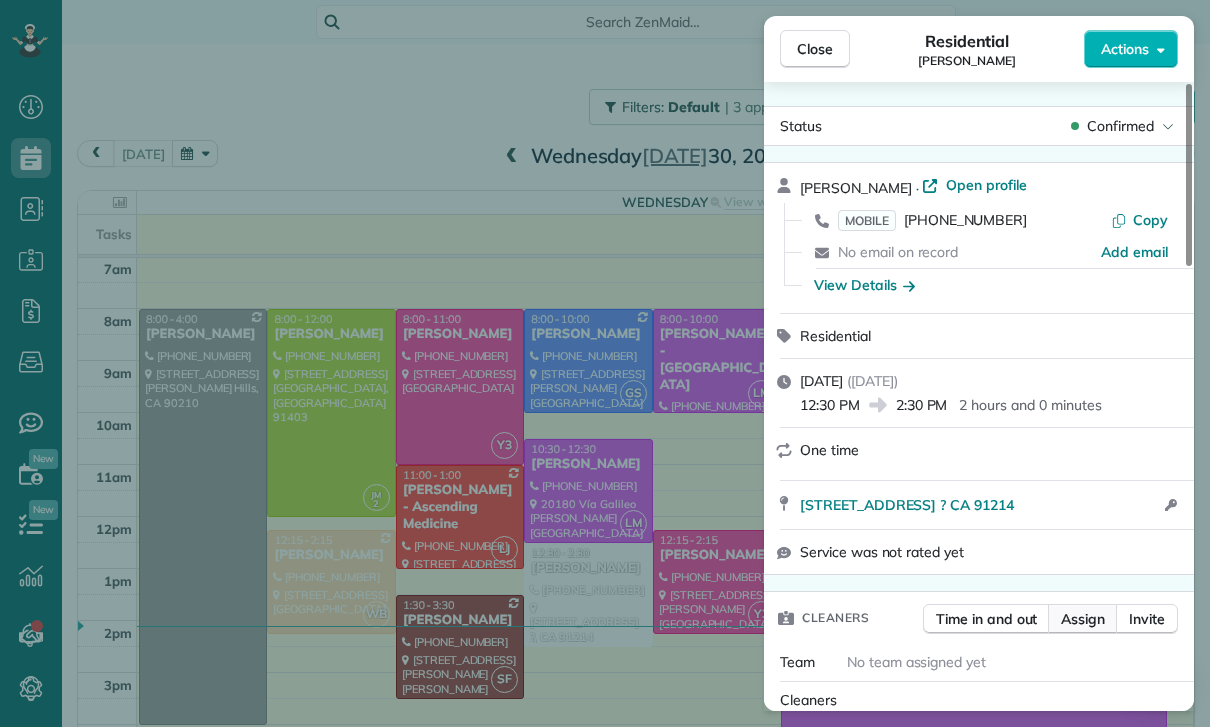 click on "Assign" at bounding box center [1083, 619] 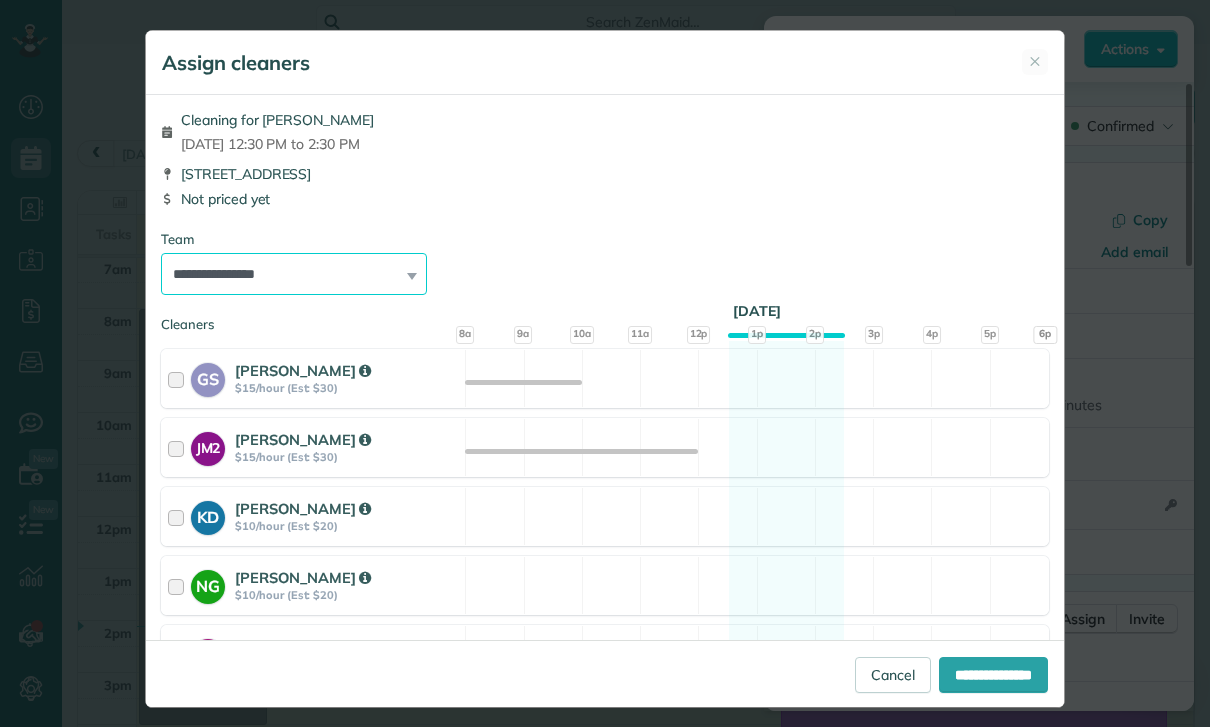 click on "**********" at bounding box center (294, 274) 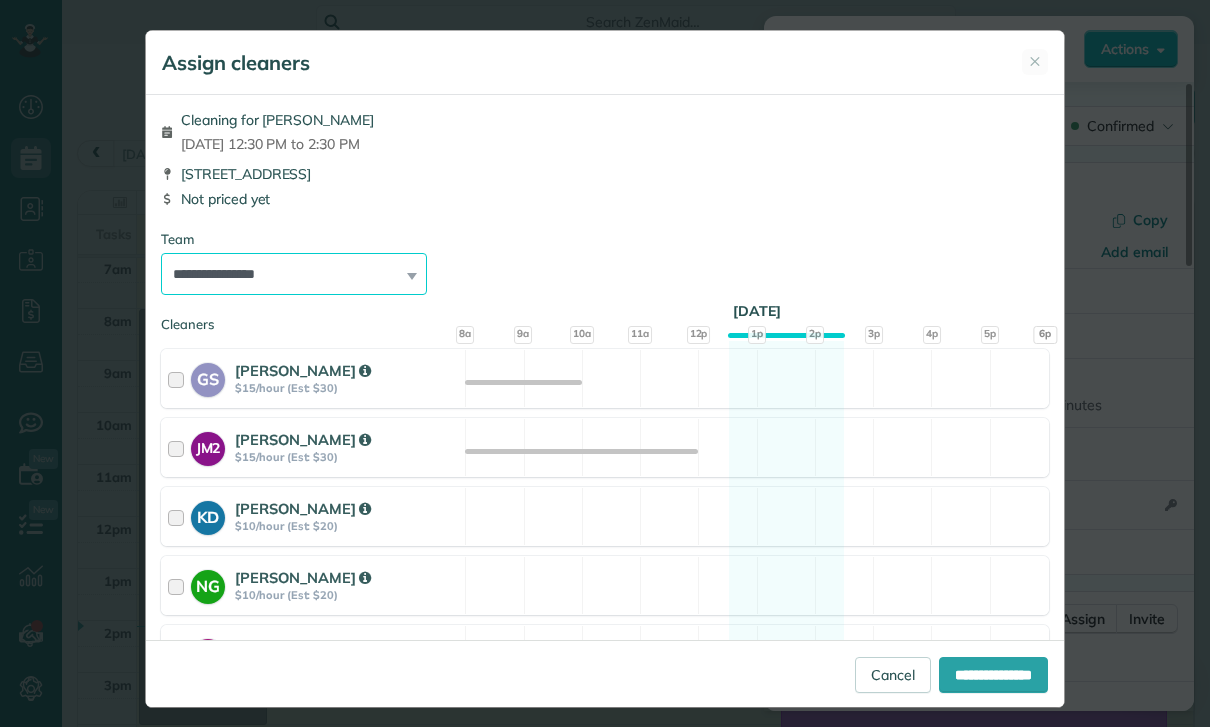 select on "***" 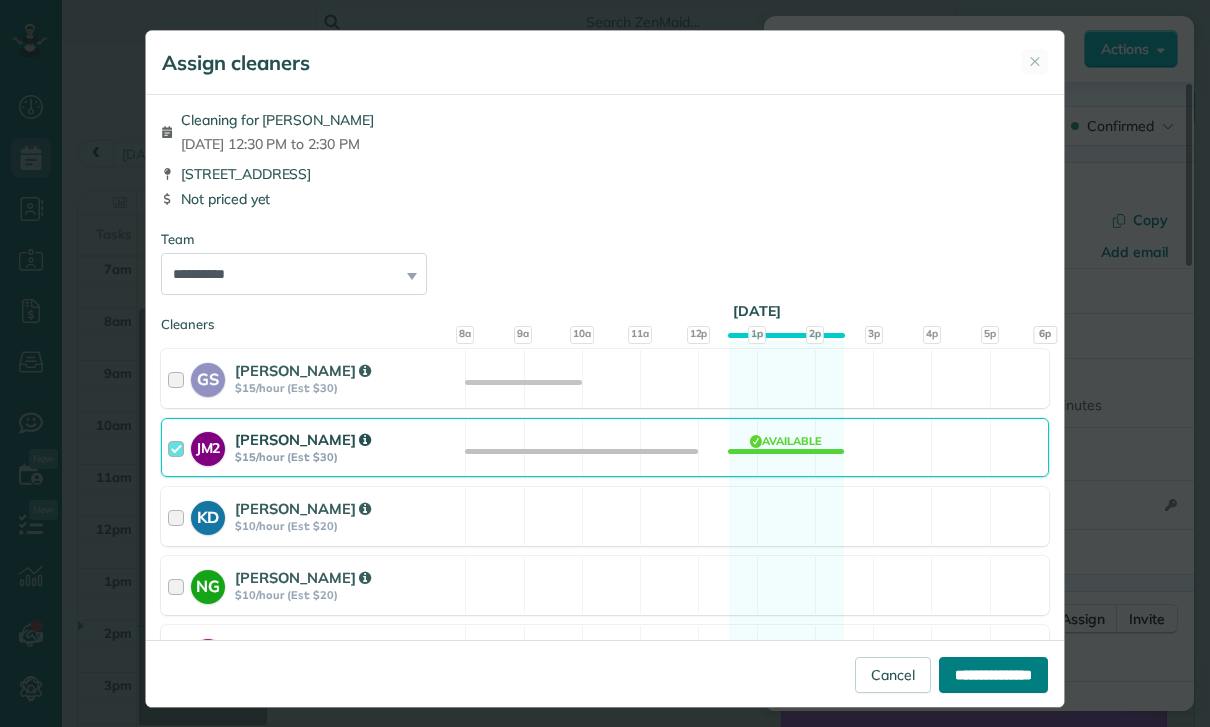click on "**********" at bounding box center [993, 675] 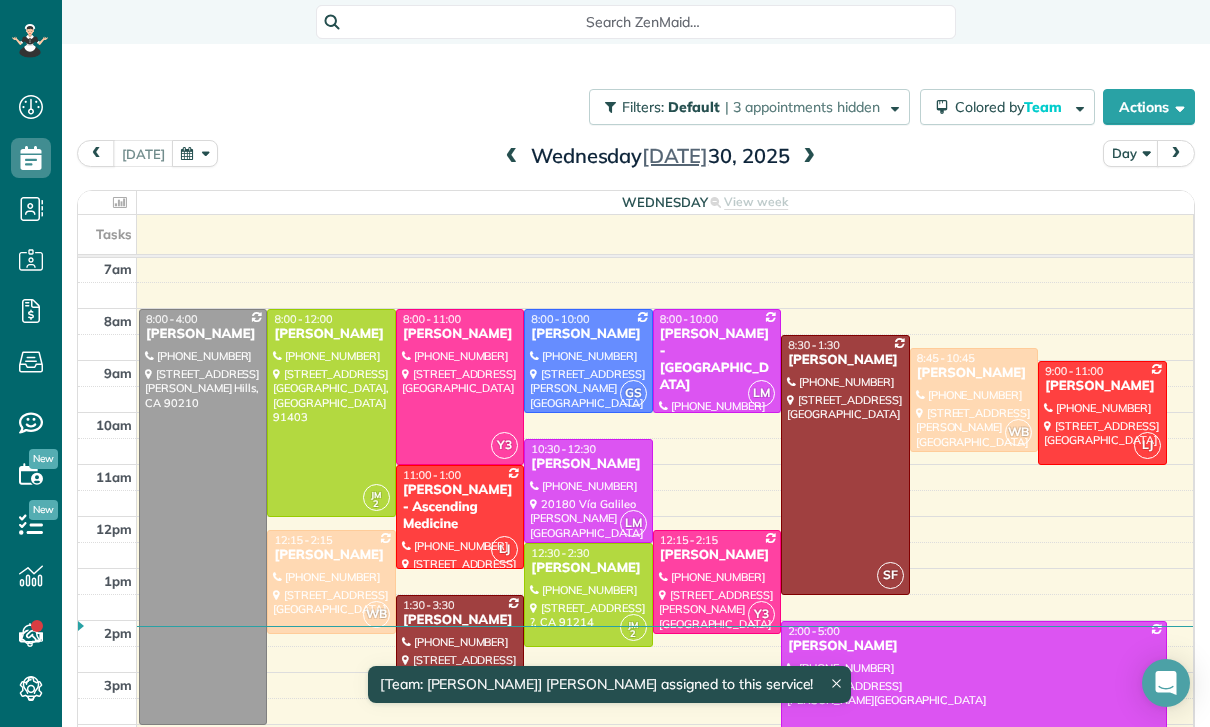 scroll, scrollTop: 157, scrollLeft: 0, axis: vertical 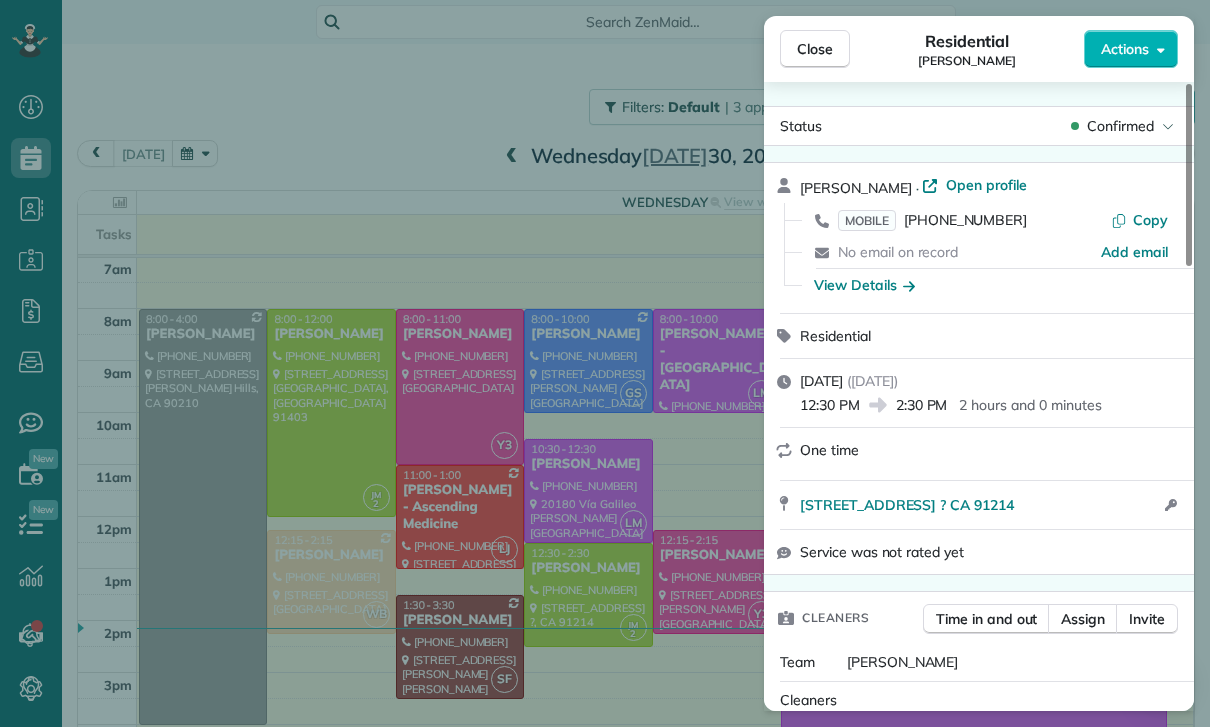 click on "Close Residential William Hill Actions Status Confirmed William Hill · Open profile MOBILE (818) 209-4964 Copy No email on record Add email View Details Residential Wednesday, July 30, 2025 ( today ) 12:30 PM 2:30 PM 2 hours and 0 minutes One time 3501 Montrose Avenue ? CA 91214 Open access information Service was not rated yet Cleaners Time in and out Assign Invite Team Jacqueline Cleaners Johanna   Martinez 12:30 PM 2:30 PM Checklist Try Now Keep this appointment up to your standards. Stay on top of every detail, keep your cleaners organised, and your client happy. Assign a checklist Watch a 5 min demo Billing Billing actions Service Service Price (1x $0.00) $0.00 Add an item Overcharge $0.00 Discount $0.00 Coupon discount - Primary tax - Secondary tax - Total appointment price $0.00 Tips collected $0.00 Mark as paid Total including tip $0.00 Get paid online in no-time! Send an invoice and reward your cleaners with tips Charge customer credit card Appointment custom fields Key # - Work items Notes 0 0" at bounding box center [605, 363] 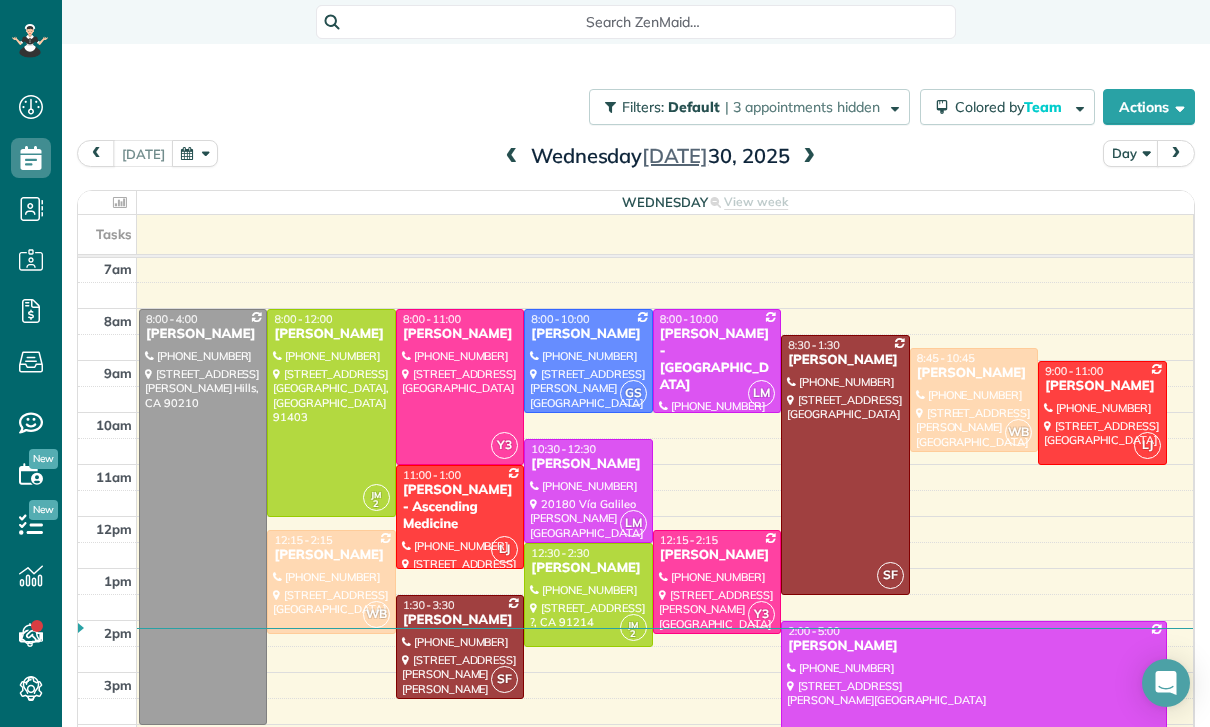 click at bounding box center [195, 153] 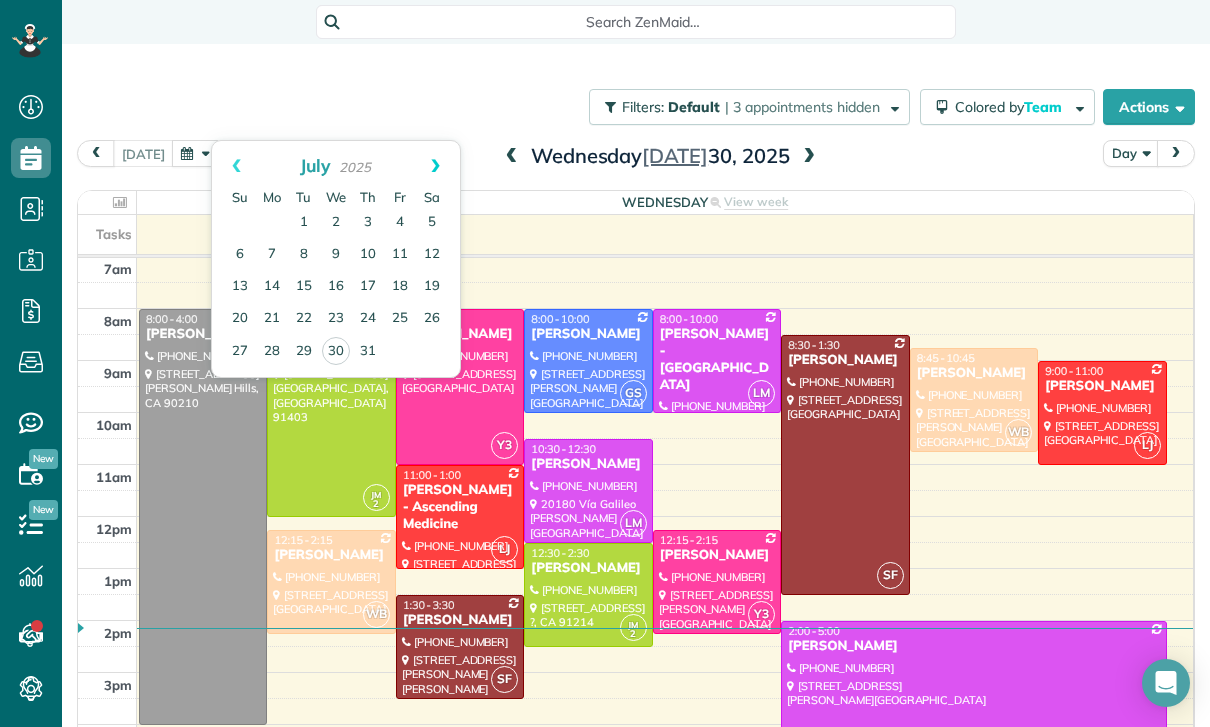 click on "Next" at bounding box center (435, 166) 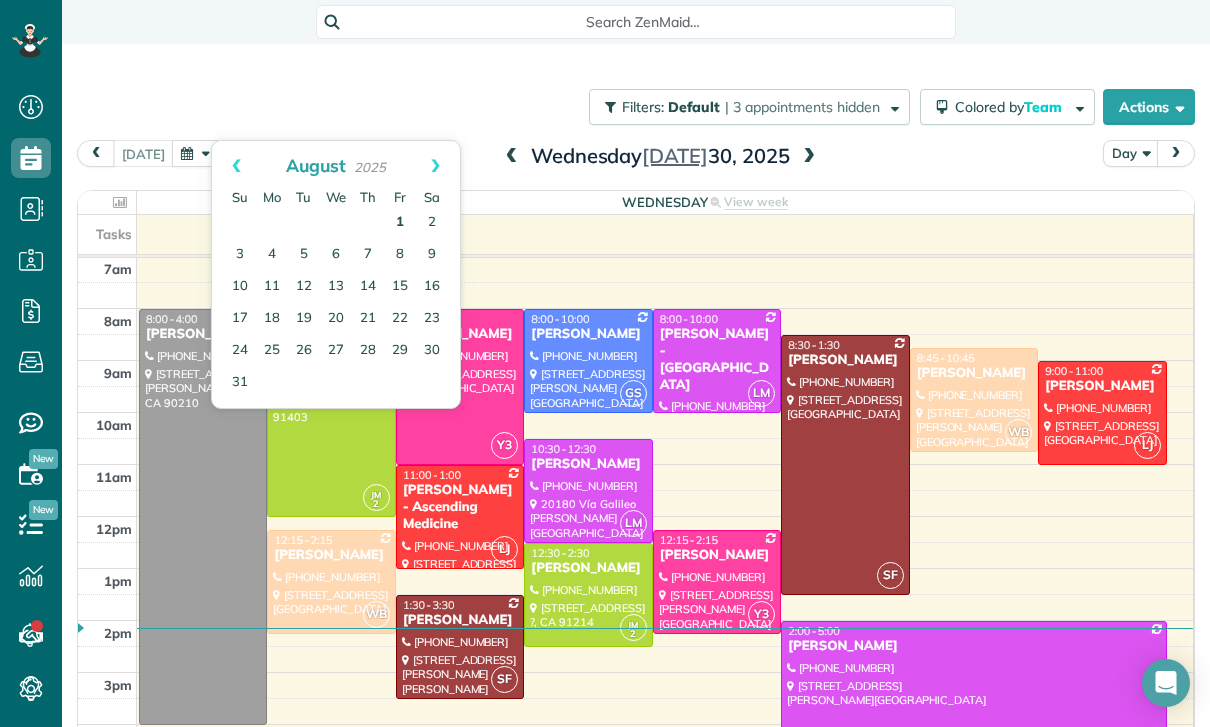 click on "1" at bounding box center (400, 223) 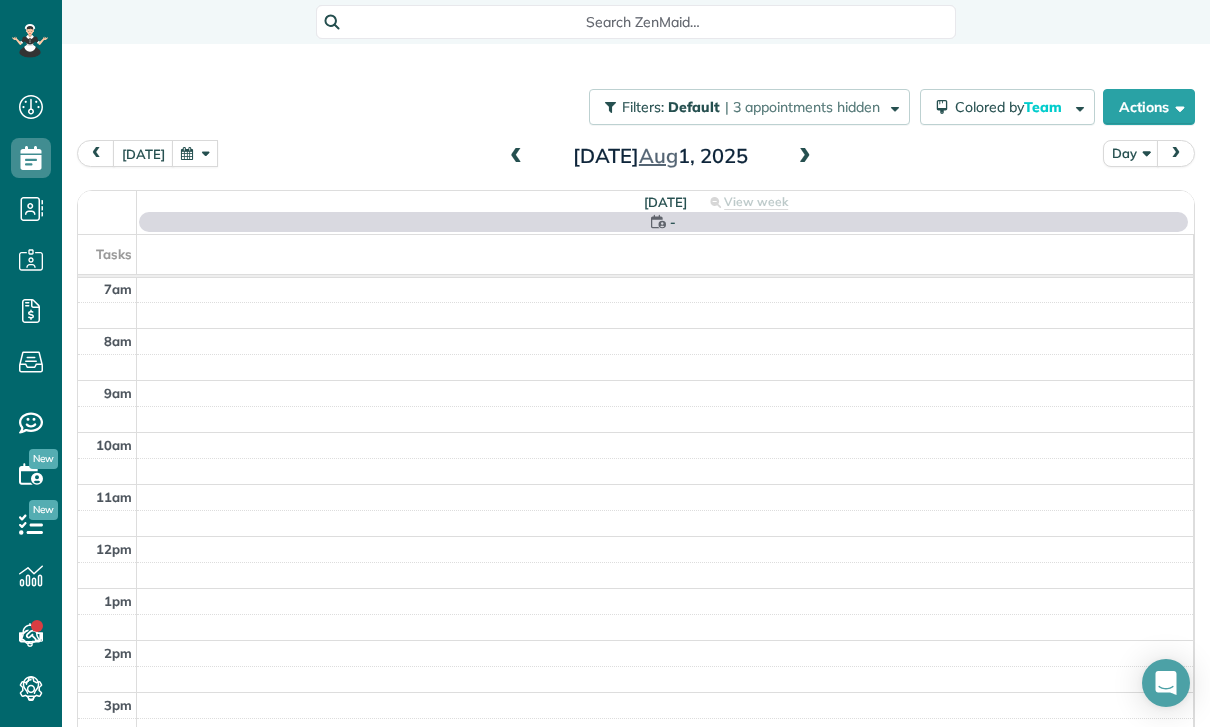 scroll, scrollTop: 157, scrollLeft: 0, axis: vertical 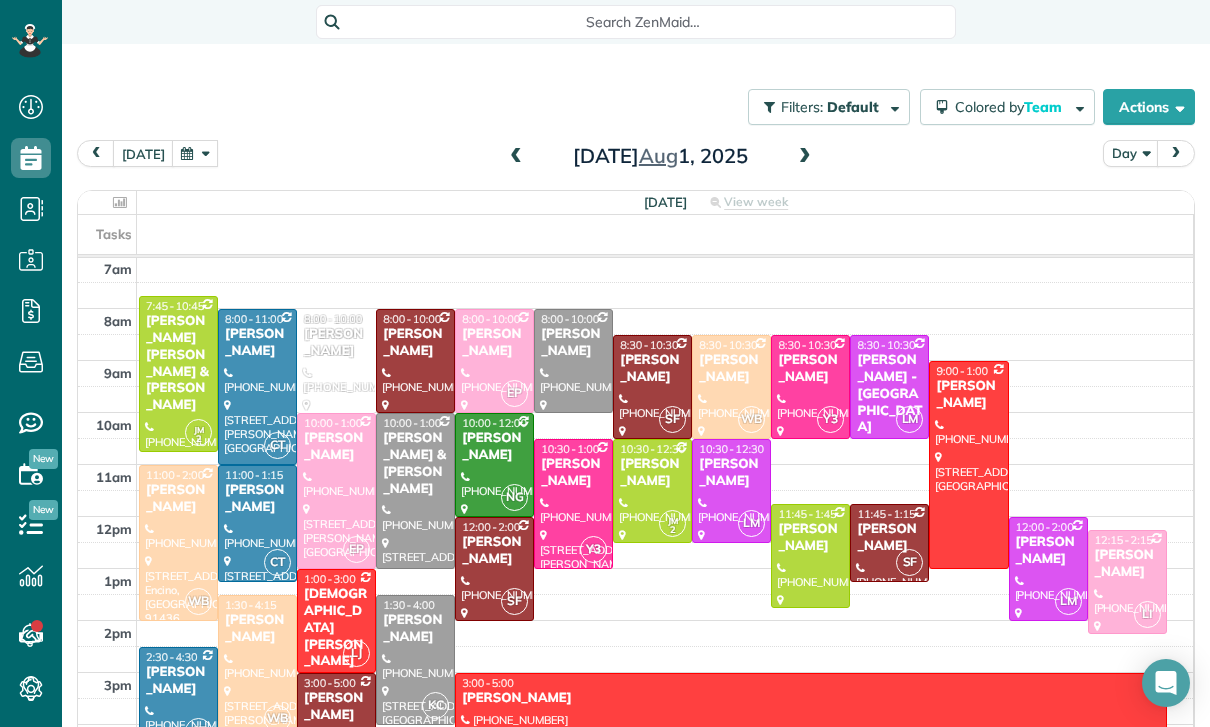 click at bounding box center [731, 491] 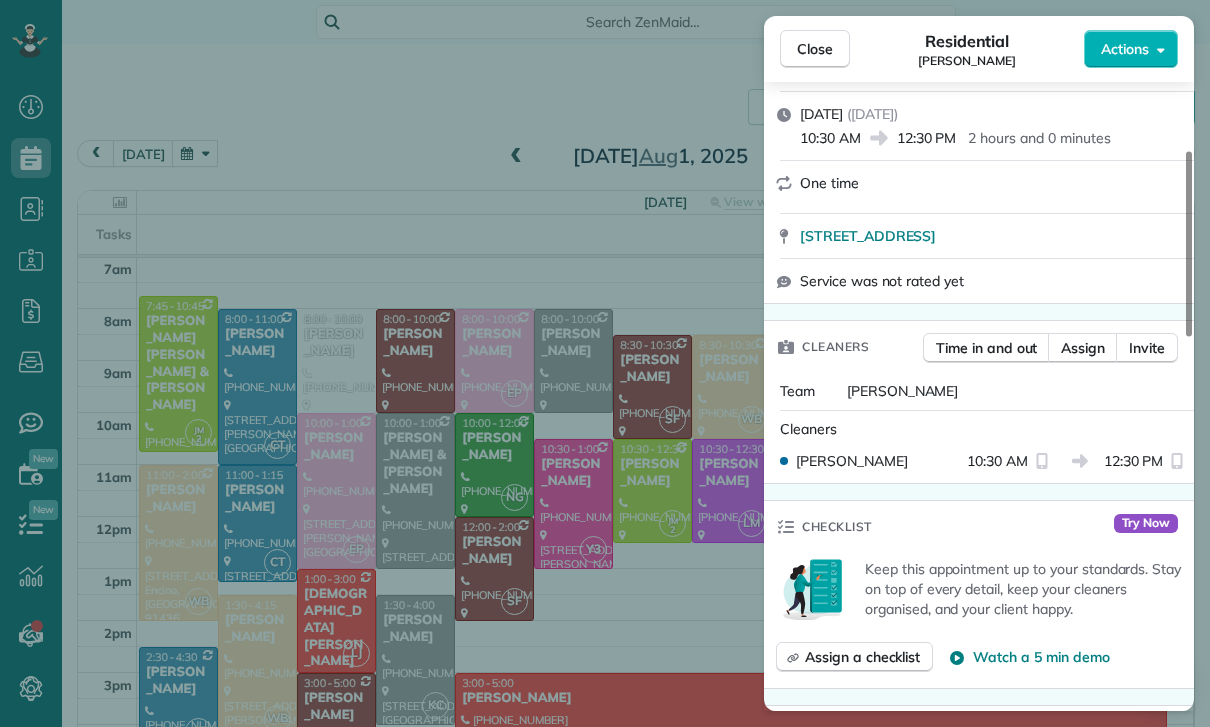 scroll, scrollTop: 244, scrollLeft: 0, axis: vertical 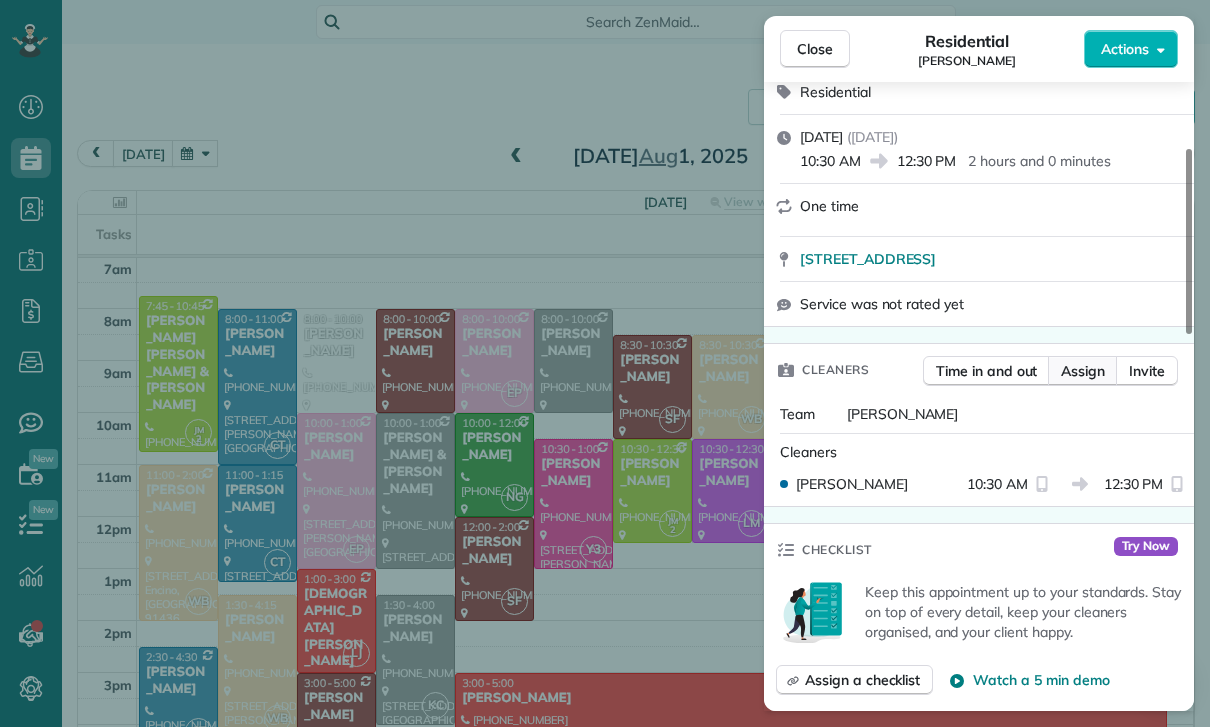 click on "Assign" at bounding box center [1083, 371] 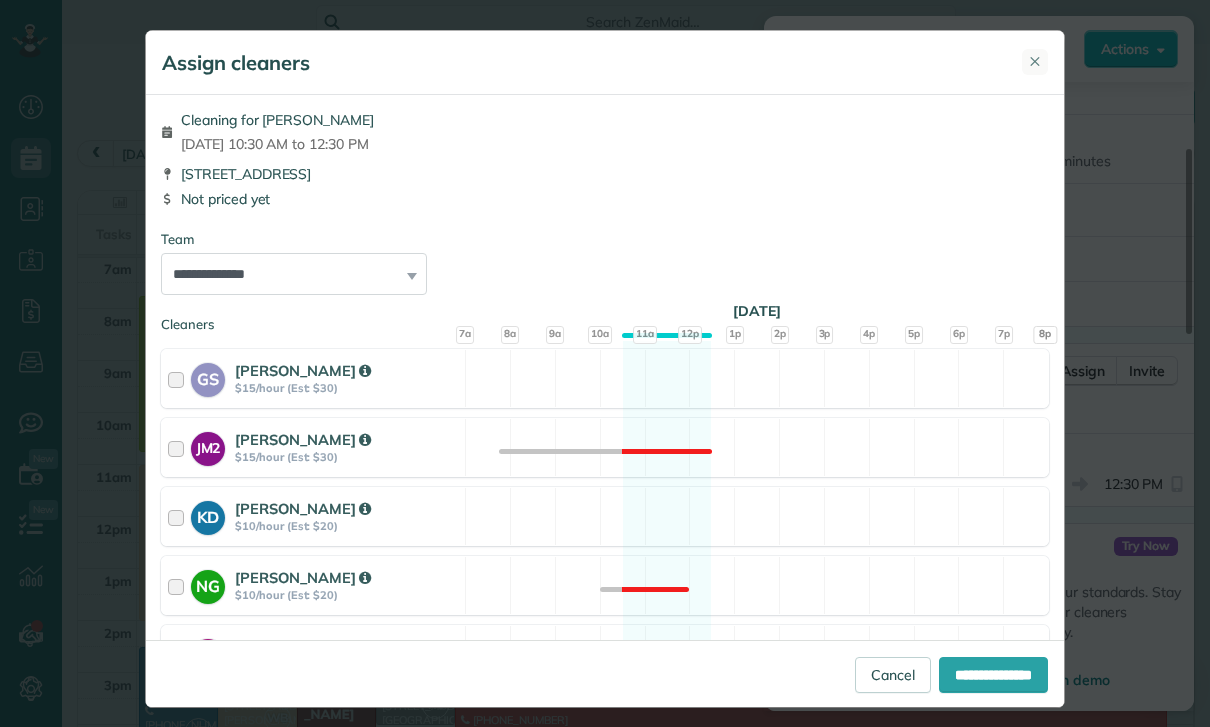 click on "✕" at bounding box center [1035, 62] 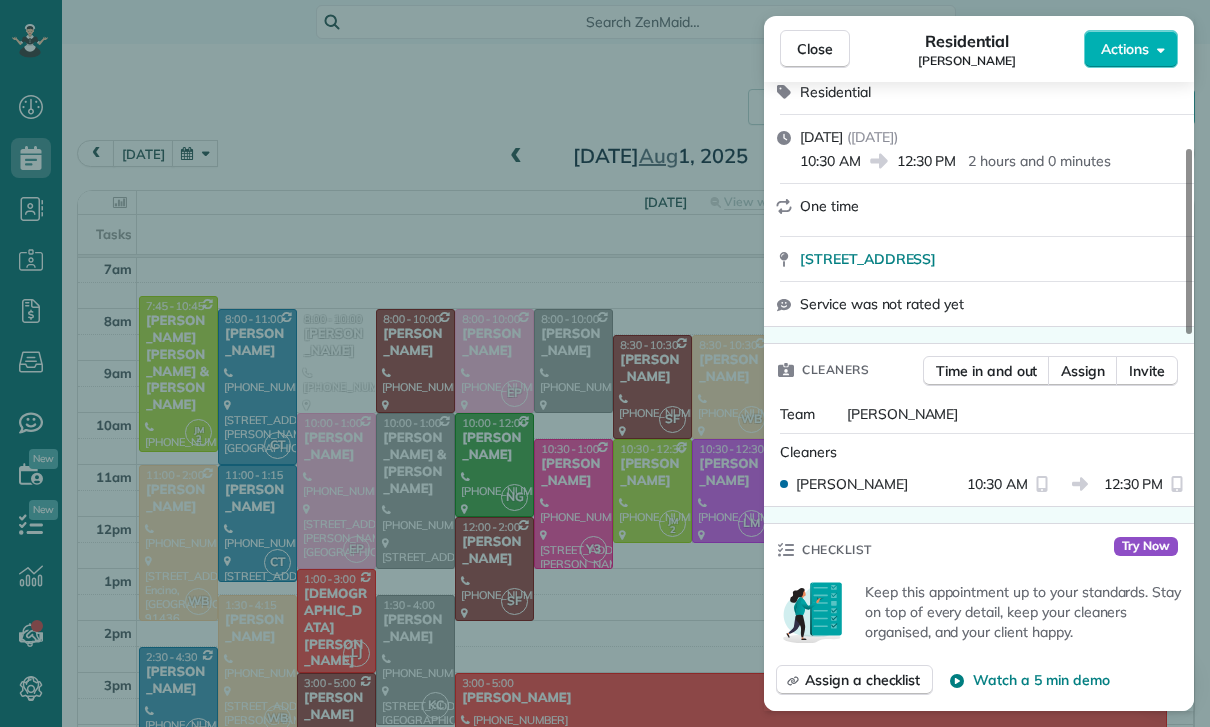 click on "Close Residential Adam Smith Actions Status Confirmed Adam Smith · Open profile MOBILE (646) 465-1278 Copy No email on record Add email View Details Residential Friday, August 01, 2025 ( in 2 days ) 10:30 AM 12:30 PM 2 hours and 0 minutes One time 7224 Hillside Avenue Apt 101 Los Angeles CA 90046 Service was not rated yet Cleaners Time in and out Assign Invite Team Leslie Miranda Cleaners Leslie Mirnada   10:30 AM 12:30 PM Checklist Try Now Keep this appointment up to your standards. Stay on top of every detail, keep your cleaners organised, and your client happy. Assign a checklist Watch a 5 min demo Billing Billing actions Service Add an item Overcharge $0.00 Discount $0.00 Coupon discount - Primary tax - Secondary tax - Total appointment price $0.00 Tips collected $0.00 Mark as paid Total including tip $0.00 Get paid online in no-time! Send an invoice and reward your cleaners with tips Charge customer credit card Appointment custom fields Key # - Work items No work items to display Notes Appointment 0 0" at bounding box center [605, 363] 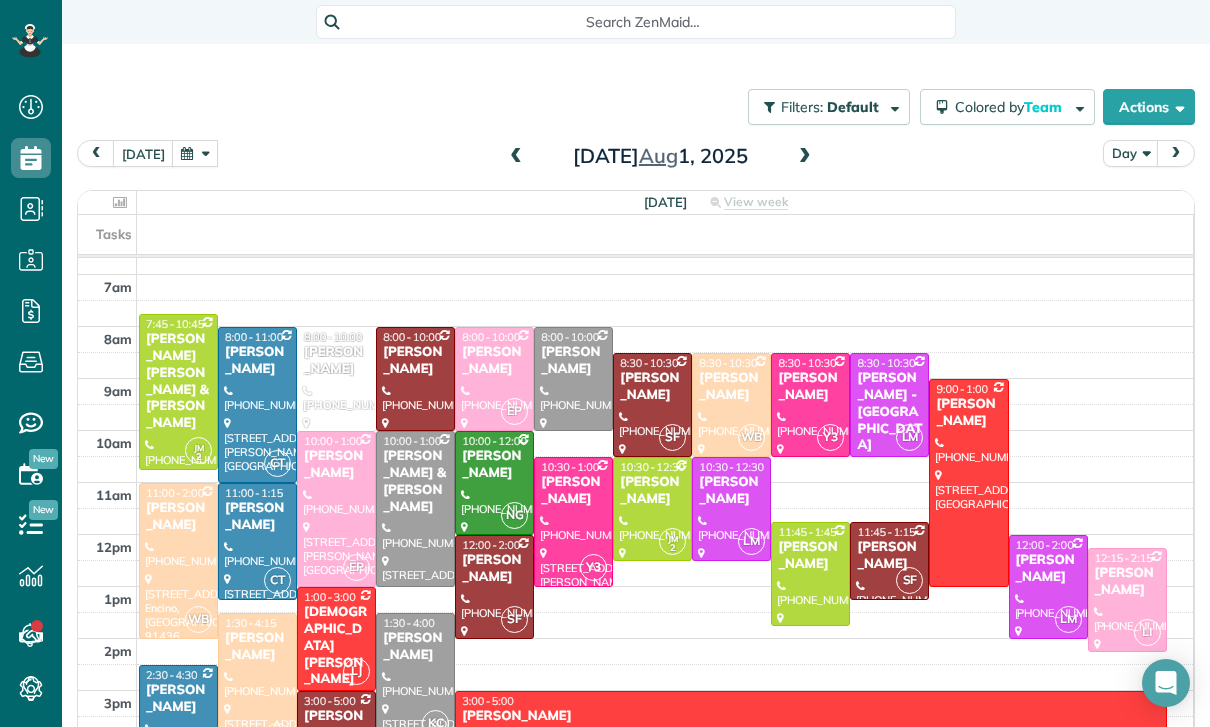 scroll, scrollTop: 266, scrollLeft: 0, axis: vertical 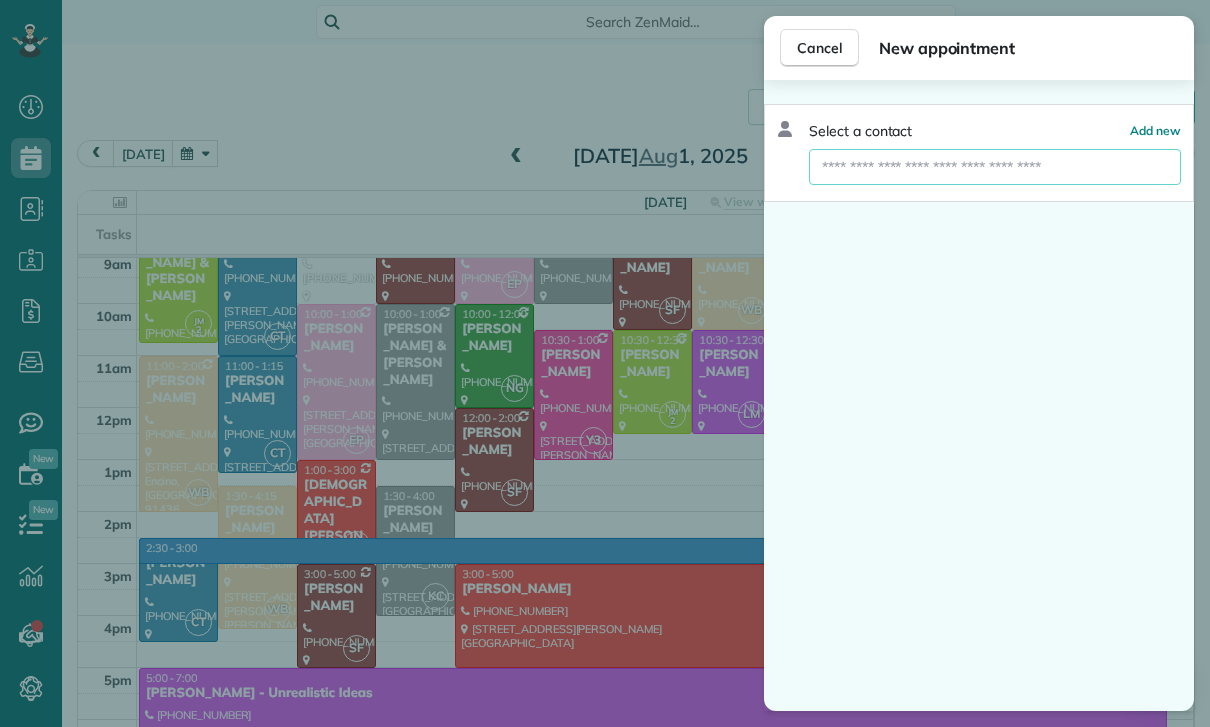 click at bounding box center (995, 167) 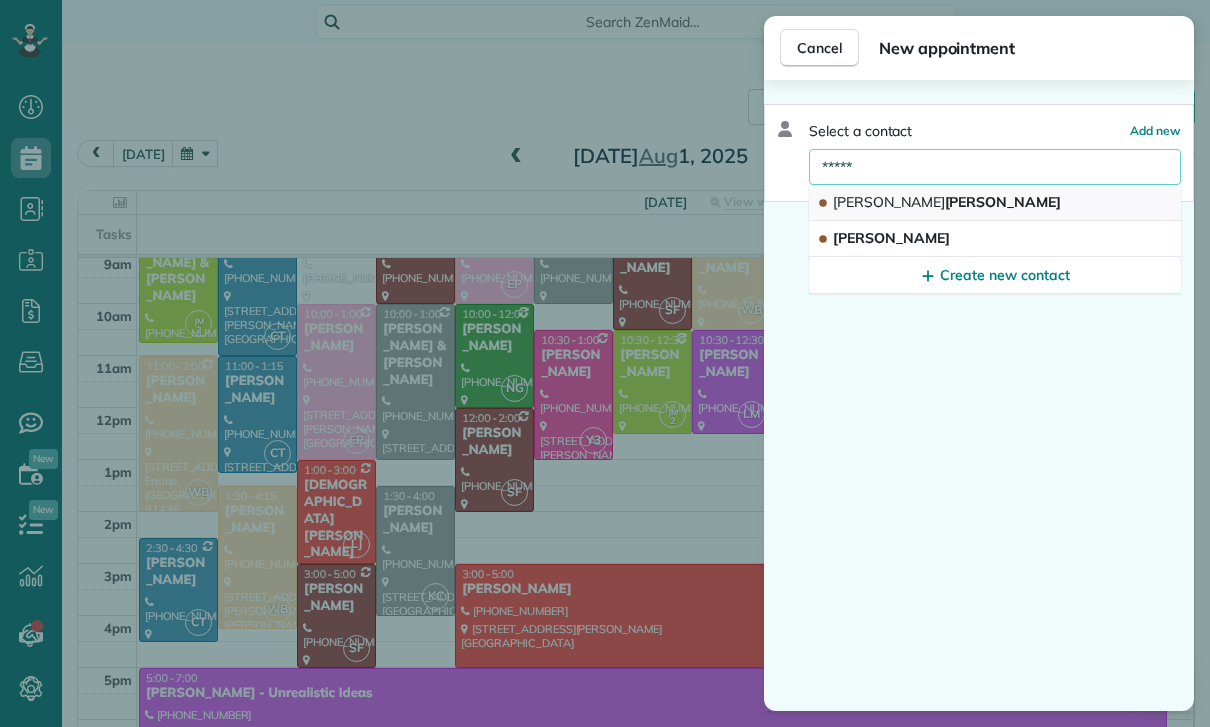 type on "*****" 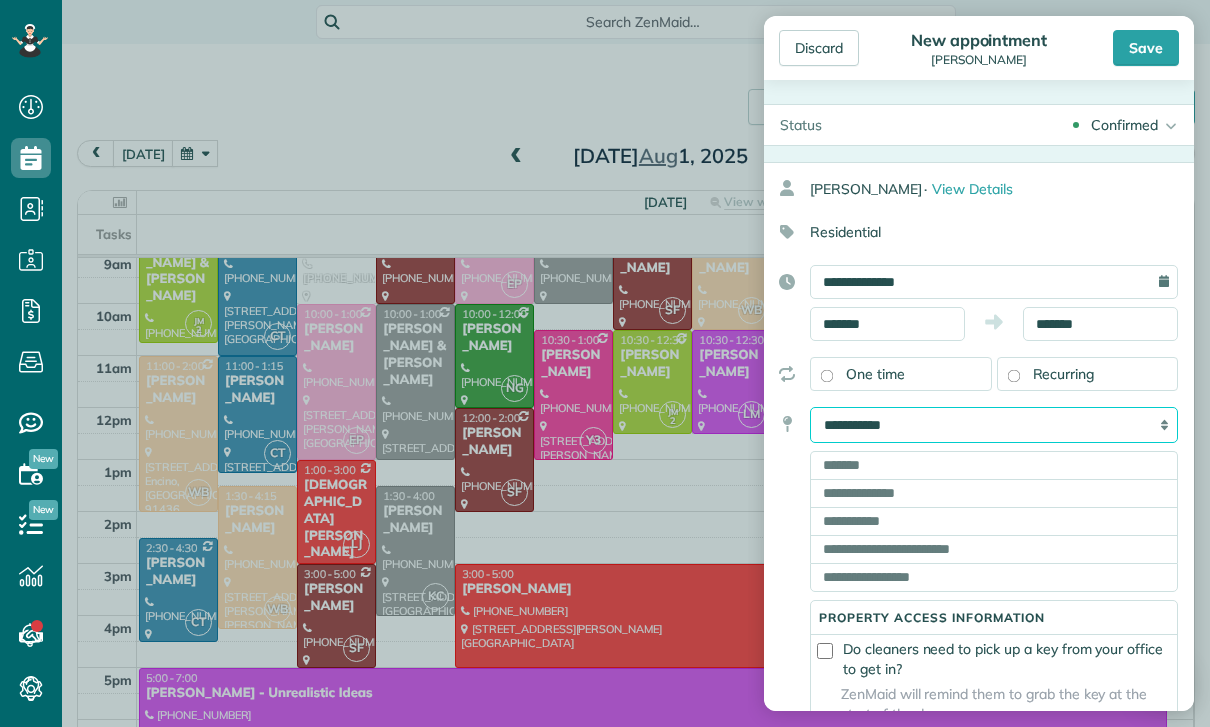 click on "**********" at bounding box center (994, 425) 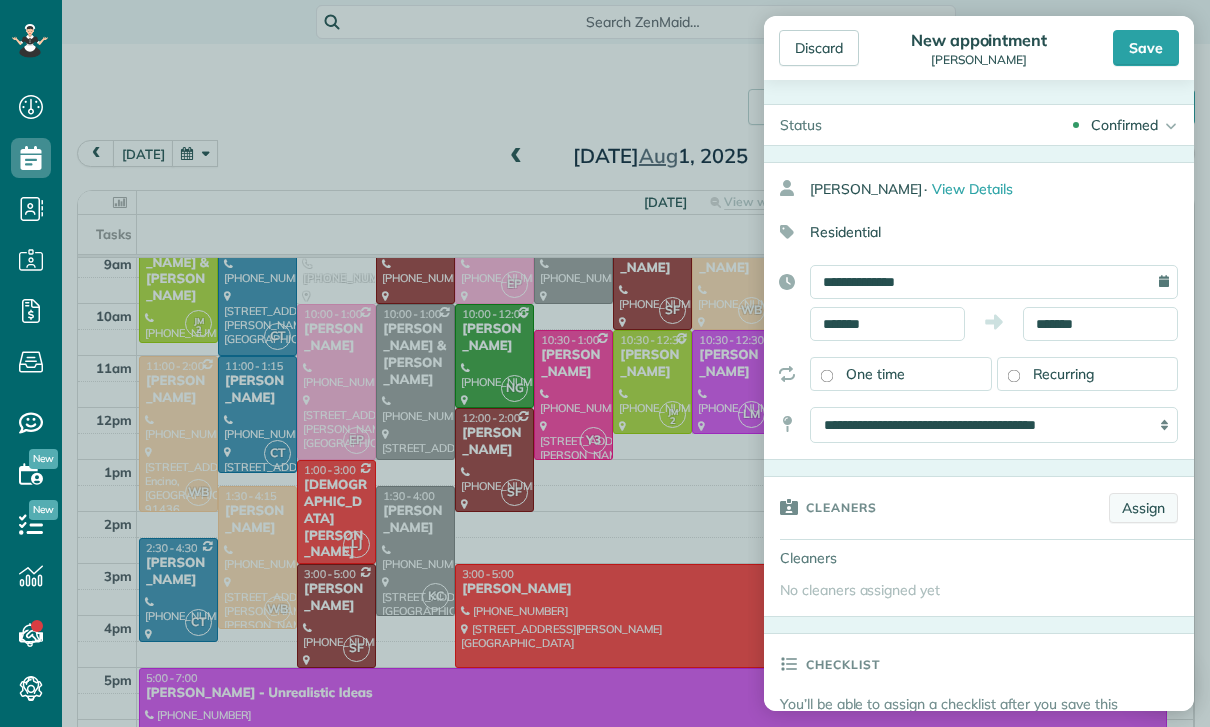 click on "Assign" at bounding box center (1143, 508) 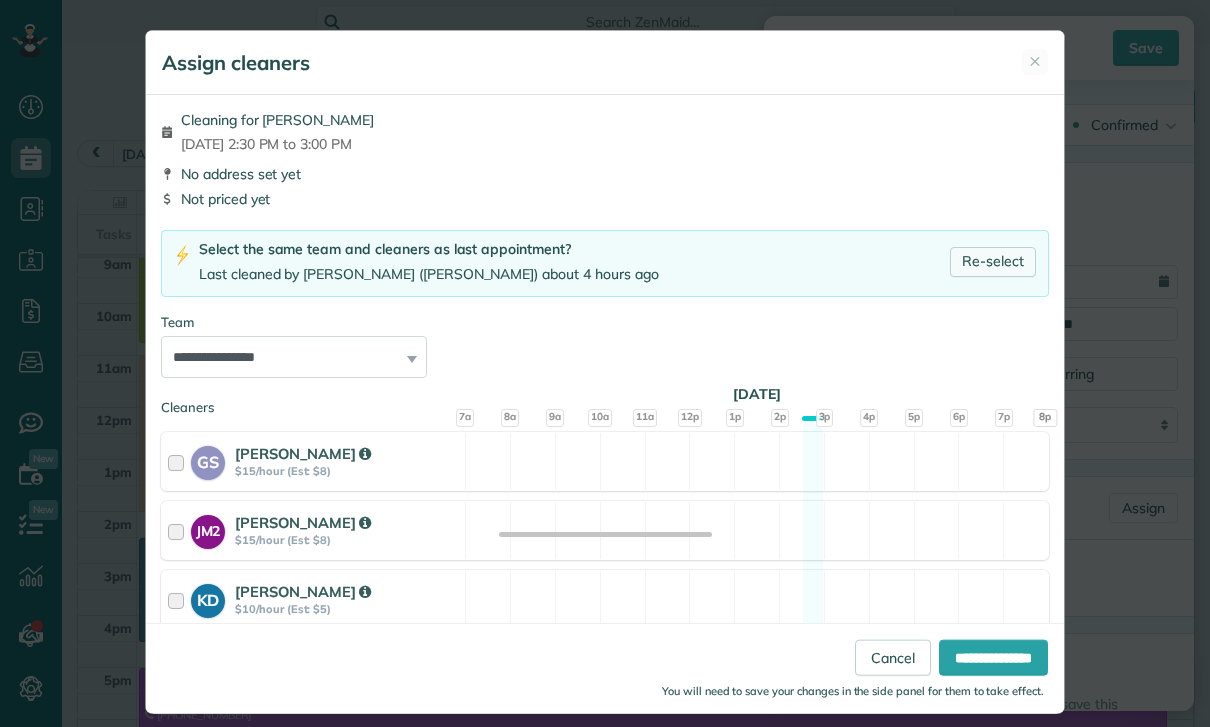 click on "Re-select" at bounding box center [993, 262] 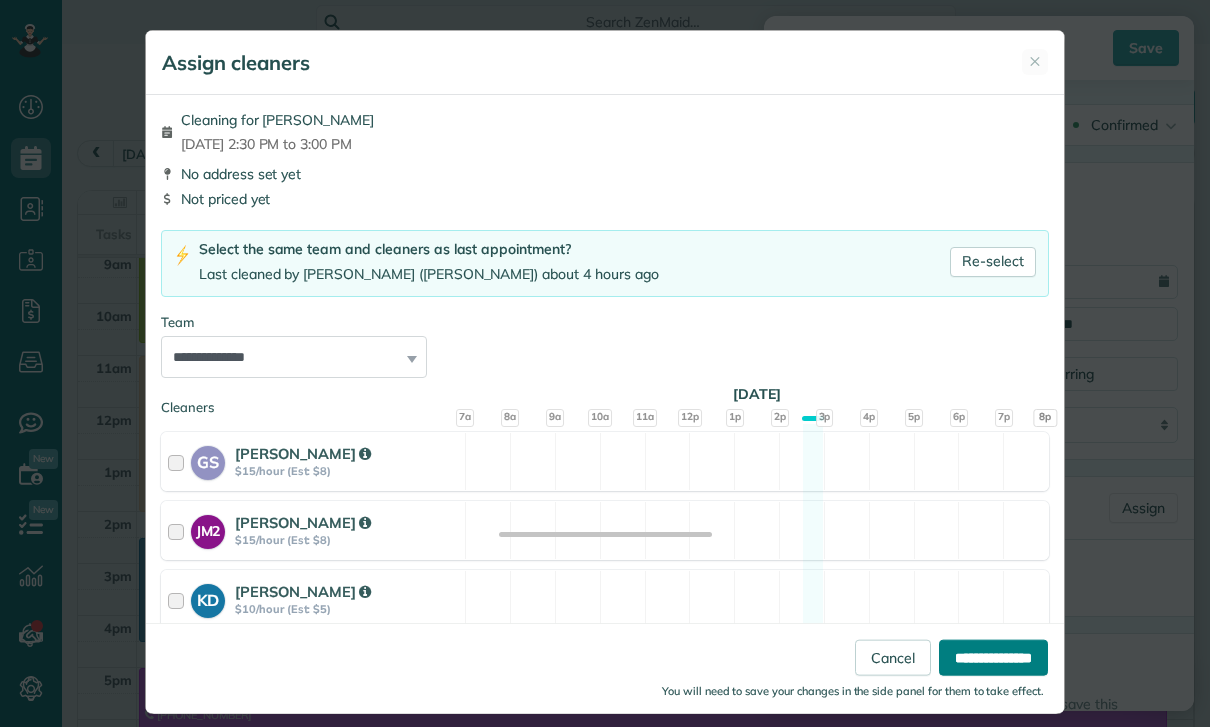 click on "**********" at bounding box center (993, 658) 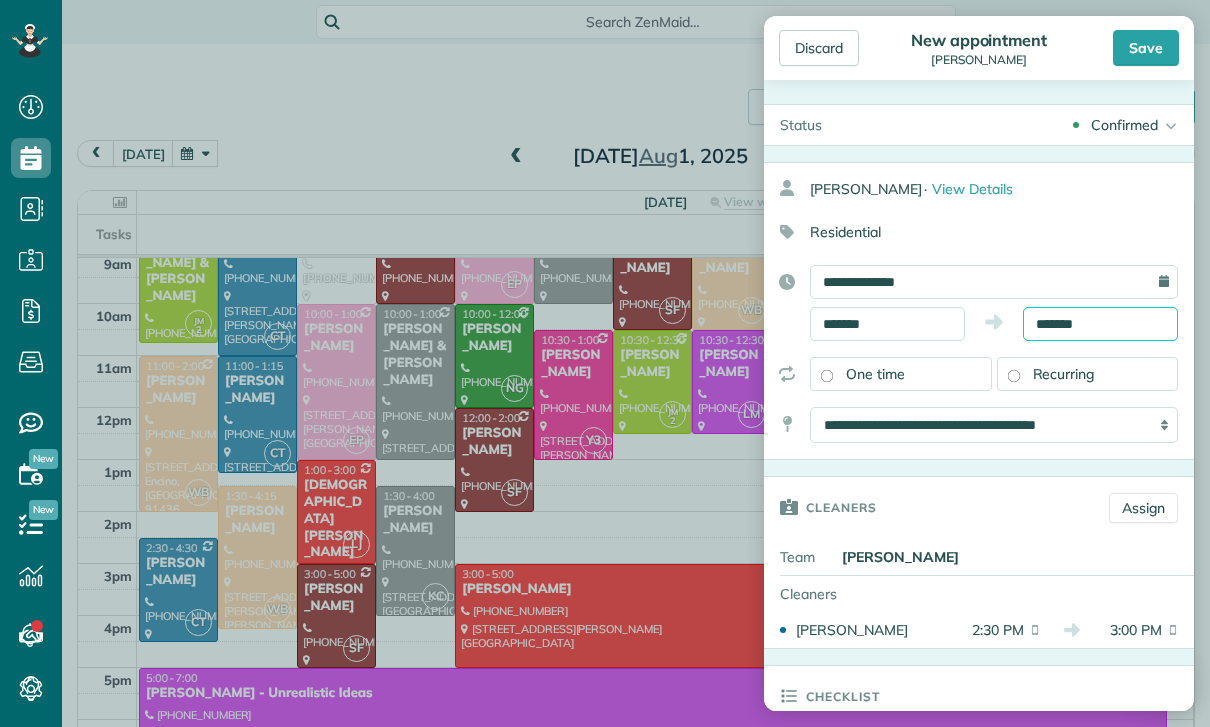 click on "*******" at bounding box center [1100, 324] 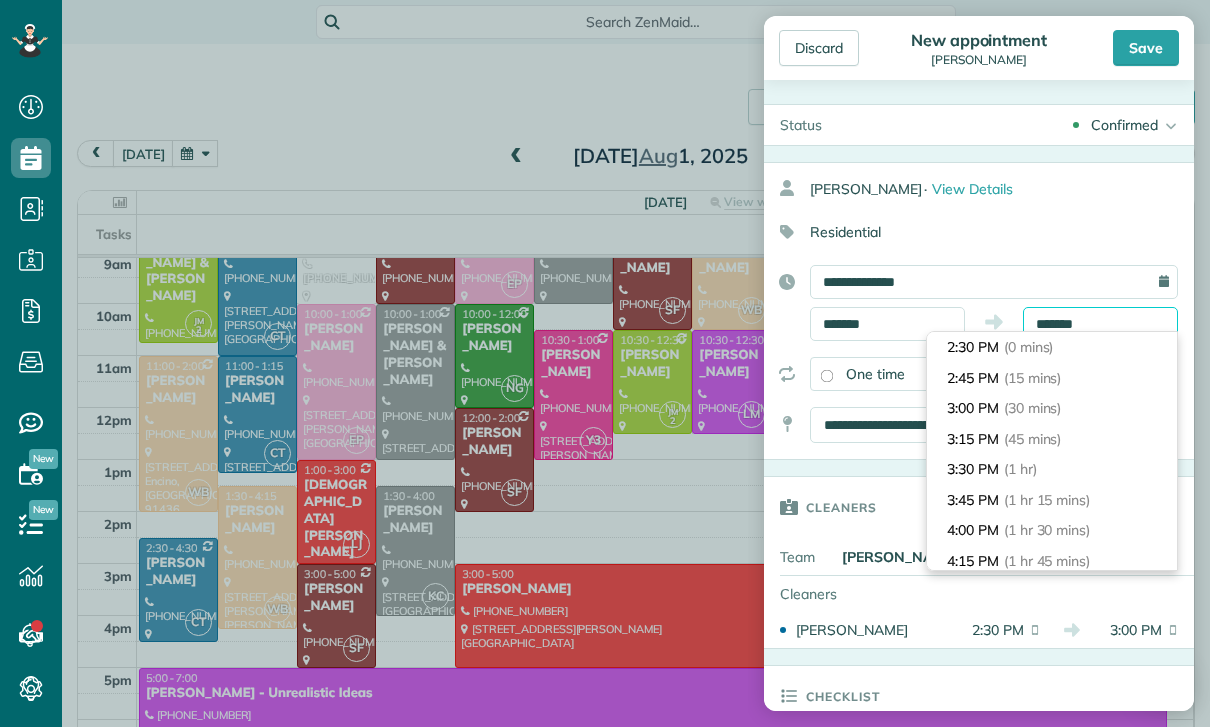 scroll, scrollTop: 30, scrollLeft: 0, axis: vertical 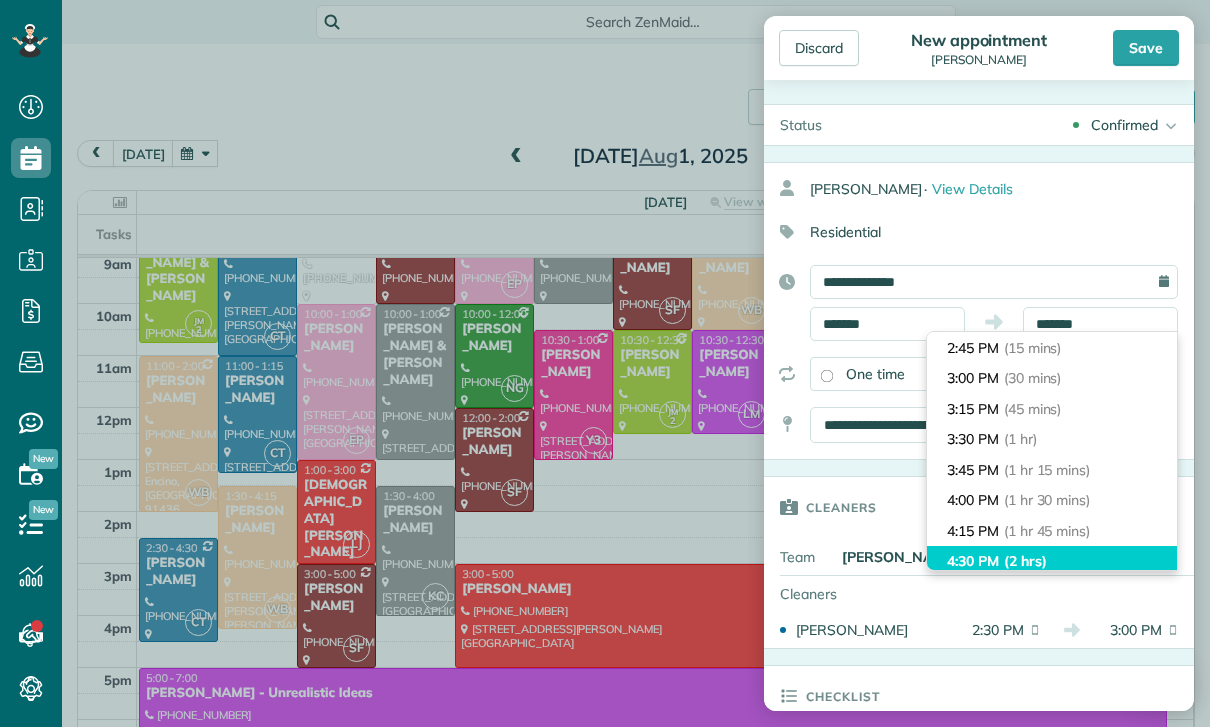 click on "(2 hrs)" at bounding box center (1025, 561) 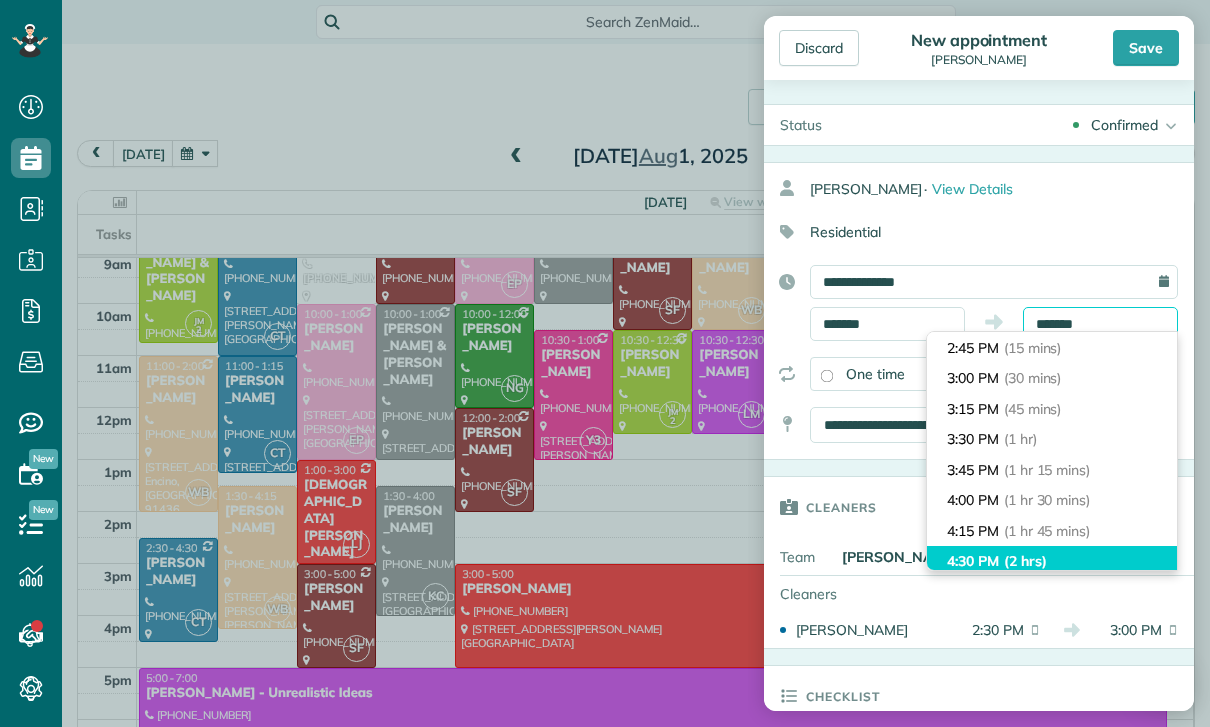 type on "*******" 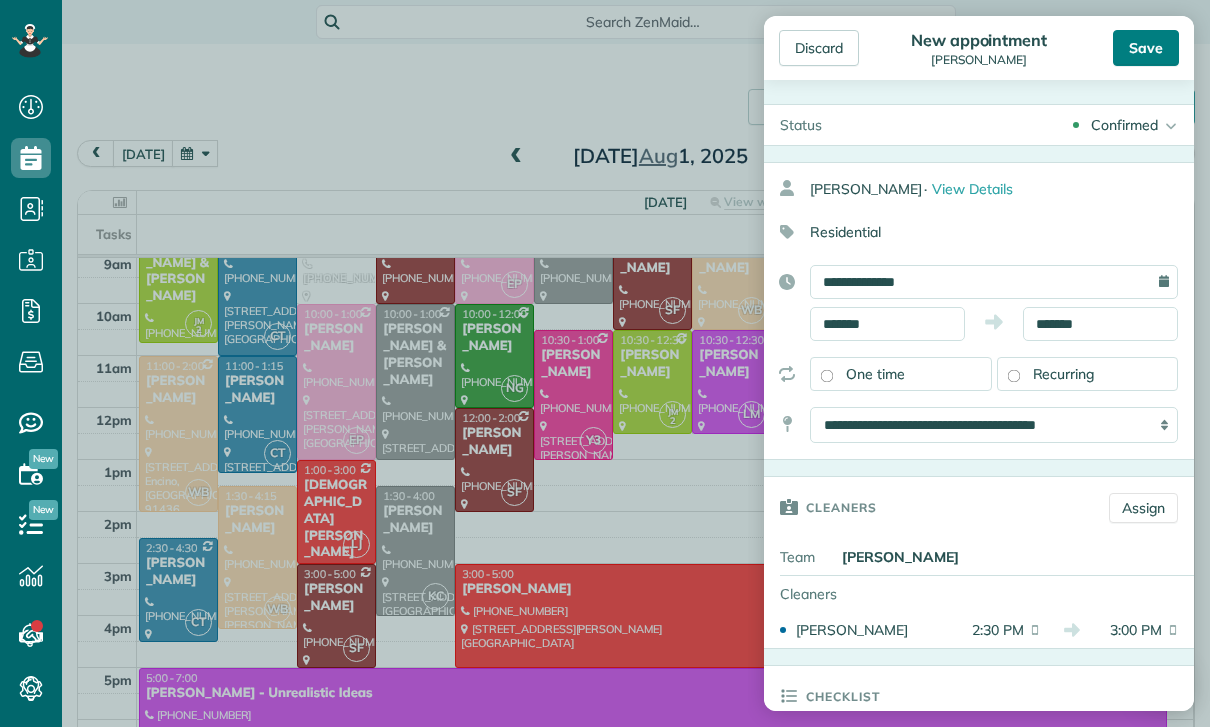 click on "Save" at bounding box center (1146, 48) 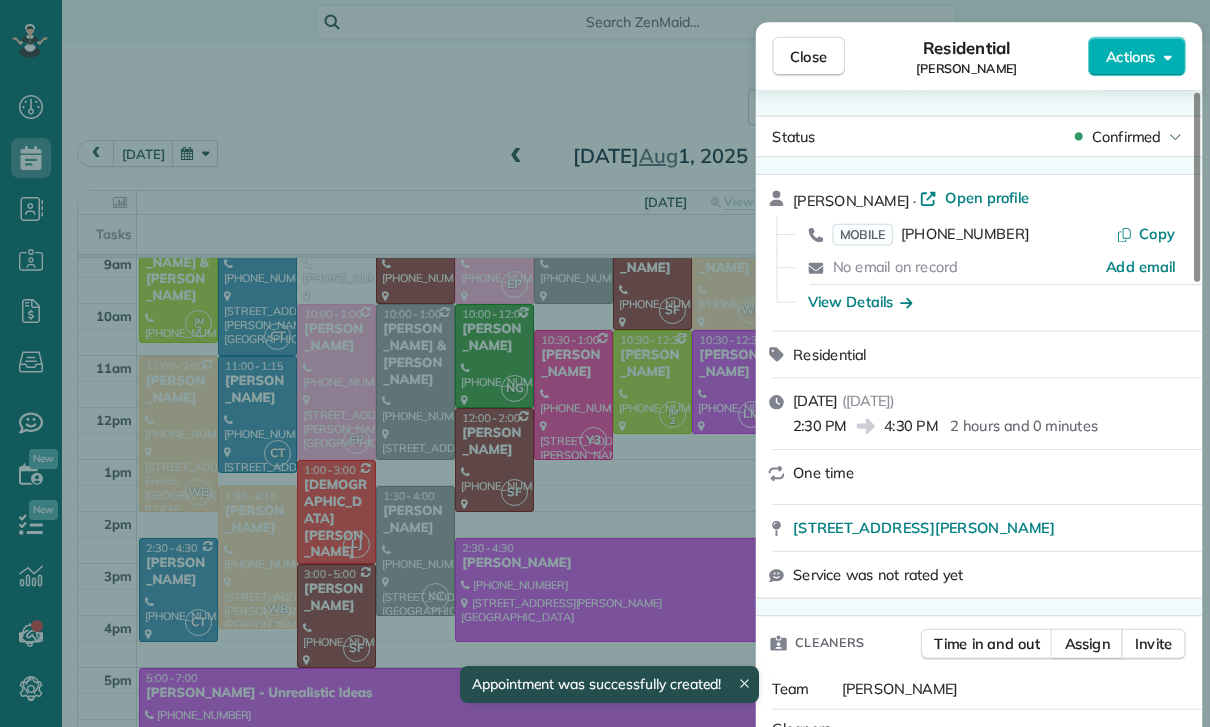 scroll, scrollTop: 139, scrollLeft: 0, axis: vertical 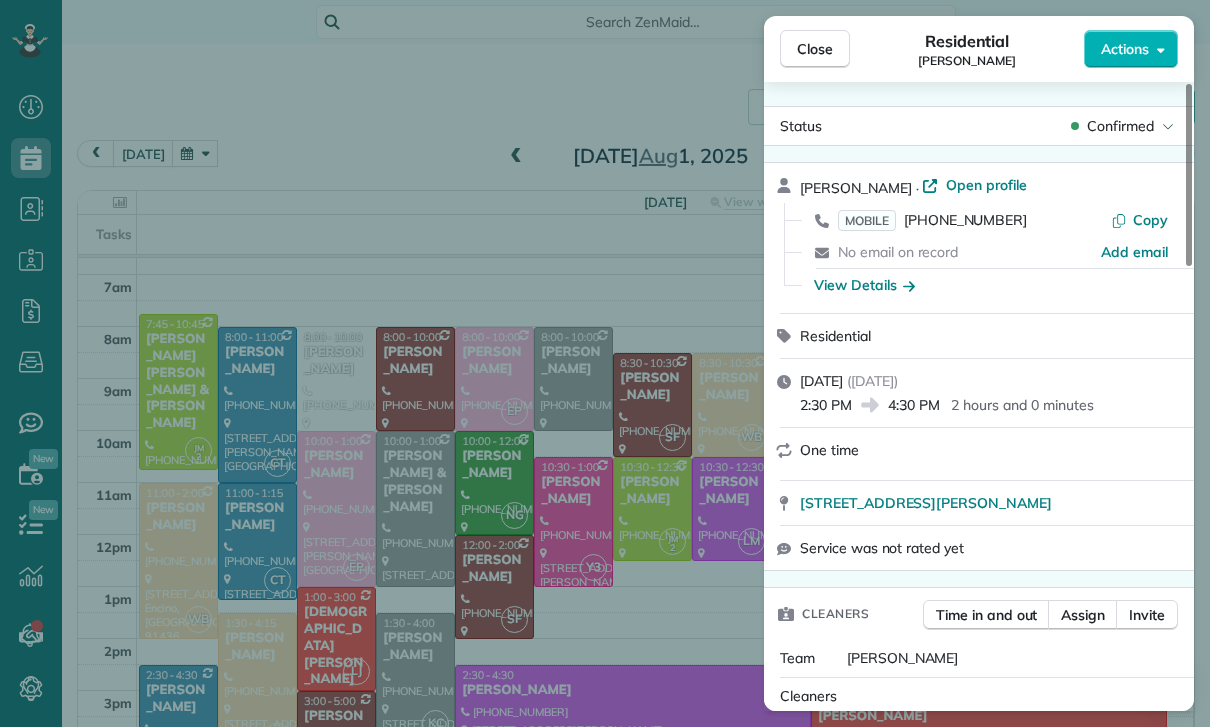 click on "Close Residential Asher Yousif Actions Status Confirmed Asher Yousif · Open profile MOBILE (818) 620-2510 Copy No email on record Add email View Details Residential Friday, August 01, 2025 ( in 2 days ) 2:30 PM 4:30 PM 2 hours and 0 minutes One time 5238 Denny Avenue North Hollywood CA 91601 Service was not rated yet Cleaners Time in and out Assign Invite Team Leslie Miranda Cleaners Leslie Mirnada   2:30 PM 4:30 PM Checklist Try Now Keep this appointment up to your standards. Stay on top of every detail, keep your cleaners organised, and your client happy. Assign a checklist Watch a 5 min demo Billing Billing actions Service Service Price (1x $0.00) $0.00 Add an item Overcharge $0.00 Discount $0.00 Coupon discount - Primary tax - Secondary tax - Total appointment price $0.00 Tips collected $0.00 Mark as paid Total including tip $0.00 Get paid online in no-time! Send an invoice and reward your cleaners with tips Charge customer credit card Appointment custom fields Key # - Work items No work items to display" at bounding box center (605, 363) 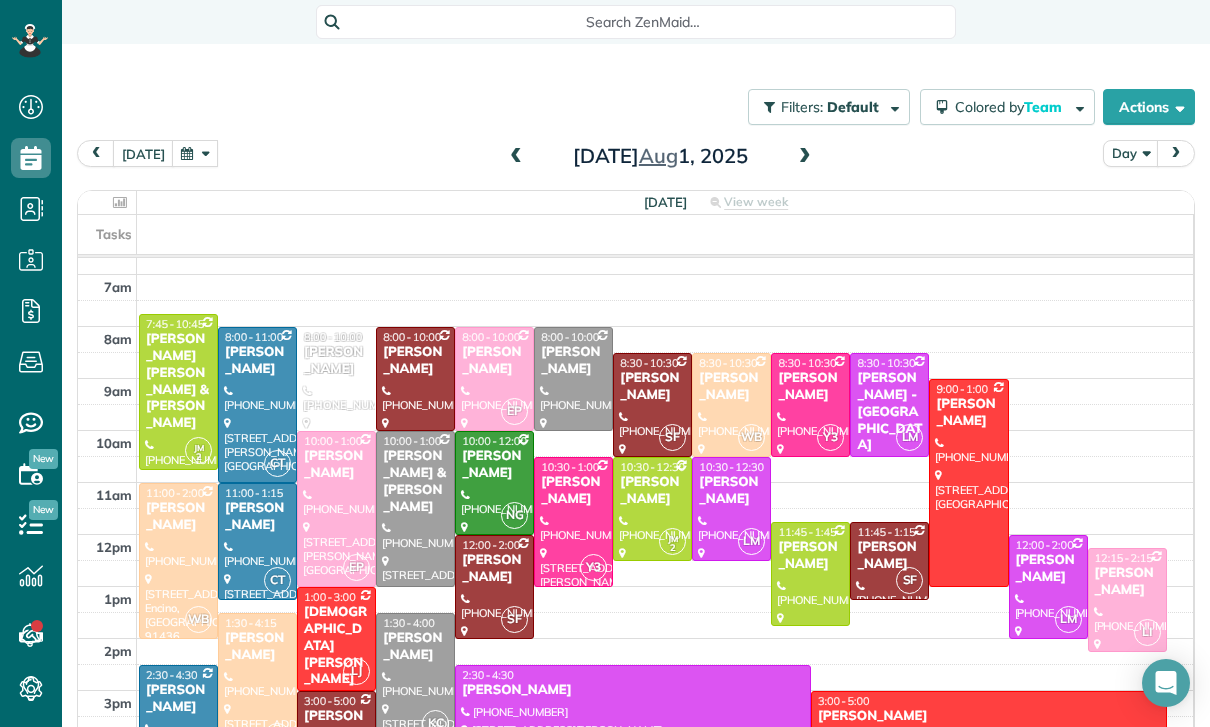 click at bounding box center [195, 153] 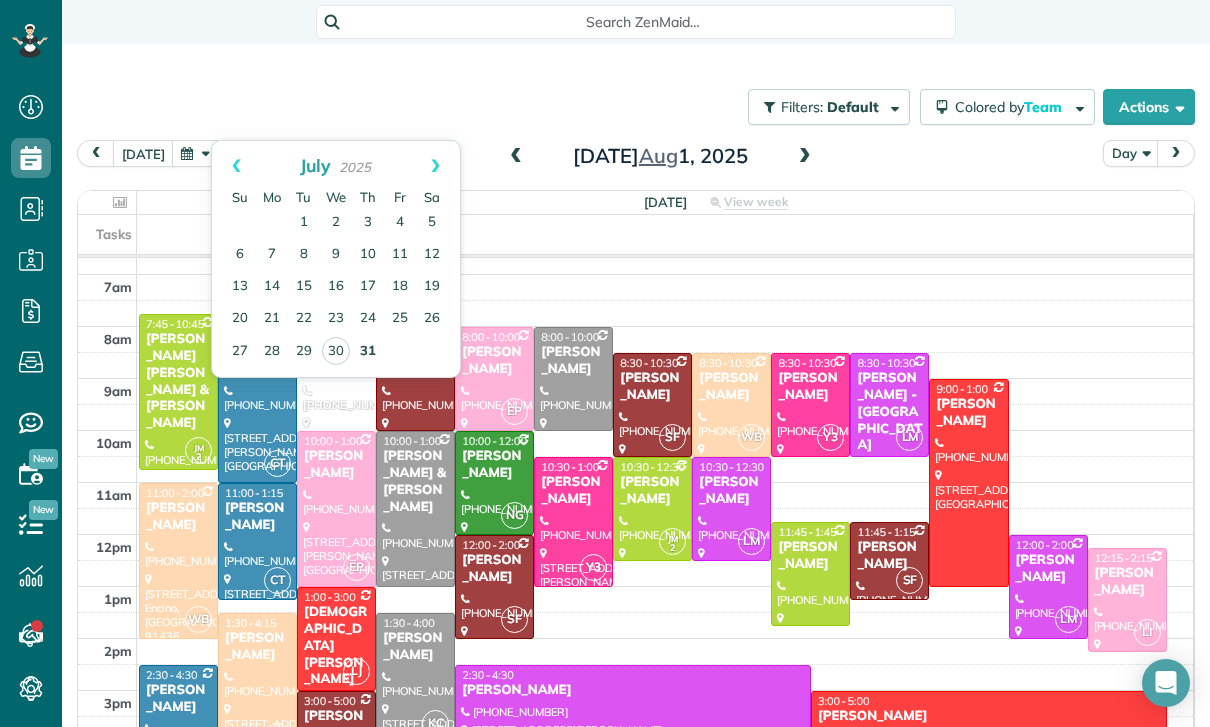 click on "31" at bounding box center (368, 352) 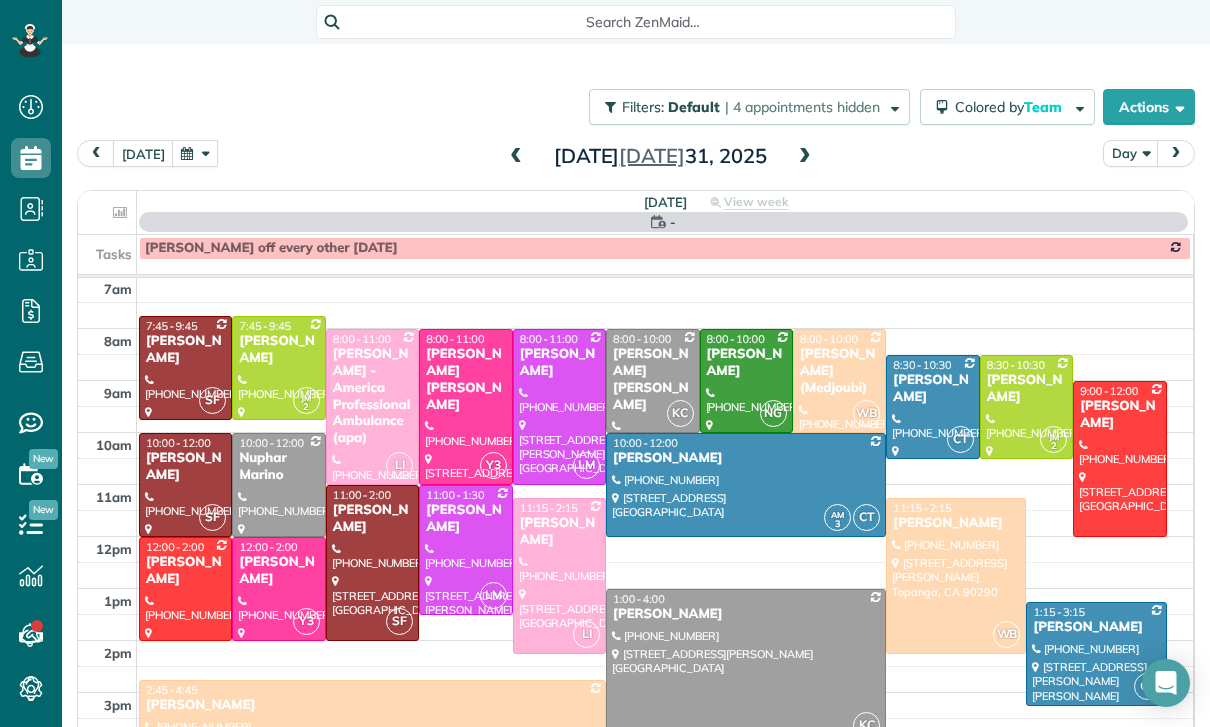 scroll, scrollTop: 157, scrollLeft: 0, axis: vertical 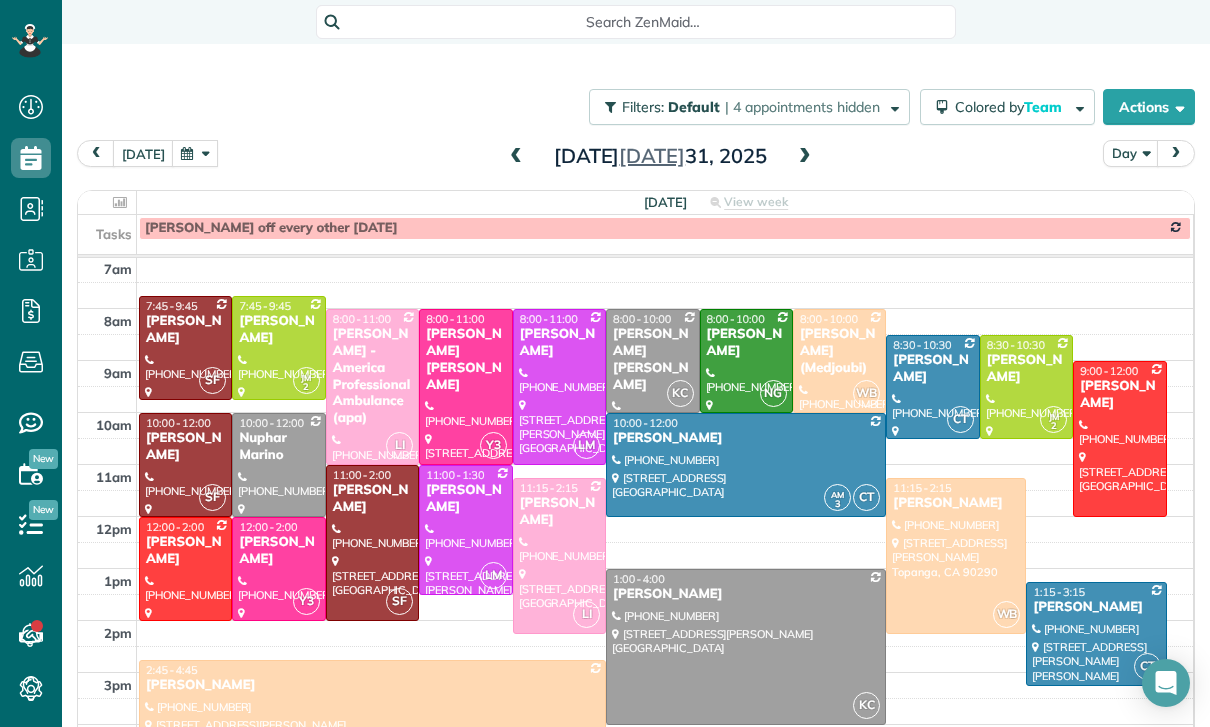 click at bounding box center (465, 530) 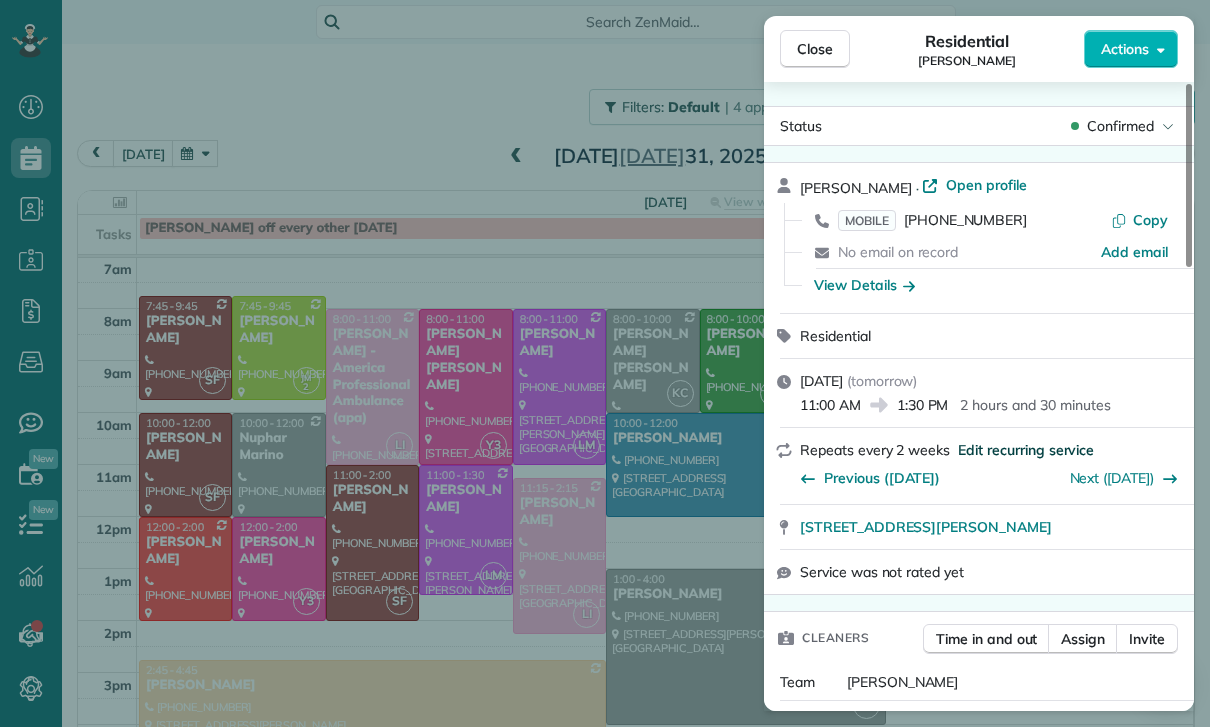 click on "Edit recurring service" at bounding box center (1026, 450) 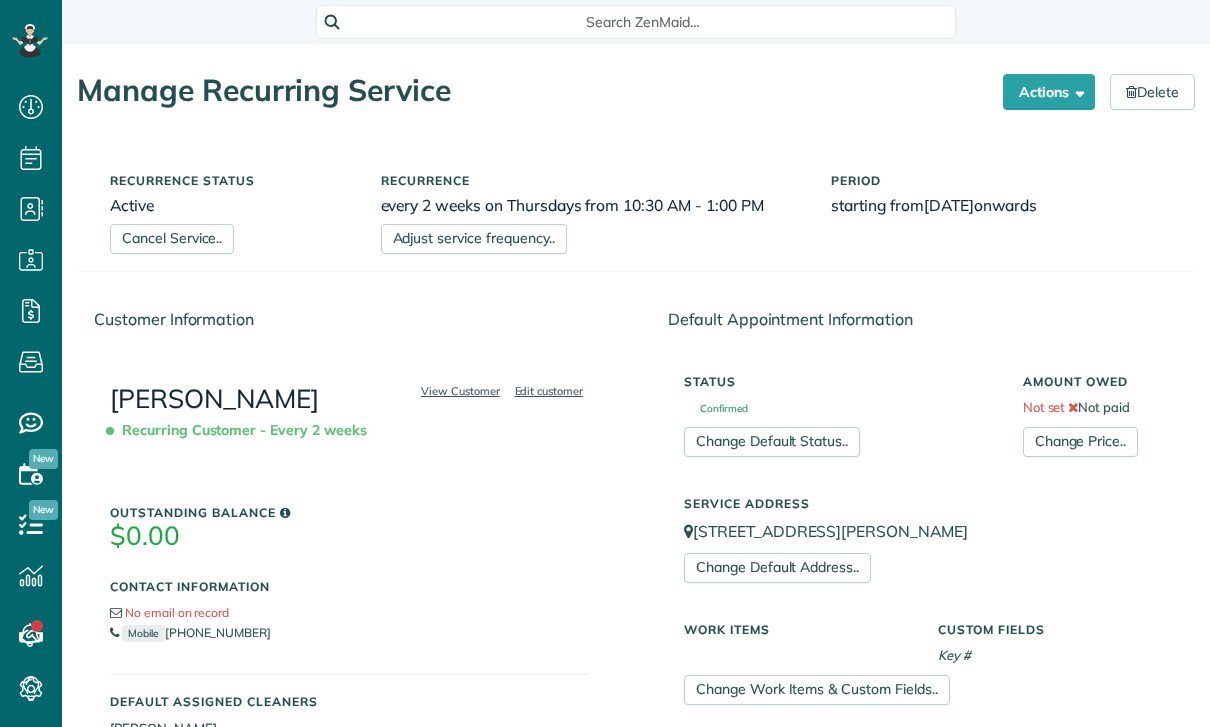 scroll, scrollTop: 0, scrollLeft: 0, axis: both 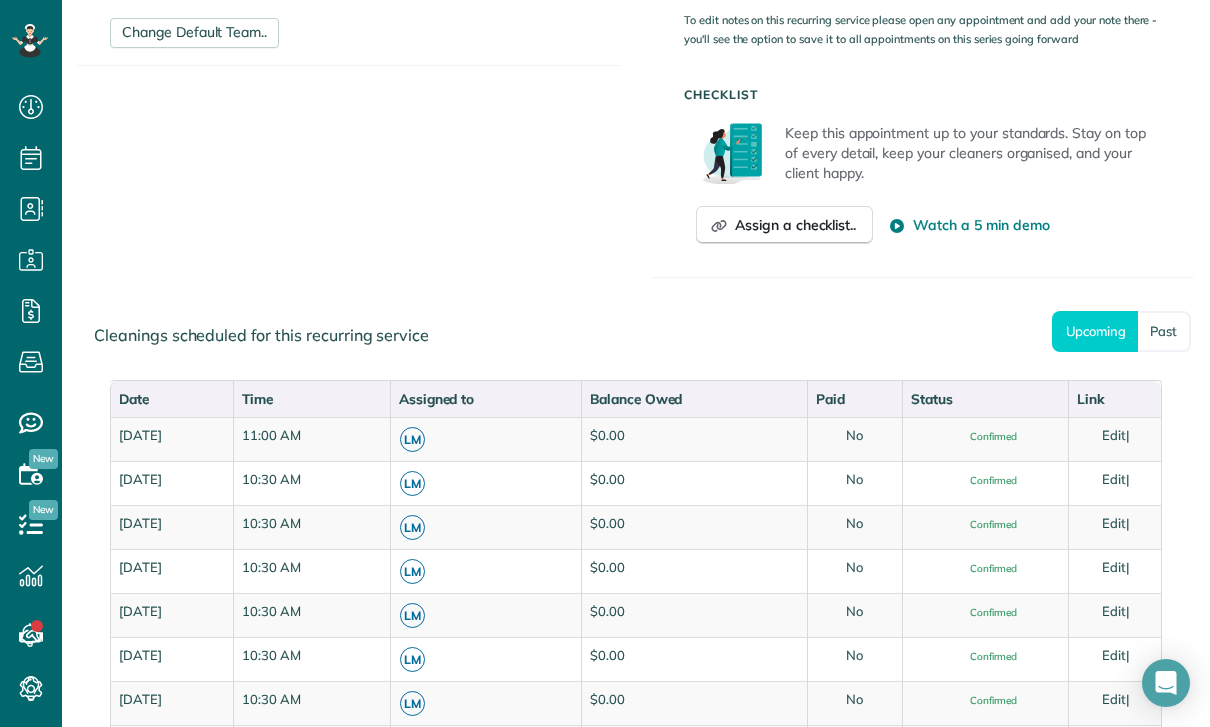 click on "Checklist" at bounding box center [923, 169] 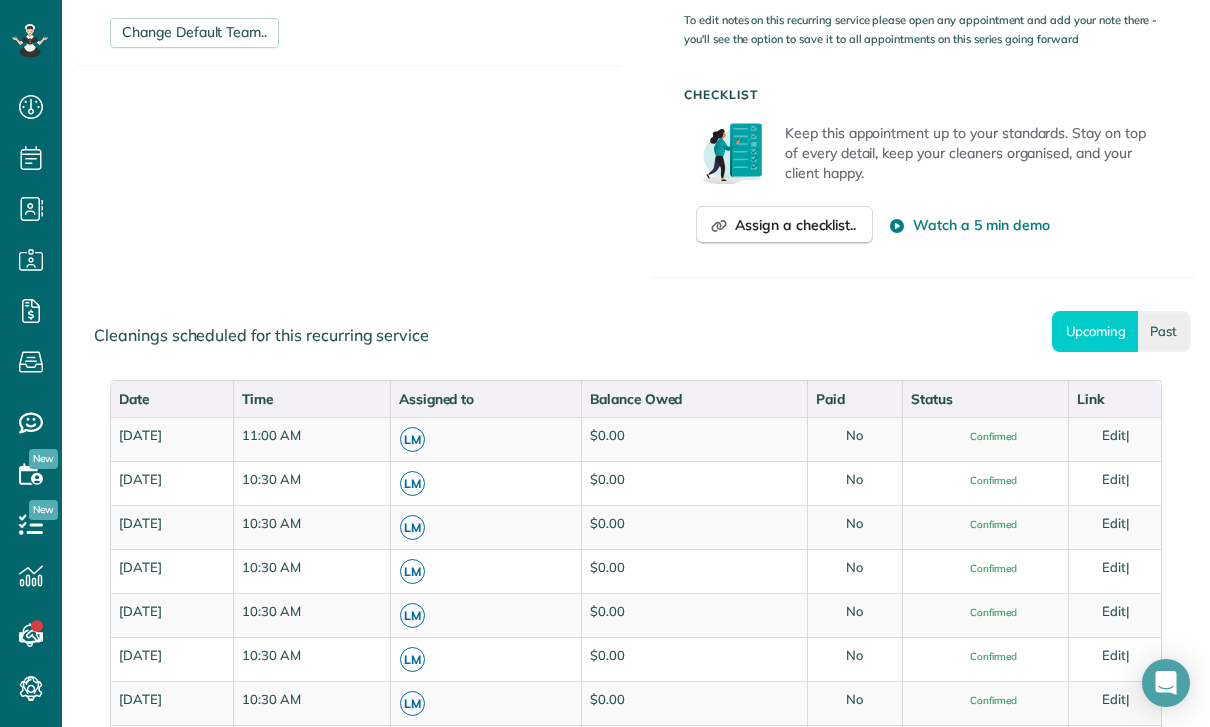 click on "Past" at bounding box center [1164, 331] 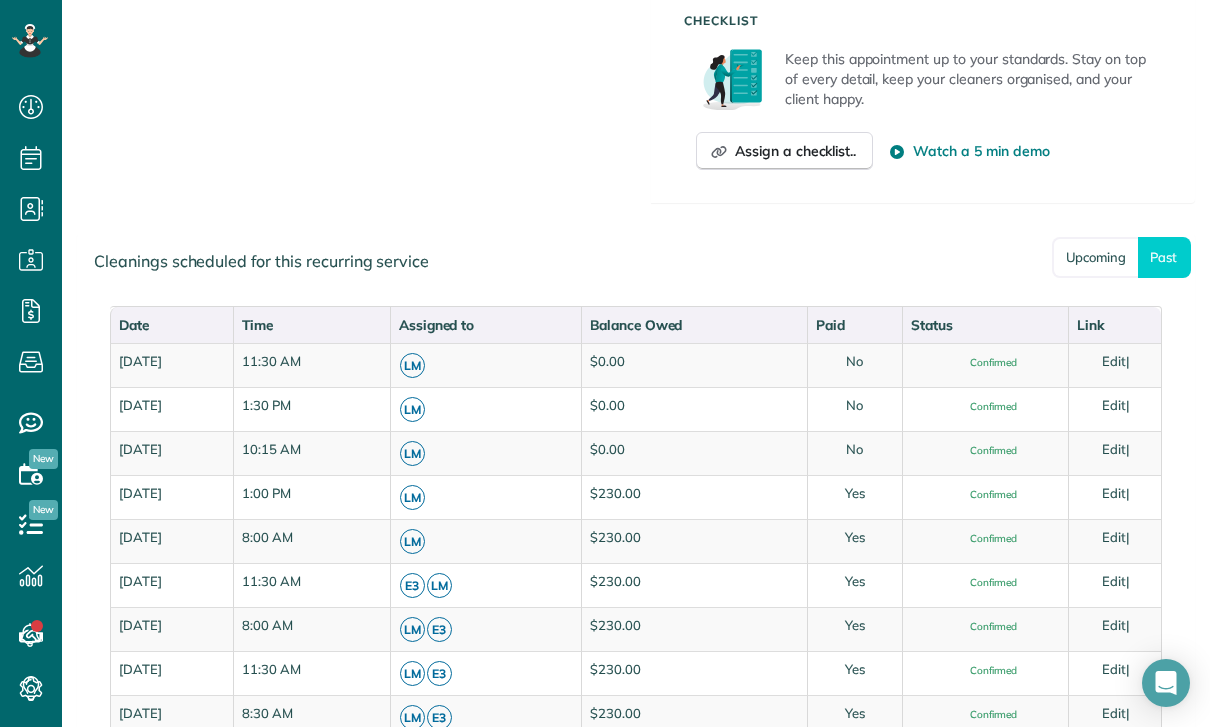 scroll, scrollTop: 827, scrollLeft: 0, axis: vertical 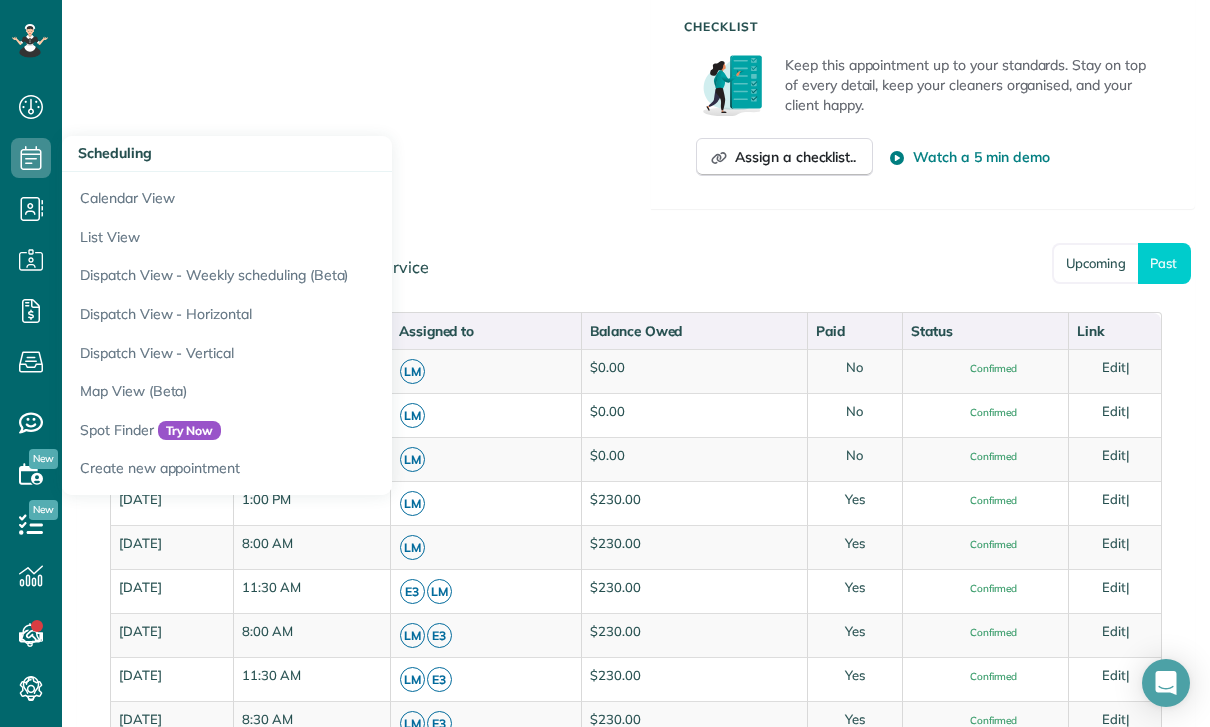 click on "Customer Information
View Customer
Edit customer
[PERSON_NAME]
Recurring Customer - Every 2 weeks
Outstanding Balance
$0.00
Contact Information
No email on record
Mobile
[PHONE_NUMBER]
Default Assigned Cleaners
[PERSON_NAME]
[PERSON_NAME]
Change Default Team..
Not set" at bounding box center [636, -149] 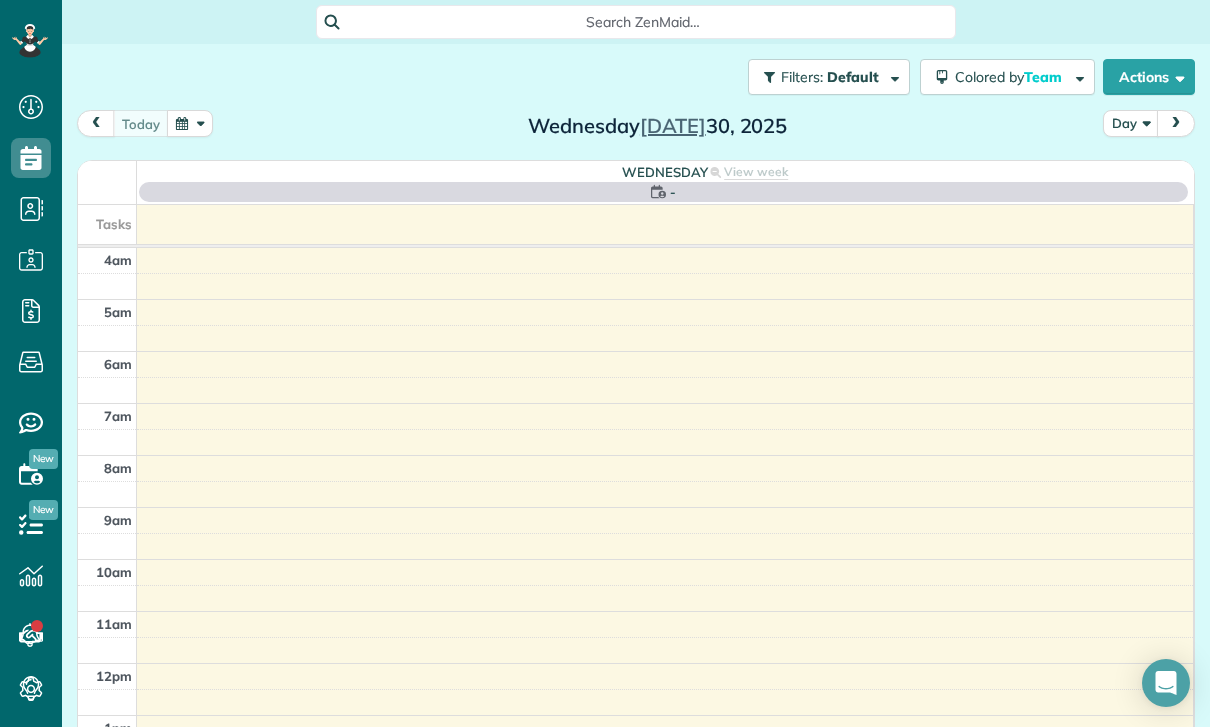 scroll, scrollTop: 0, scrollLeft: 0, axis: both 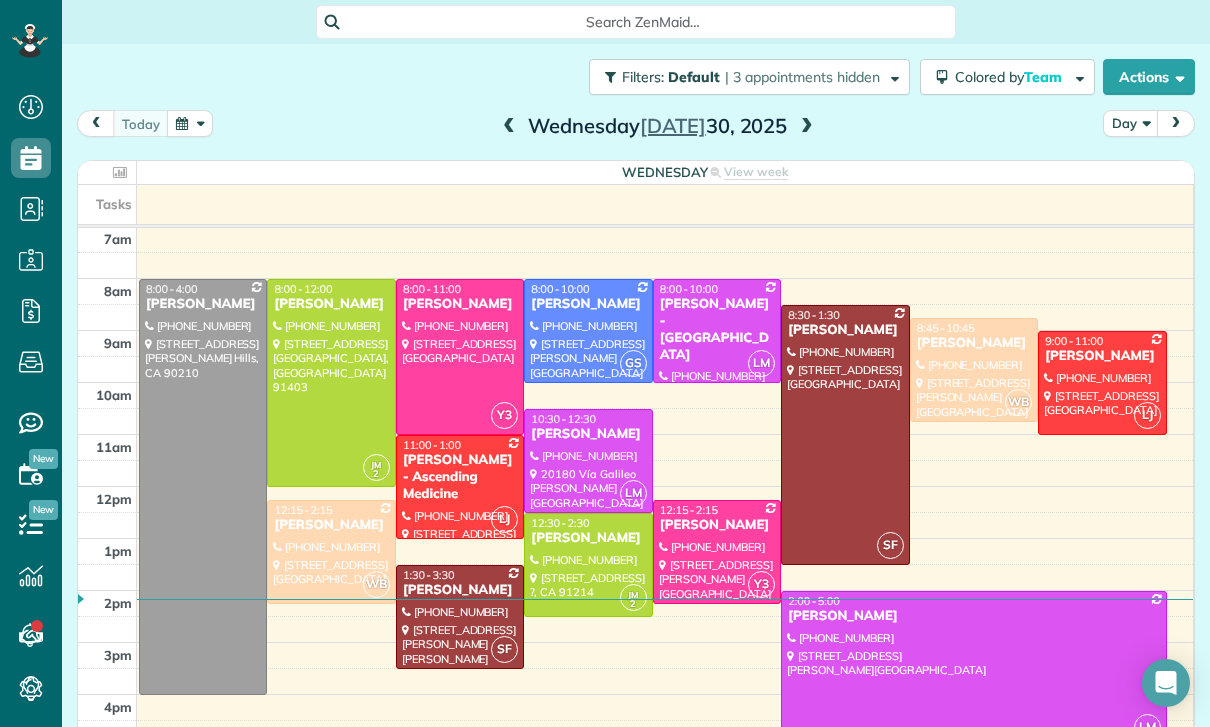 click on "[DATE]" at bounding box center (657, 126) 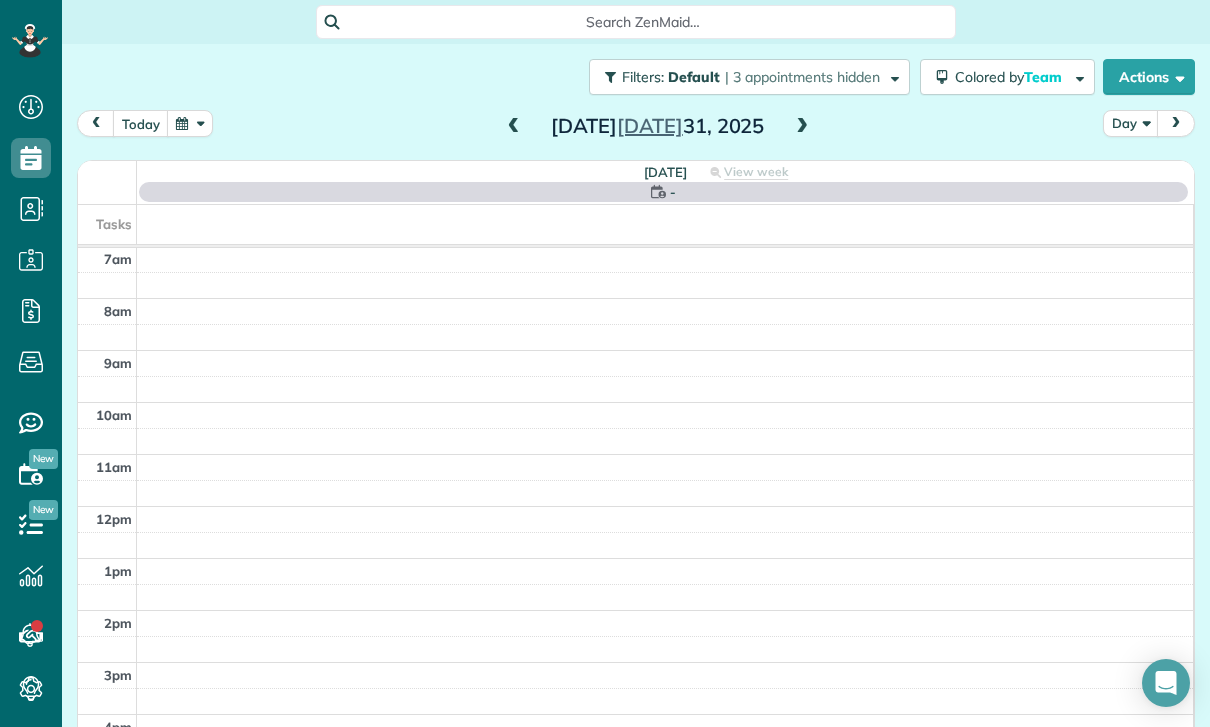 scroll, scrollTop: 157, scrollLeft: 0, axis: vertical 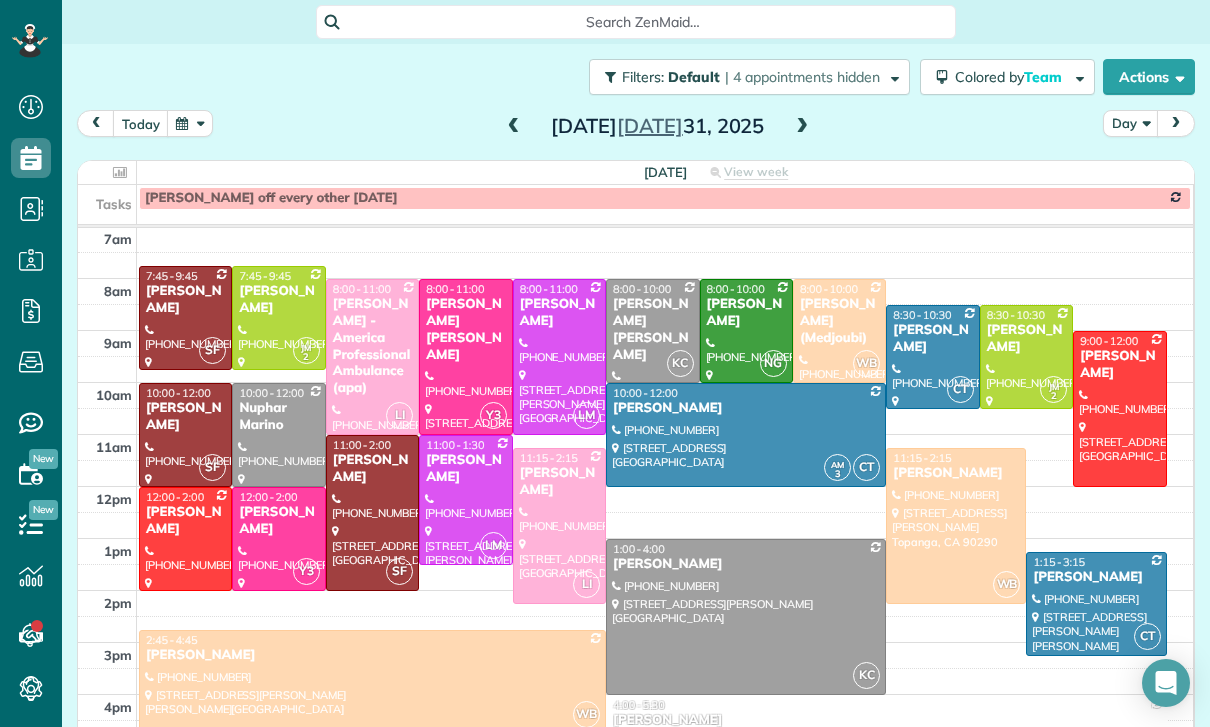 click at bounding box center (190, 123) 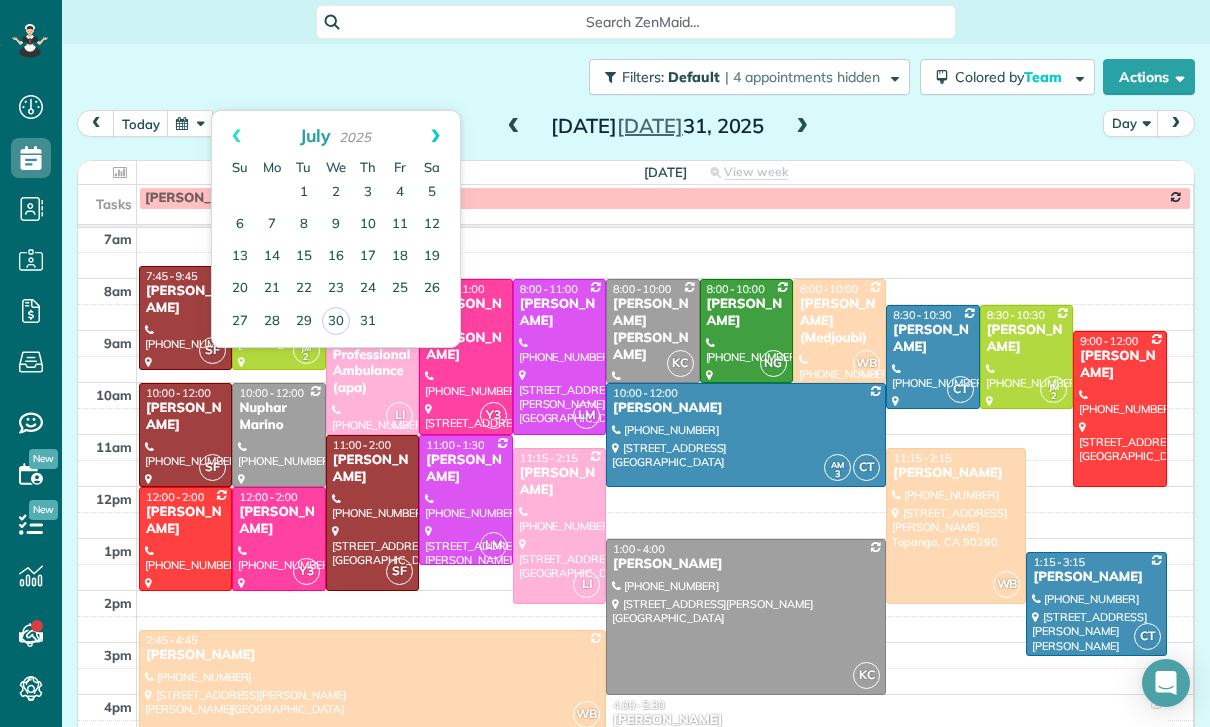 click on "Next" at bounding box center (435, 136) 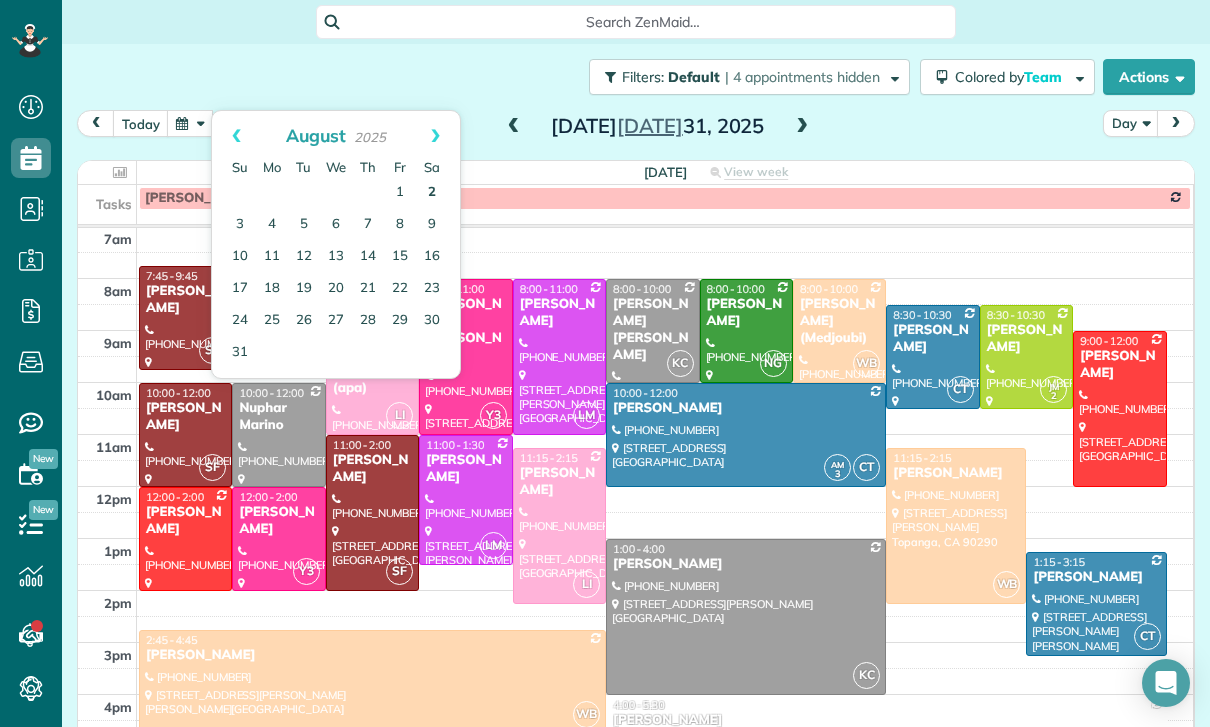 click on "2" at bounding box center (432, 193) 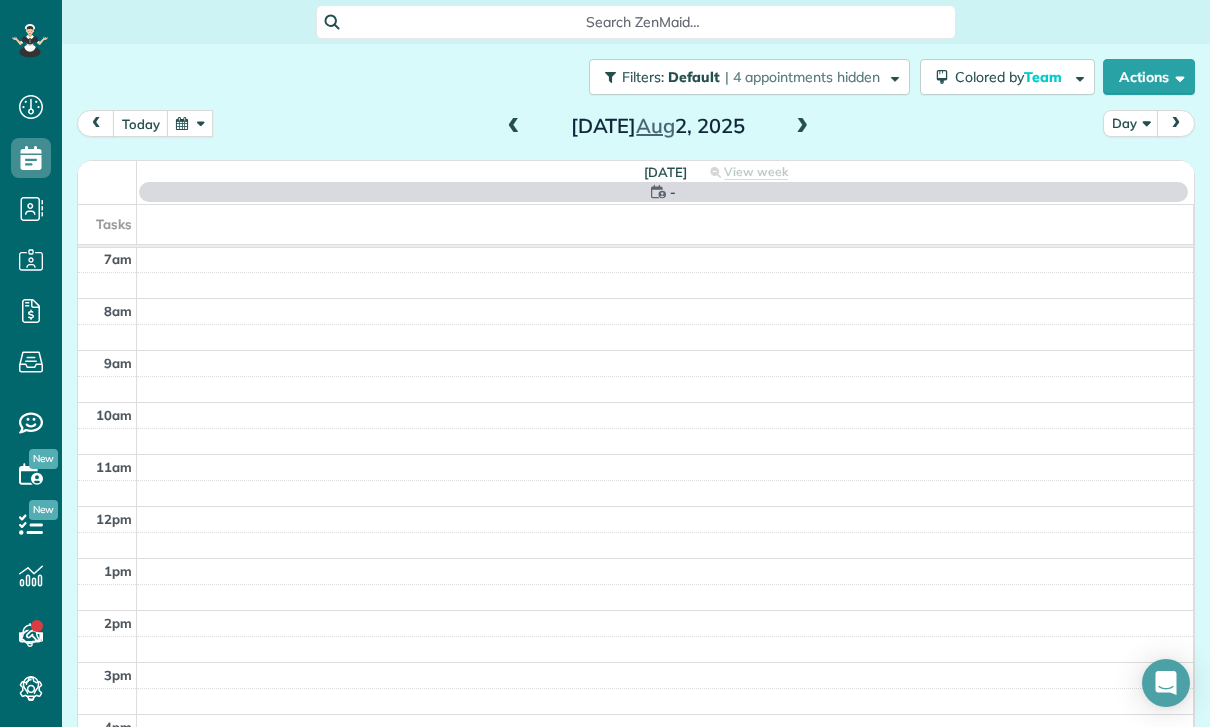 scroll, scrollTop: 157, scrollLeft: 0, axis: vertical 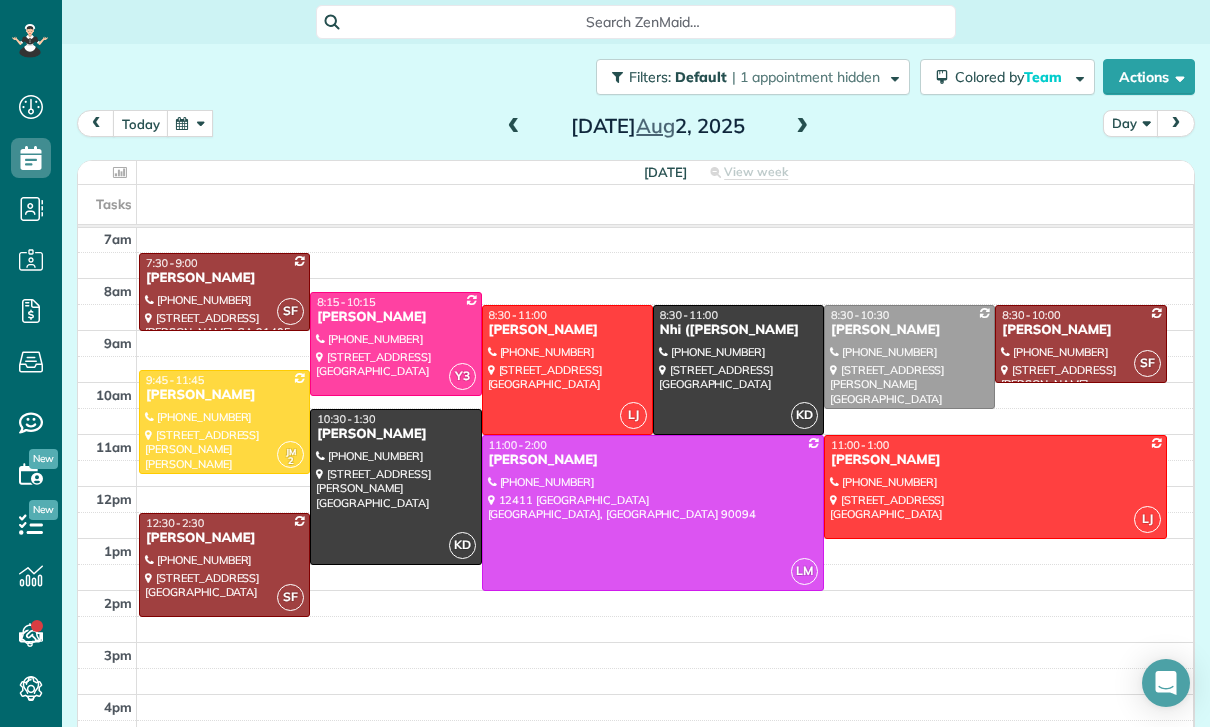 click at bounding box center (190, 123) 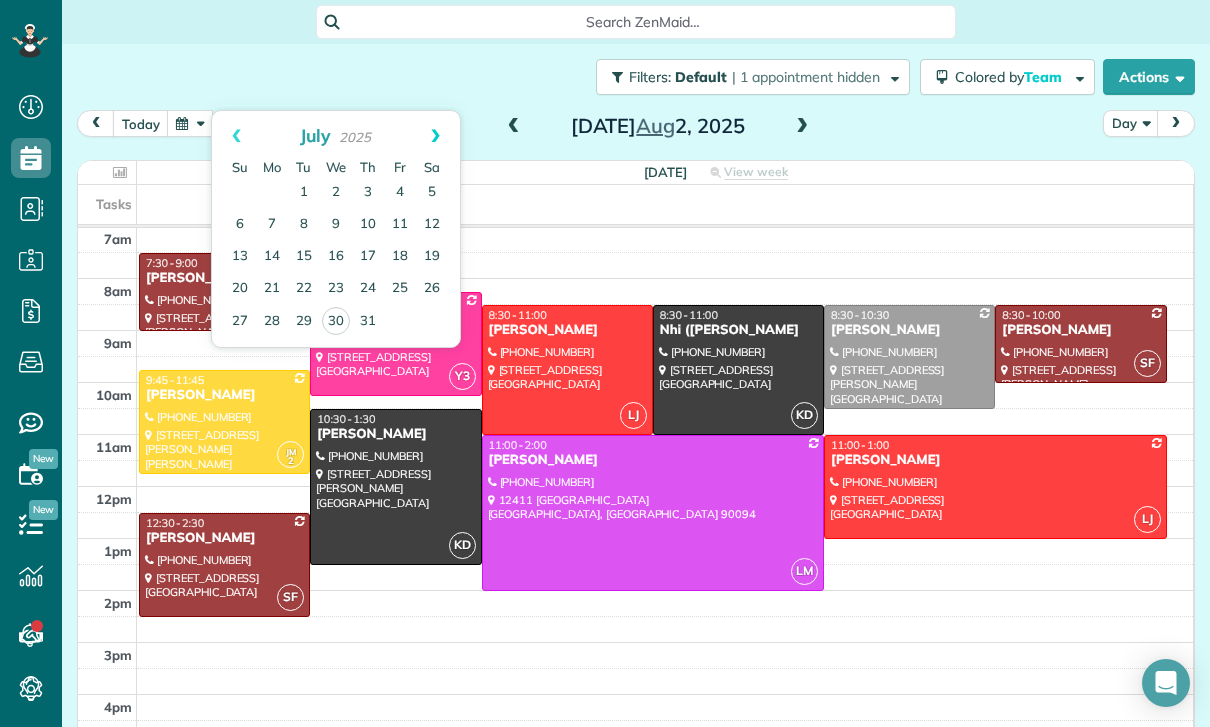 click on "Next" at bounding box center [435, 136] 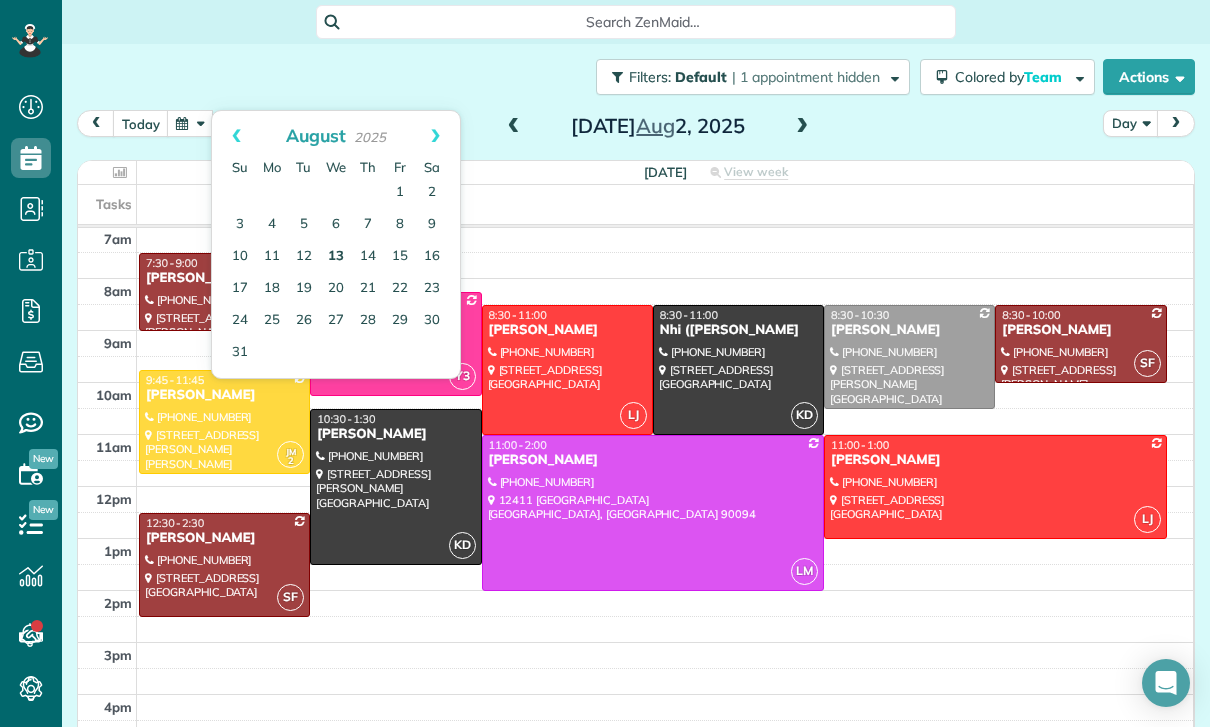 click on "13" at bounding box center (336, 257) 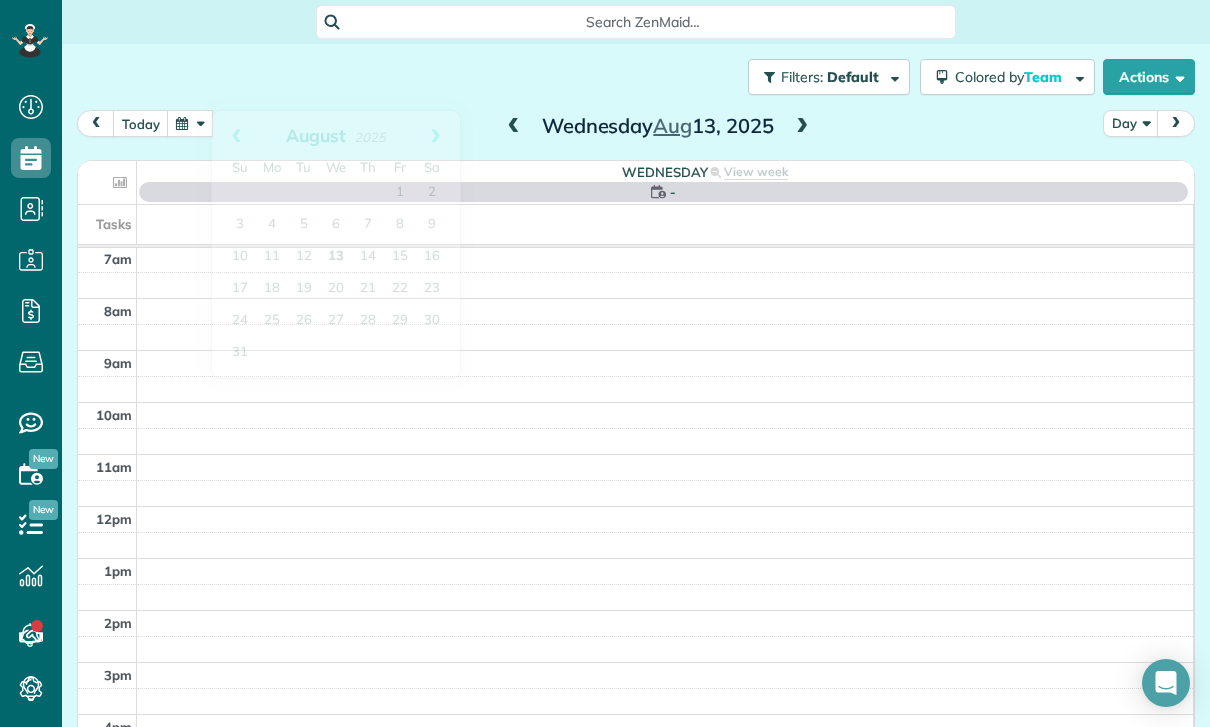 scroll, scrollTop: 157, scrollLeft: 0, axis: vertical 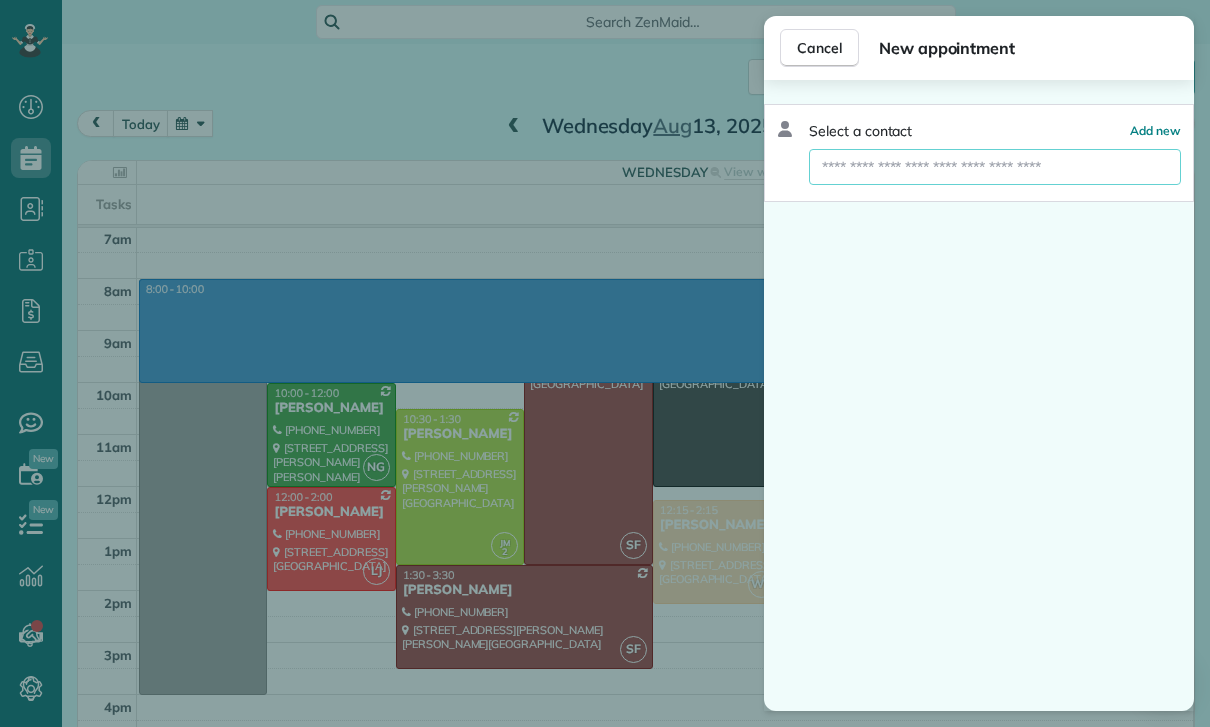 click at bounding box center (995, 167) 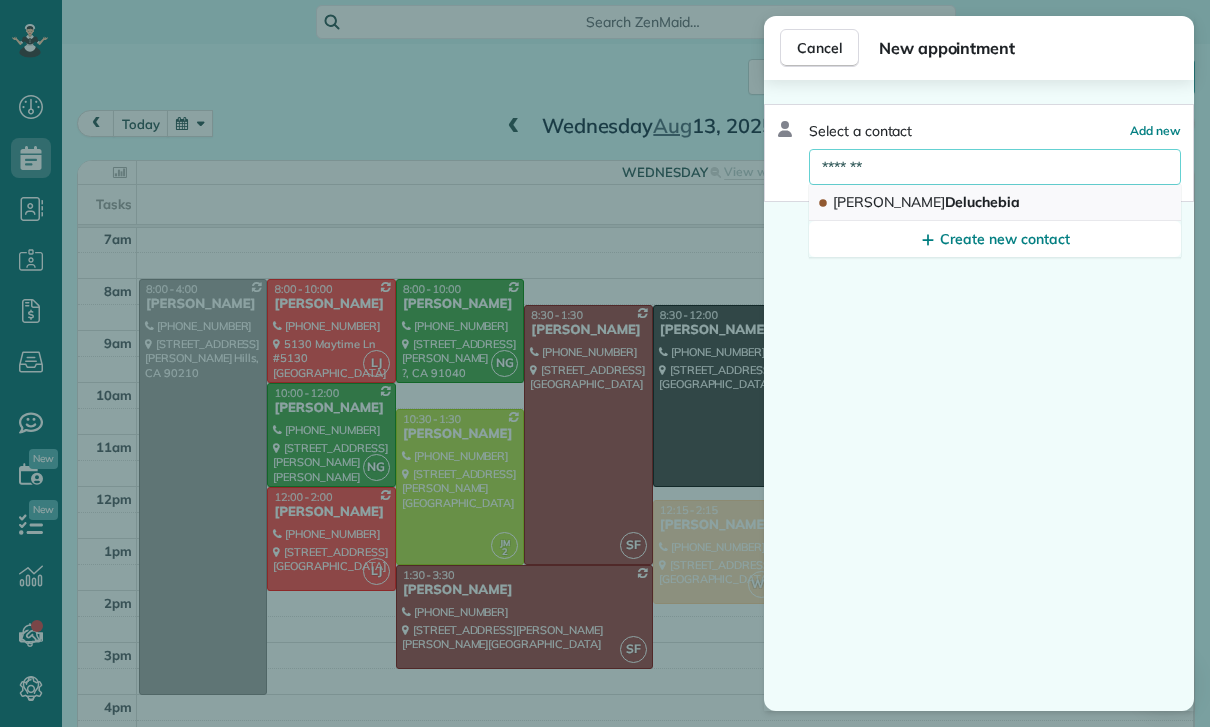 type on "*******" 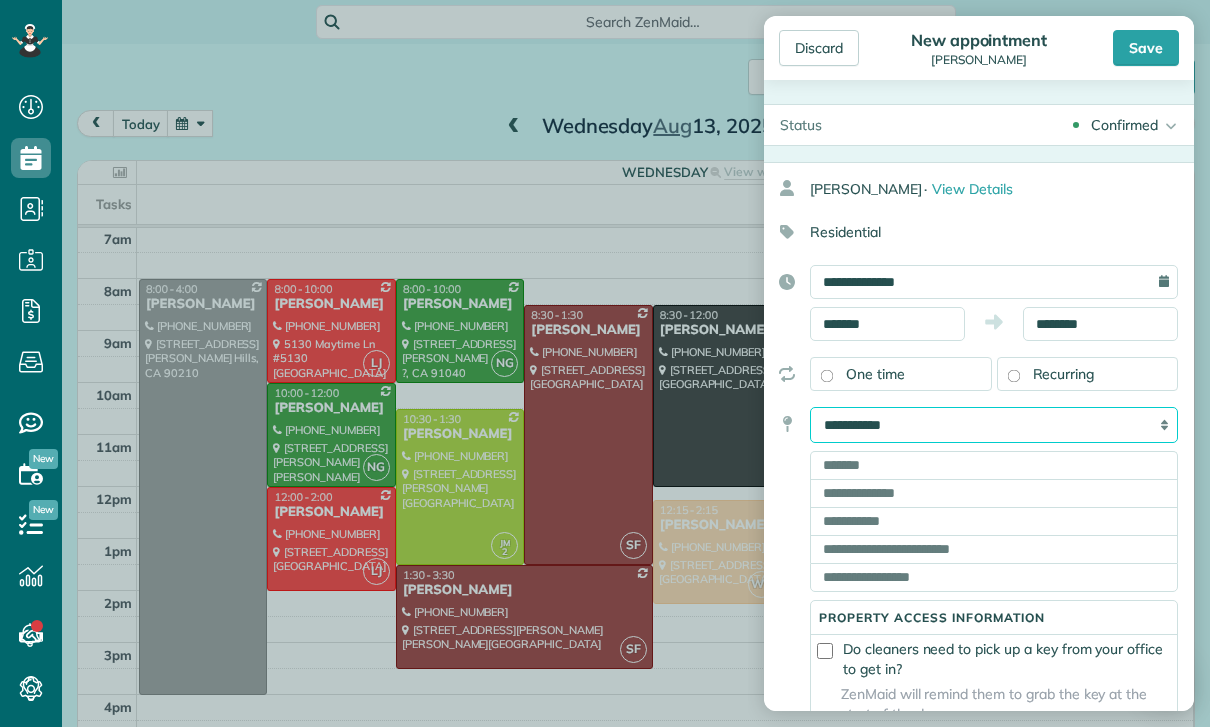 click on "**********" at bounding box center (994, 425) 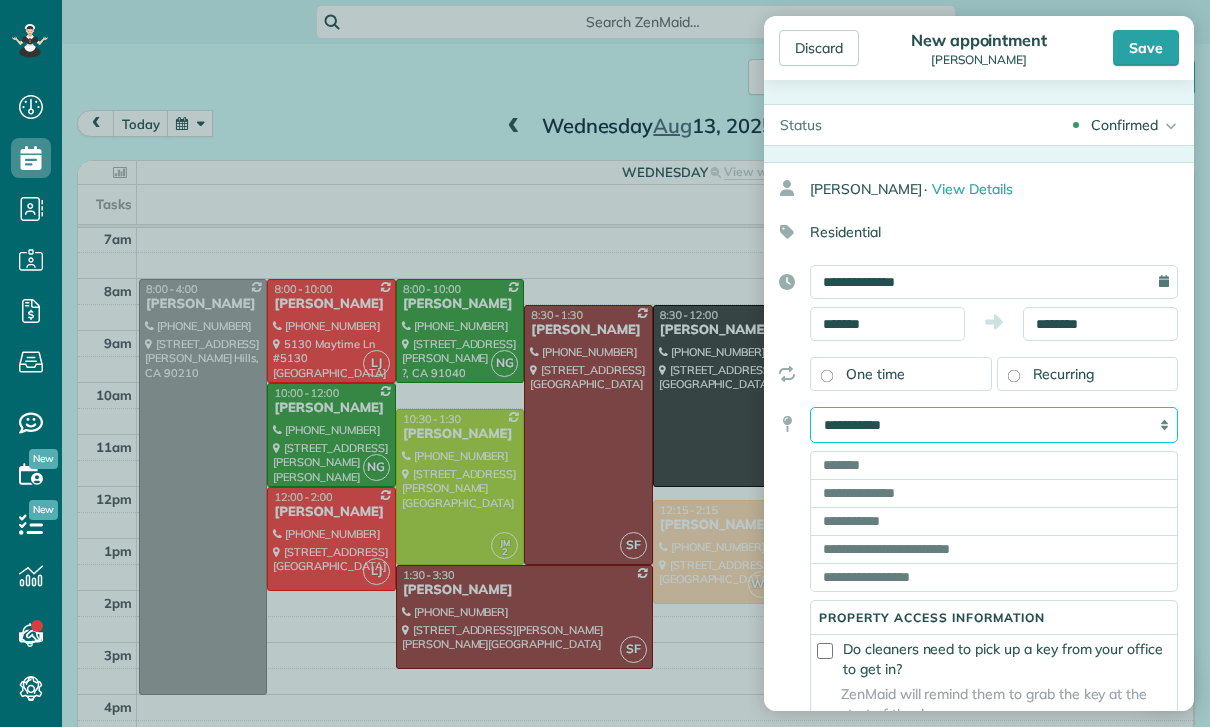 select on "*****" 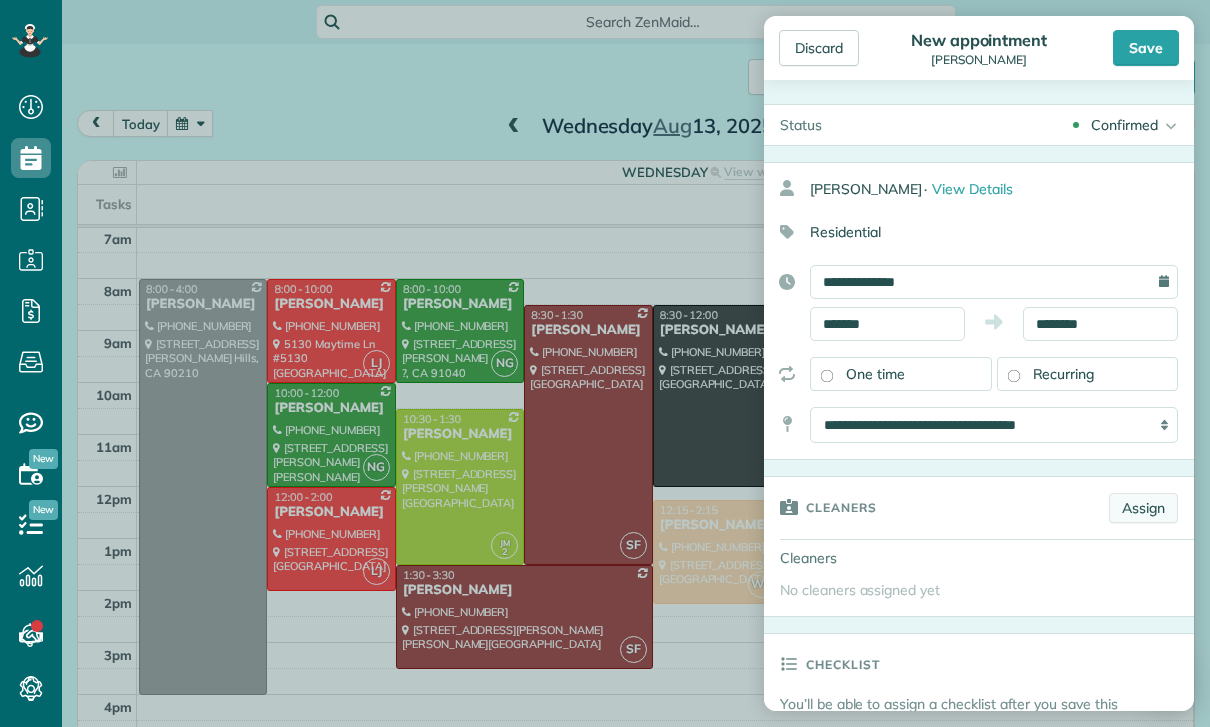 click on "Assign" at bounding box center [1143, 508] 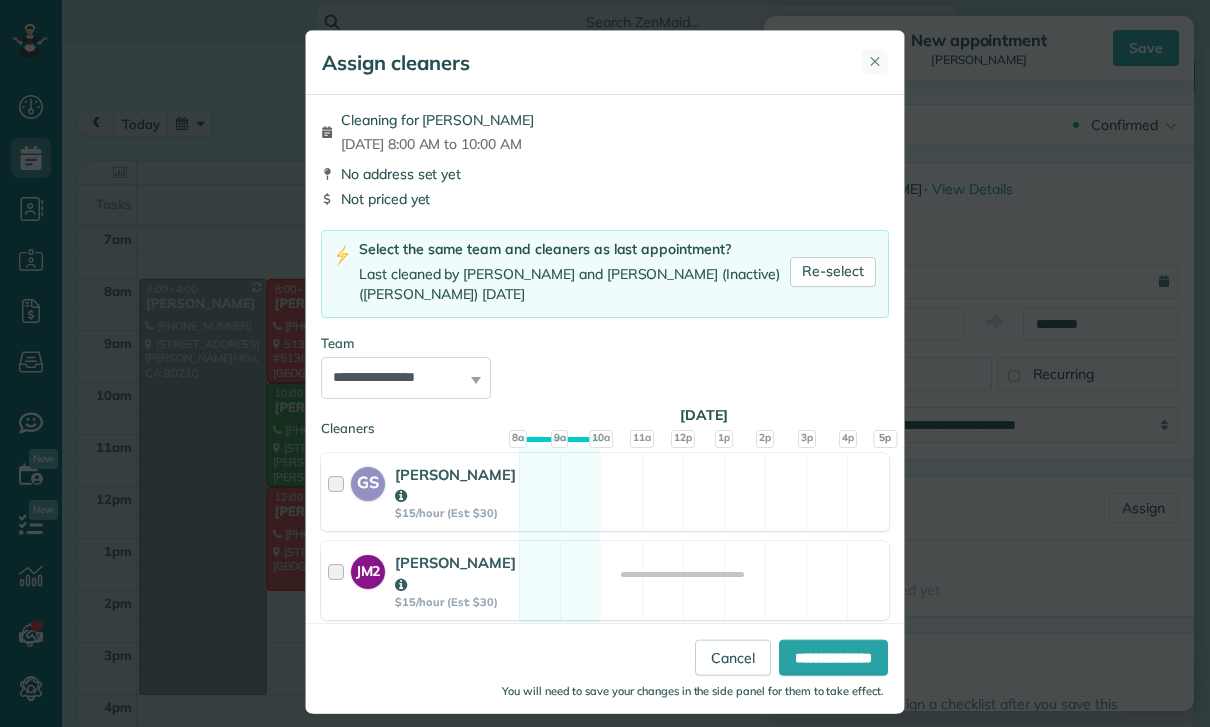 click on "✕" at bounding box center [875, 62] 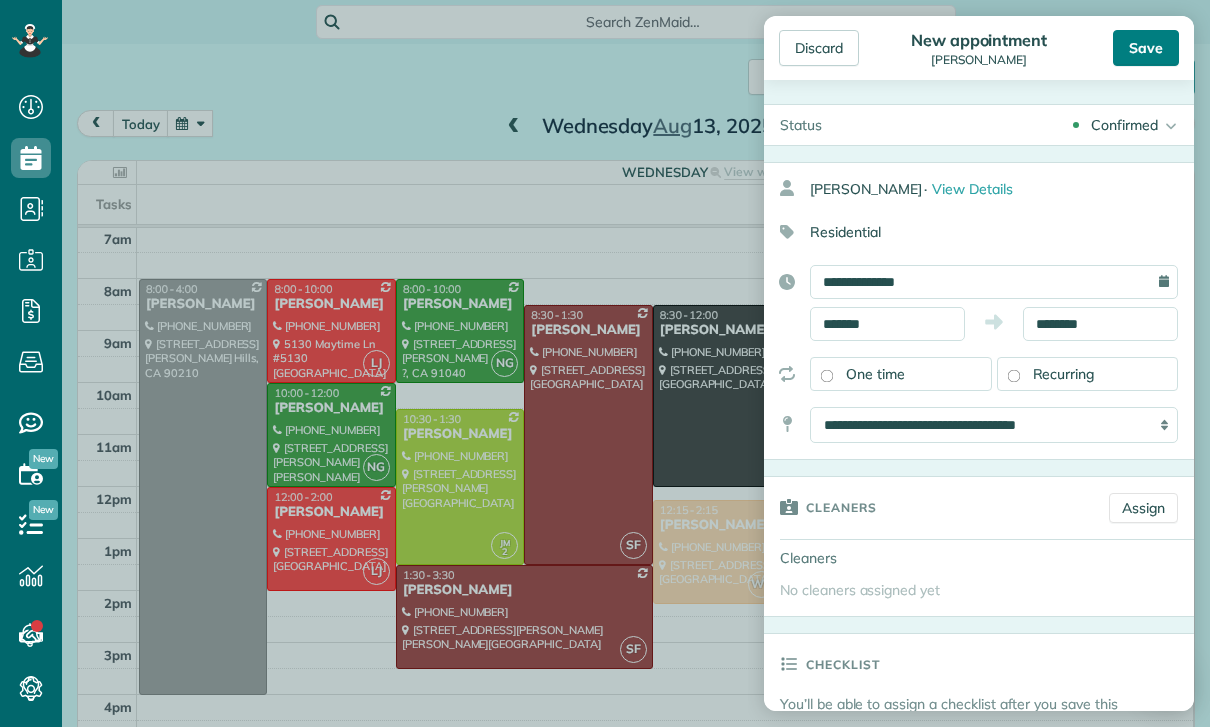 click on "Save" at bounding box center (1146, 48) 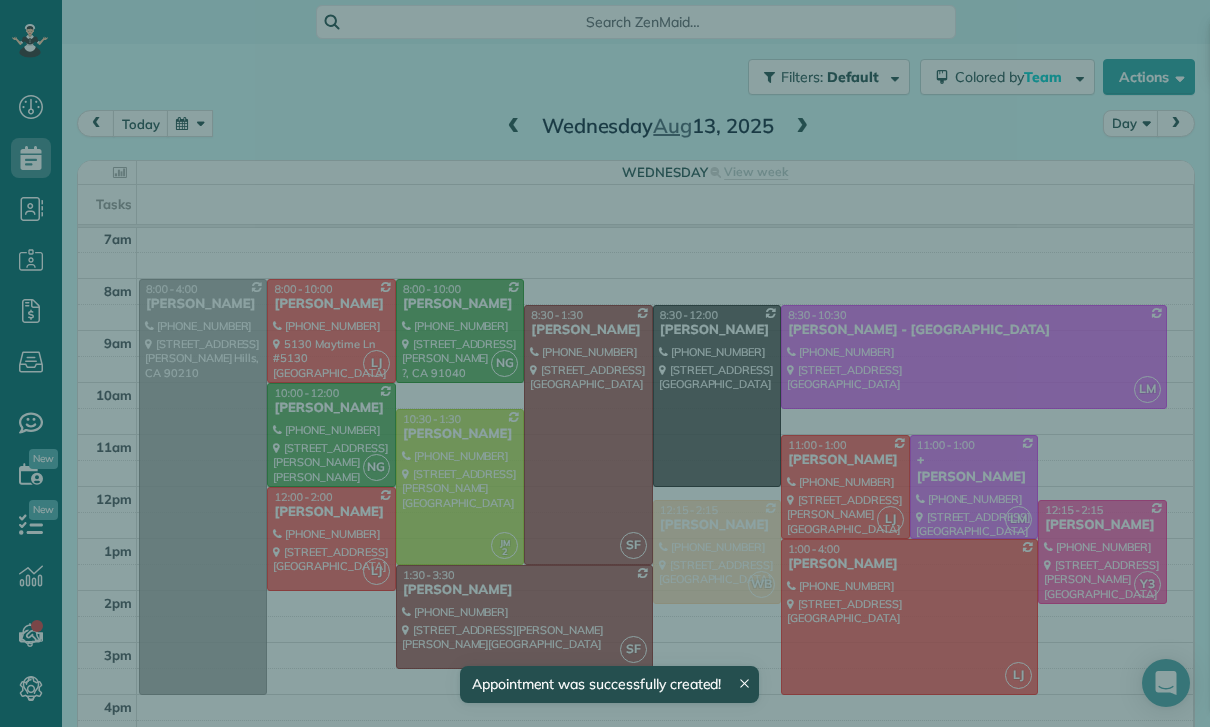 scroll, scrollTop: 157, scrollLeft: 0, axis: vertical 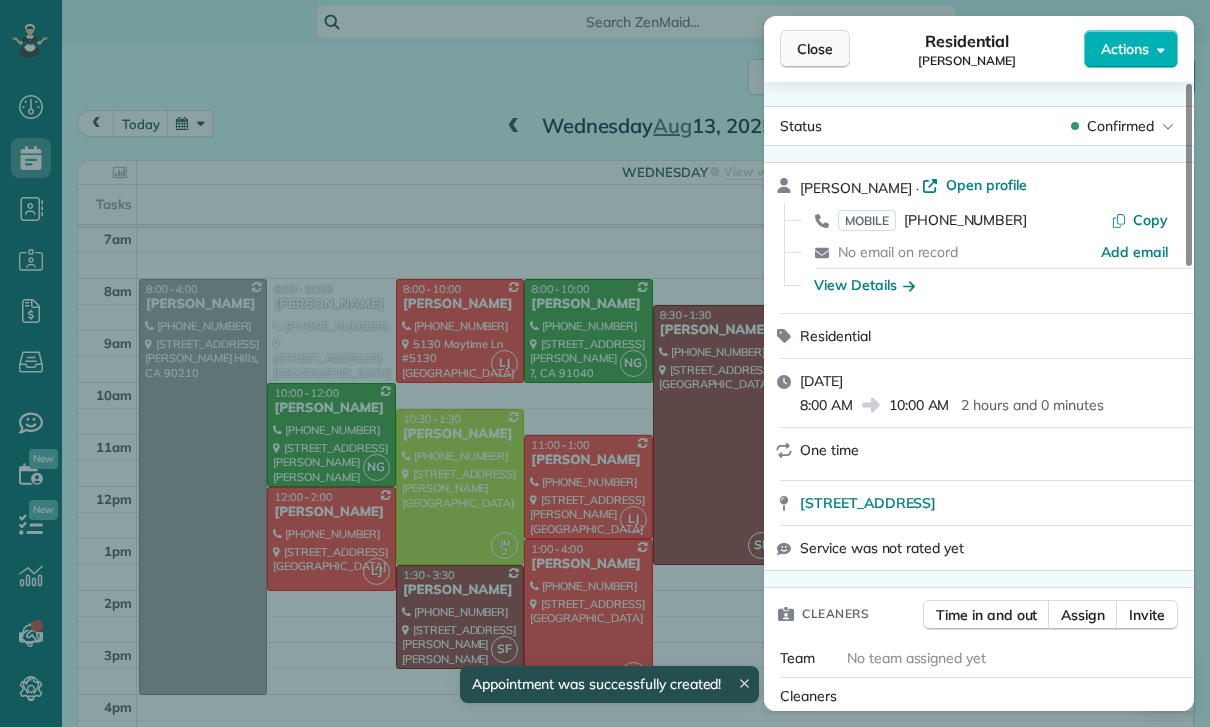 click on "Close" at bounding box center (815, 49) 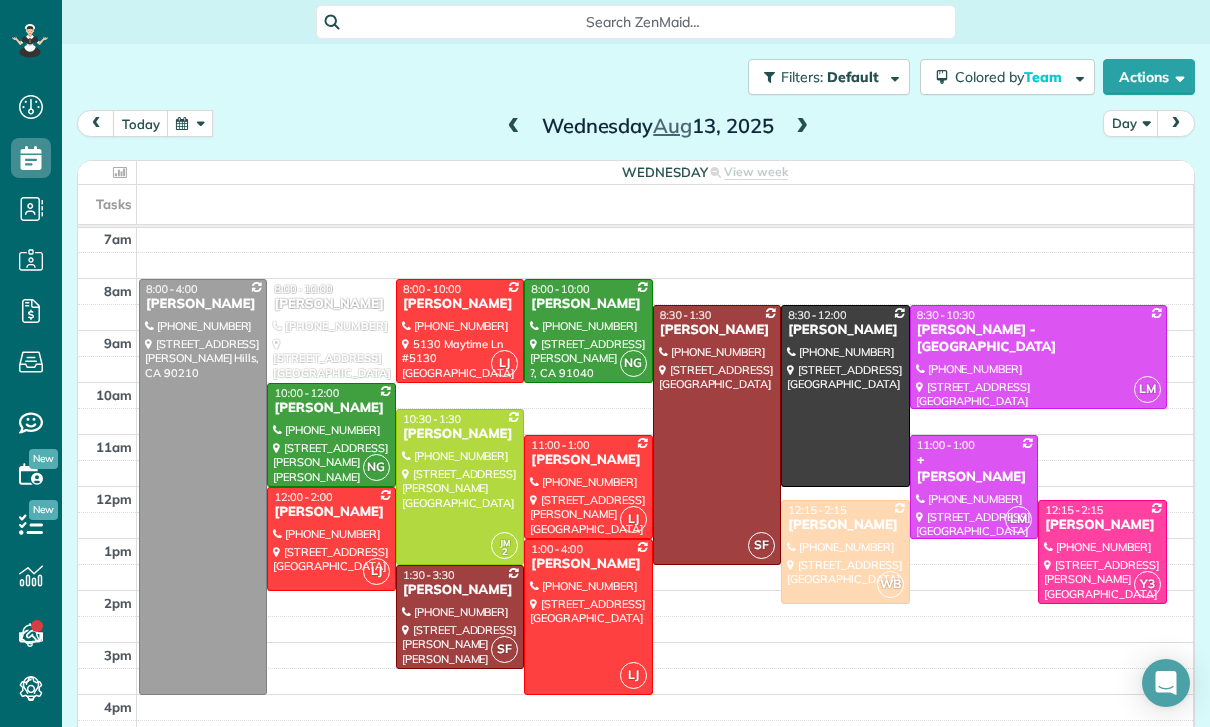 click on "[PERSON_NAME]" at bounding box center (331, 304) 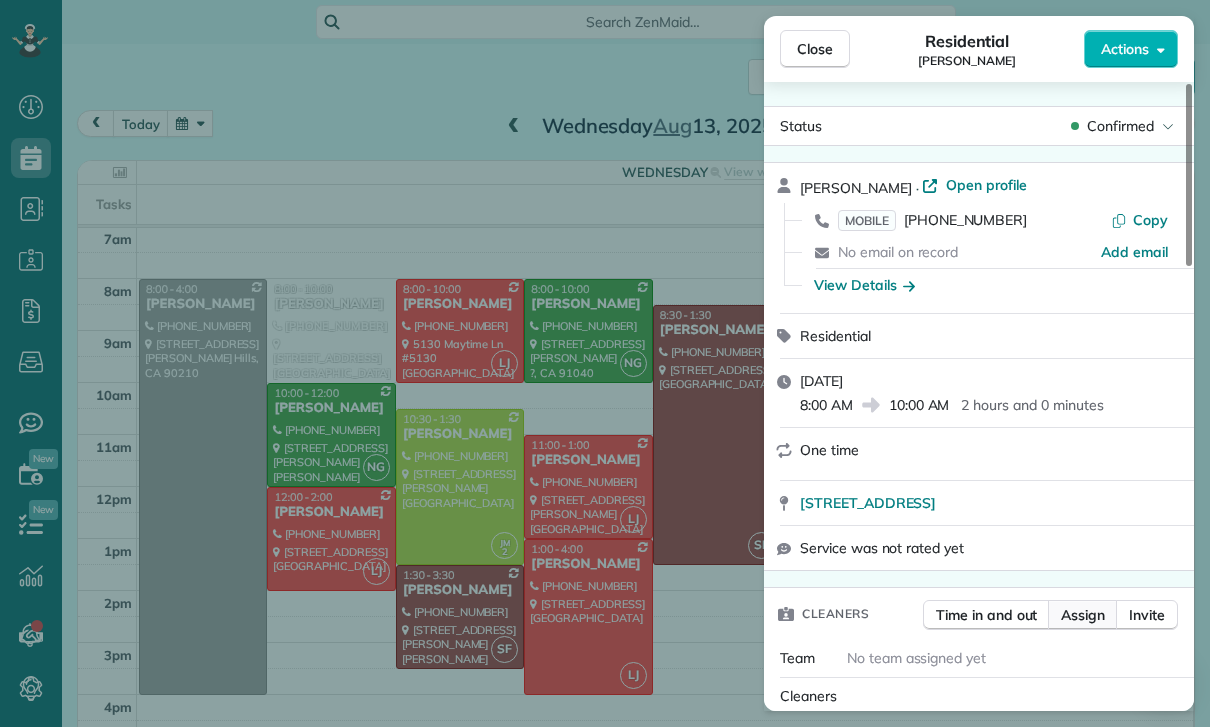 click on "Assign" at bounding box center (1083, 615) 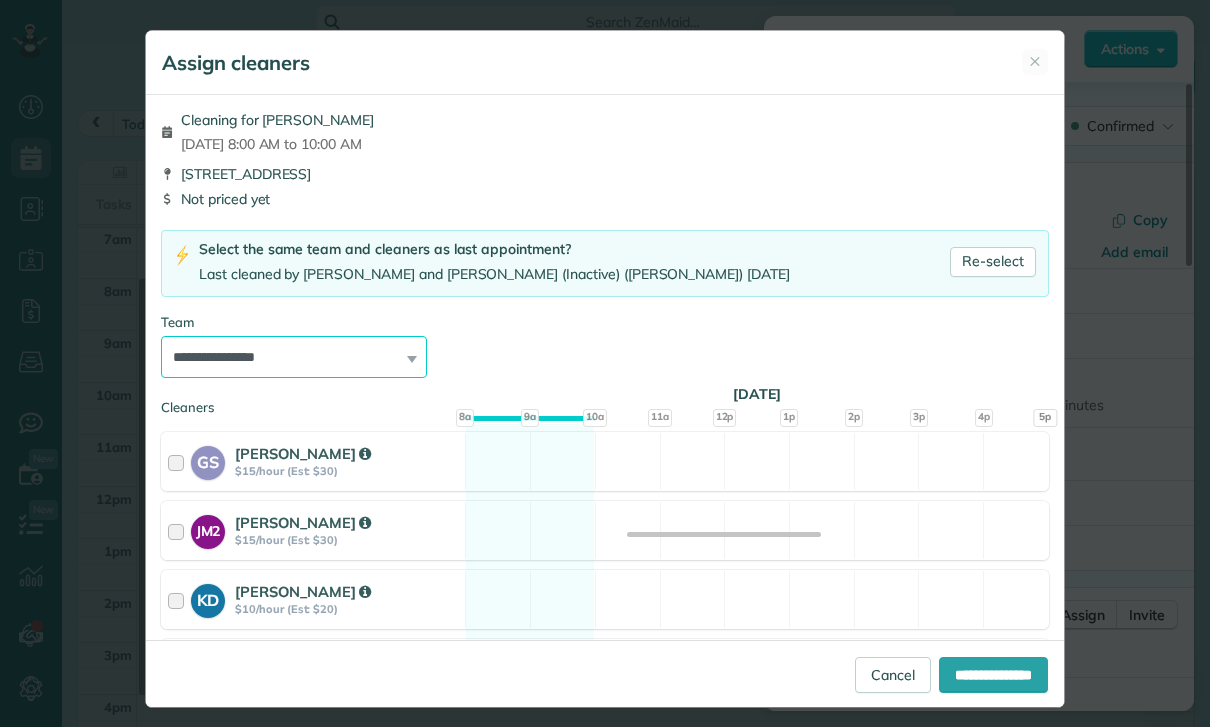 click on "**********" at bounding box center [294, 357] 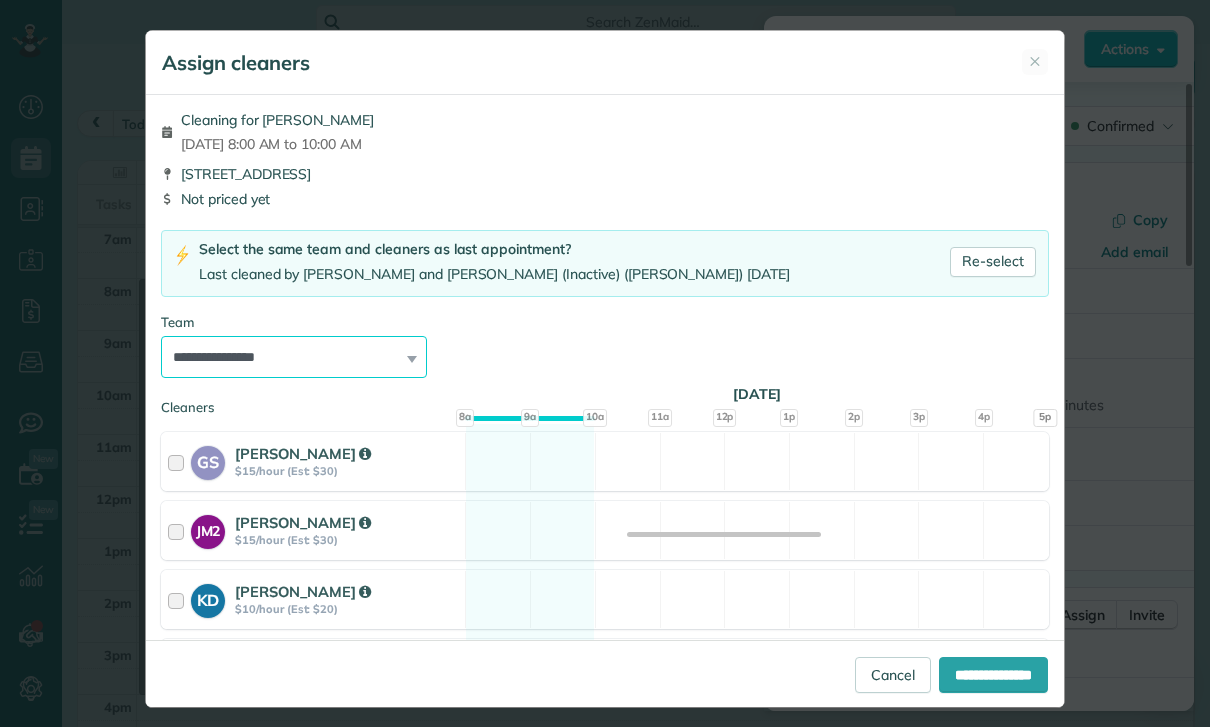 select on "****" 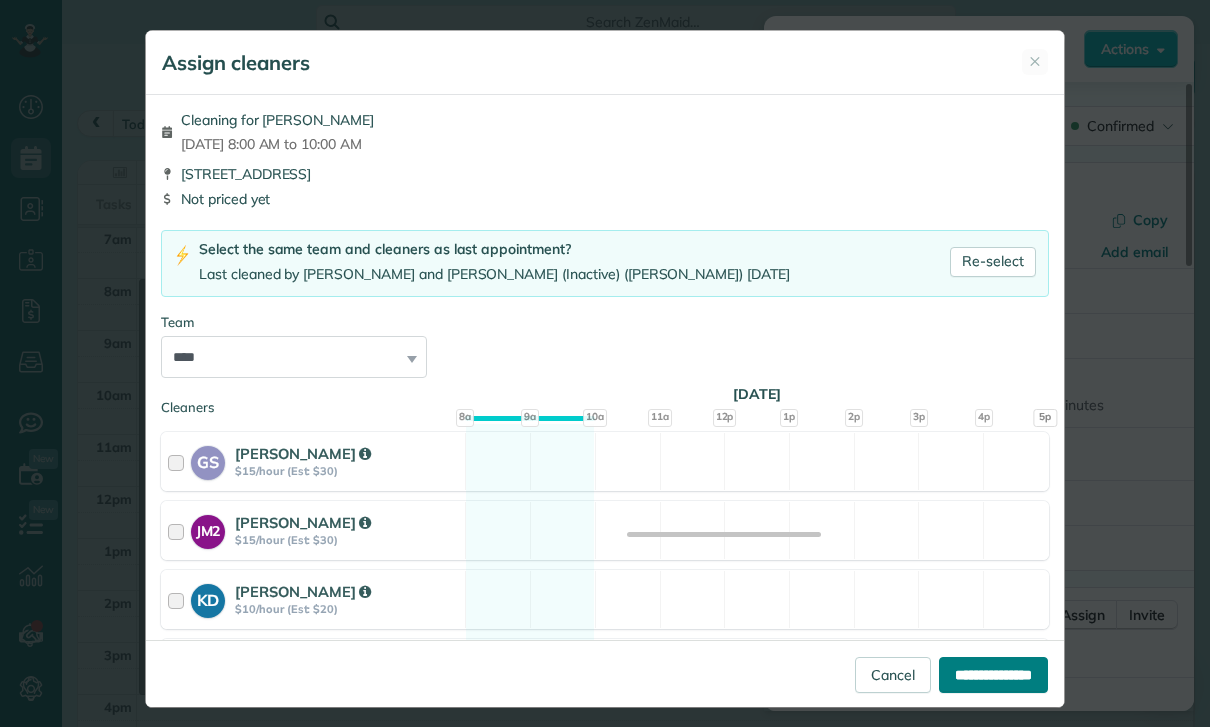 click on "**********" at bounding box center [993, 675] 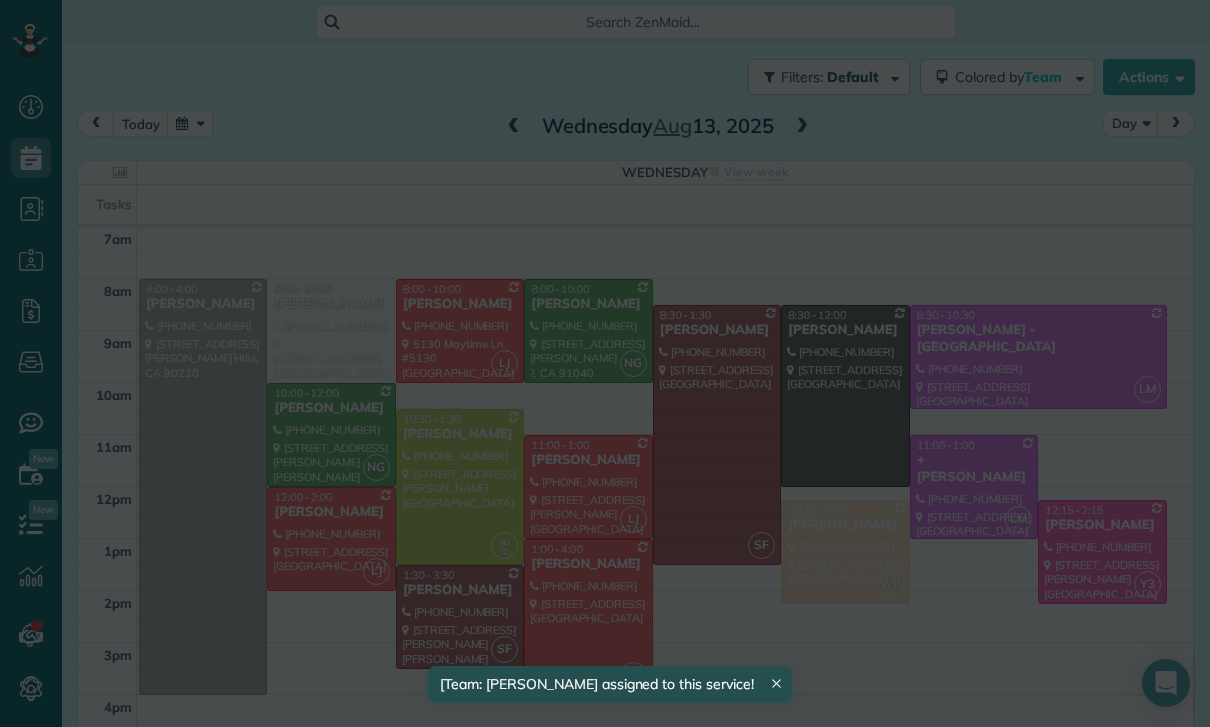 scroll, scrollTop: 157, scrollLeft: 0, axis: vertical 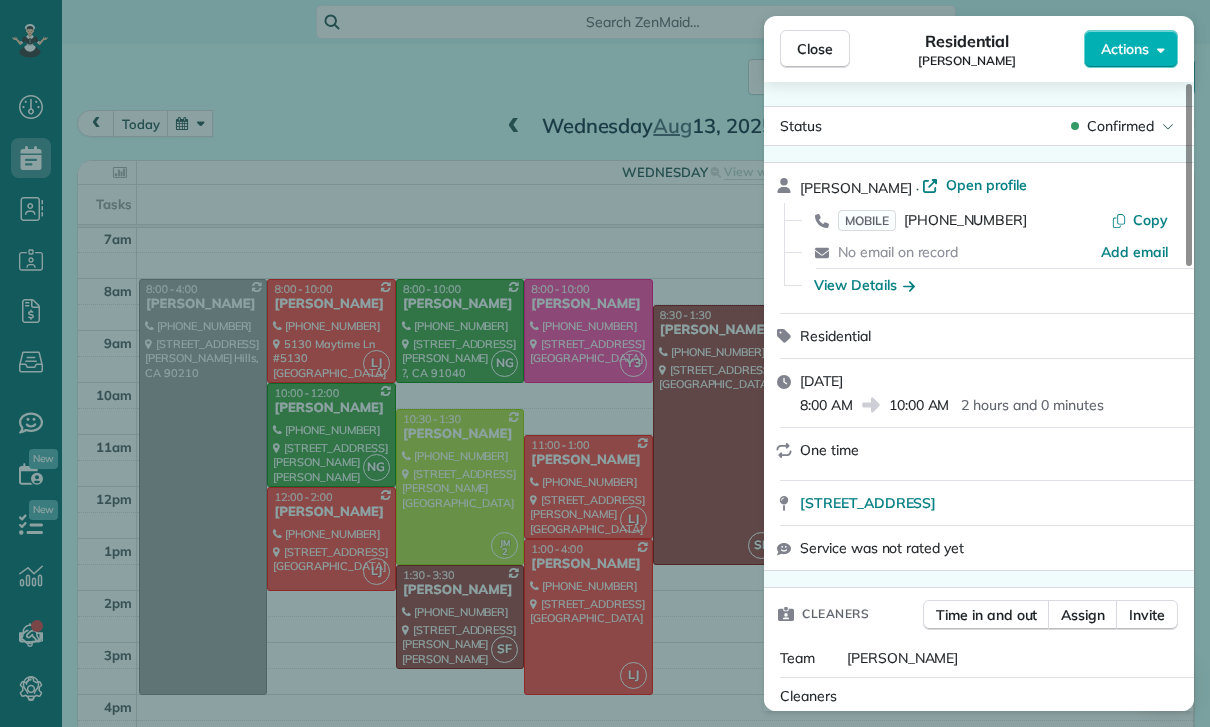click on "Close Residential [PERSON_NAME] Actions Status Confirmed [PERSON_NAME] · Open profile MOBILE [PHONE_NUMBER] Copy No email on record Add email View Details Residential [DATE] 8:00 AM 10:00 AM 2 hours and 0 minutes One time [STREET_ADDRESS] Service was not rated yet Cleaners Time in and out Assign Invite Team Yuri Cleaners Yuri   8:00 AM 10:00 AM Checklist Try Now Keep this appointment up to your standards. Stay on top of every detail, keep your cleaners organised, and your client happy. Assign a checklist Watch a 5 min demo Billing Billing actions Service Service Price (1x $0.00) $0.00 Add an item Overcharge $0.00 Discount $0.00 Coupon discount - Primary tax - Secondary tax - Total appointment price $0.00 Tips collected $0.00 [PERSON_NAME] as paid Total including tip $0.00 Get paid online in no-time! Send an invoice and reward your cleaners with tips Charge customer credit card Appointment custom fields Key # - Work items No work items to display Notes Appointment 0" at bounding box center (605, 363) 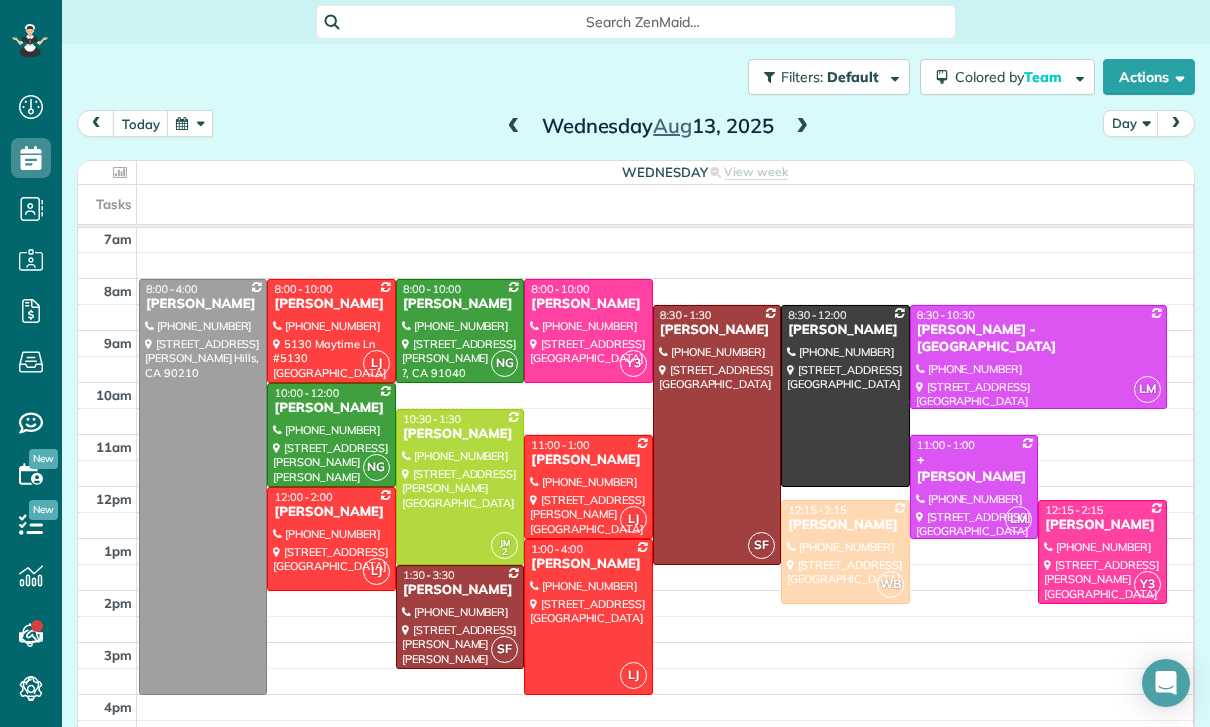 click at bounding box center (190, 123) 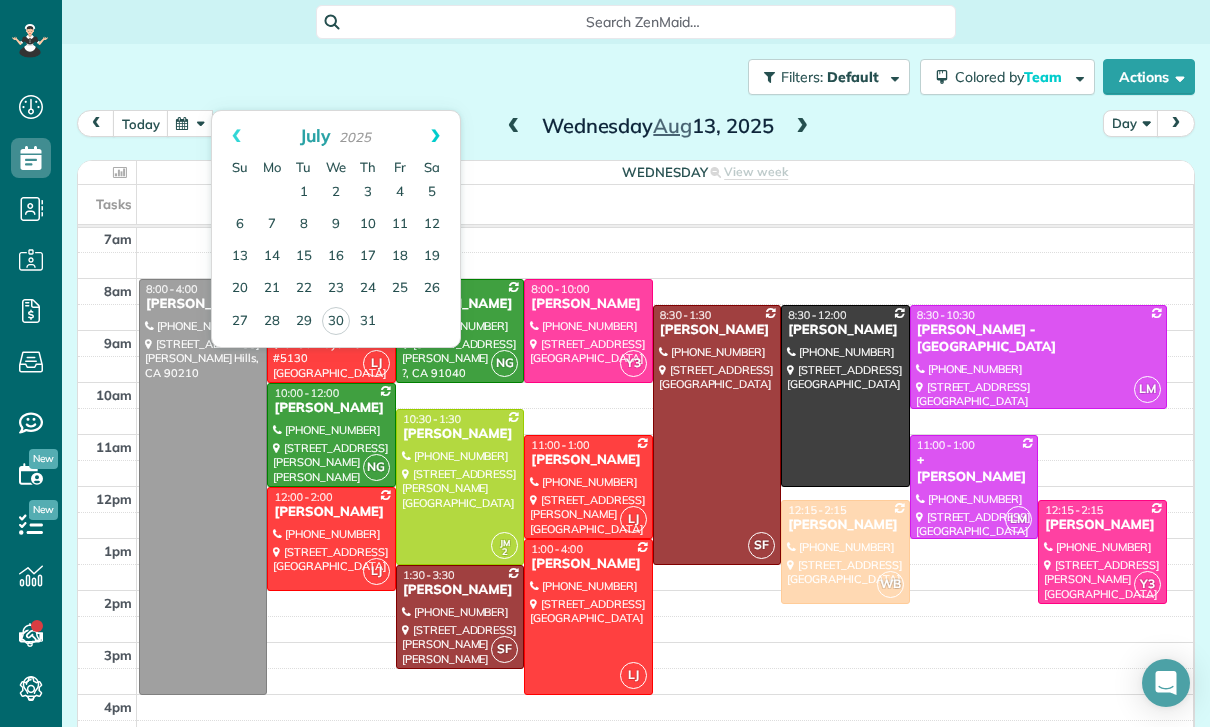 click on "Next" at bounding box center [435, 136] 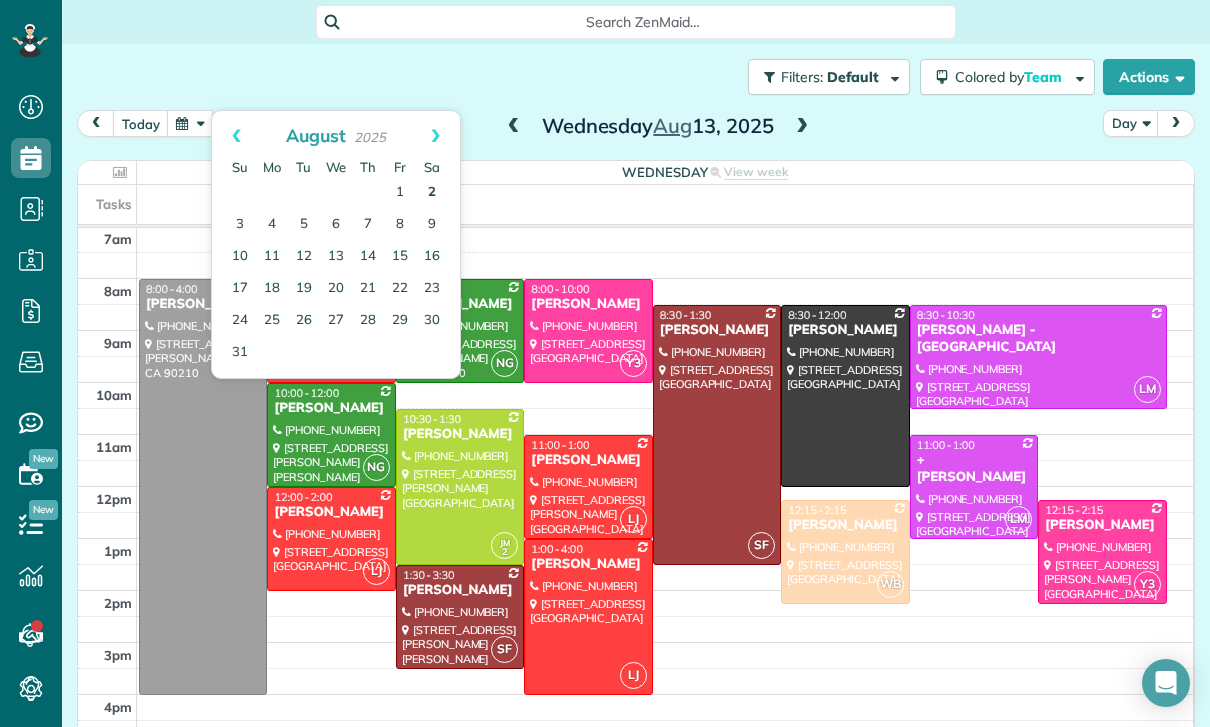 click on "2" at bounding box center (432, 193) 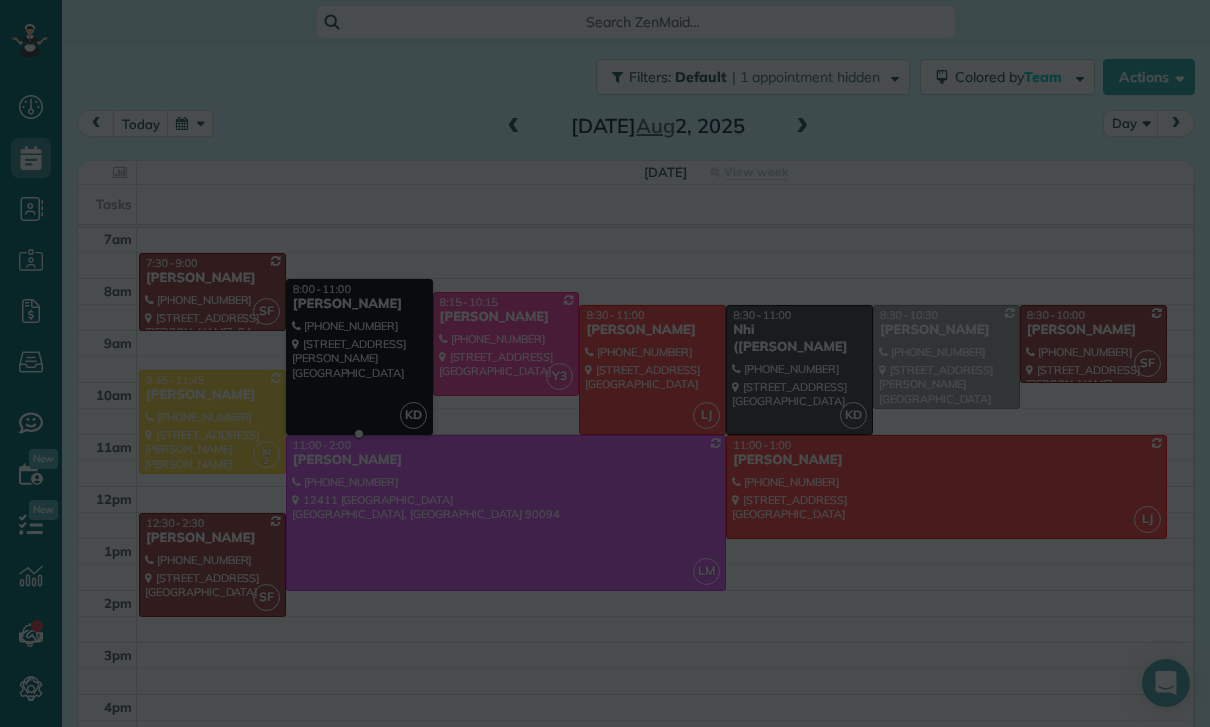 scroll, scrollTop: 157, scrollLeft: 0, axis: vertical 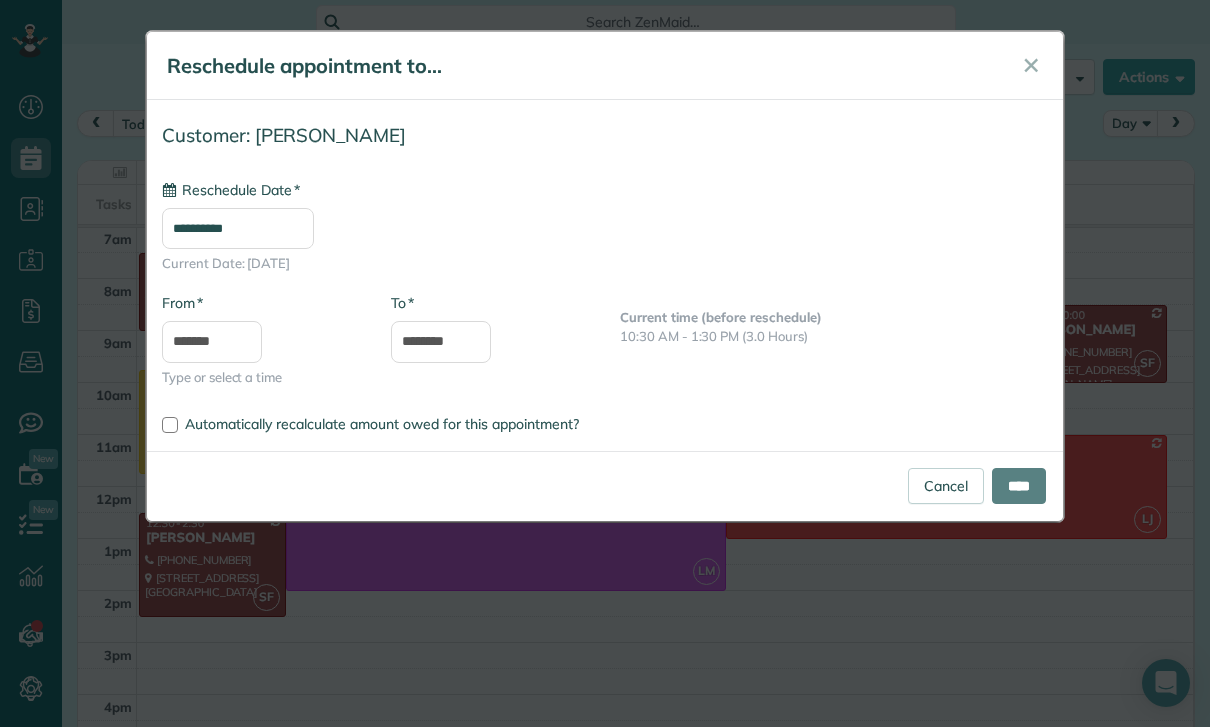 type on "**********" 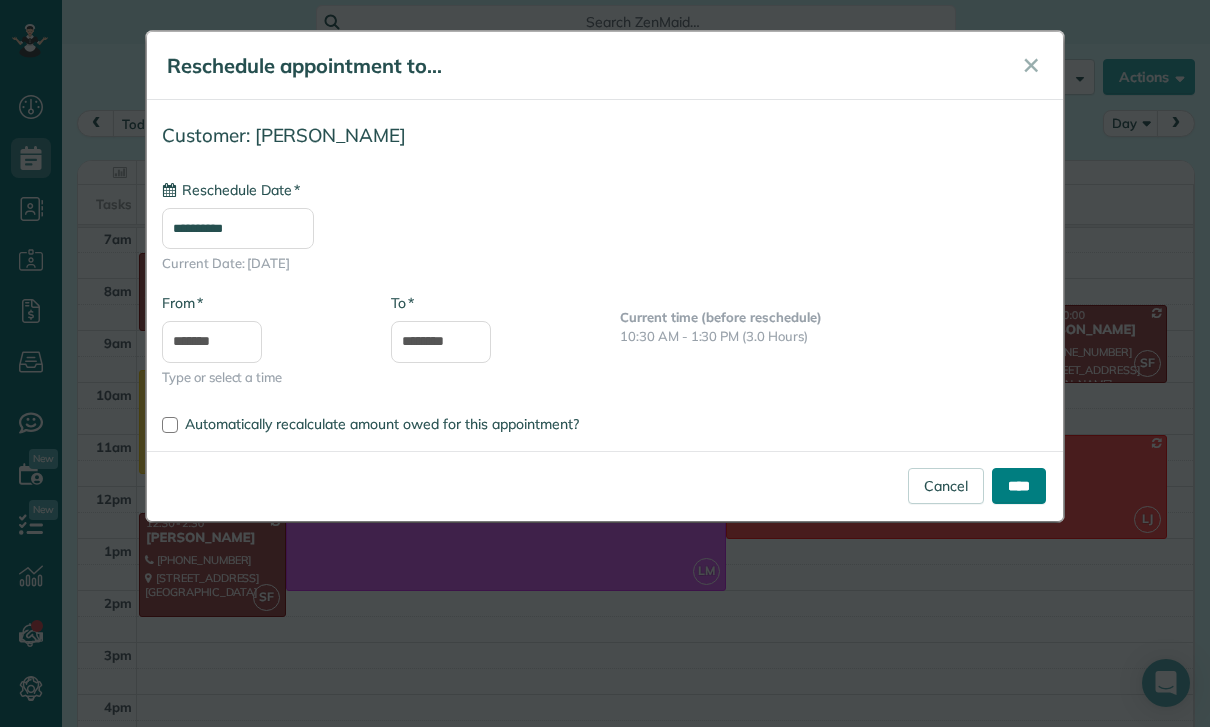 click on "****" at bounding box center [1019, 486] 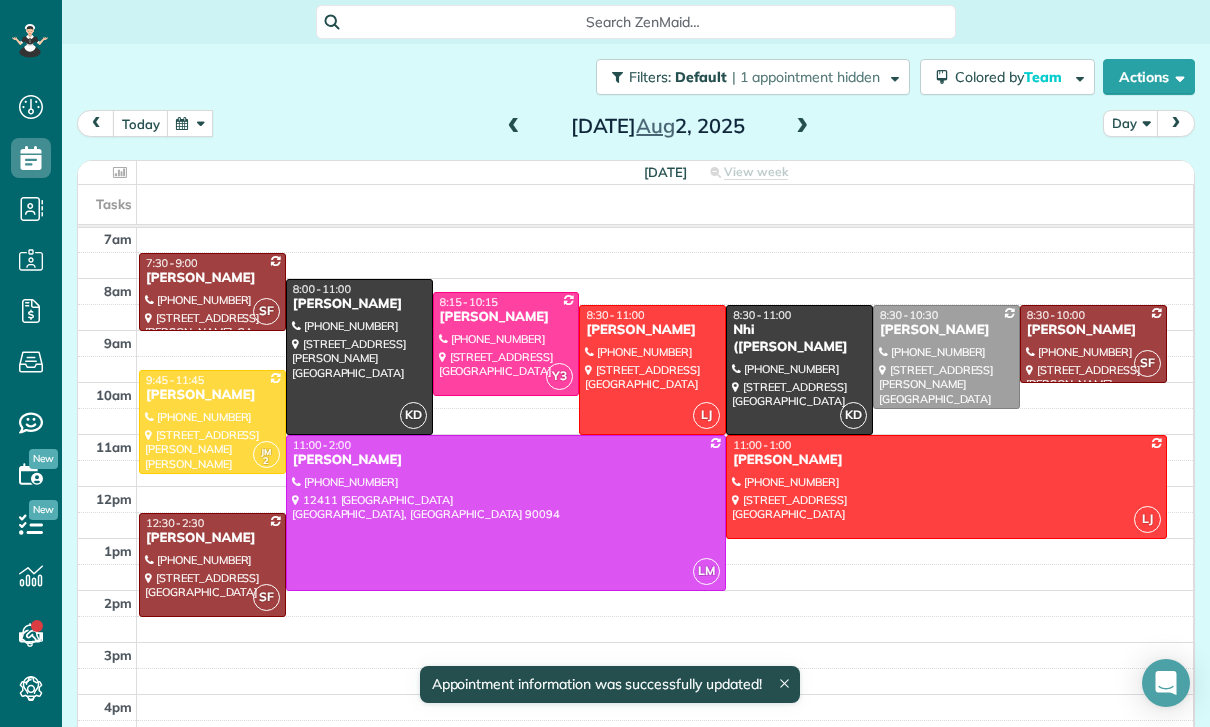scroll, scrollTop: 157, scrollLeft: 0, axis: vertical 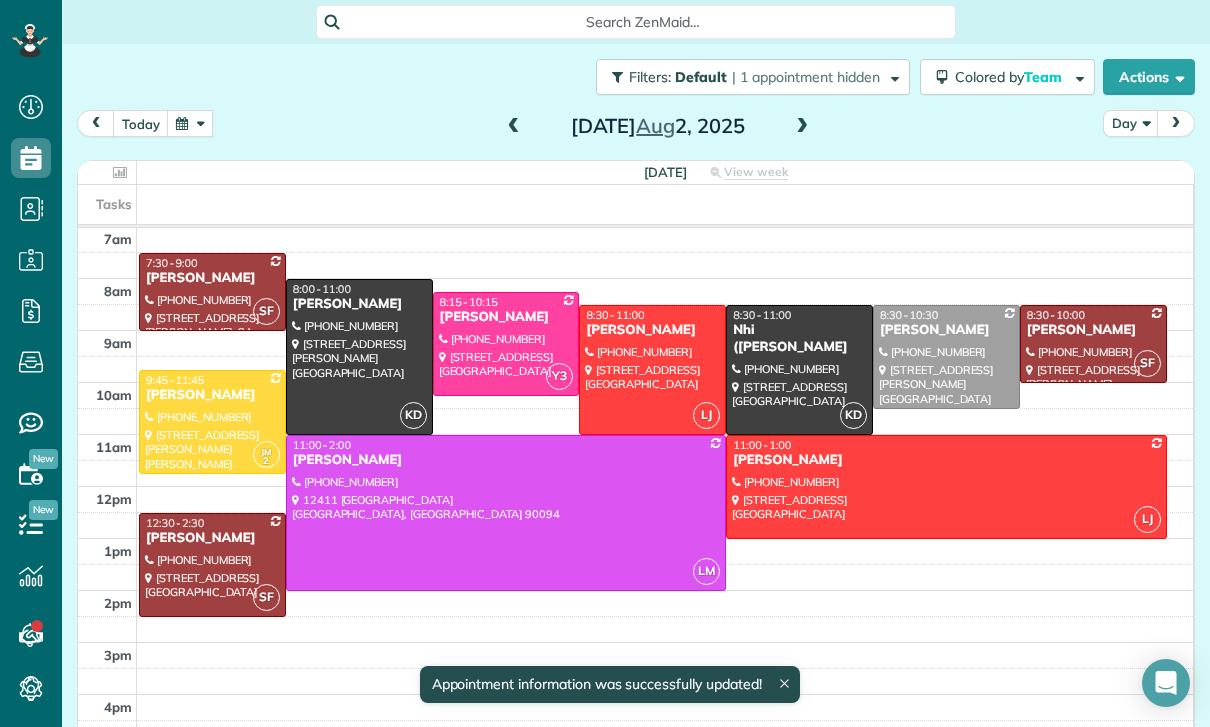 click at bounding box center (359, 357) 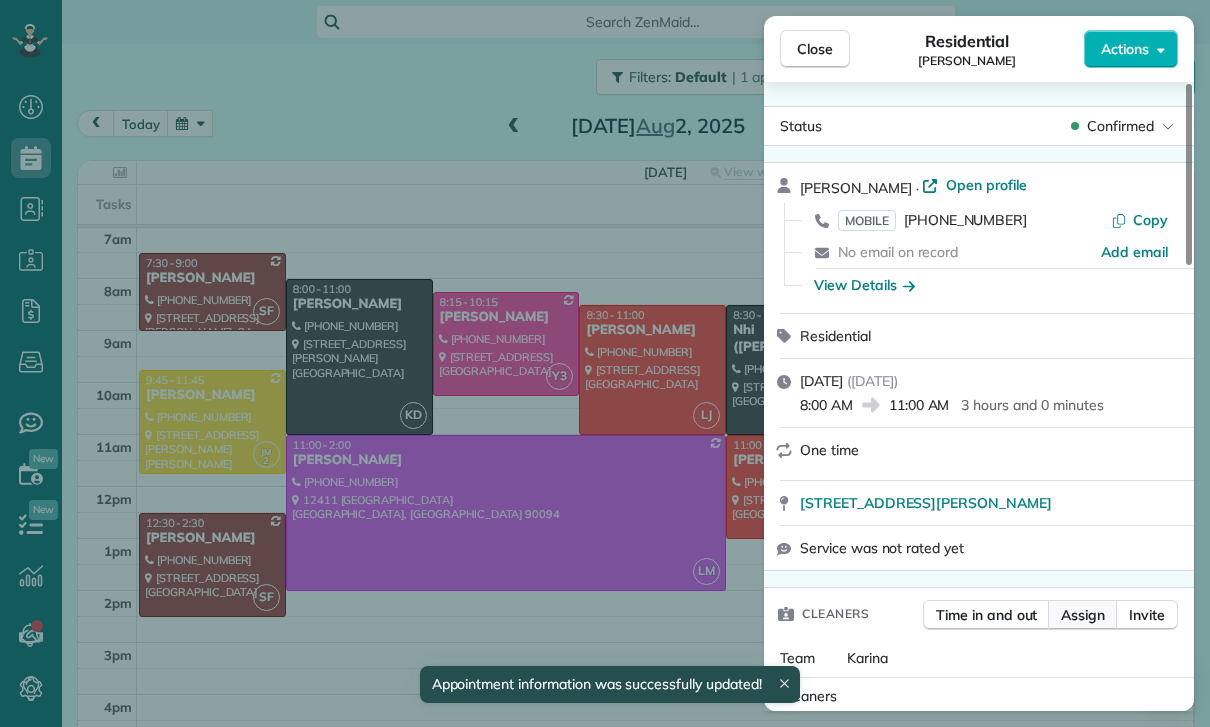 click on "Assign" at bounding box center (1083, 615) 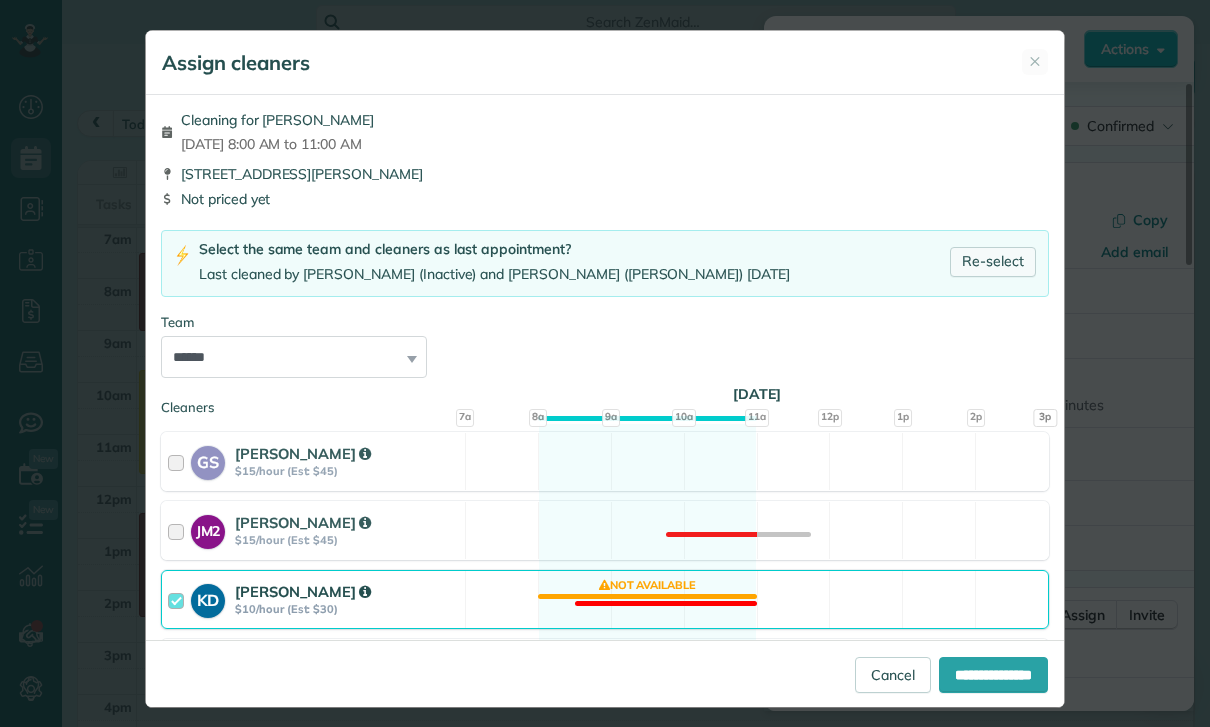 click on "Re-select" at bounding box center [993, 262] 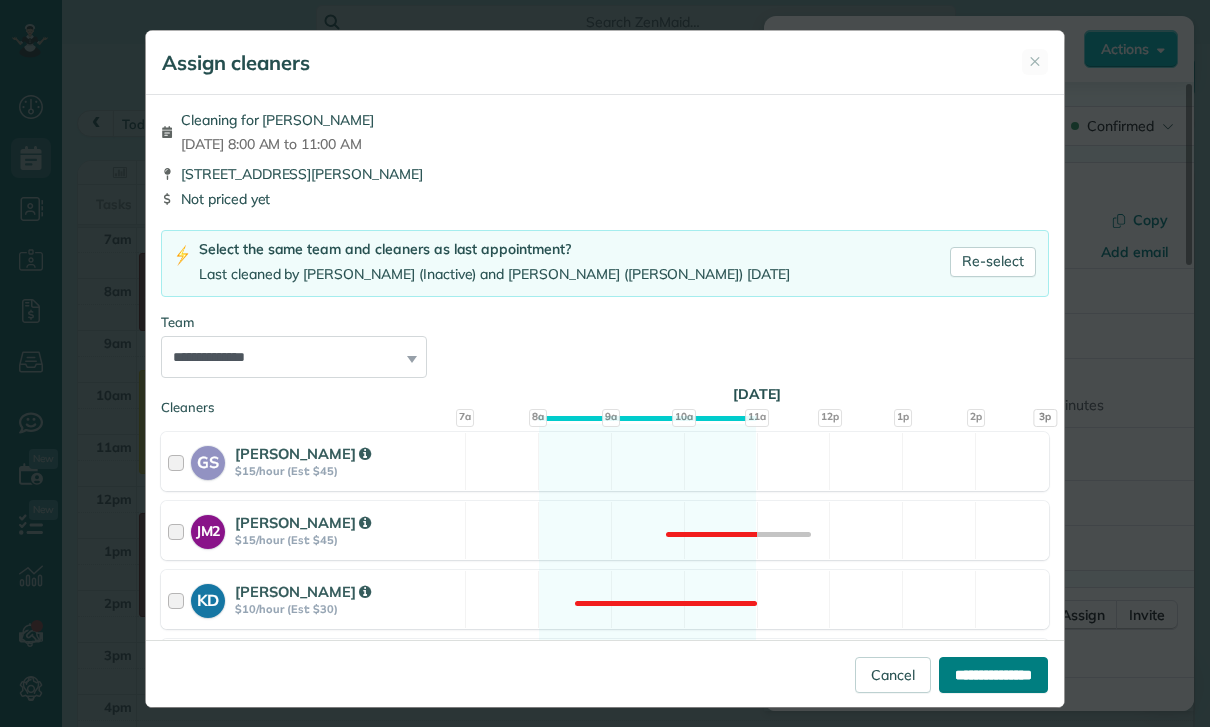 click on "**********" at bounding box center (993, 675) 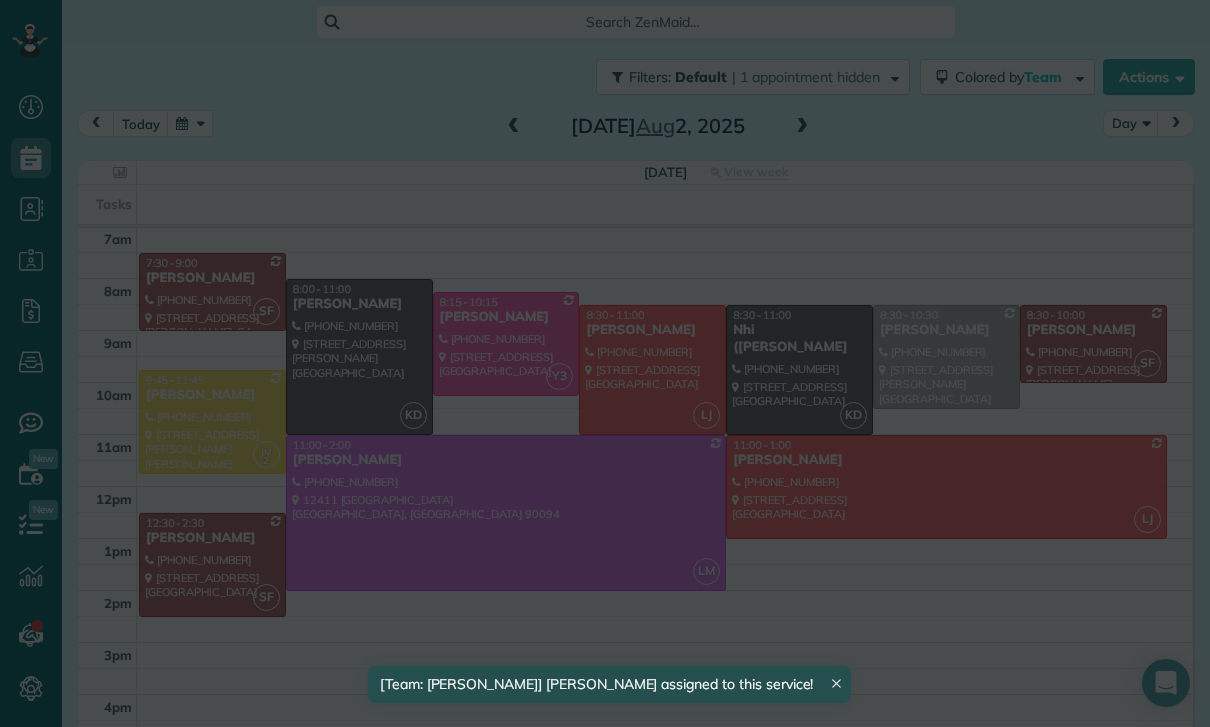 scroll, scrollTop: 157, scrollLeft: 0, axis: vertical 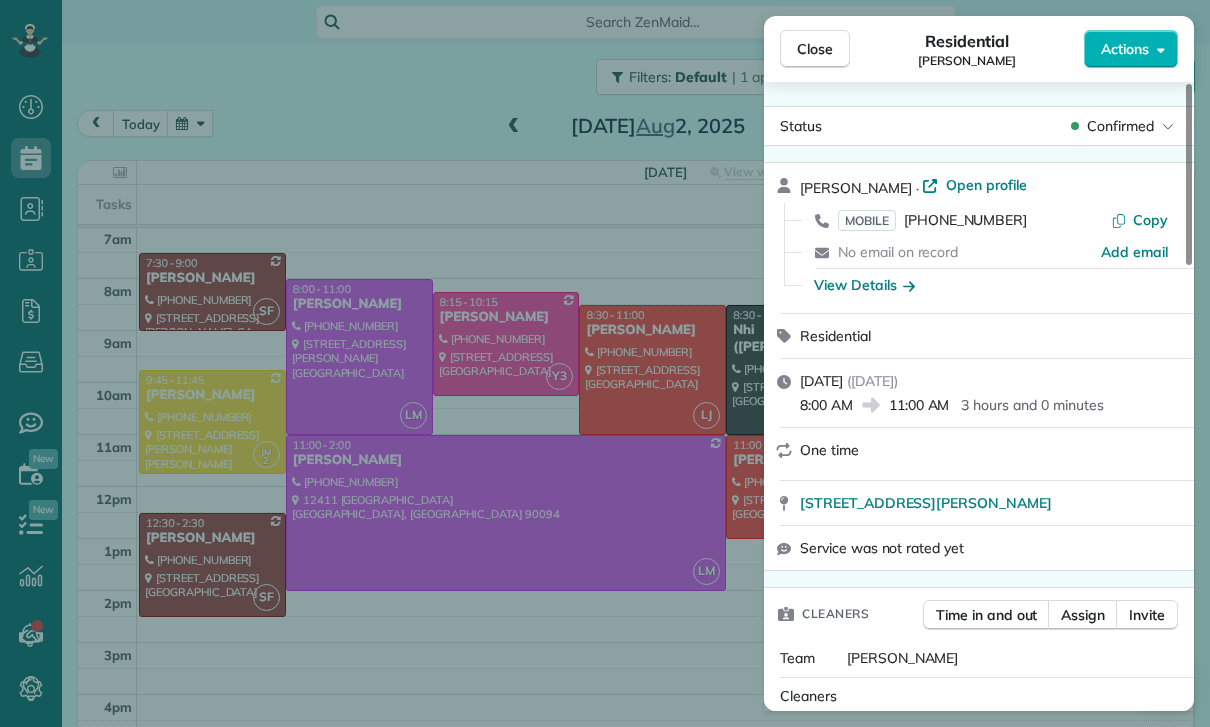 click on "Close Residential [PERSON_NAME] Actions Status Confirmed [PERSON_NAME][GEOGRAPHIC_DATA] · Open profile MOBILE [PHONE_NUMBER] Copy No email on record Add email View Details Residential [DATE] ( [DATE] ) 8:00 AM 11:00 AM 3 hours and 0 minutes One time [STREET_ADDRESS][PERSON_NAME] Service was not rated yet Cleaners Time in and out Assign Invite Team [PERSON_NAME] Cleaners [PERSON_NAME]   8:00 AM 11:00 AM Checklist Try Now Keep this appointment up to your standards. Stay on top of every detail, keep your cleaners organised, and your client happy. Assign a checklist Watch a 5 min demo Billing Billing actions Service Service Price (1x $0.00) $0.00 Add an item Overcharge $0.00 Discount $0.00 Coupon discount - Primary tax - Secondary tax - Total appointment price $0.00 Tips collected $0.00 [PERSON_NAME] as paid Total including tip $0.00 Get paid online in no-time! Send an invoice and reward your cleaners with tips Charge customer credit card Appointment custom fields Key # -" at bounding box center [605, 363] 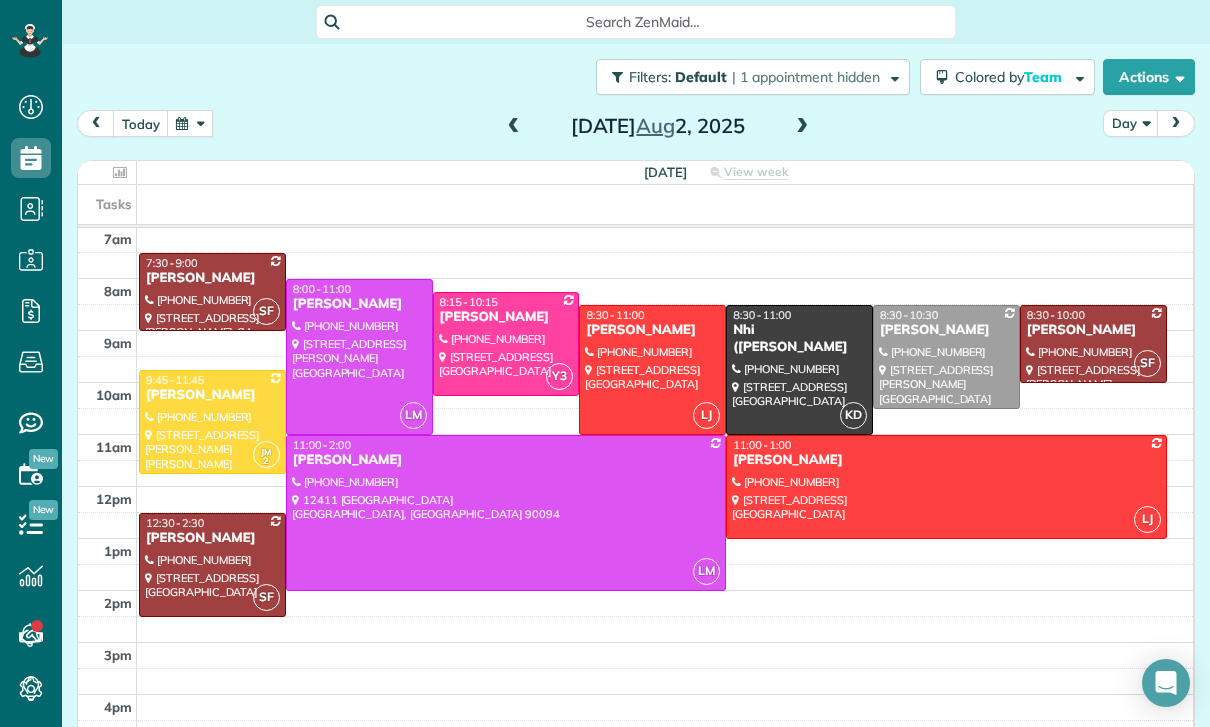 click at bounding box center [190, 123] 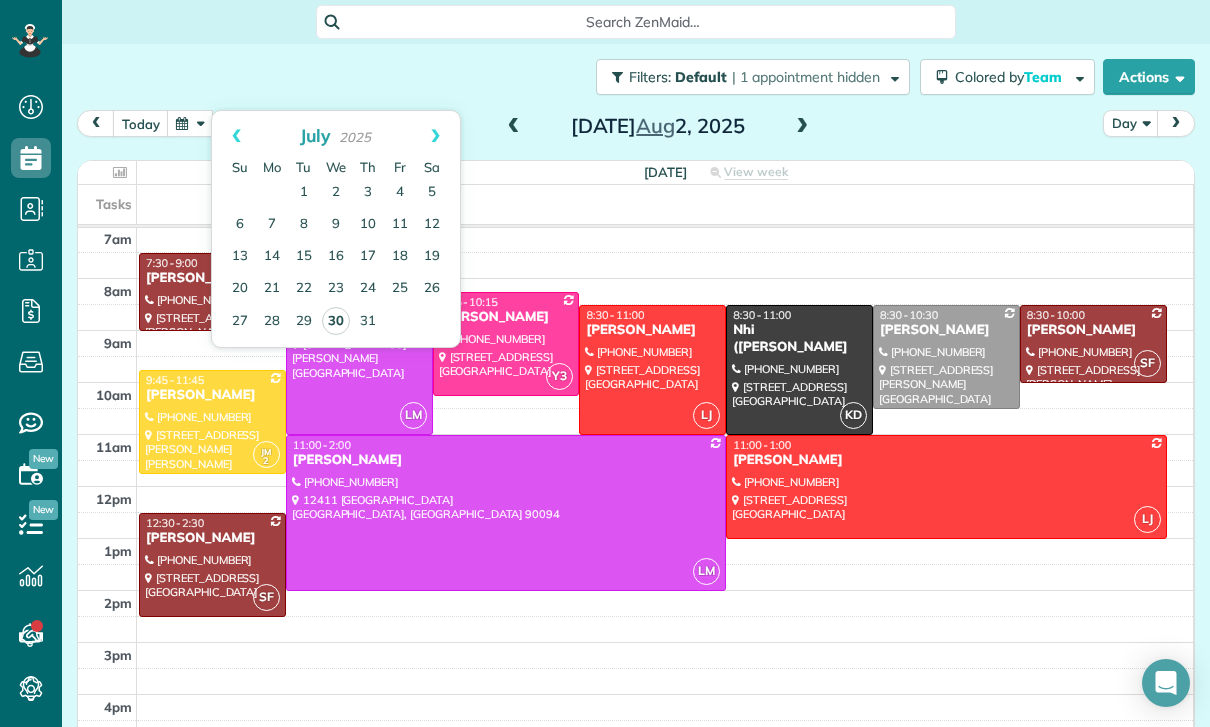 click on "30" at bounding box center [336, 321] 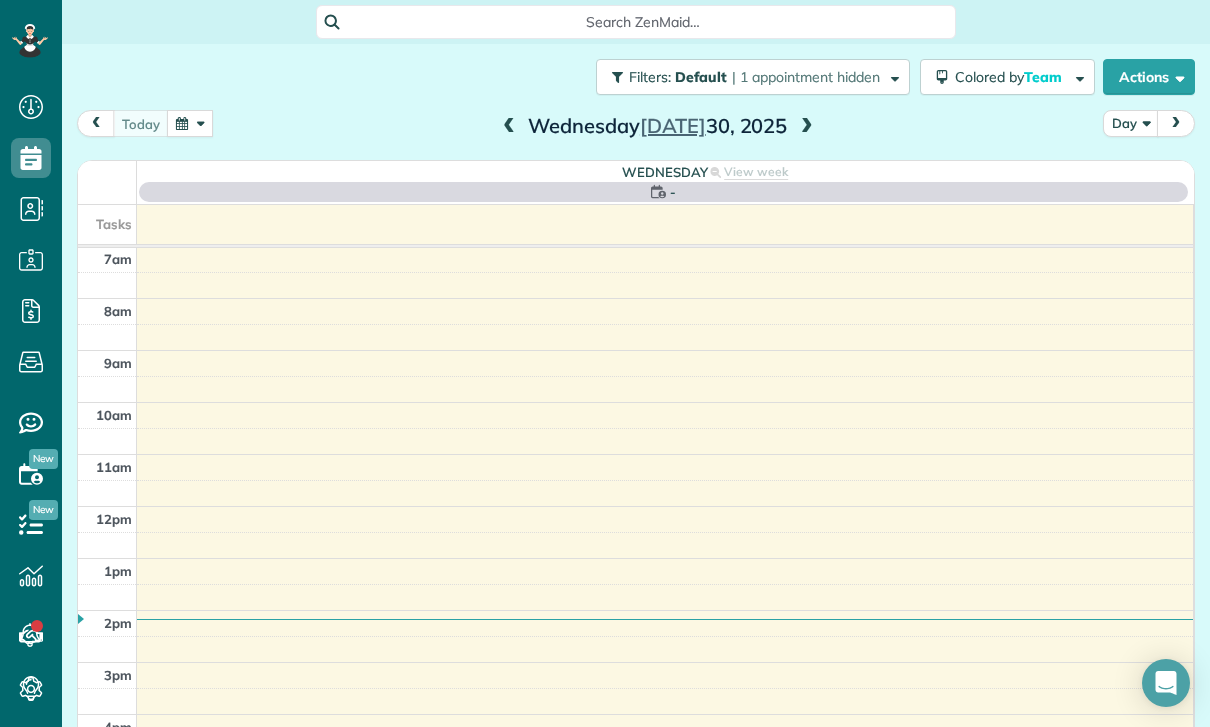 scroll, scrollTop: 157, scrollLeft: 0, axis: vertical 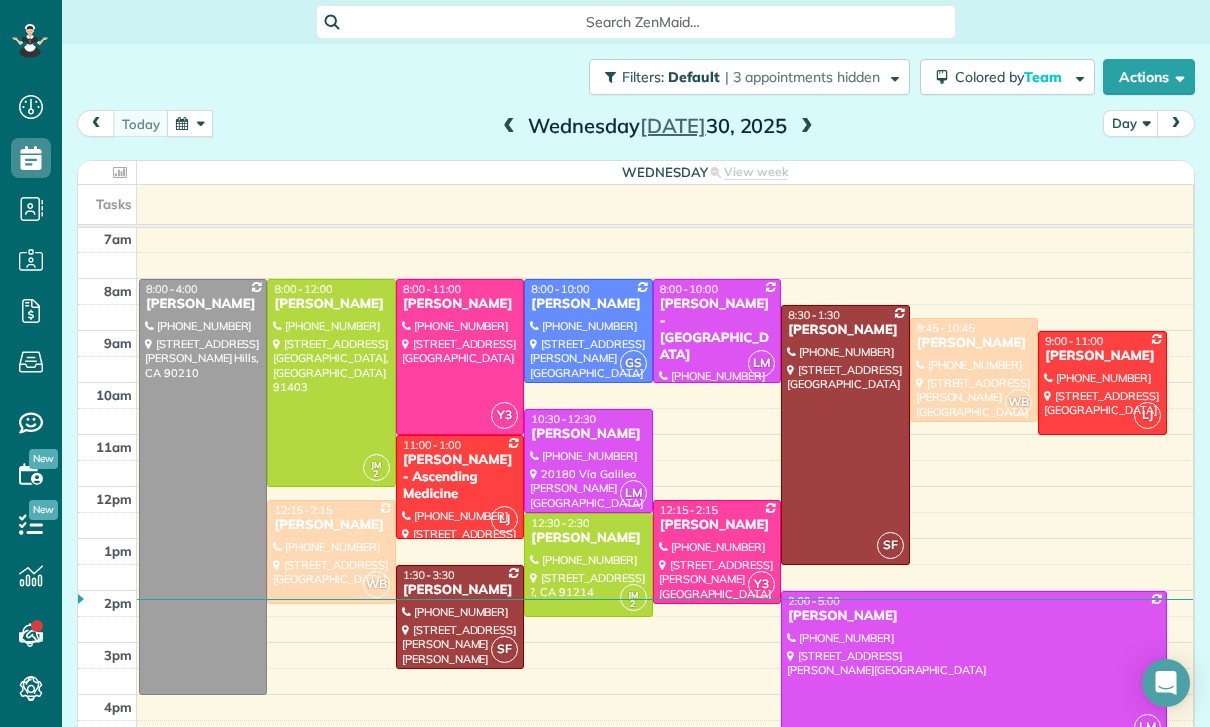 click at bounding box center [974, 370] 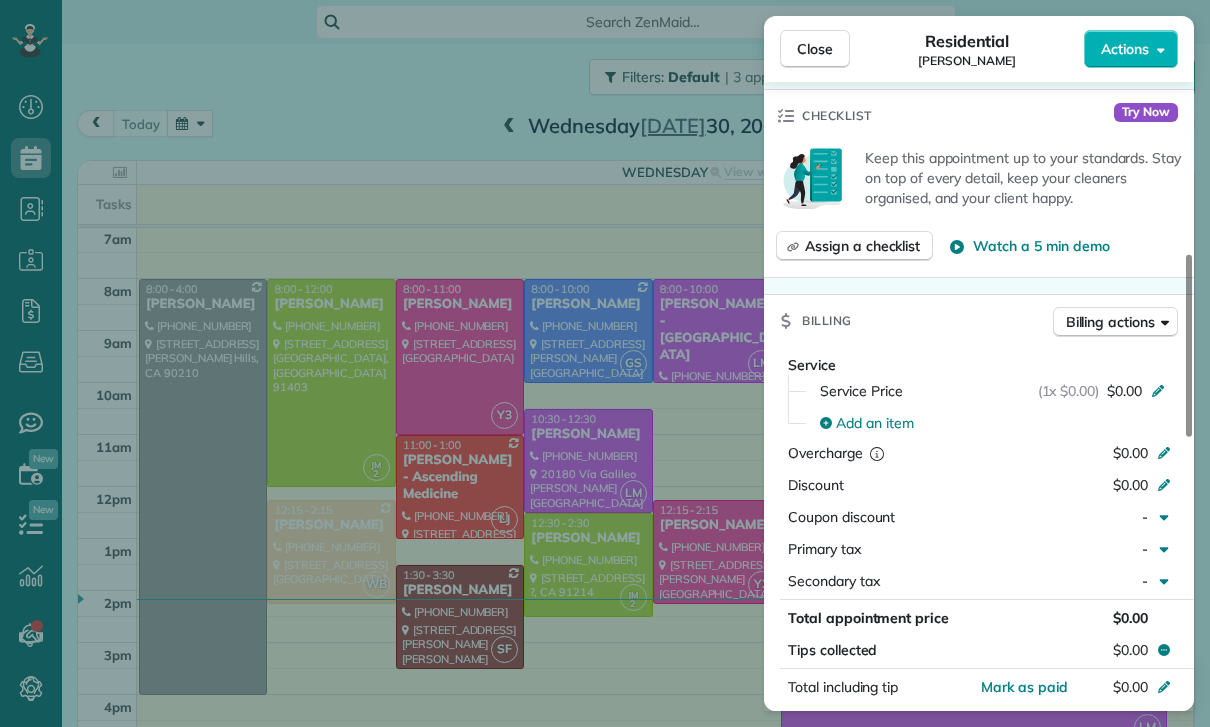 scroll, scrollTop: 724, scrollLeft: 0, axis: vertical 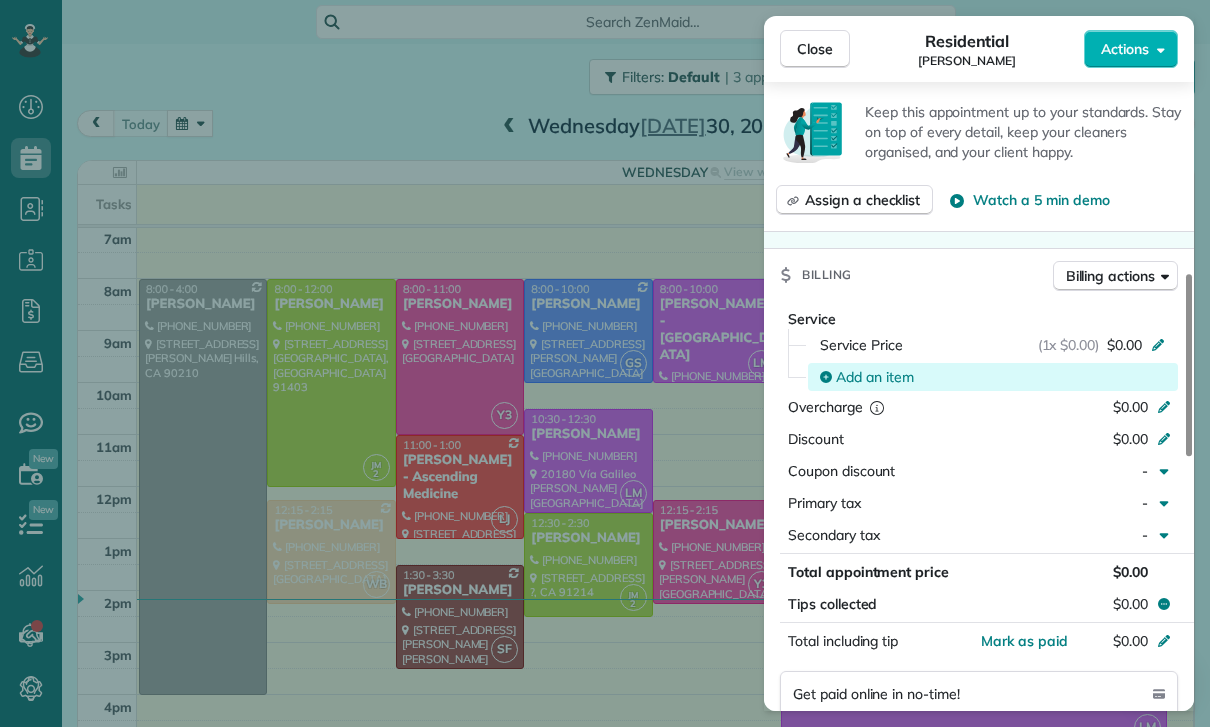 click on "Add an item" at bounding box center (875, 377) 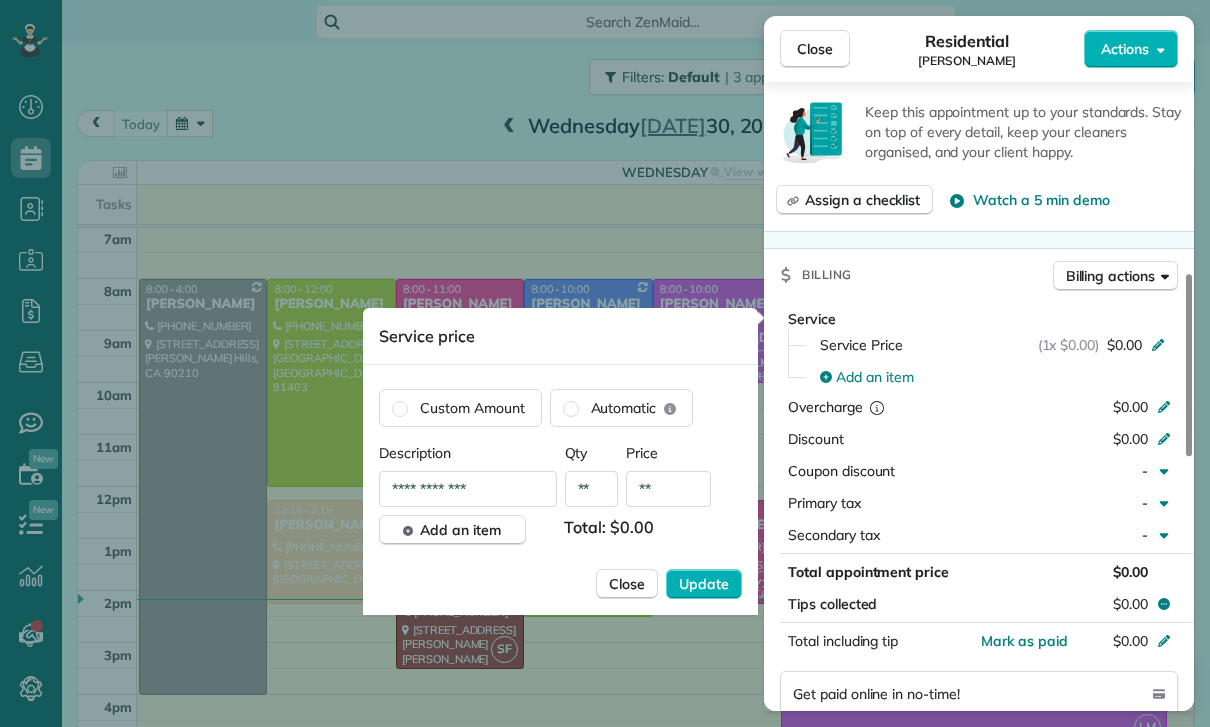 click on "**" at bounding box center (668, 489) 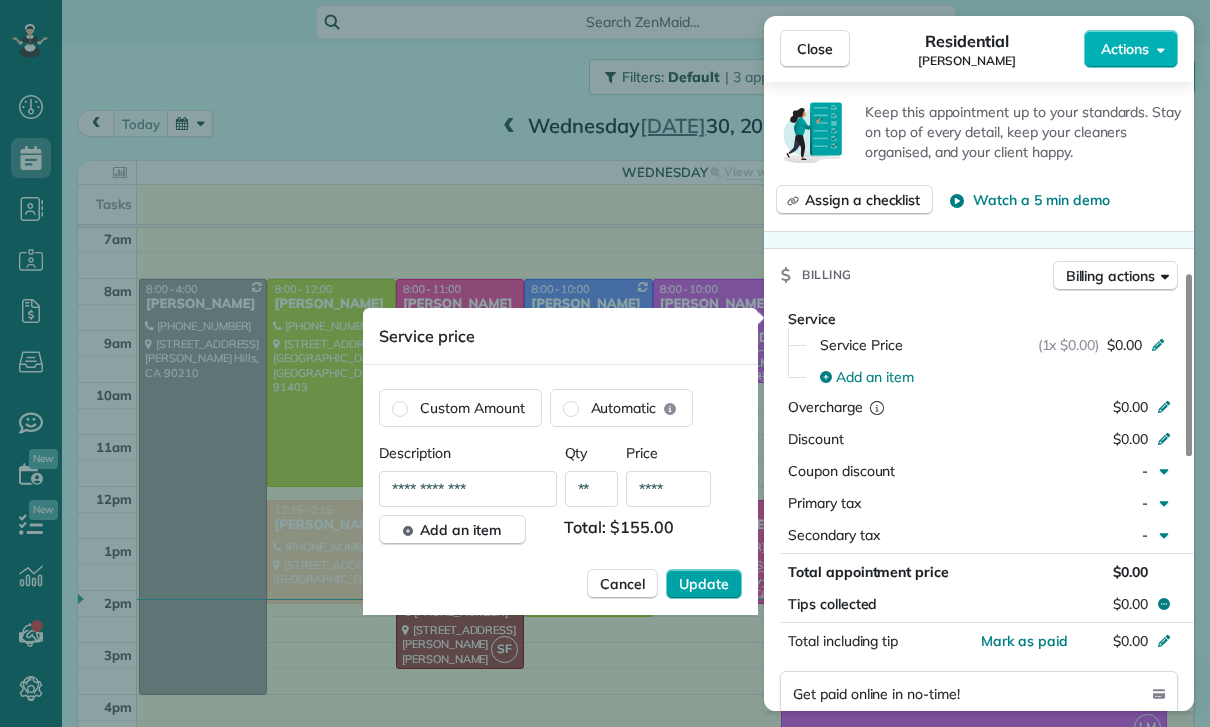type on "****" 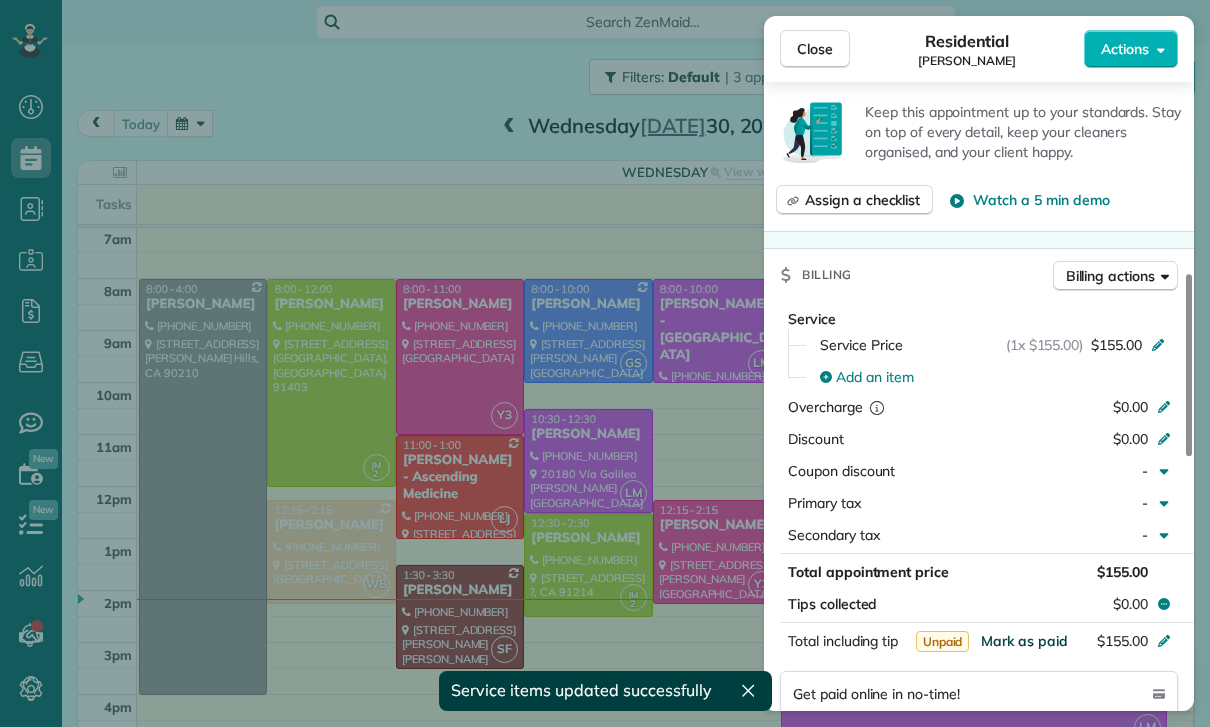 click on "Mark as paid" at bounding box center [1024, 641] 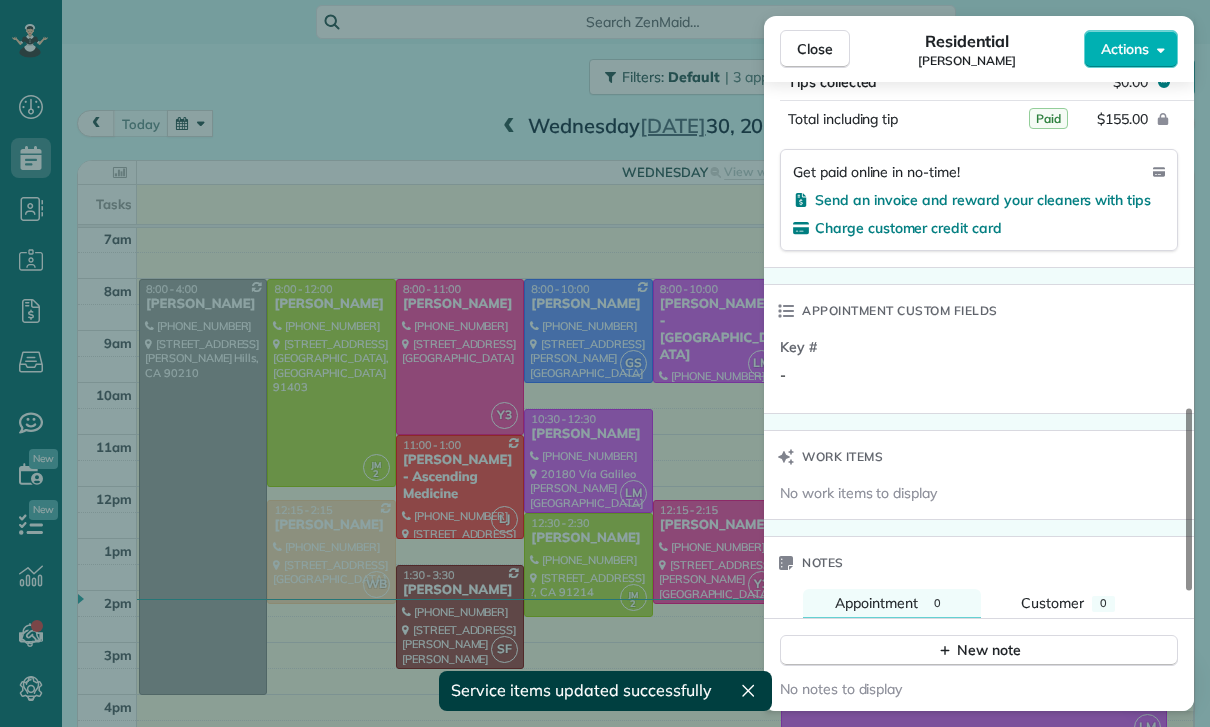 scroll, scrollTop: 1370, scrollLeft: 0, axis: vertical 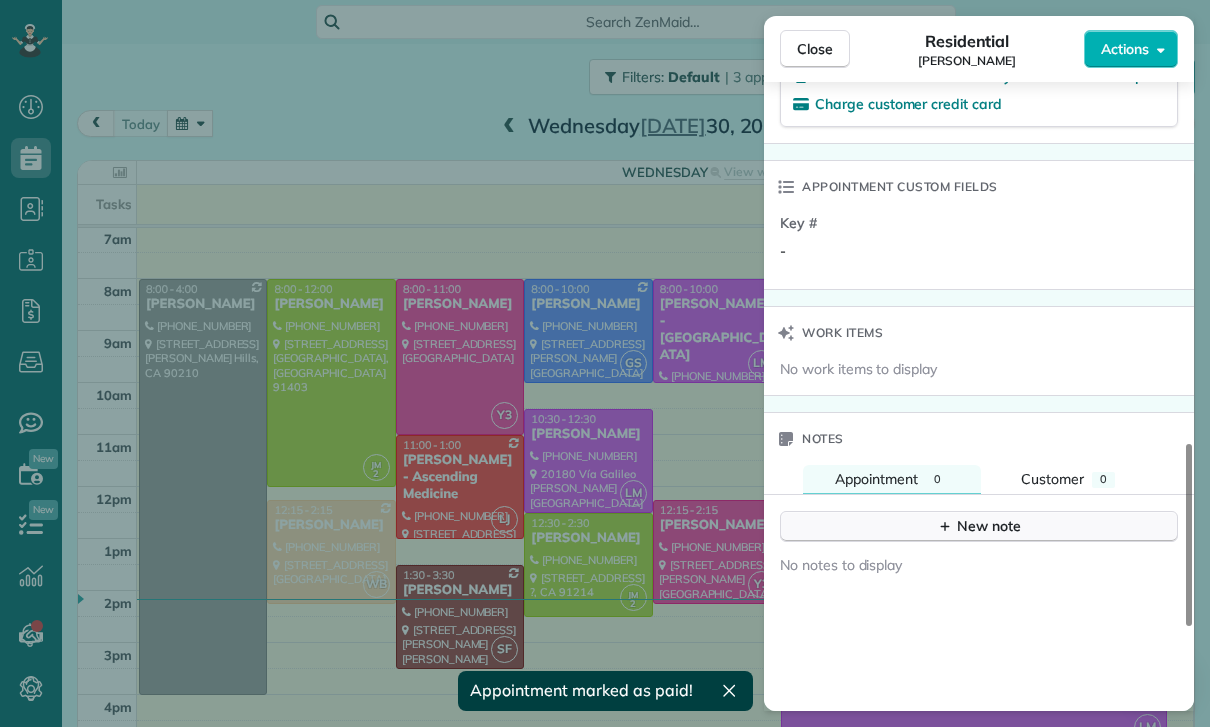 click 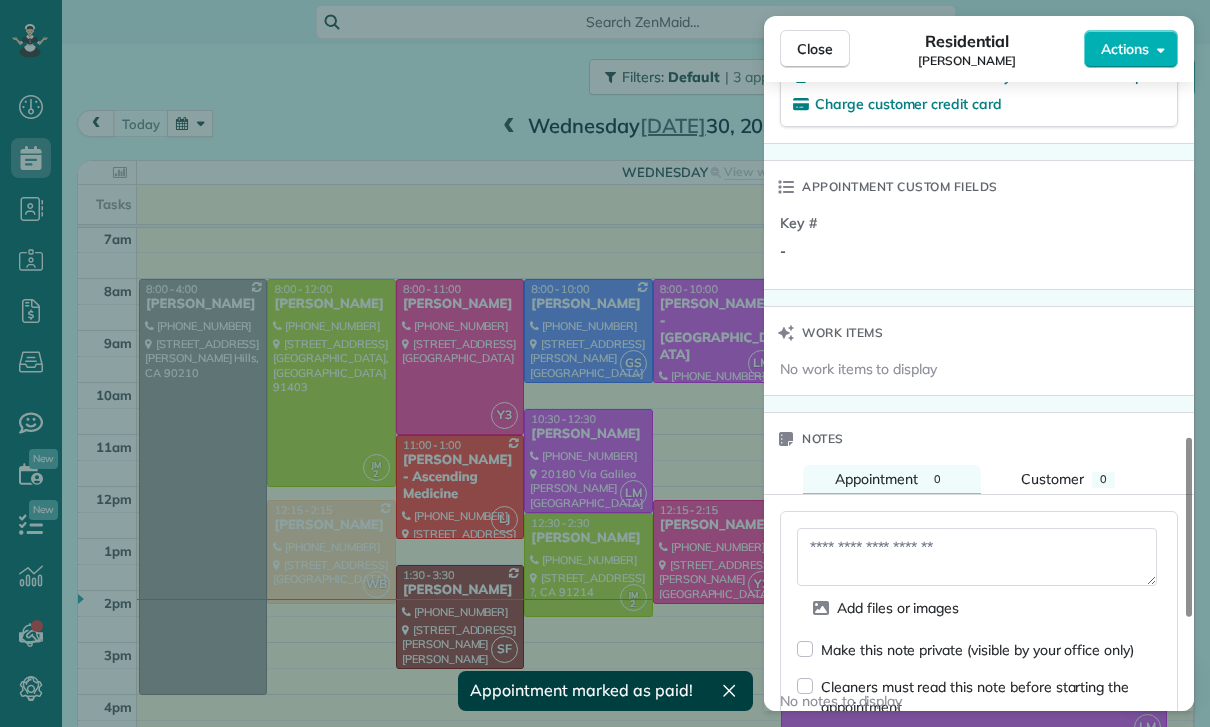 click at bounding box center [977, 557] 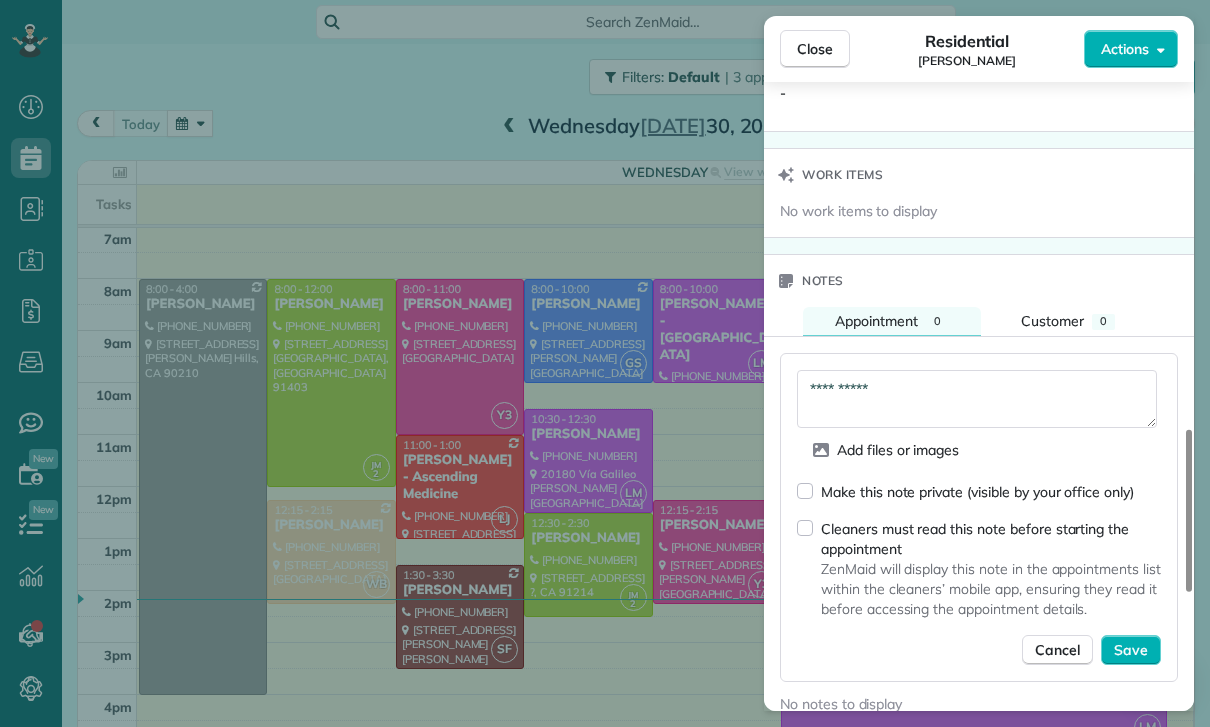 scroll, scrollTop: 1610, scrollLeft: 0, axis: vertical 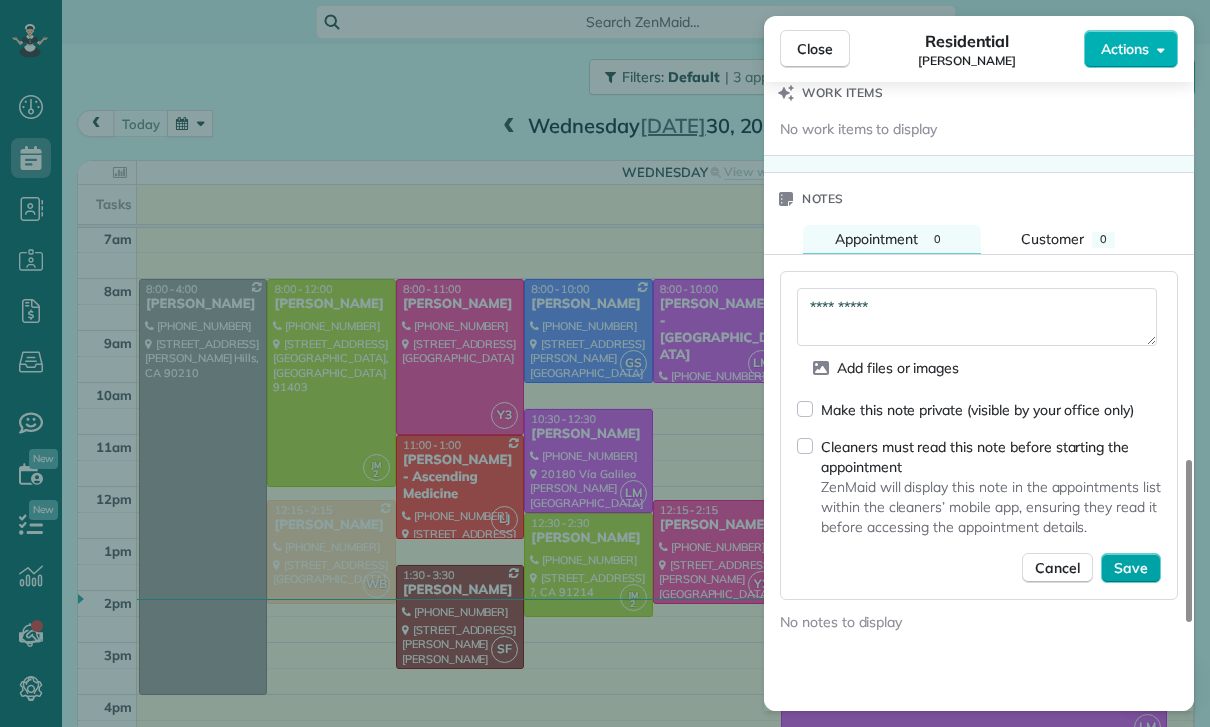 type on "**********" 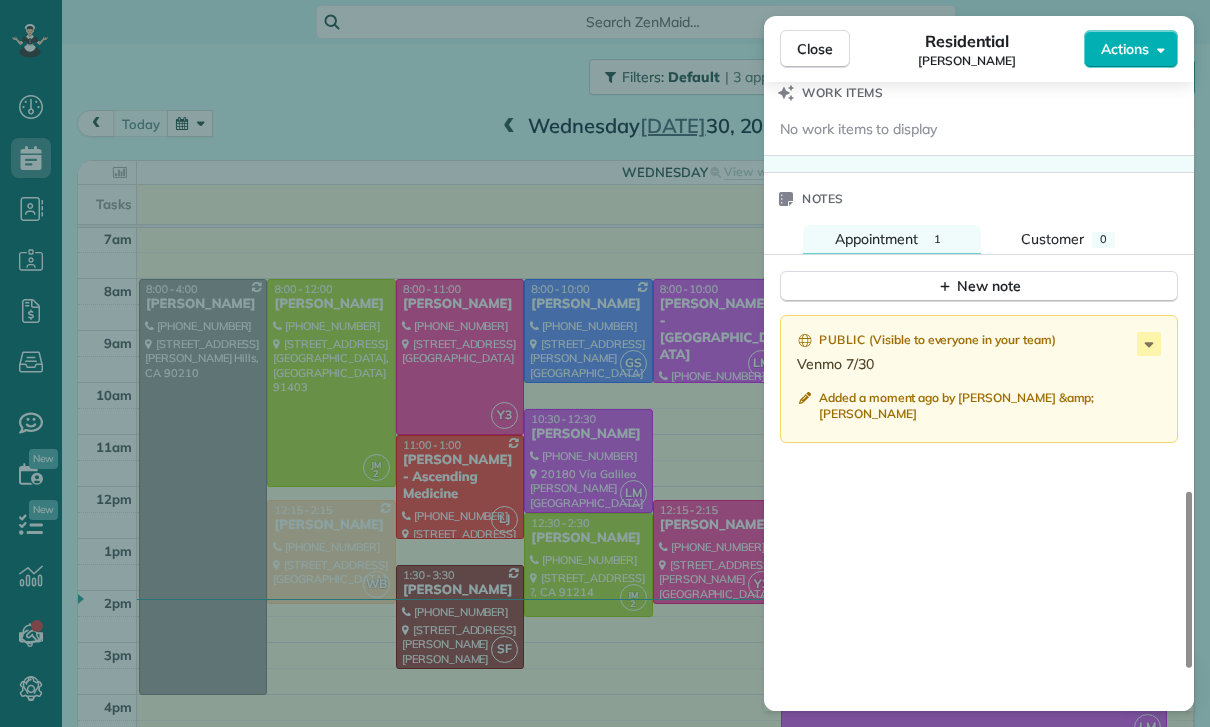 click on "Close Residential [PERSON_NAME] Actions Status Confirmed [PERSON_NAME] · Open profile MOBILE [PHONE_NUMBER] Copy No email on record Add email View Details Residential [DATE] ( [DATE] ) 8:45 AM 10:45 AM 2 hours and 0 minutes One time [STREET_ADDRESS][PERSON_NAME] Service was not rated yet Cleaners Time in and out Assign Invite Team [PERSON_NAME] Cleaners [PERSON_NAME] 8:45 AM 10:45 AM Checklist Try Now Keep this appointment up to your standards. Stay on top of every detail, keep your cleaners organised, and your client happy. Assign a checklist Watch a 5 min demo Billing Billing actions Service Service Price (1x $155.00) $155.00 Add an item Overcharge $0.00 Discount $0.00 Coupon discount - Primary tax - Secondary tax - Total appointment price $155.00 Tips collected $0.00 Paid Total including tip $155.00 Get paid online in no-time! Send an invoice and reward your cleaners with tips Charge customer credit card Appointment custom fields Key # - Work items No work items to display 1 0" at bounding box center [605, 363] 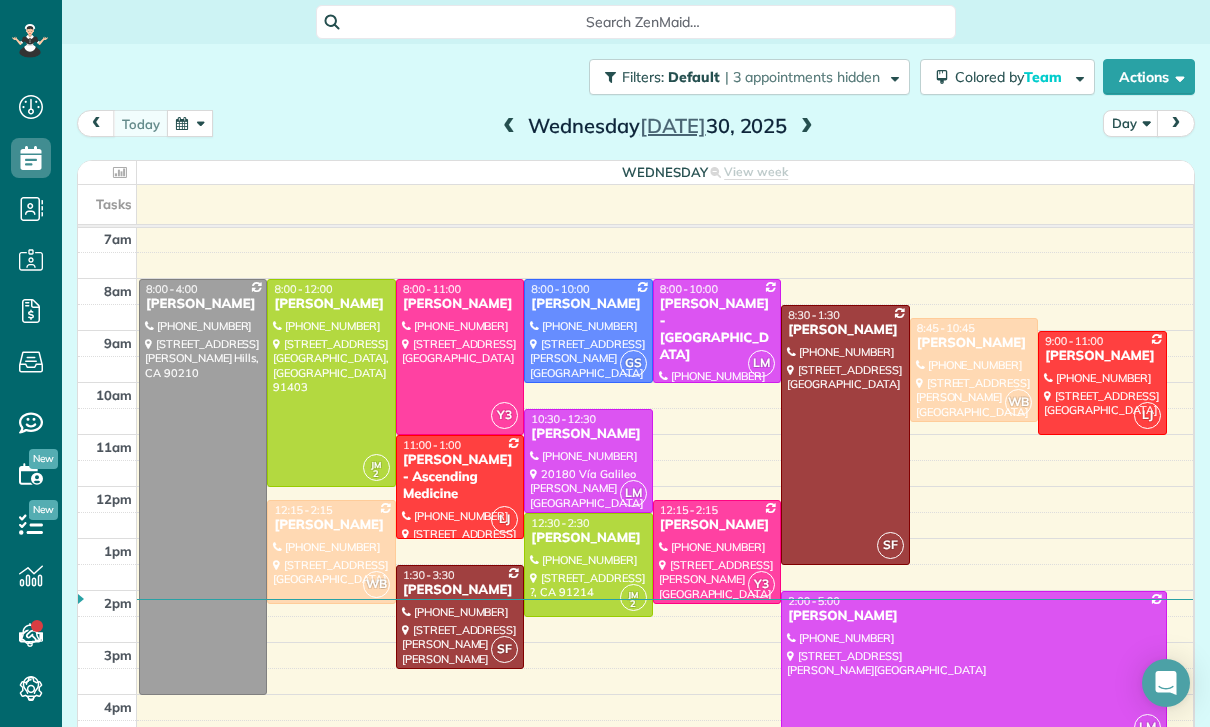 click on "[DATE]   Day [DATE]" at bounding box center (636, 128) 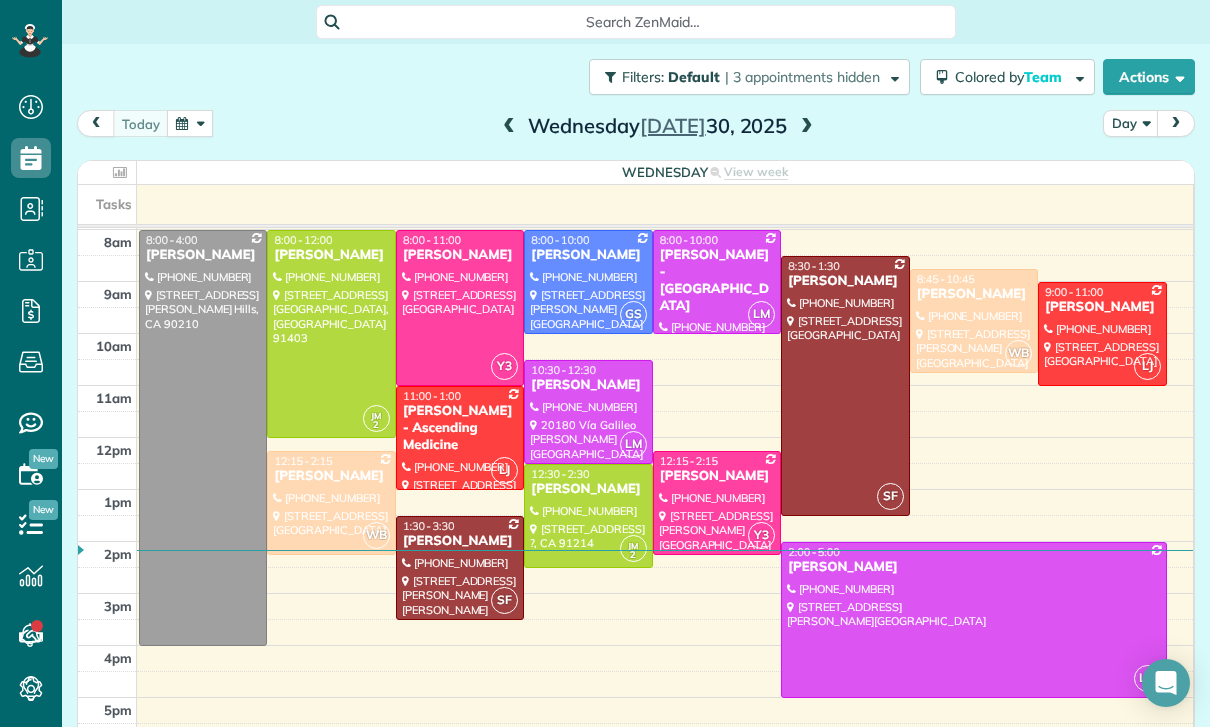 scroll, scrollTop: 207, scrollLeft: 0, axis: vertical 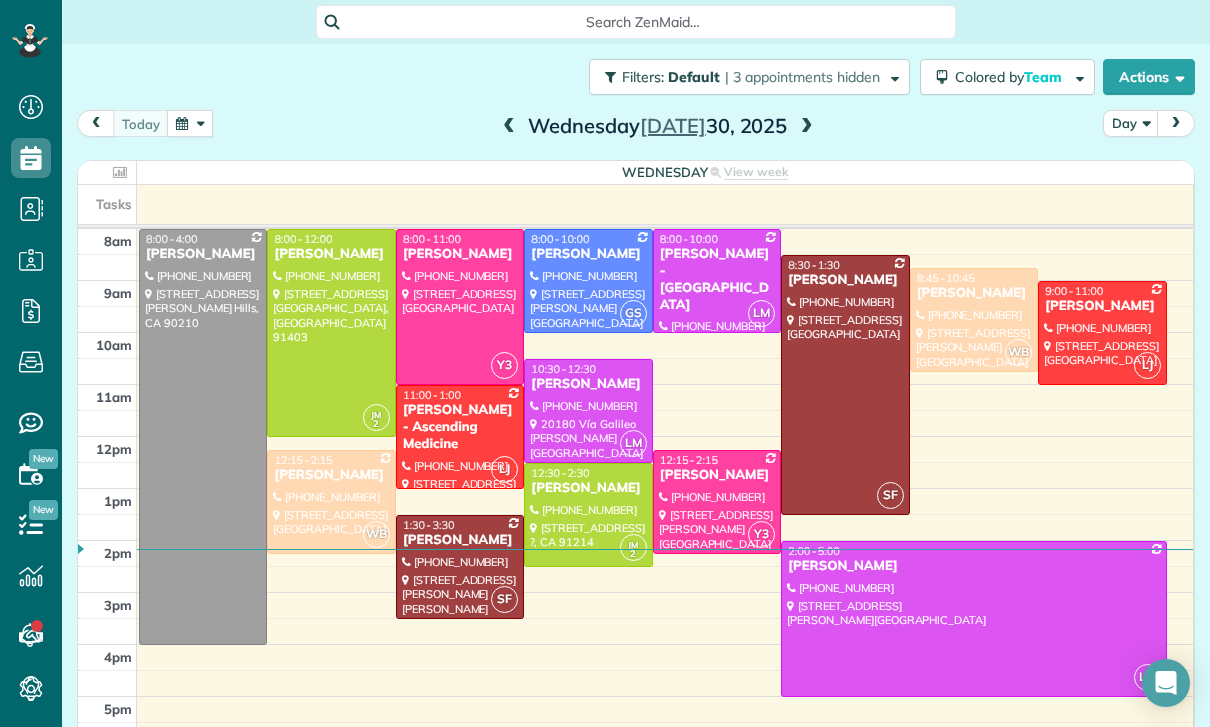 click at bounding box center (509, 127) 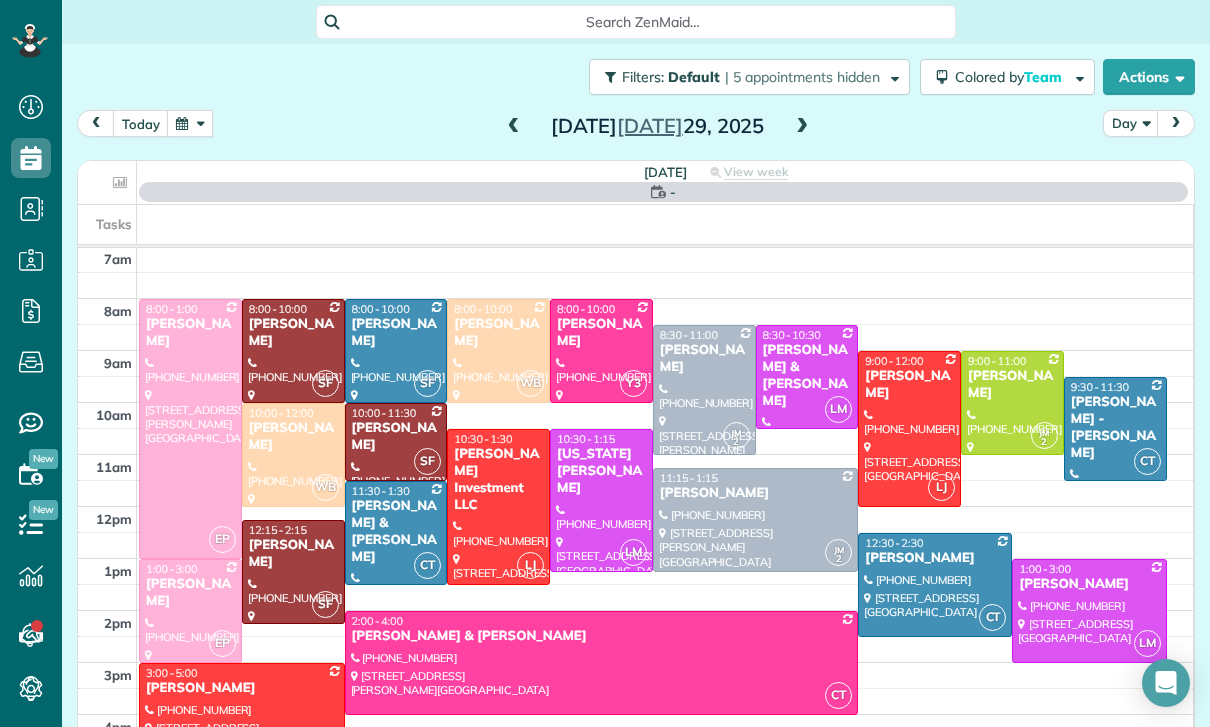 scroll, scrollTop: 157, scrollLeft: 0, axis: vertical 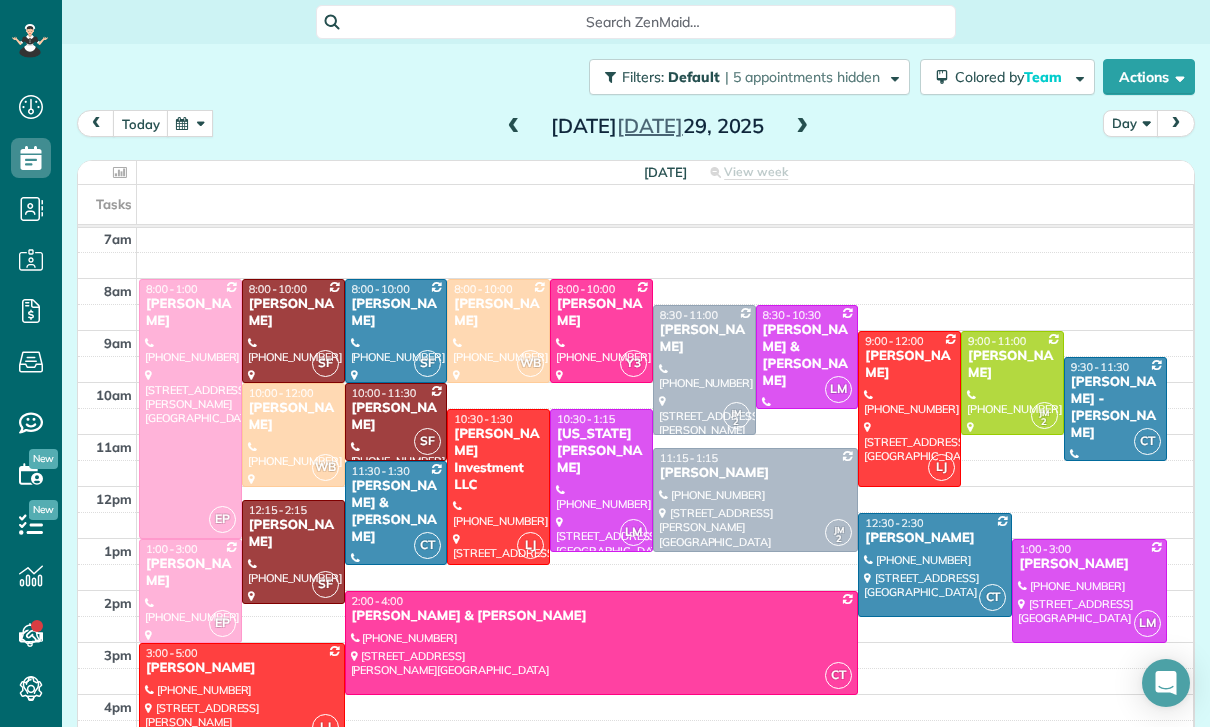 click at bounding box center (602, 643) 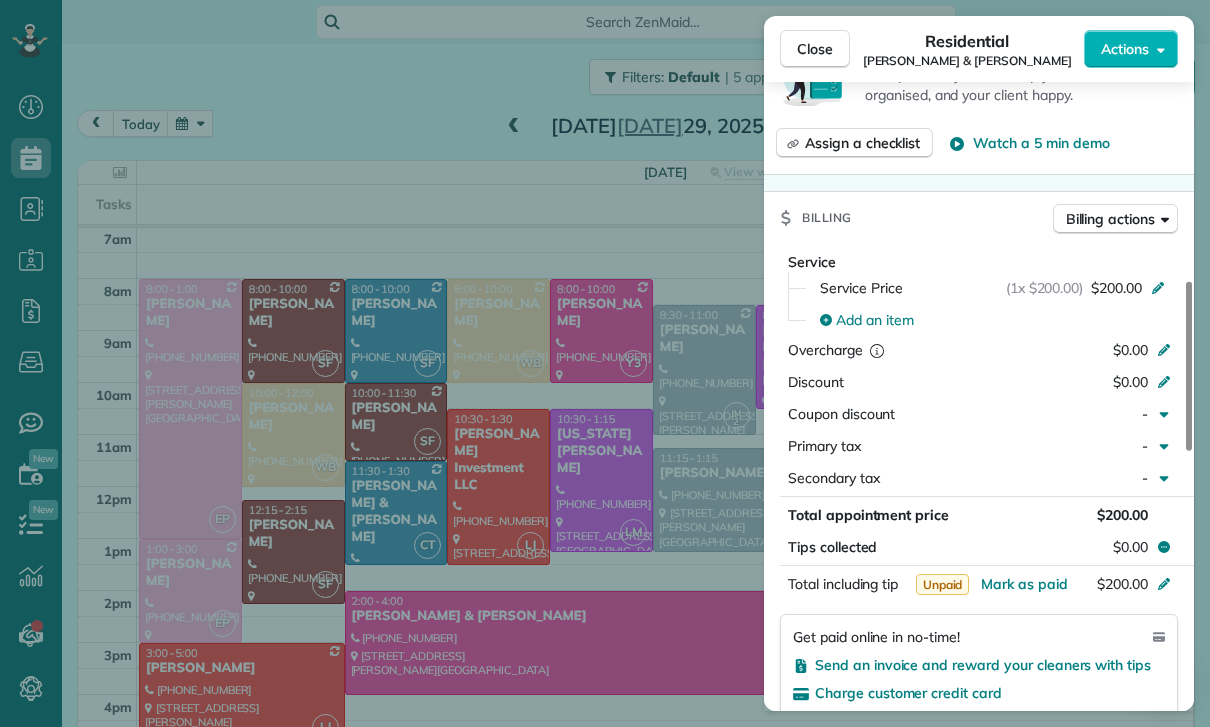 scroll, scrollTop: 855, scrollLeft: 0, axis: vertical 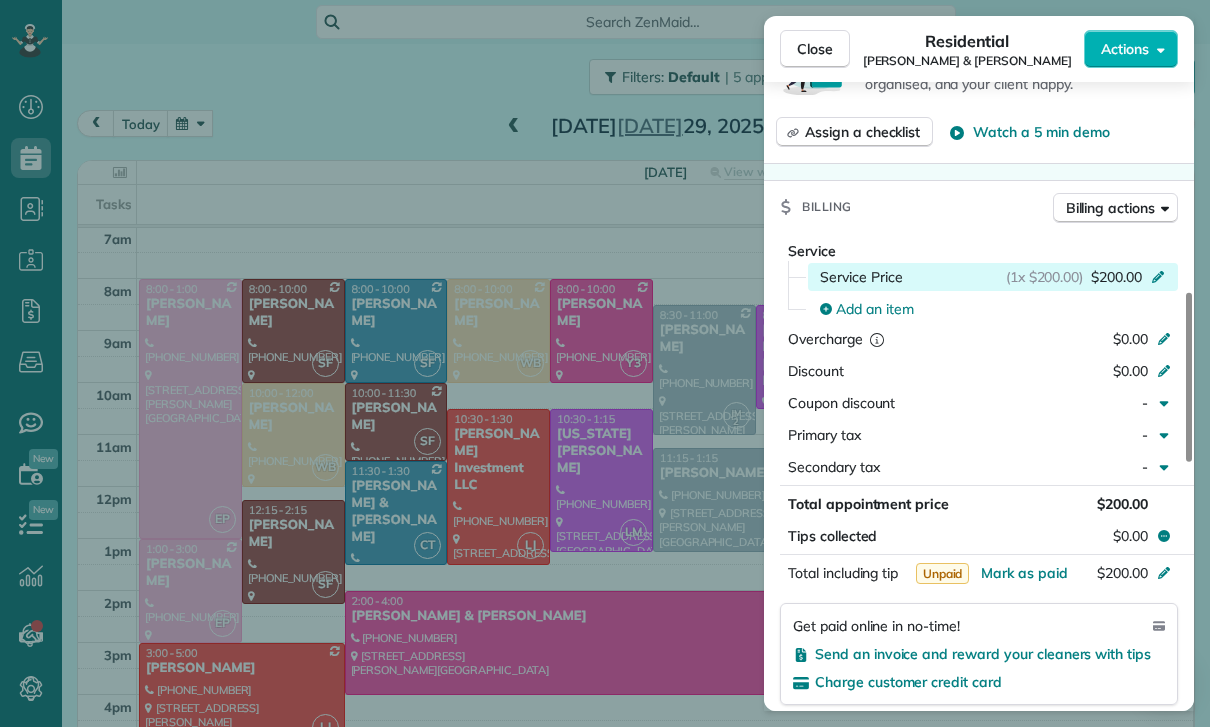 click 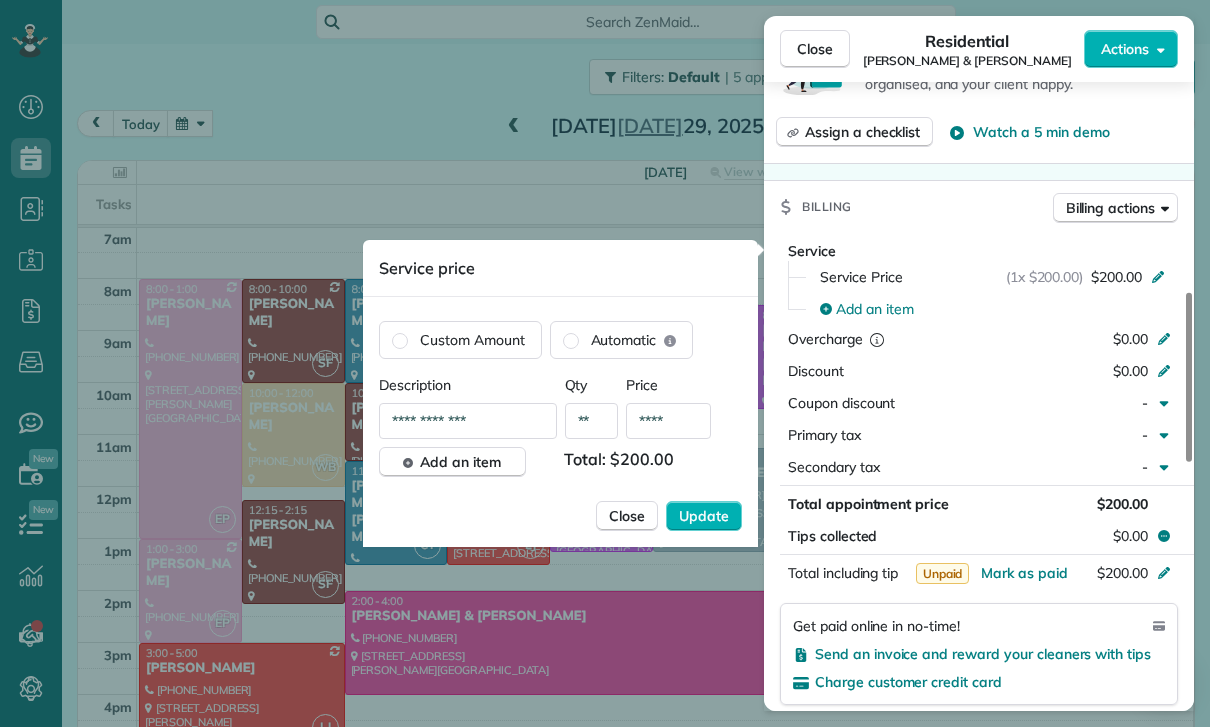click on "****" at bounding box center [668, 421] 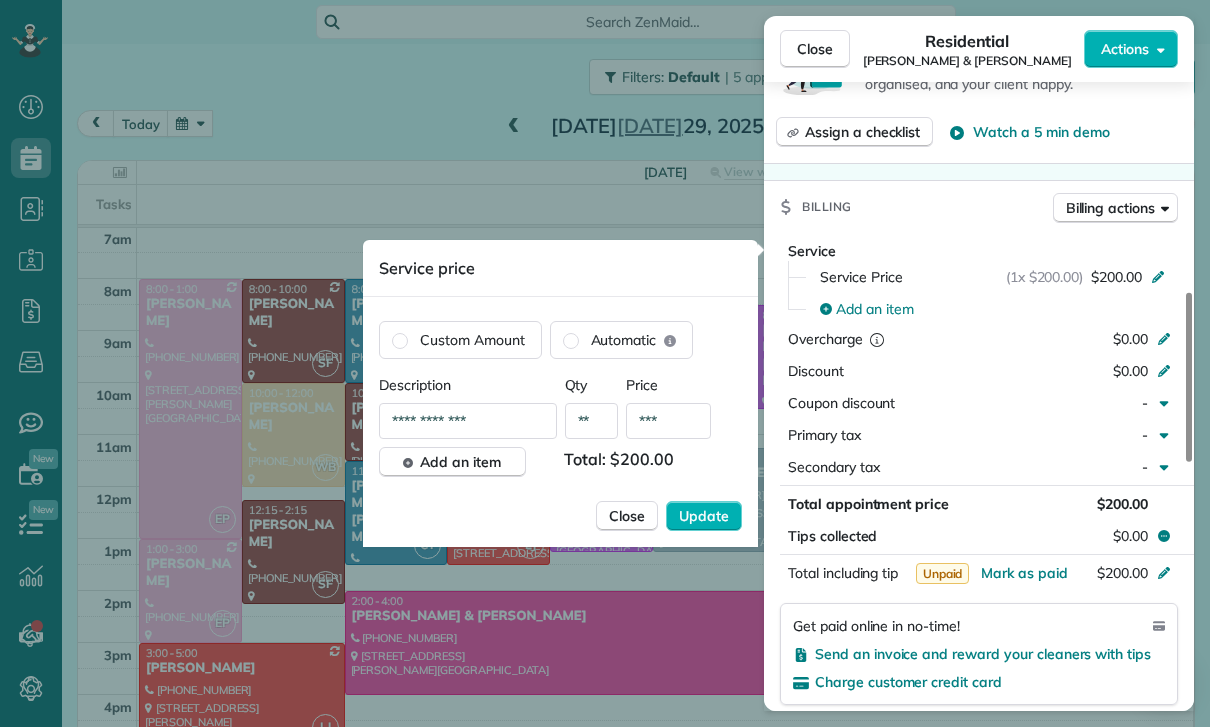 type on "**" 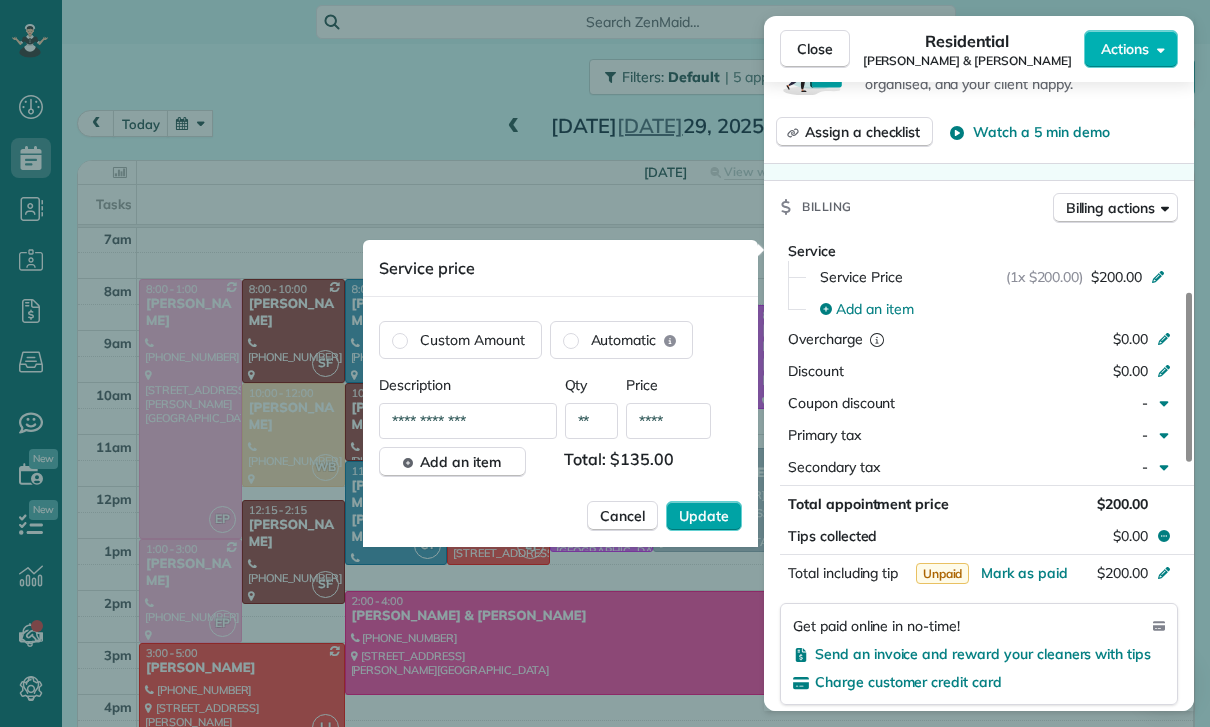 type on "****" 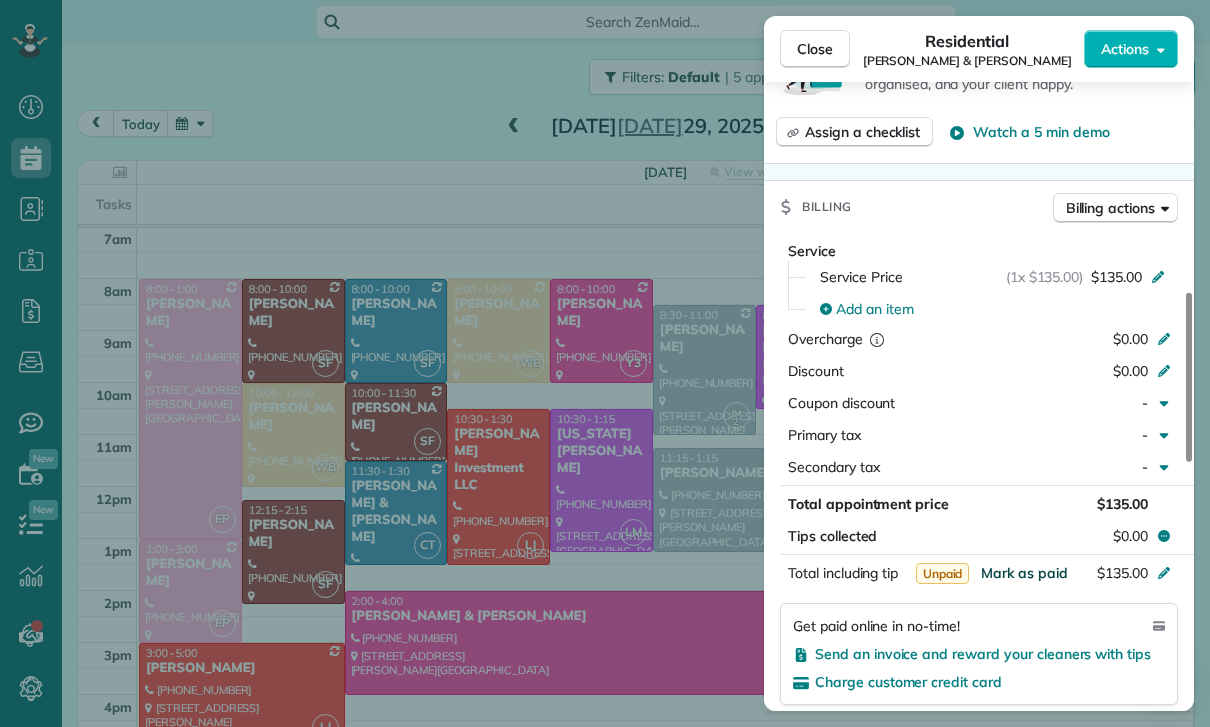 click on "Mark as paid" at bounding box center [1024, 573] 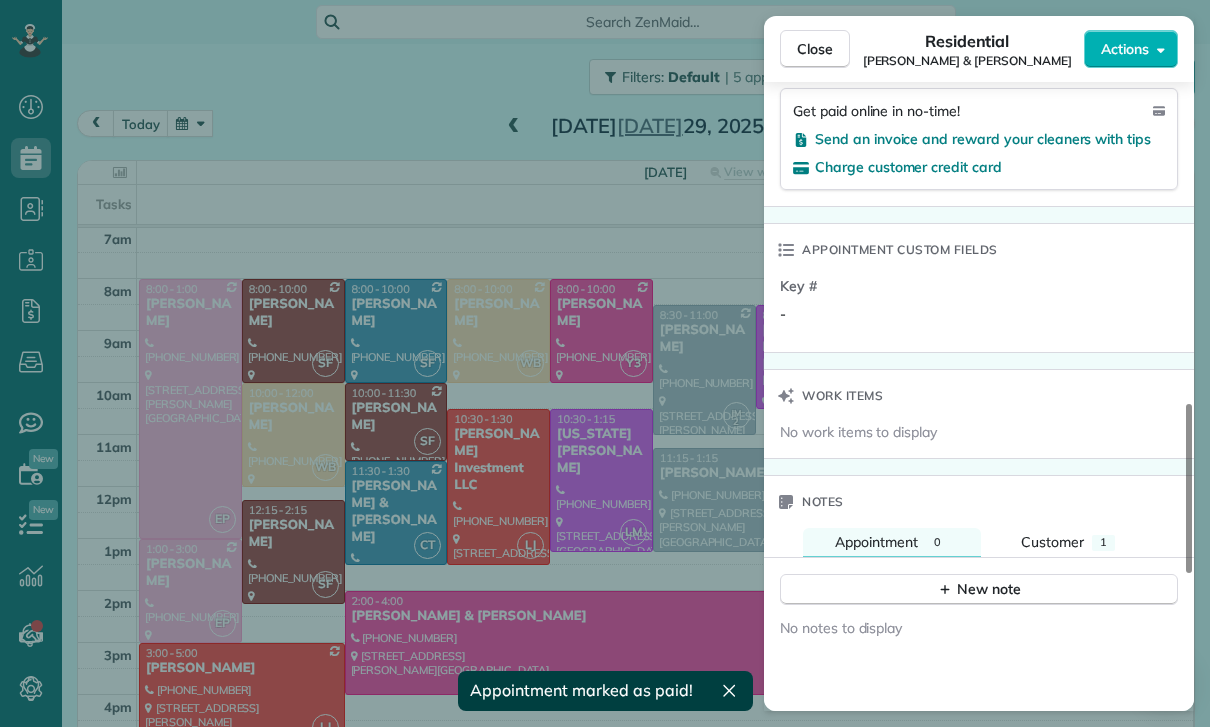 scroll, scrollTop: 1370, scrollLeft: 0, axis: vertical 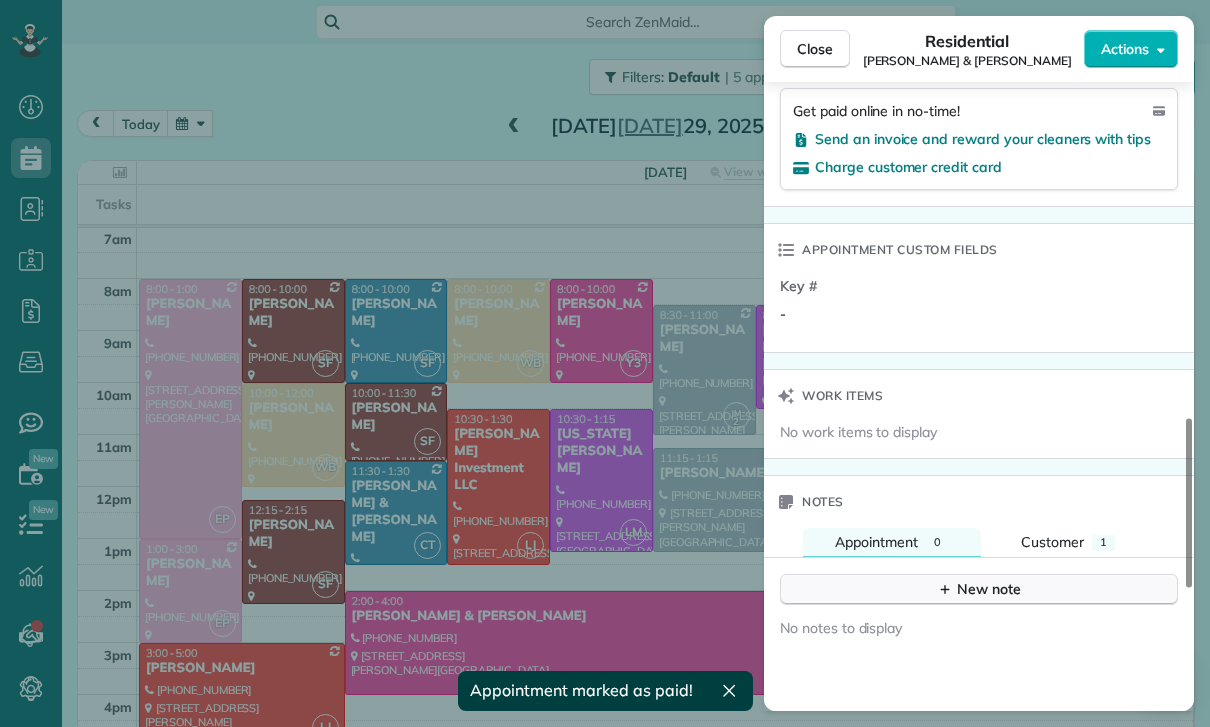 click on "New note" at bounding box center [979, 589] 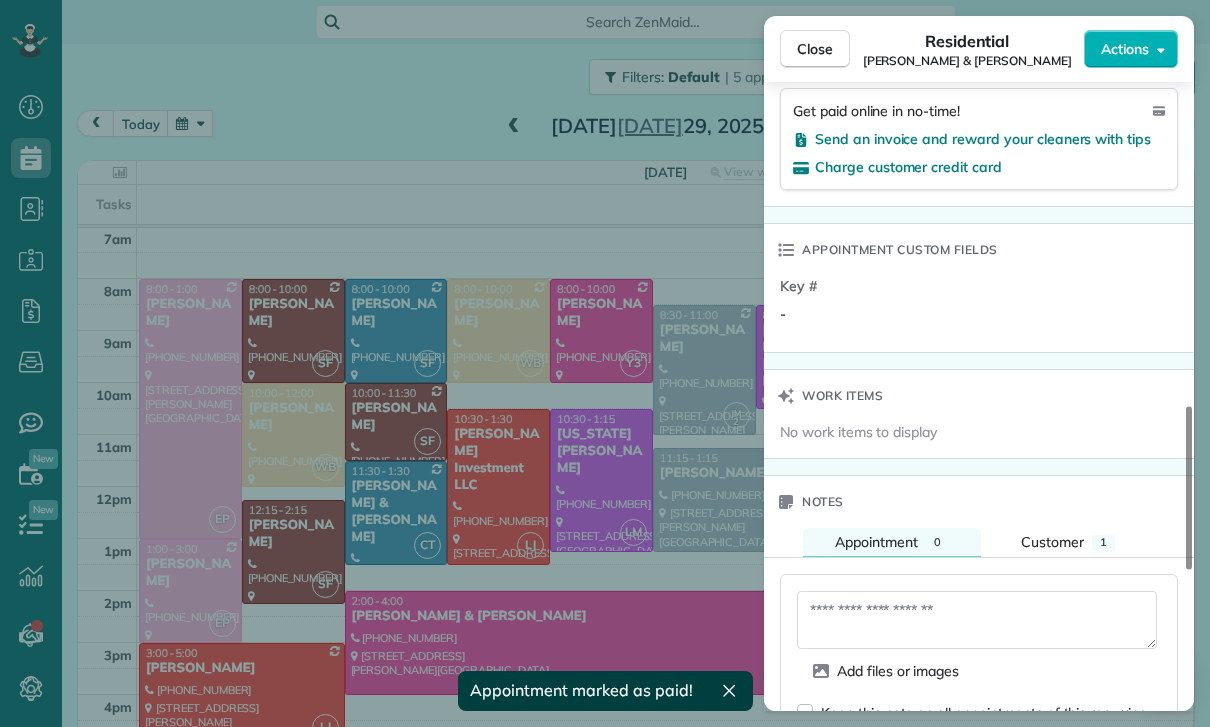 click at bounding box center [977, 620] 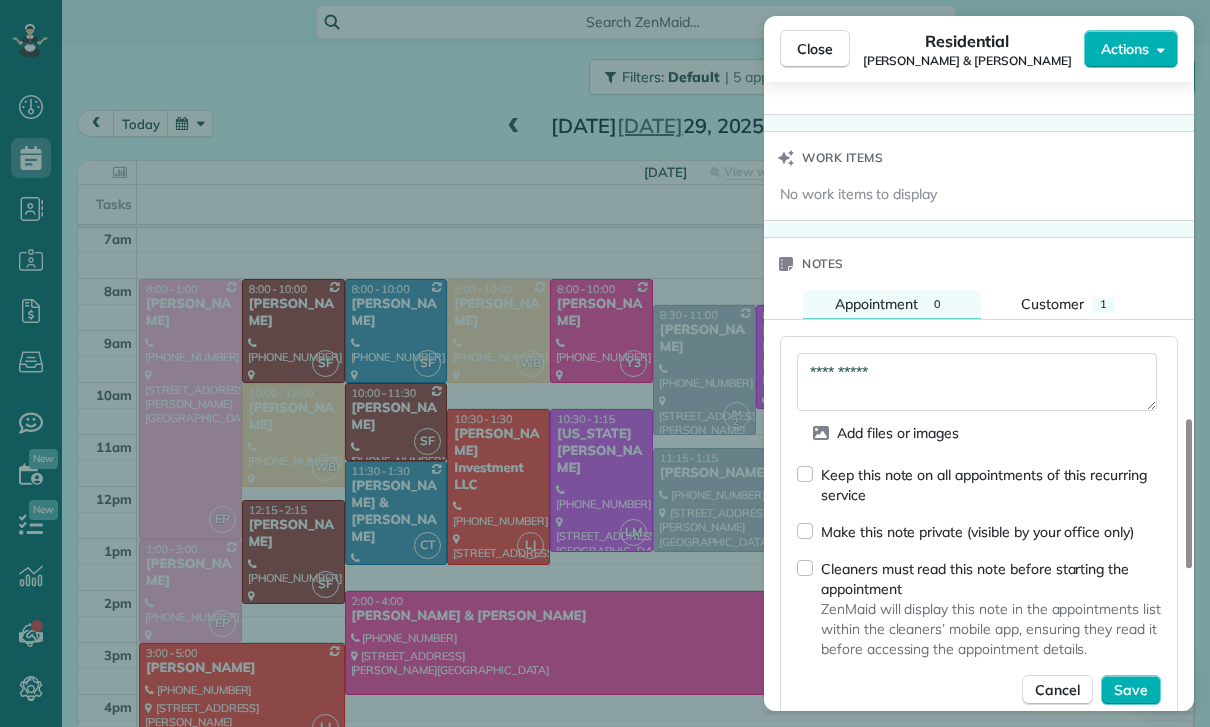 scroll, scrollTop: 1633, scrollLeft: 0, axis: vertical 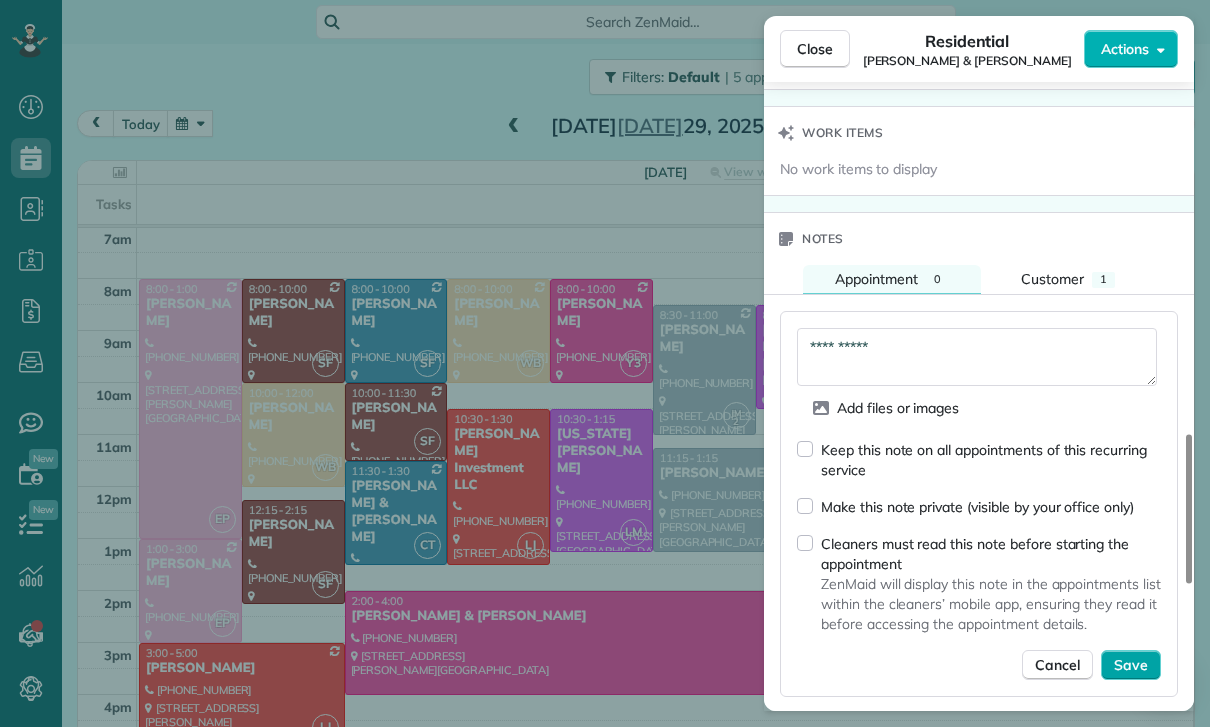 type on "**********" 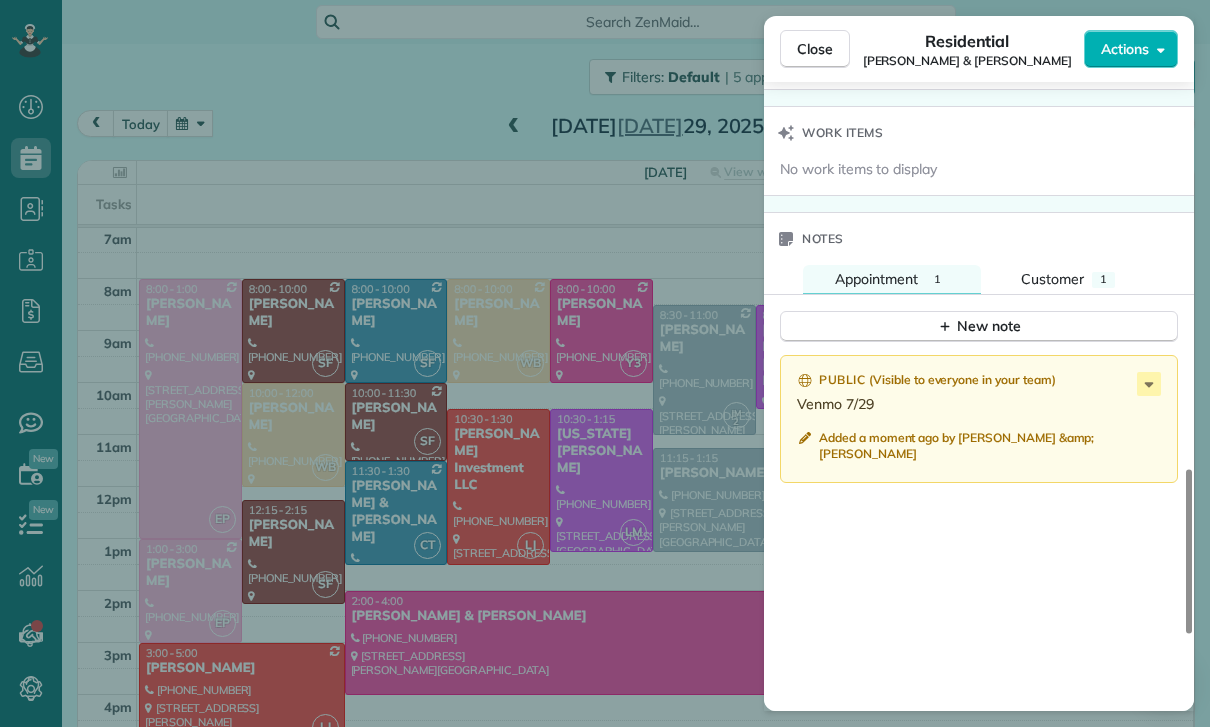 click on "Close Residential [PERSON_NAME] & [PERSON_NAME] Actions Status Yet to Confirm [PERSON_NAME] & [PERSON_NAME] · Open profile SPOUSE [PHONE_NUMBER] Copy MOBILE [PHONE_NUMBER] Copy [EMAIL_ADDRESS][DOMAIN_NAME] Copy View Details Residential [DATE] ( [DATE] ) 2:00 PM 4:00 PM 2 hours and 0 minutes Repeats weekly Edit recurring service Previous ([DATE]) Next ([DATE]) [STREET_ADDRESS][PERSON_NAME] Service was not rated yet Cleaners Time in and out Assign Invite Team Yuri Cleaners [PERSON_NAME] 2:00 PM 4:00 PM Checklist Try Now Keep this appointment up to your standards. Stay on top of every detail, keep your cleaners organised, and your client happy. Assign a checklist Watch a 5 min demo Billing Billing actions Service Service Price (1x $135.00) $135.00 Add an item Overcharge $0.00 Discount $0.00 Coupon discount - Primary tax - Secondary tax - Total appointment price $135.00 Tips collected $0.00 Paid Total including tip $135.00 Get paid online in no-time! Send an invoice and reward your cleaners with tips Key # -" at bounding box center (605, 363) 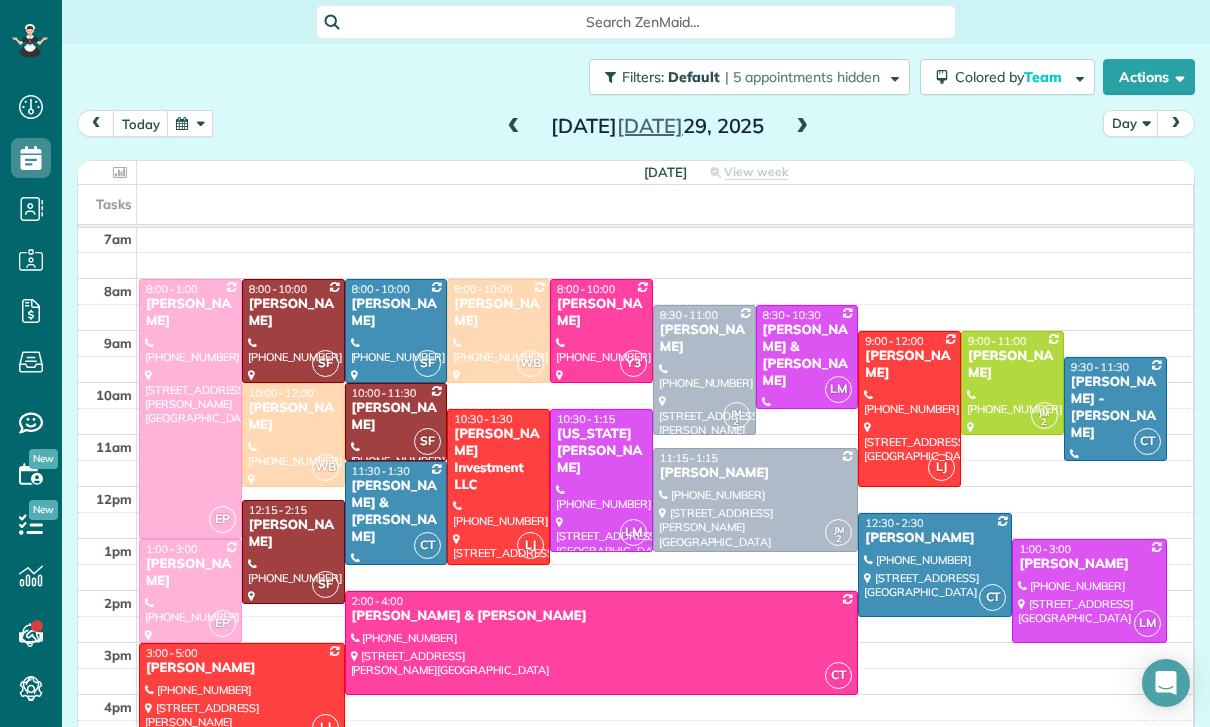 click at bounding box center (514, 127) 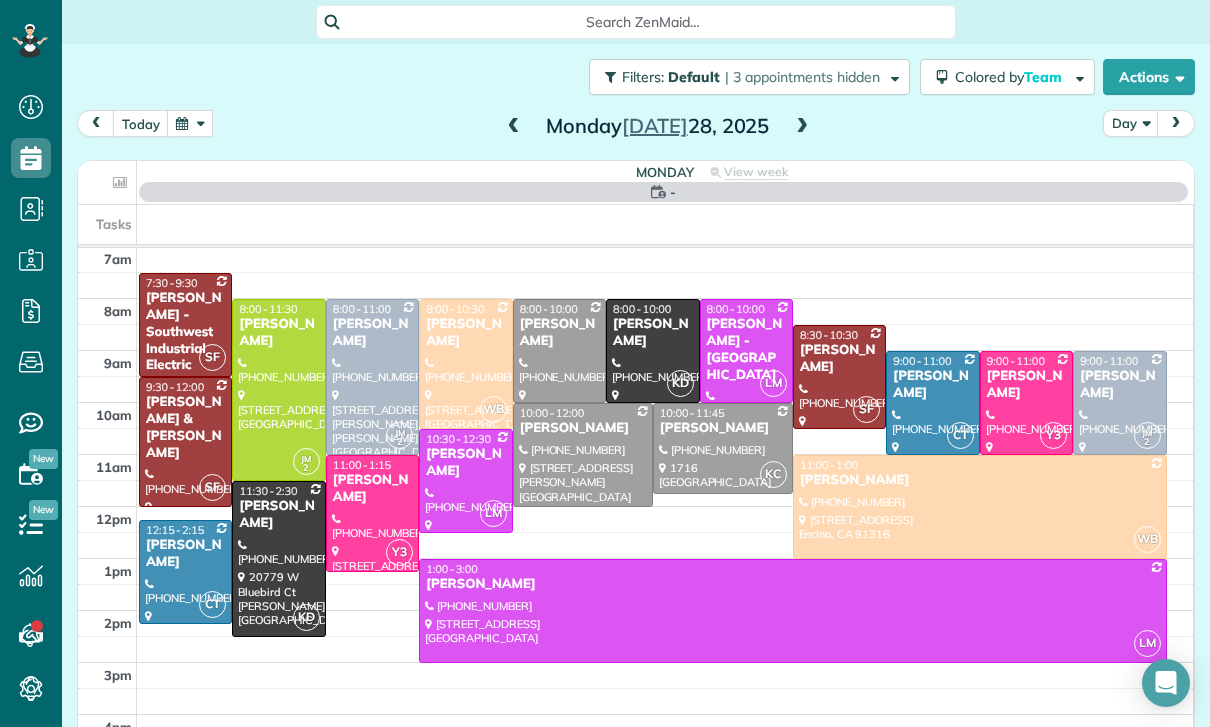 scroll, scrollTop: 157, scrollLeft: 0, axis: vertical 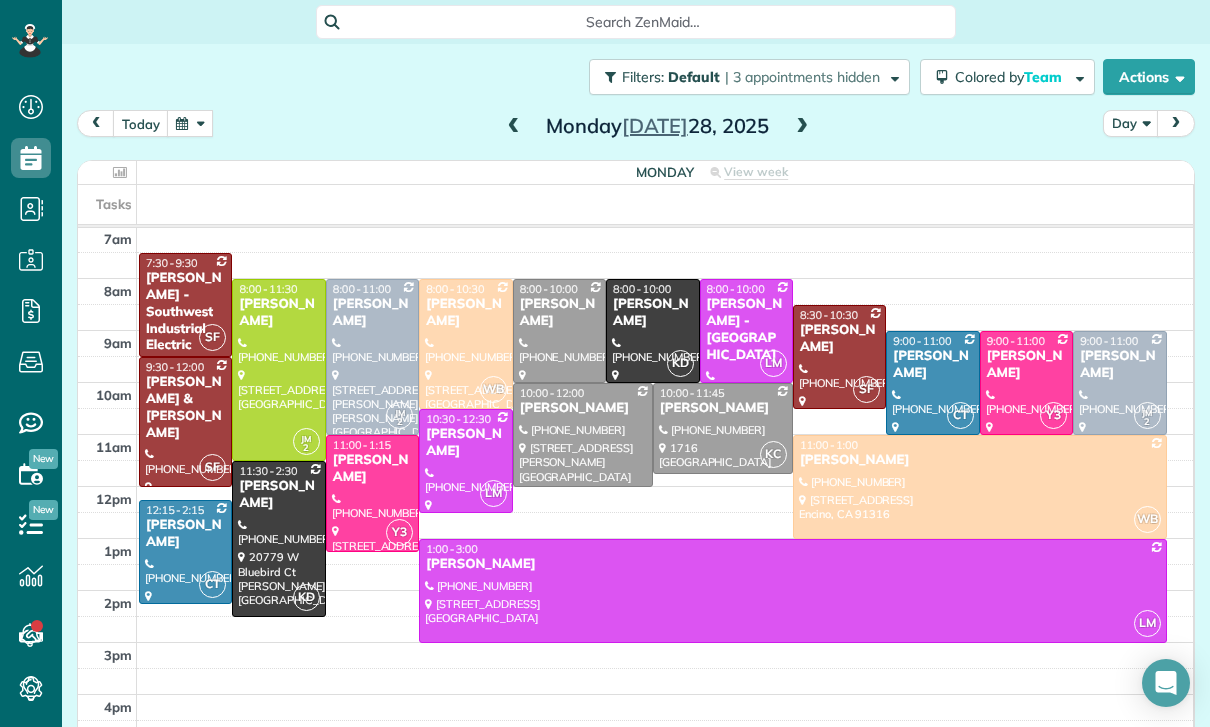 click at bounding box center (932, 383) 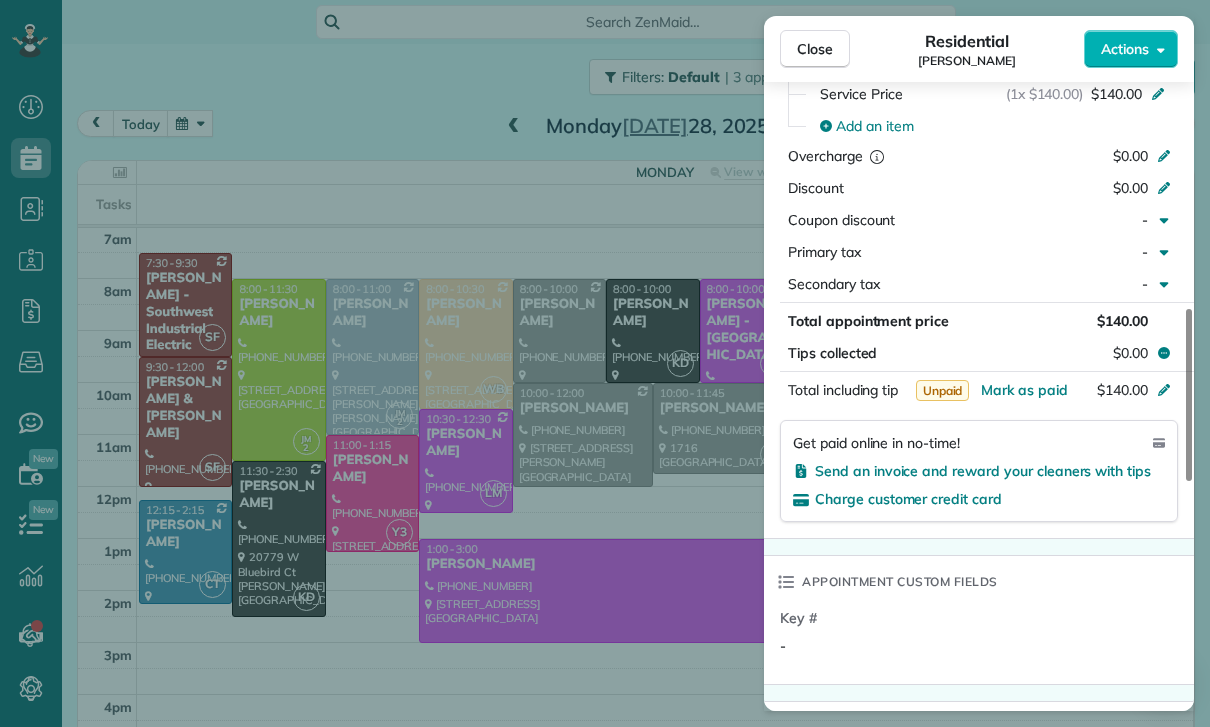 scroll, scrollTop: 1000, scrollLeft: 0, axis: vertical 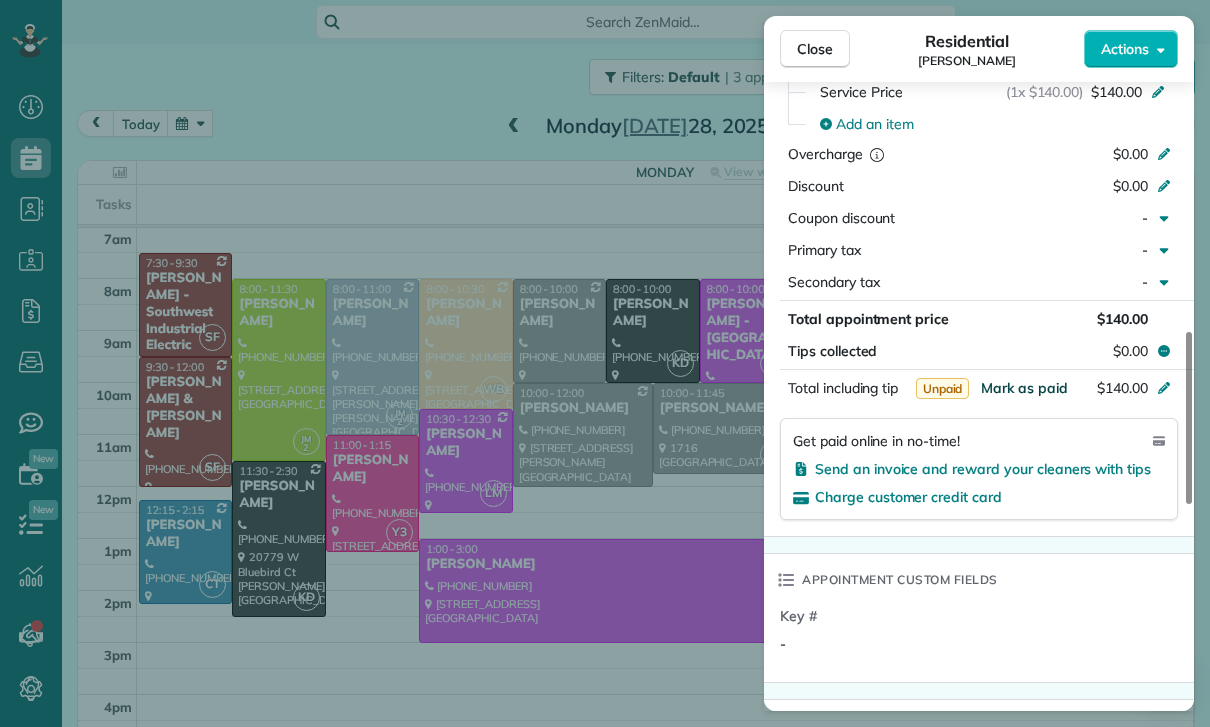 click on "Mark as paid" at bounding box center [1024, 388] 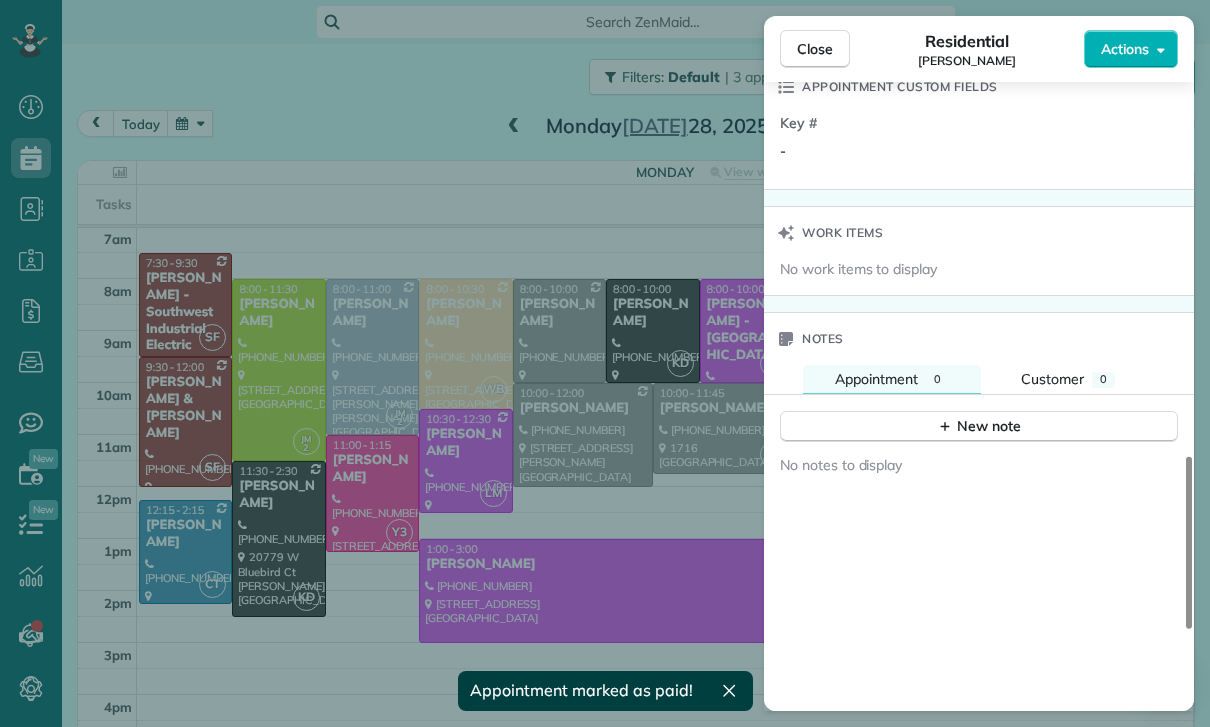 scroll, scrollTop: 1502, scrollLeft: 0, axis: vertical 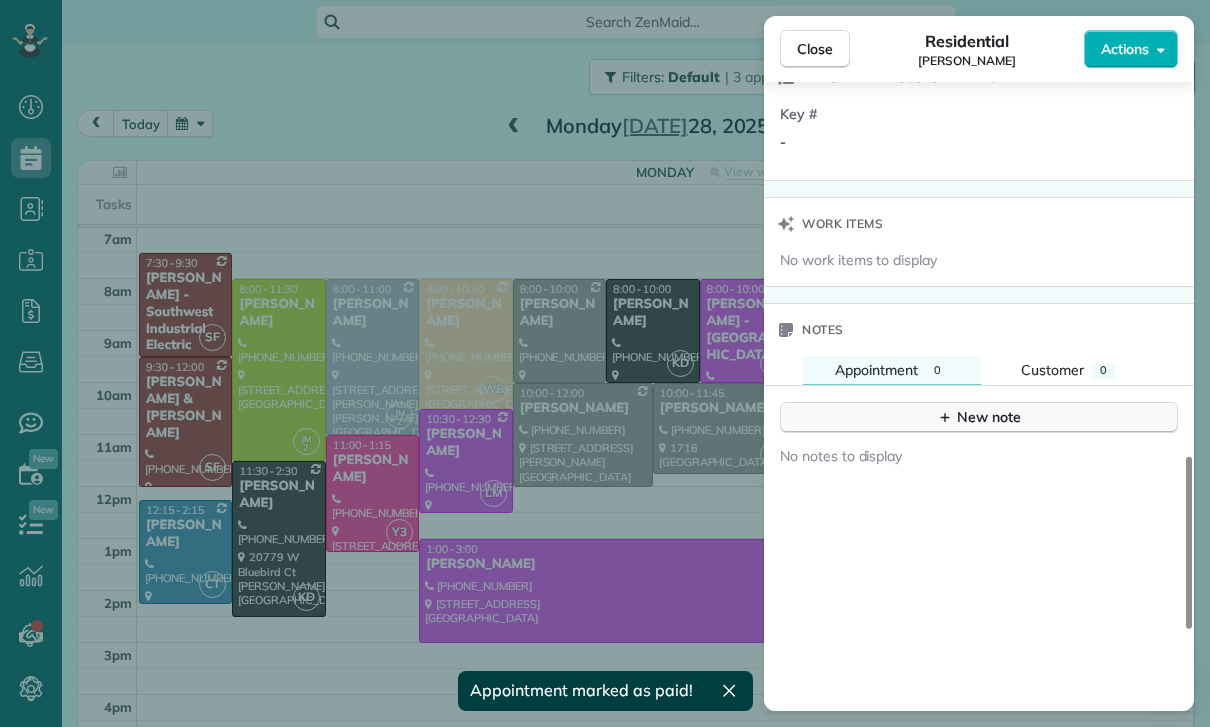 click on "New note" at bounding box center [979, 417] 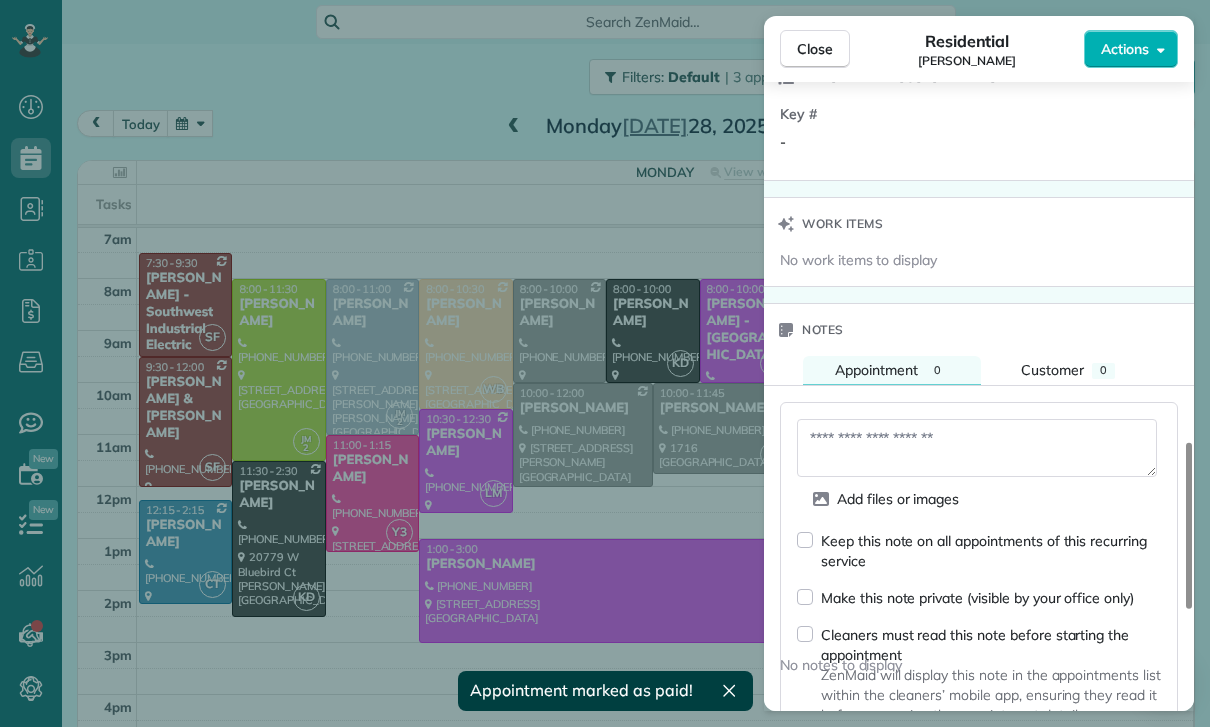 click at bounding box center (977, 448) 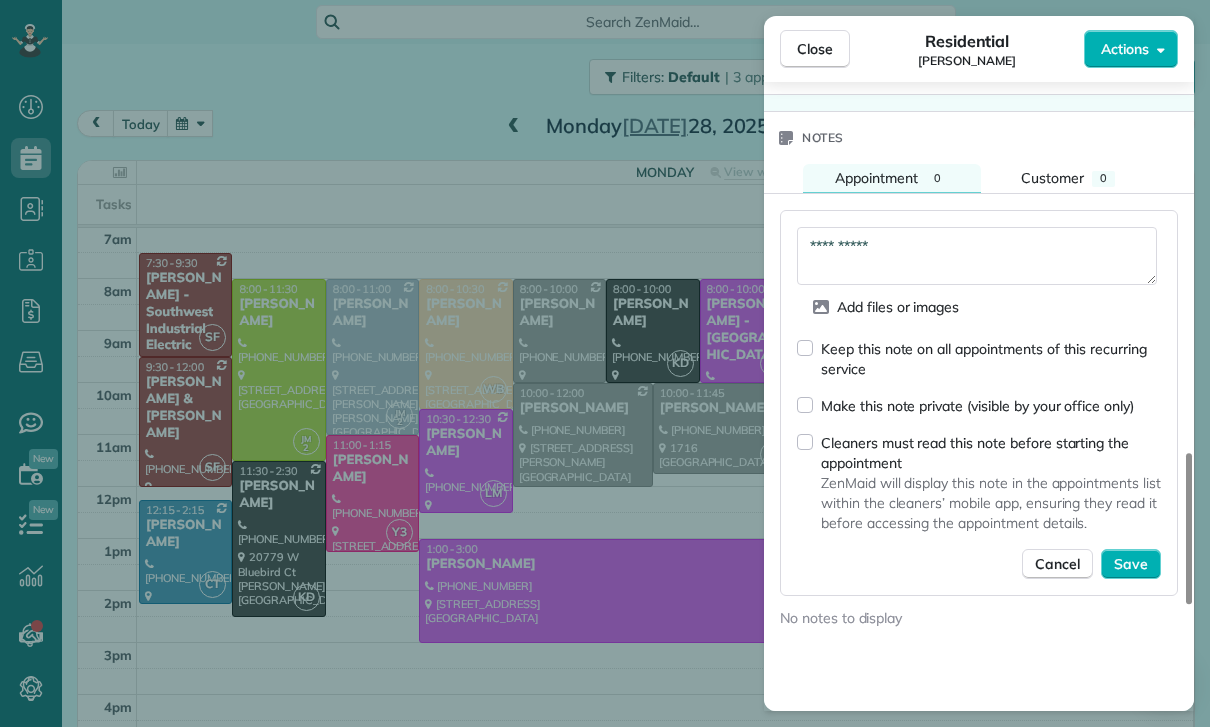 scroll, scrollTop: 1697, scrollLeft: 0, axis: vertical 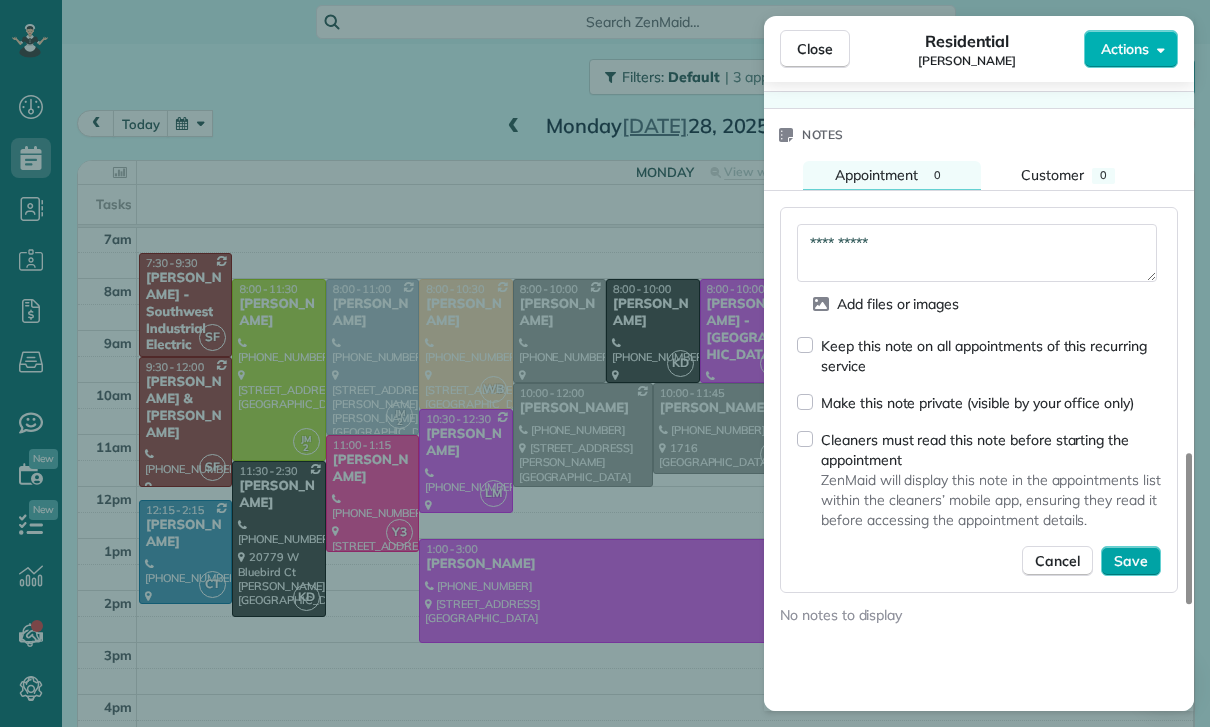 type on "**********" 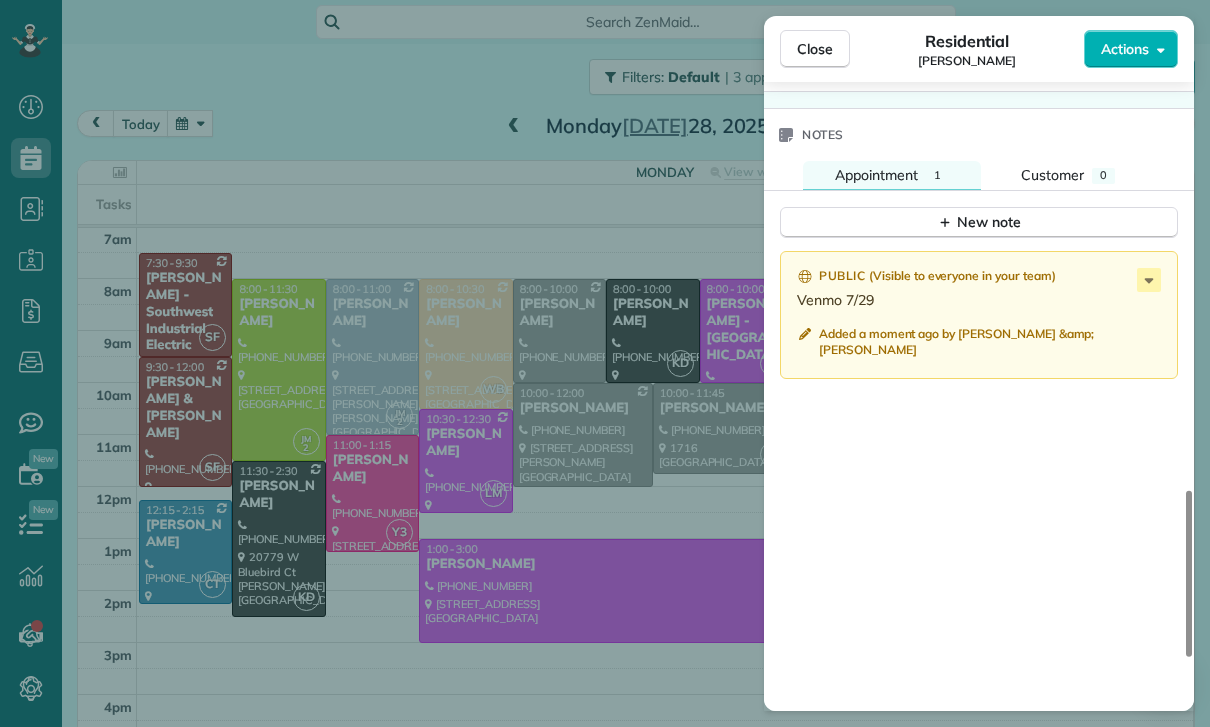 click on "Close Residential [PERSON_NAME] Actions Status Yet to Confirm [PERSON_NAME] · Open profile MOBILE [PHONE_NUMBER] Copy No email on record Add email View Details Residential [DATE] ( [DATE] ) 9:00 AM 11:00 AM 2 hours and 0 minutes Repeats every 2 weeks Edit recurring service Previous ([DATE]) Next ([DATE]) [STREET_ADDRESS] Service was not rated yet Cleaners Time in and out Assign Invite Team [PERSON_NAME] Cleaners [PERSON_NAME] 9:00 AM 11:00 AM Checklist Try Now Keep this appointment up to your standards. Stay on top of every detail, keep your cleaners organised, and your client happy. Assign a checklist Watch a 5 min demo Billing Billing actions Service Service Price (1x $140.00) $140.00 Add an item Overcharge $0.00 Discount $0.00 Coupon discount - Primary tax - Secondary tax - Total appointment price $140.00 Tips collected $0.00 Paid Total including tip $140.00 Get paid online in no-time! Send an invoice and reward your cleaners with tips Charge customer credit card Key # -" at bounding box center (605, 363) 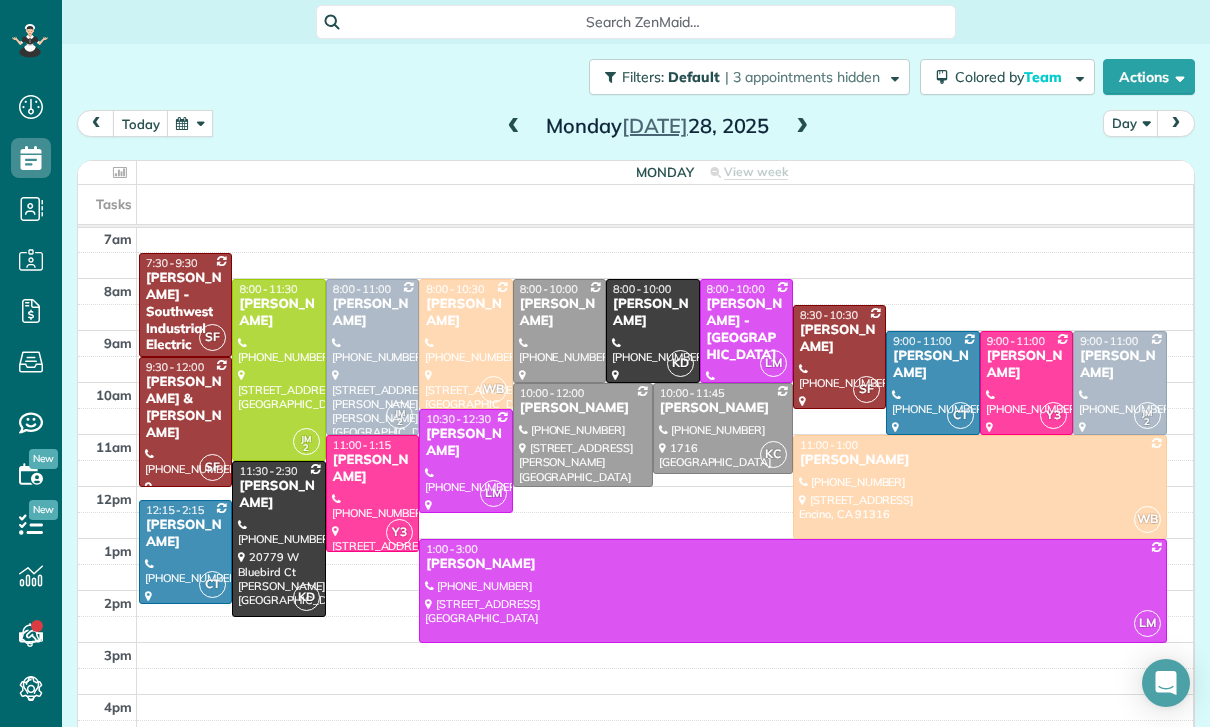 click at bounding box center [802, 127] 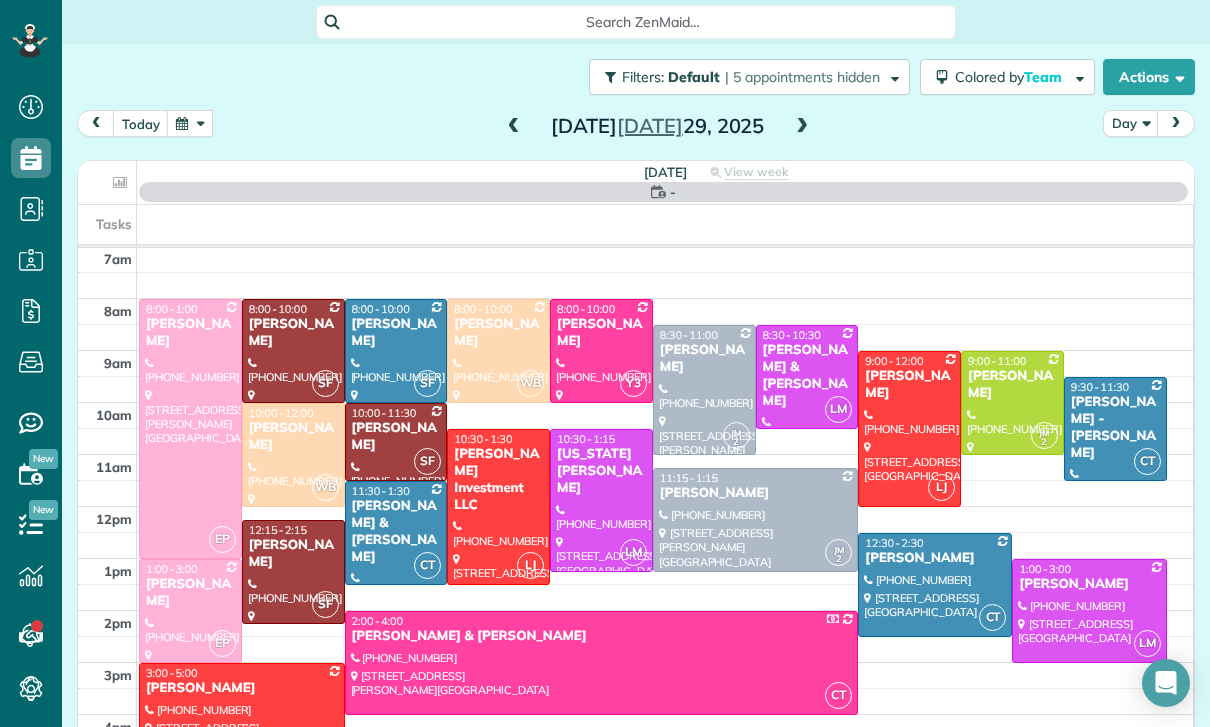 scroll, scrollTop: 157, scrollLeft: 0, axis: vertical 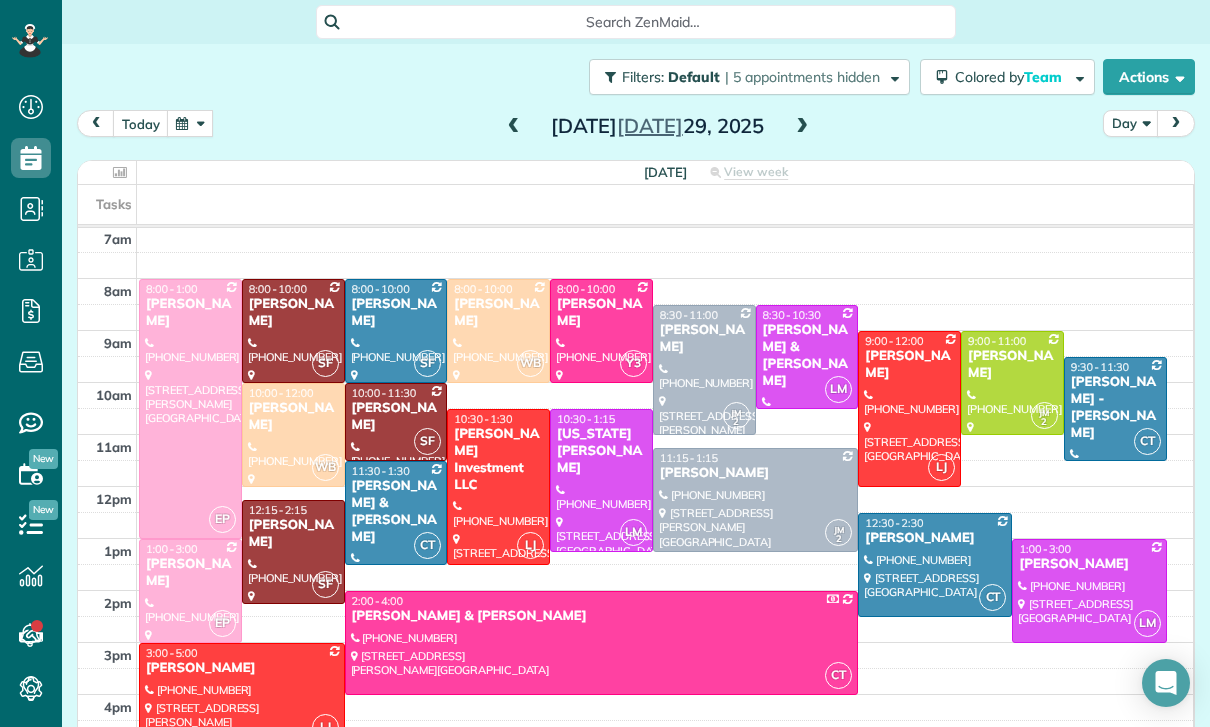 click on "[PERSON_NAME]" at bounding box center (293, 534) 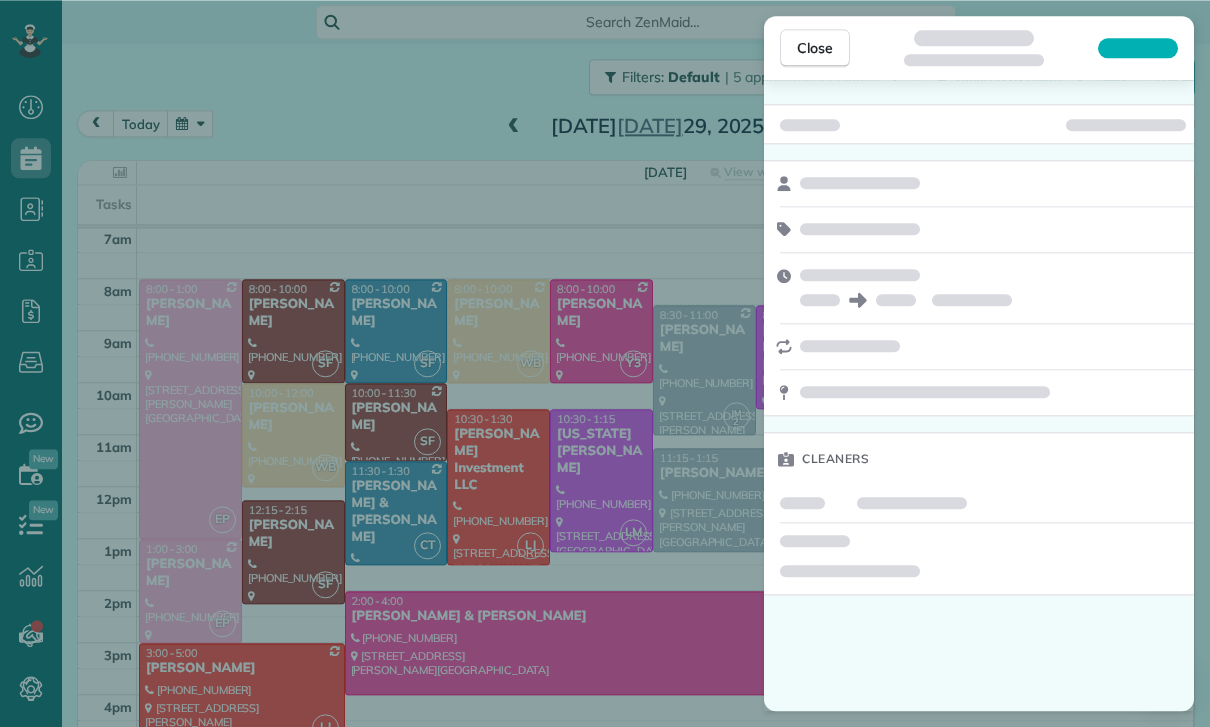 scroll, scrollTop: 64, scrollLeft: 0, axis: vertical 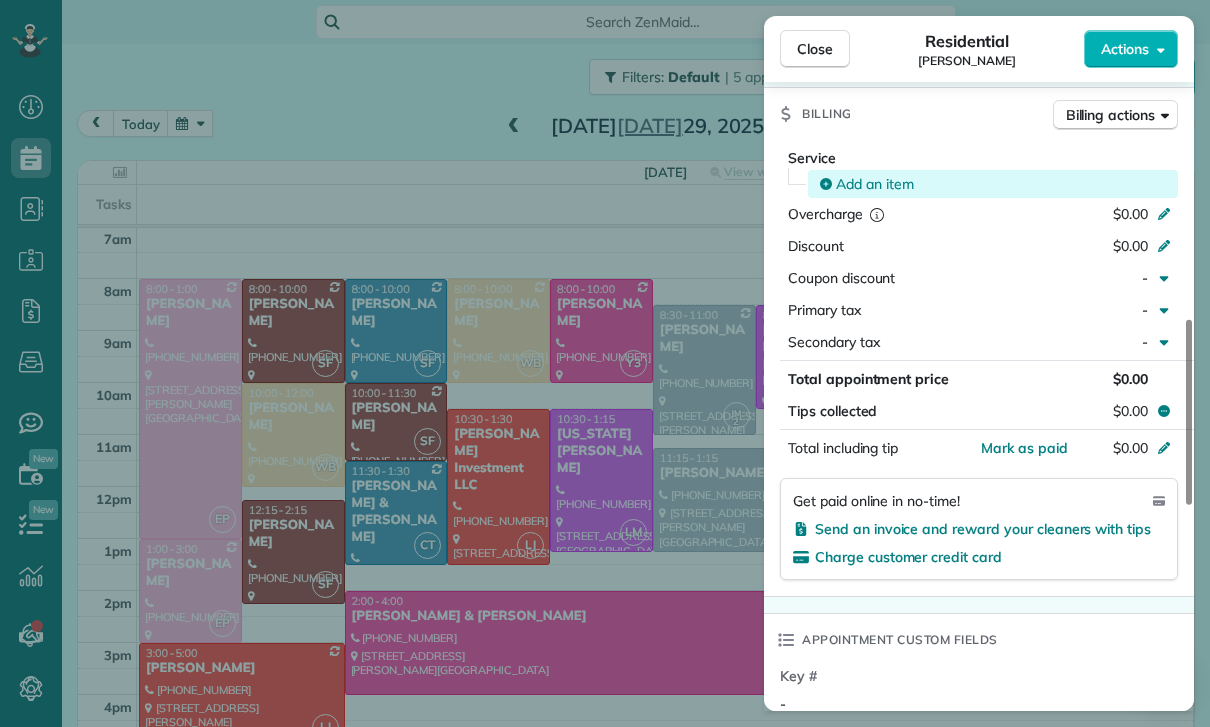 click on "Add an item" at bounding box center (875, 184) 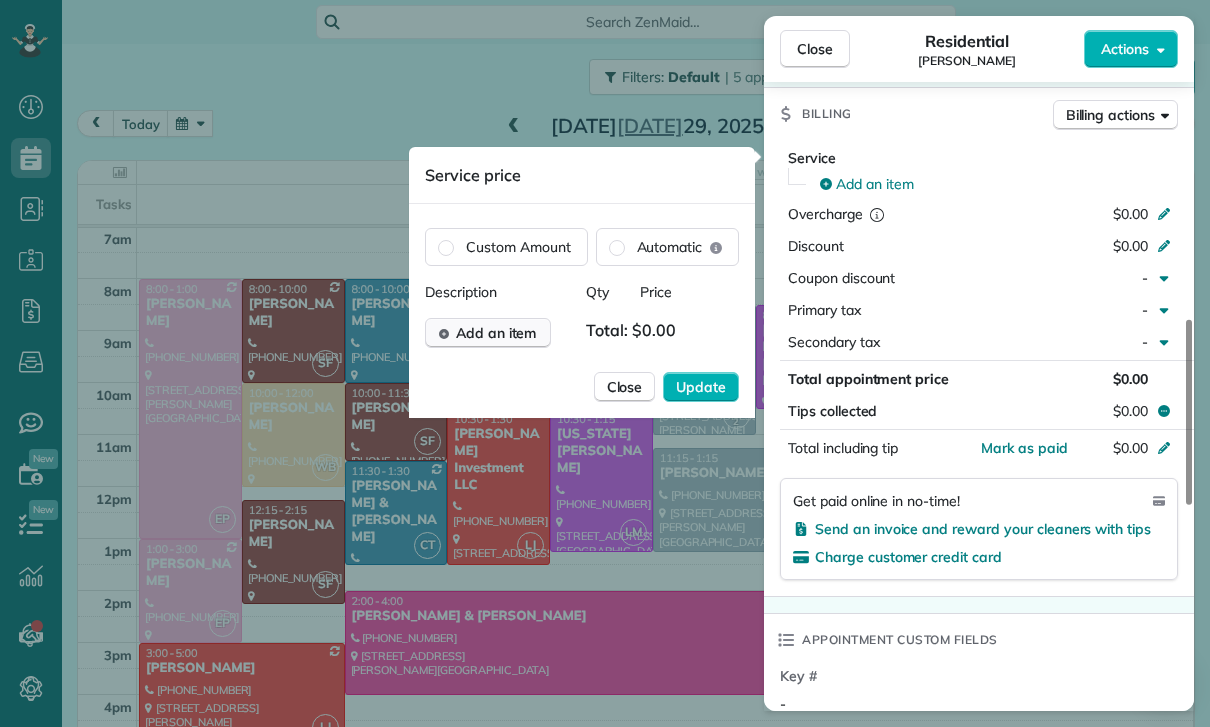 click on "Add an item" at bounding box center [496, 333] 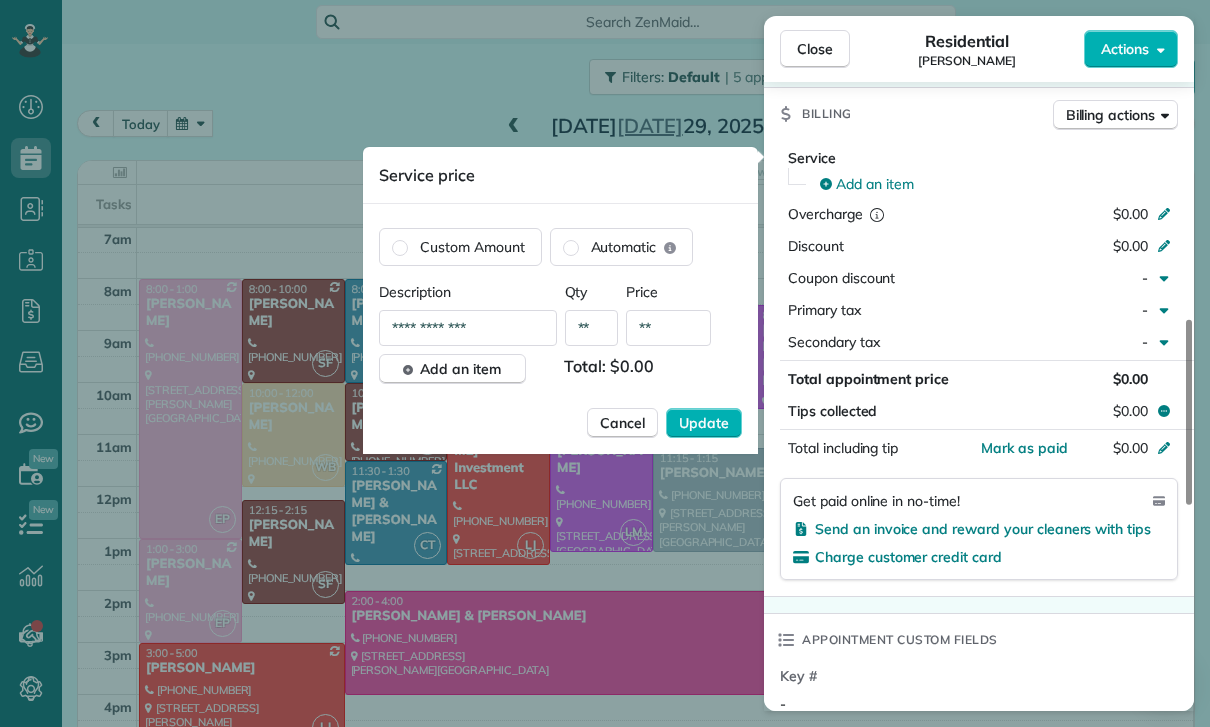 click on "**" at bounding box center [668, 328] 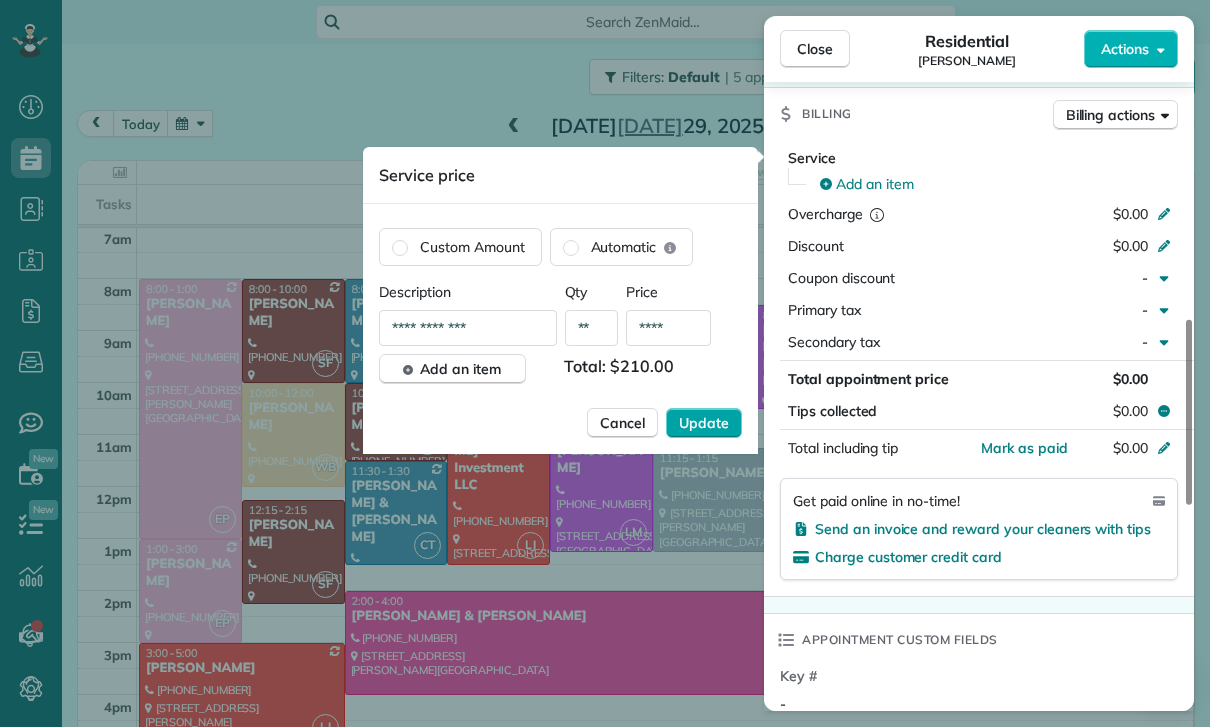 type on "****" 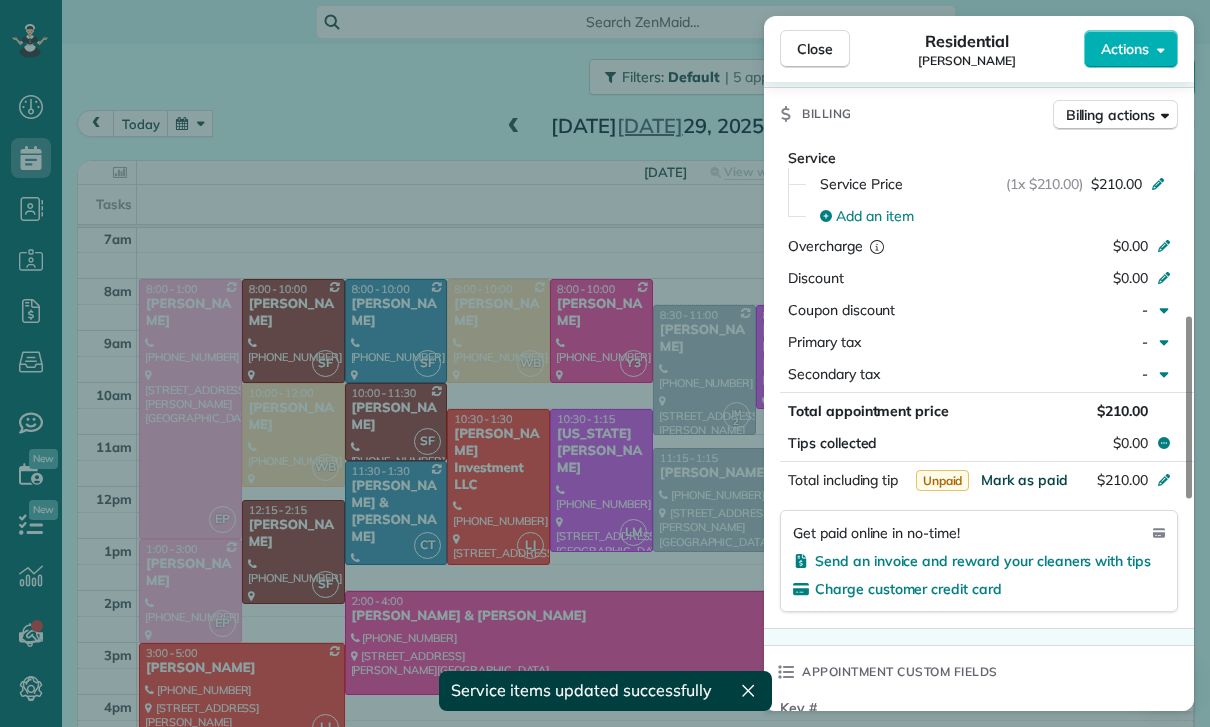 click on "Mark as paid" at bounding box center [1024, 480] 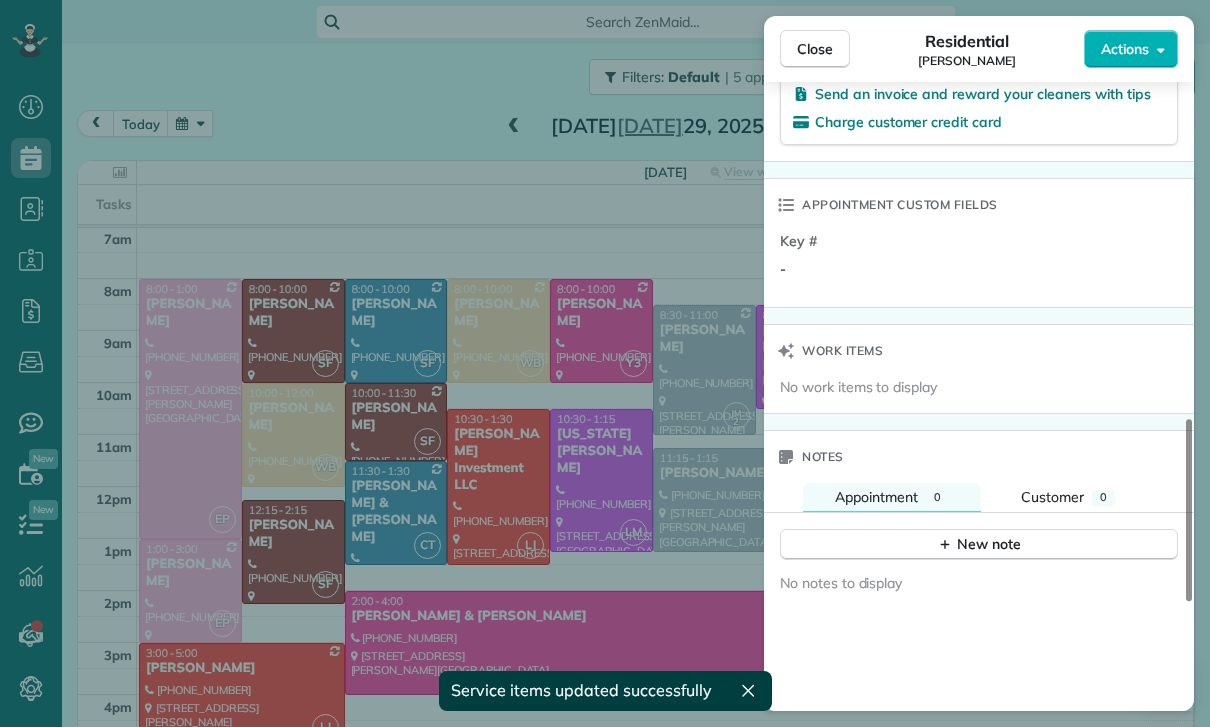 scroll, scrollTop: 1437, scrollLeft: 0, axis: vertical 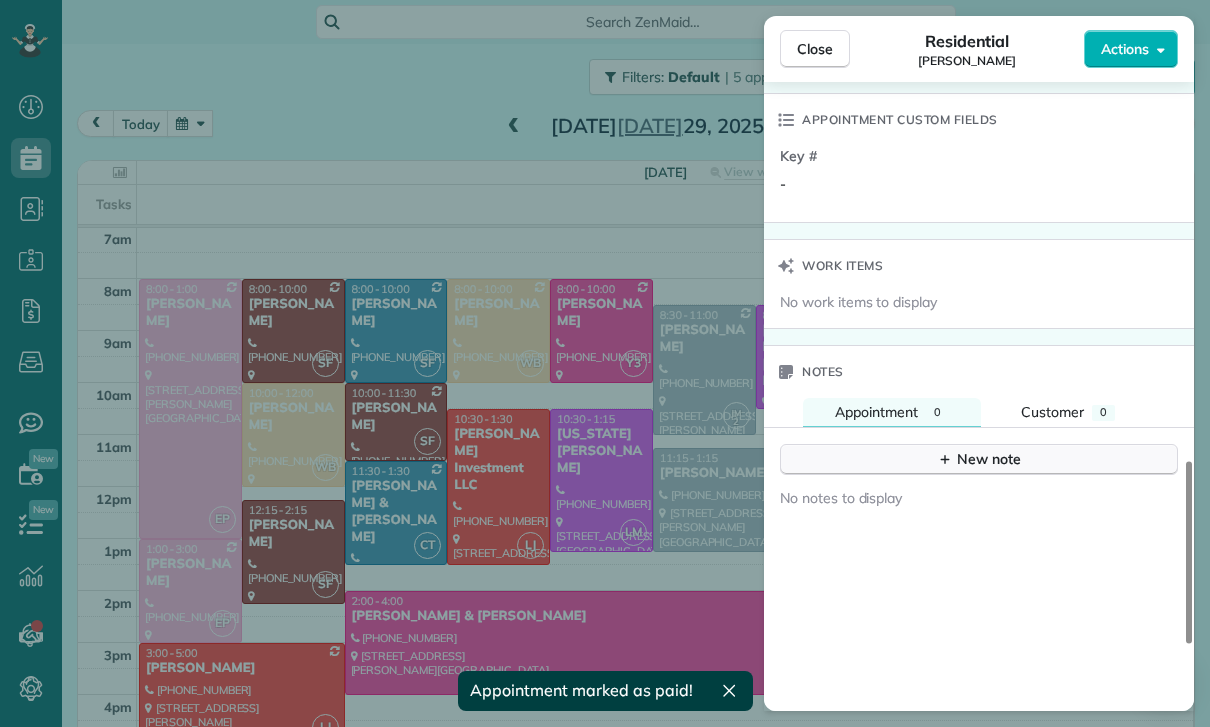 click on "New note" at bounding box center (979, 459) 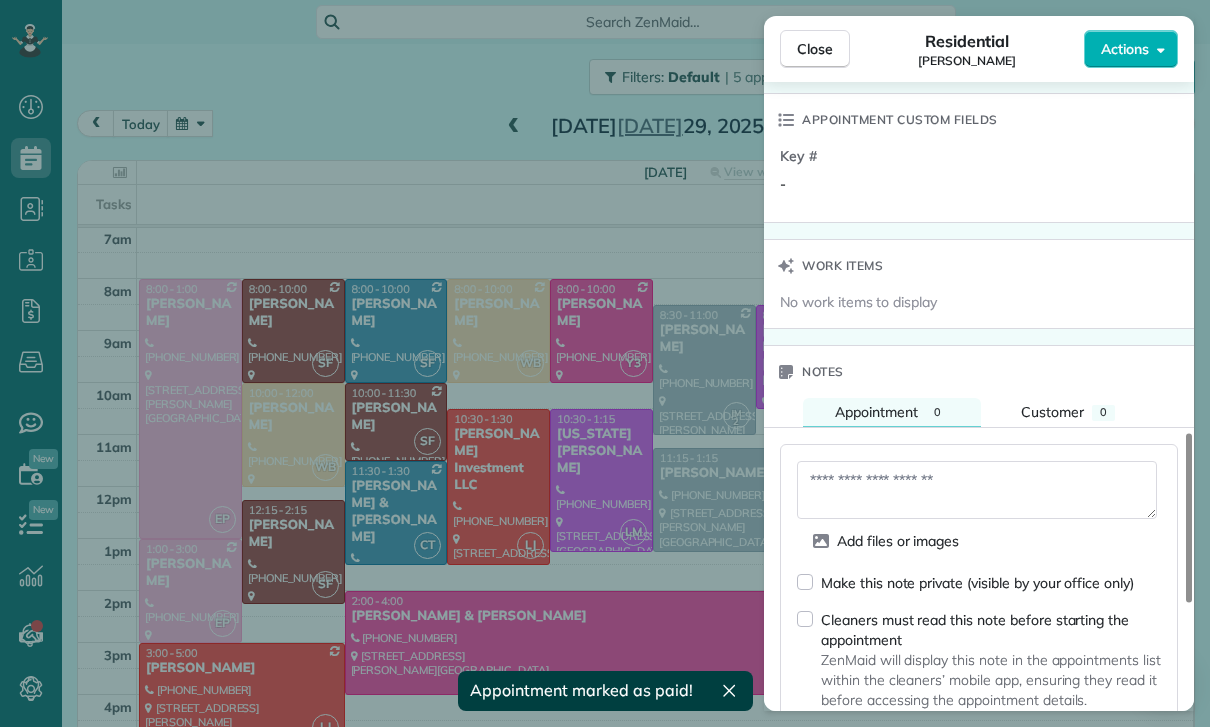 click at bounding box center [977, 490] 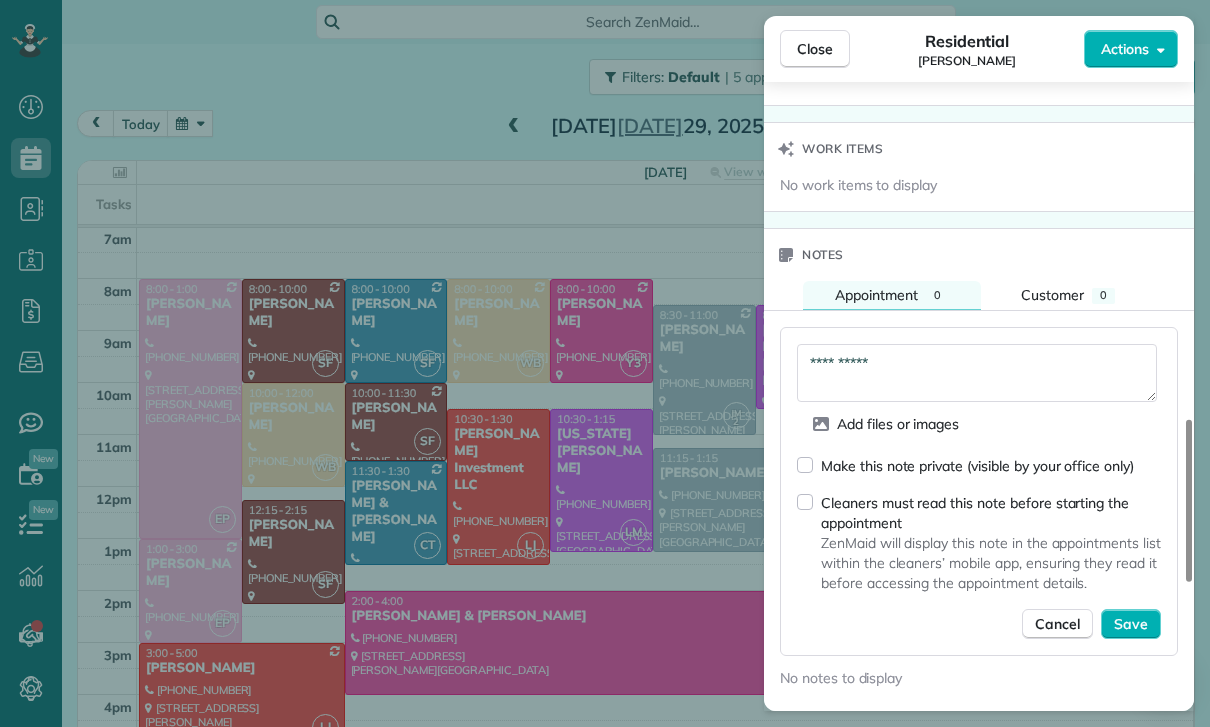 scroll, scrollTop: 1626, scrollLeft: 0, axis: vertical 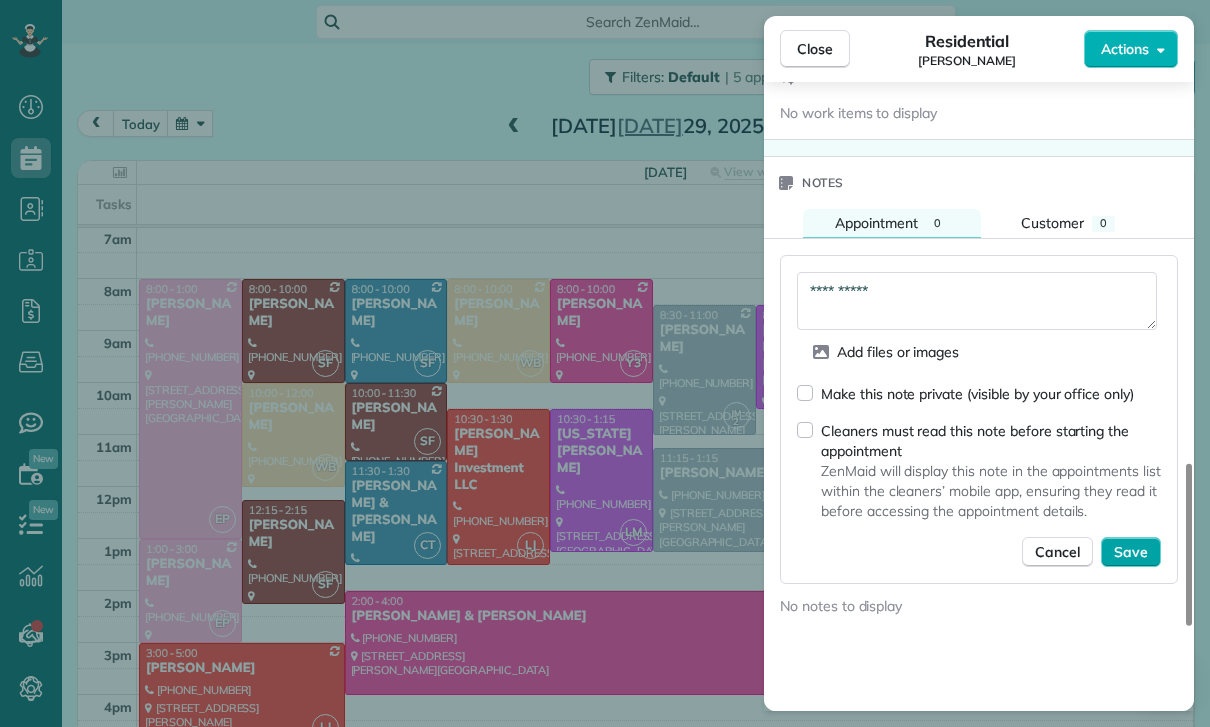 type on "**********" 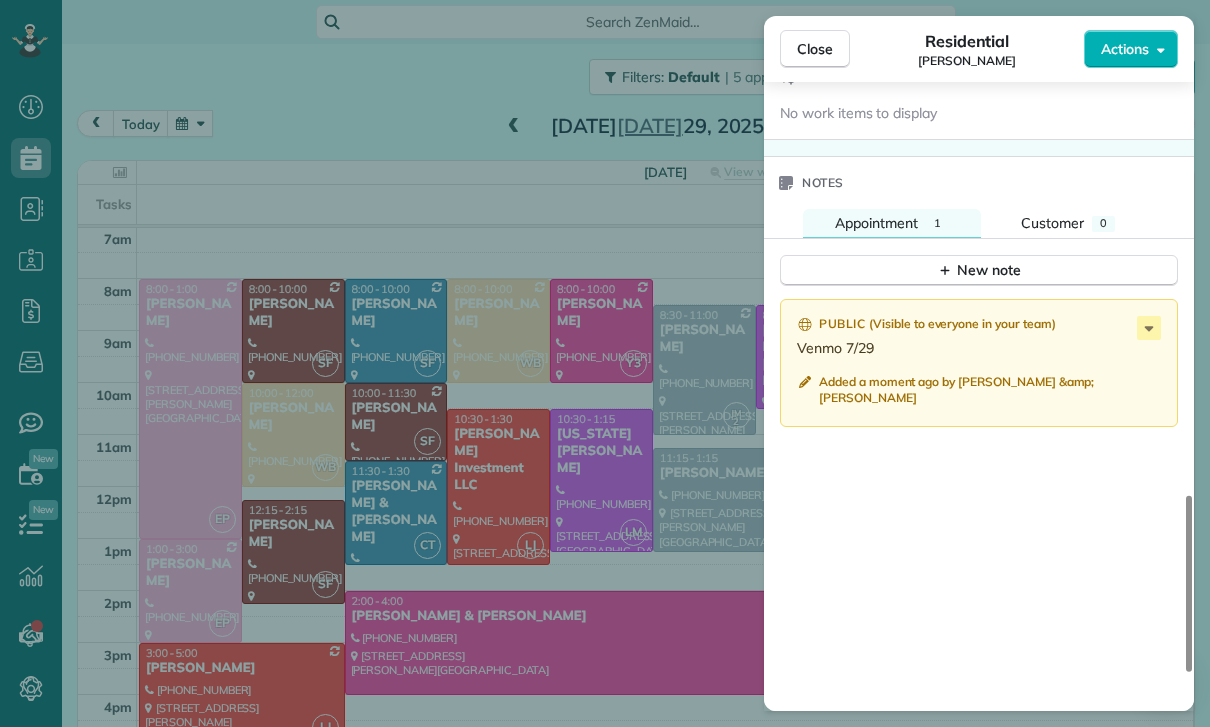 click on "Close Residential [PERSON_NAME] Actions Status Confirmed [PERSON_NAME] · Open profile MOBILE [PHONE_NUMBER] Copy No email on record Add email View Details Residential [DATE] ( [DATE] ) 12:15 PM 2:15 PM 2 hours and 0 minutes One time [STREET_ADDRESS][PERSON_NAME] Service was not rated yet Cleaners Time in and out Assign Invite Team [PERSON_NAME] Cleaners [PERSON_NAME] 12:15 PM 2:15 PM Checklist Try Now Keep this appointment up to your standards. Stay on top of every detail, keep your cleaners organised, and your client happy. Assign a checklist Watch a 5 min demo Billing Billing actions Service Service Price (1x $210.00) $210.00 Add an item Overcharge $0.00 Discount $0.00 Coupon discount - Primary tax - Secondary tax - Total appointment price $210.00 Tips collected $0.00 Paid Total including tip $210.00 Get paid online in no-time! Send an invoice and reward your cleaners with tips Charge customer credit card Appointment custom fields Key # - Work items No work items to display 1 0" at bounding box center [605, 363] 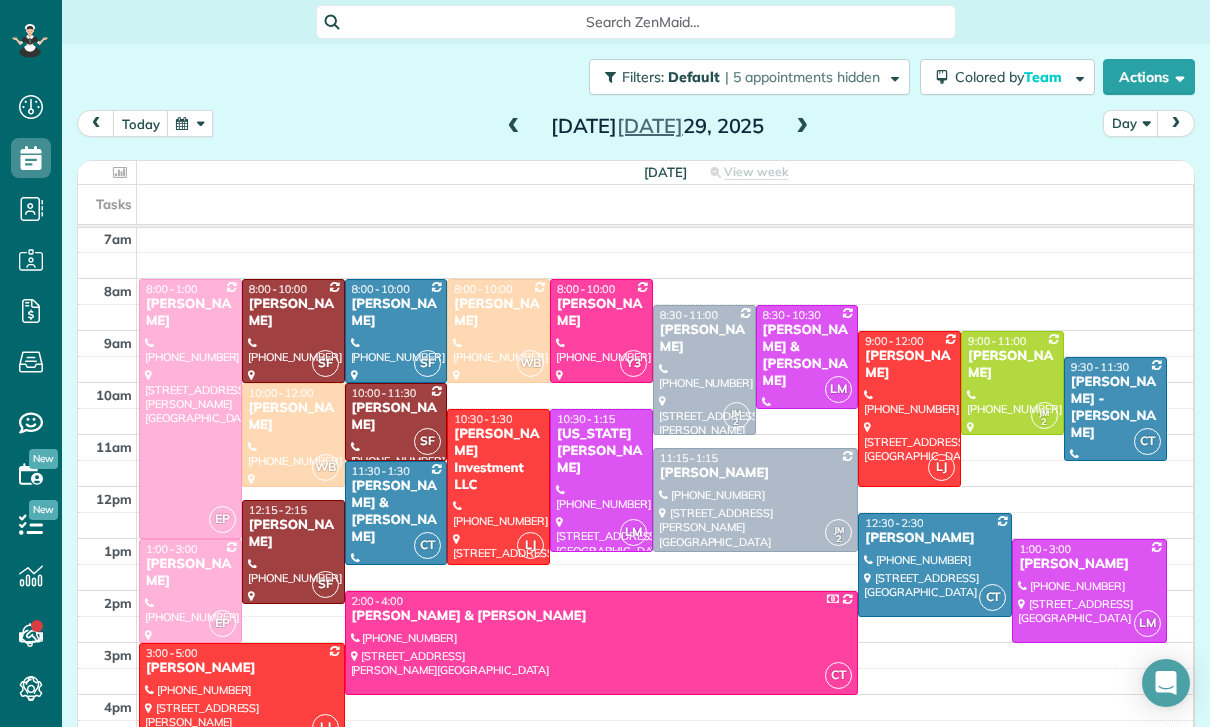click at bounding box center [1012, 383] 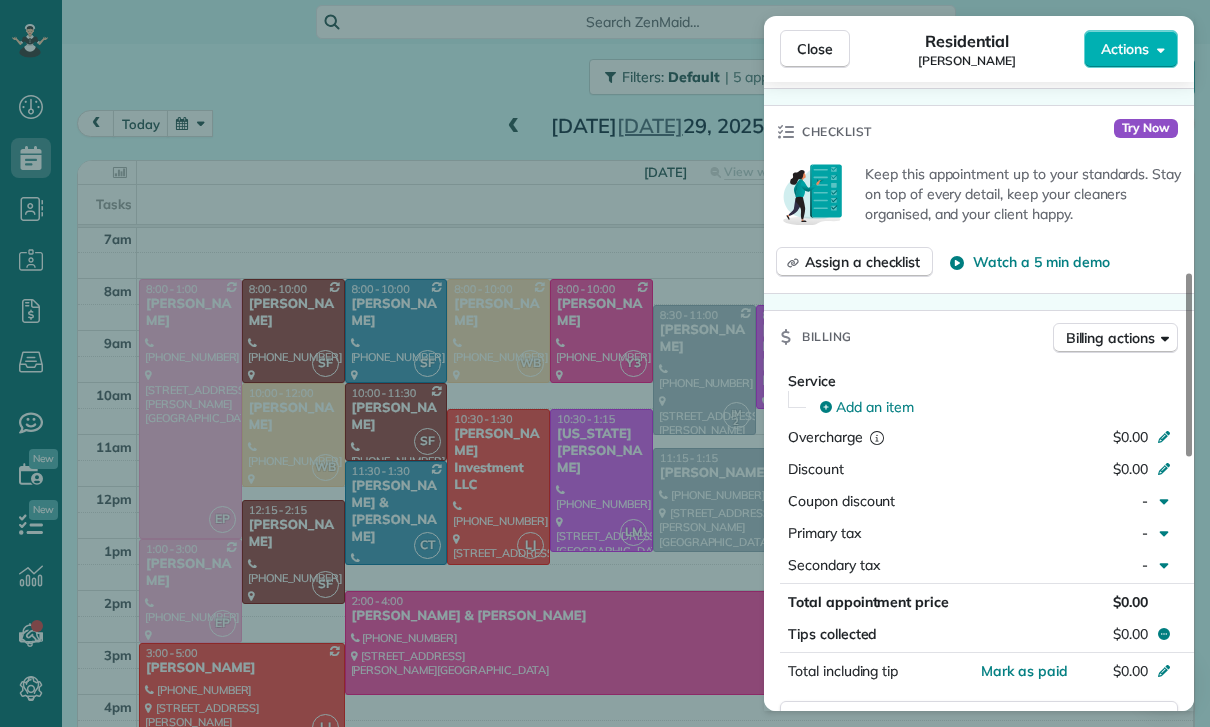 scroll, scrollTop: 719, scrollLeft: 0, axis: vertical 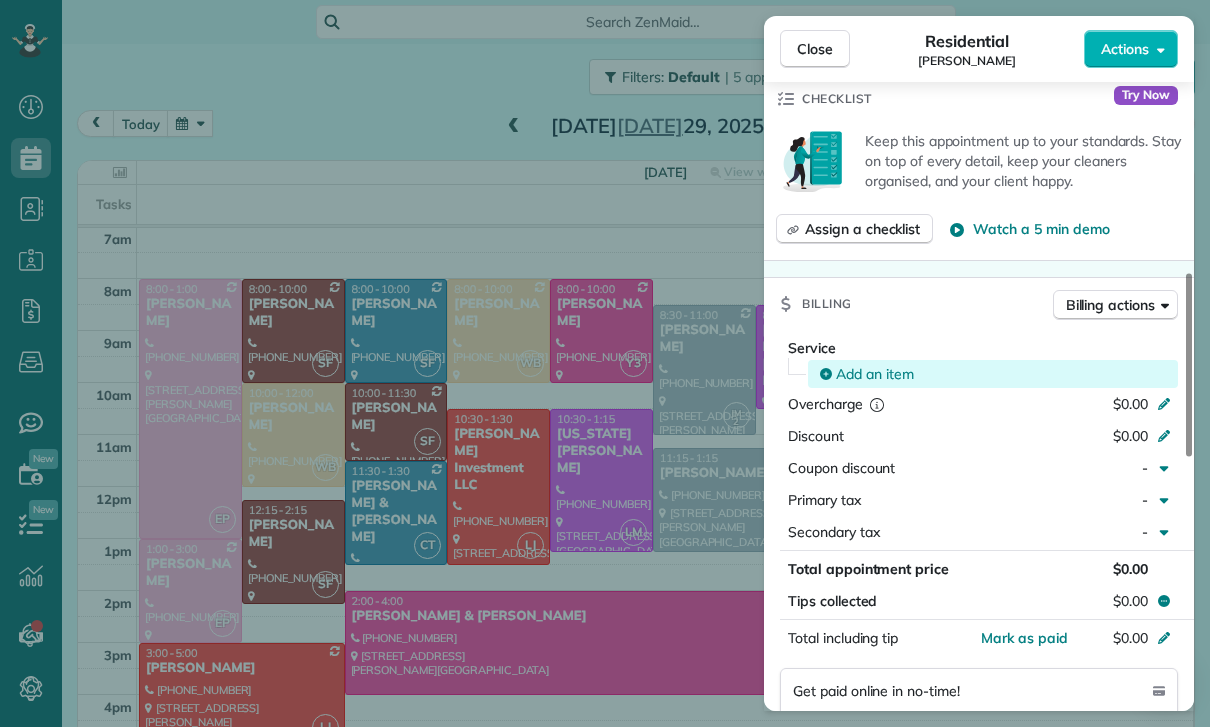 click on "Add an item" at bounding box center (875, 374) 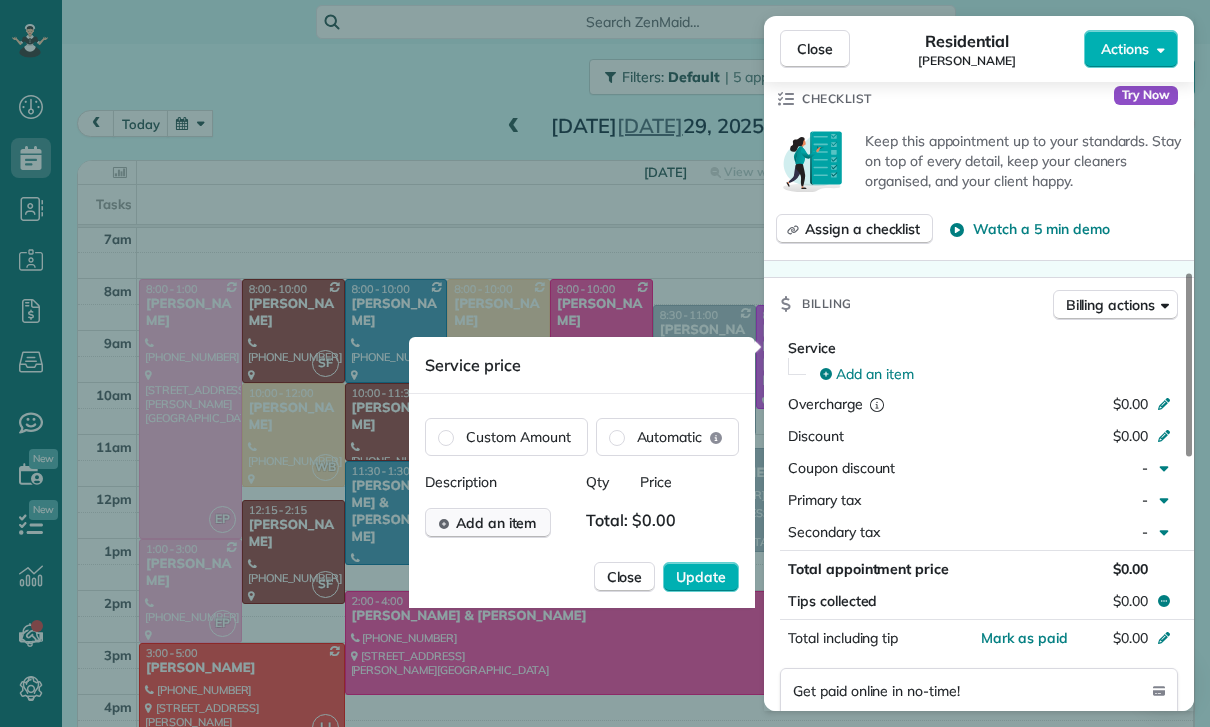 click on "Add an item" at bounding box center [488, 523] 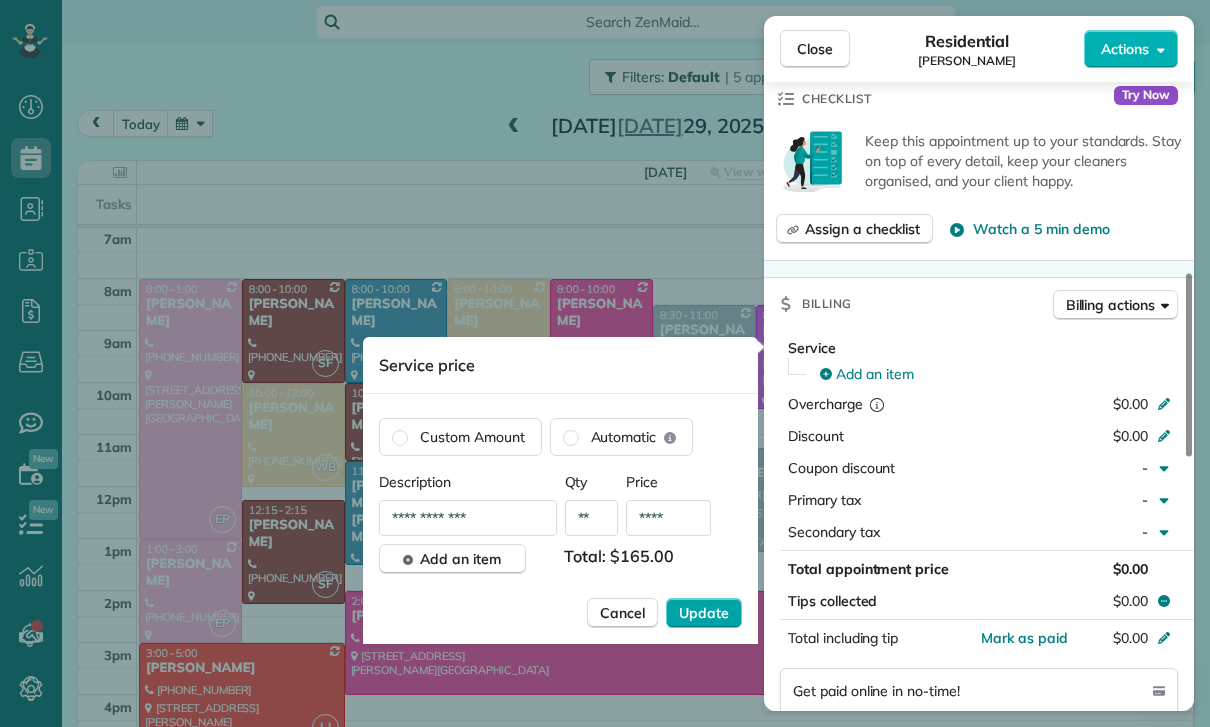 type on "****" 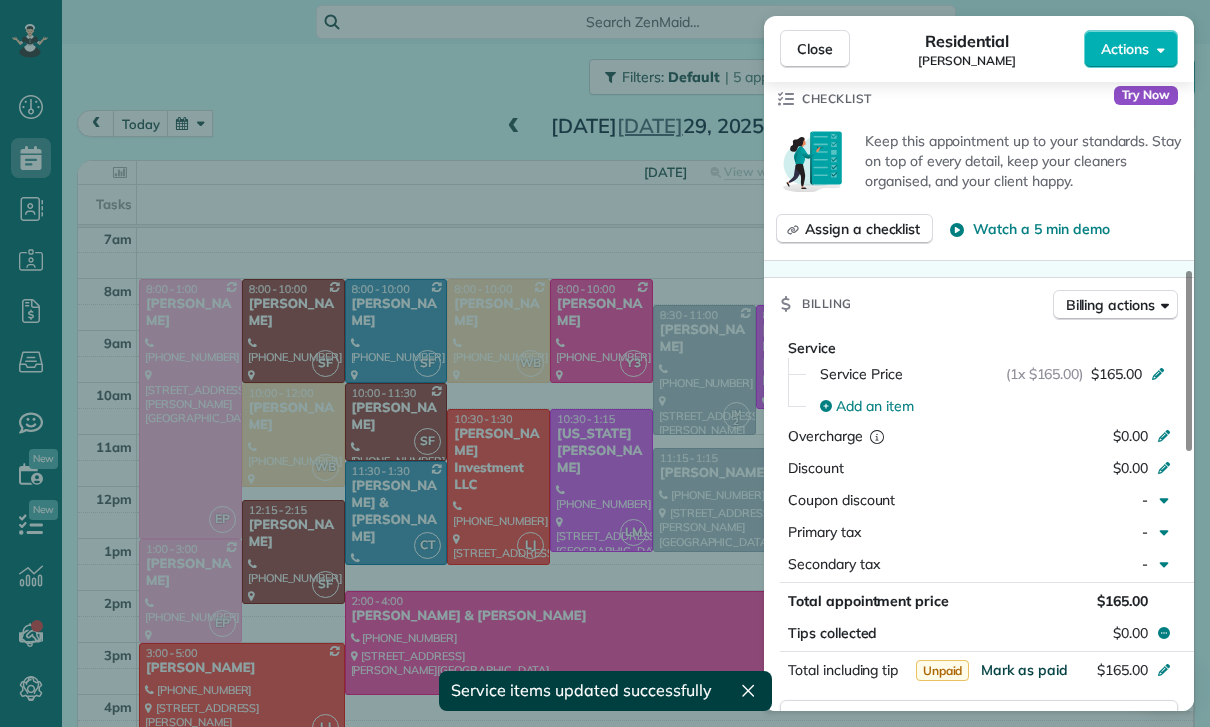 click on "Mark as paid" at bounding box center [1024, 670] 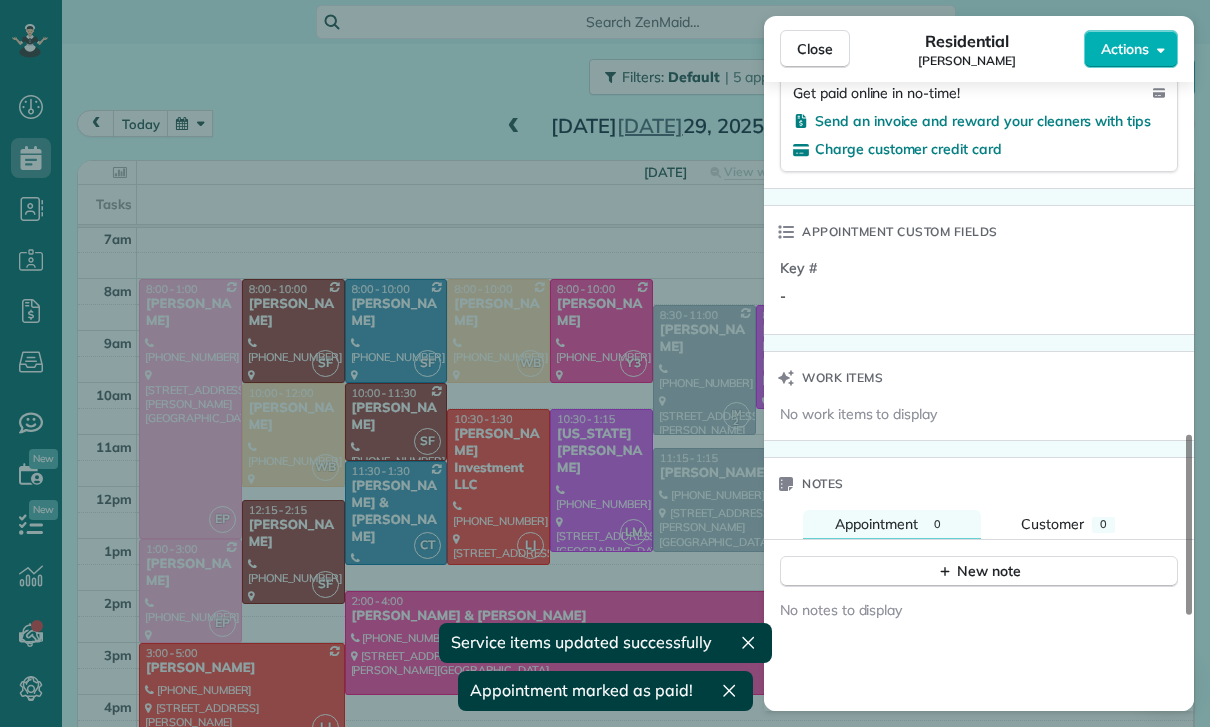 scroll, scrollTop: 1431, scrollLeft: 0, axis: vertical 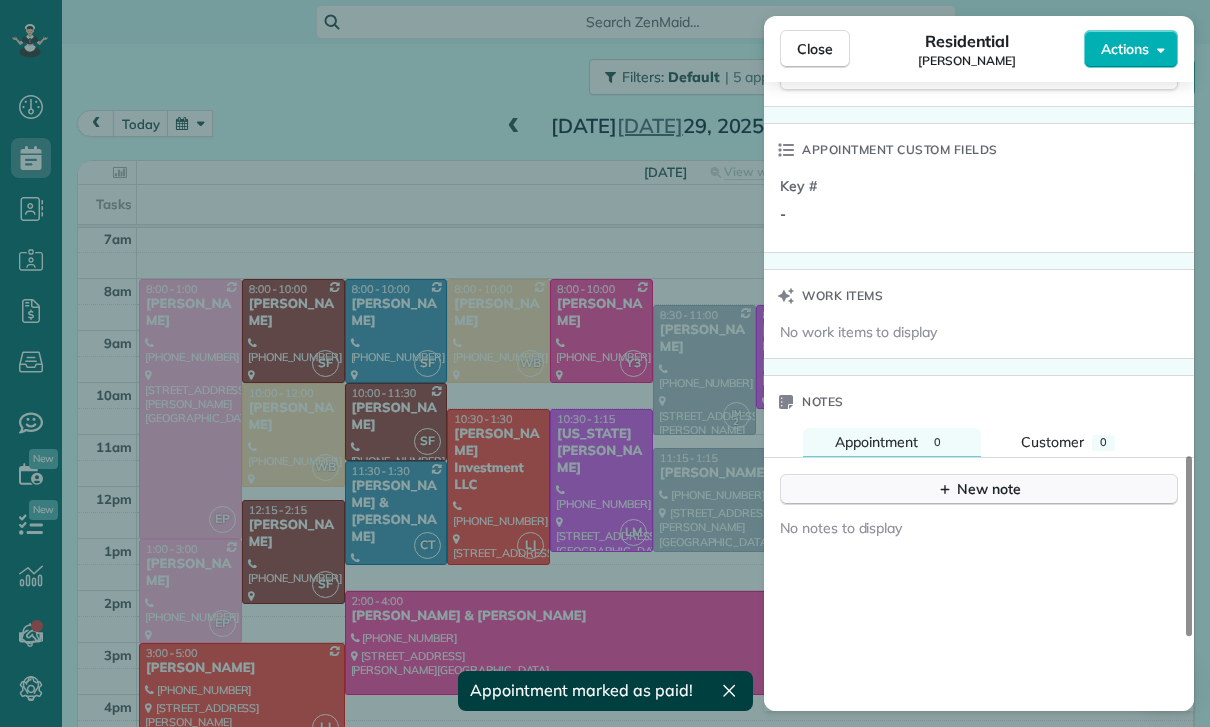 click on "New note" at bounding box center (979, 489) 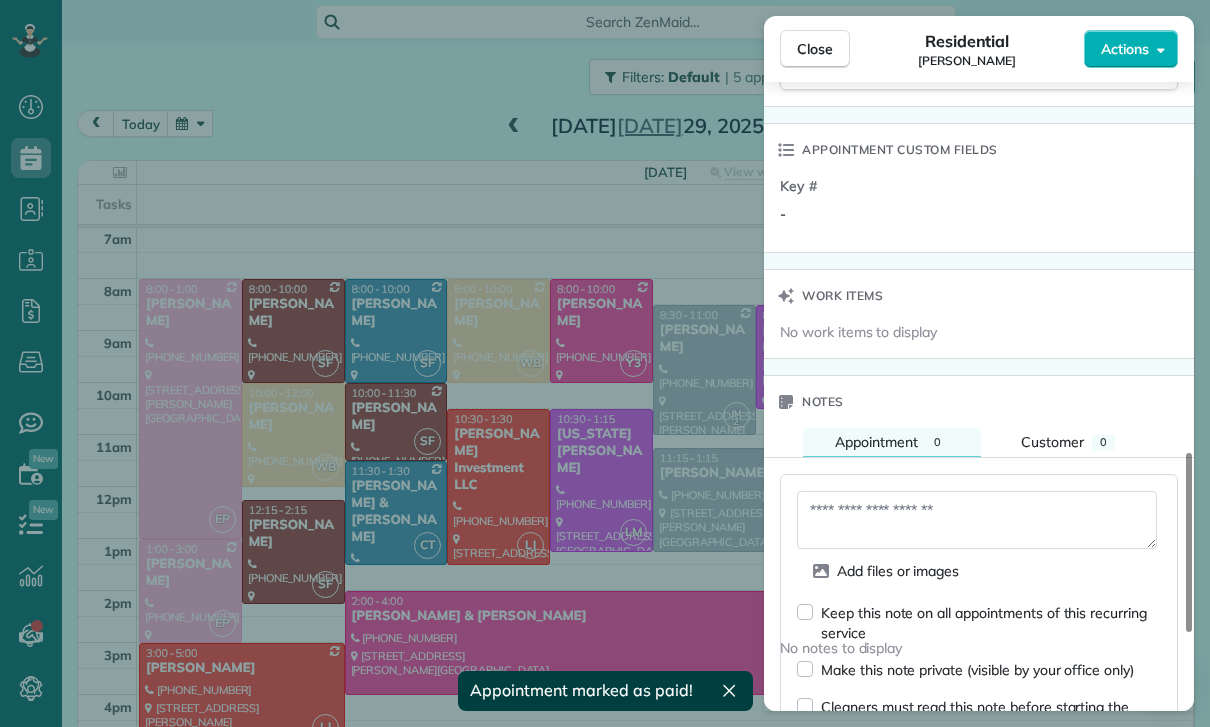 click at bounding box center [977, 520] 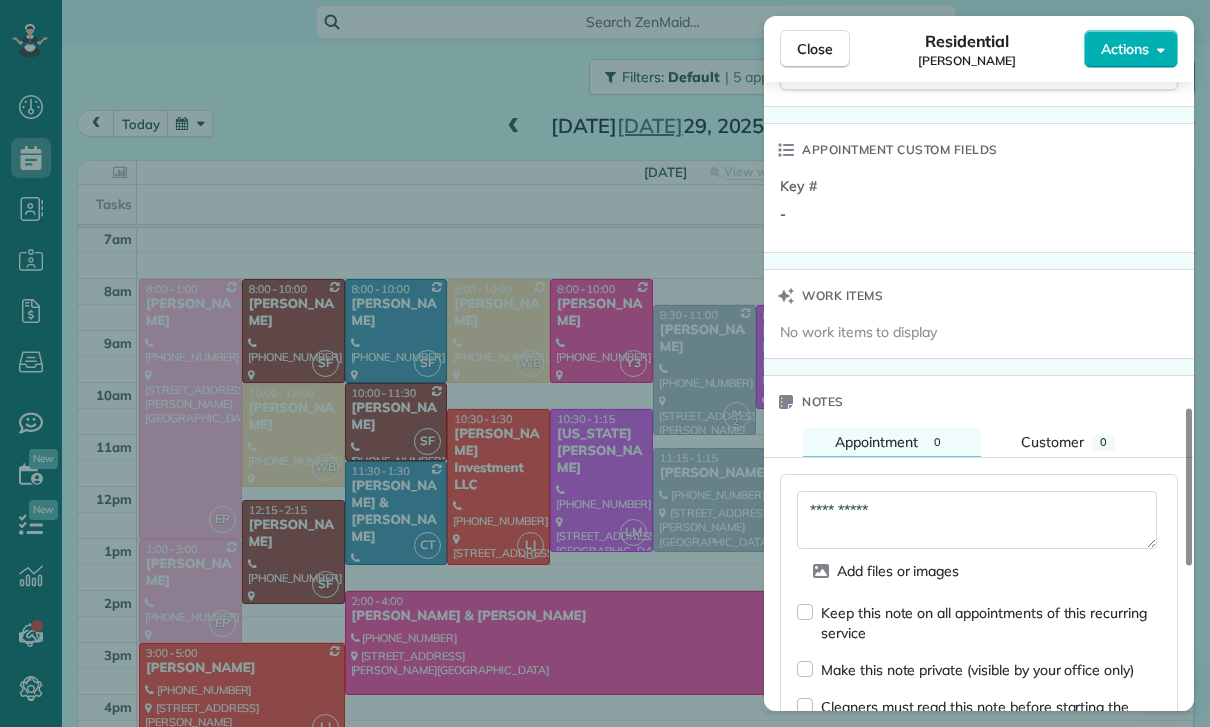 scroll, scrollTop: 1614, scrollLeft: 0, axis: vertical 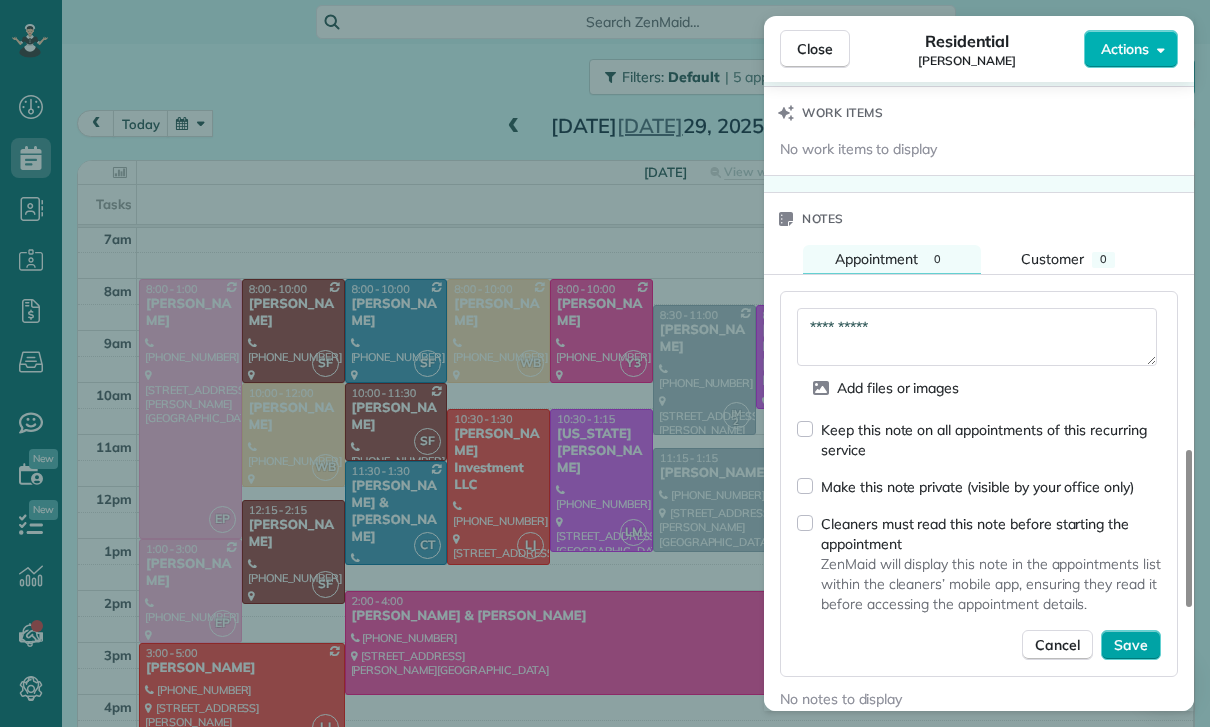 type on "**********" 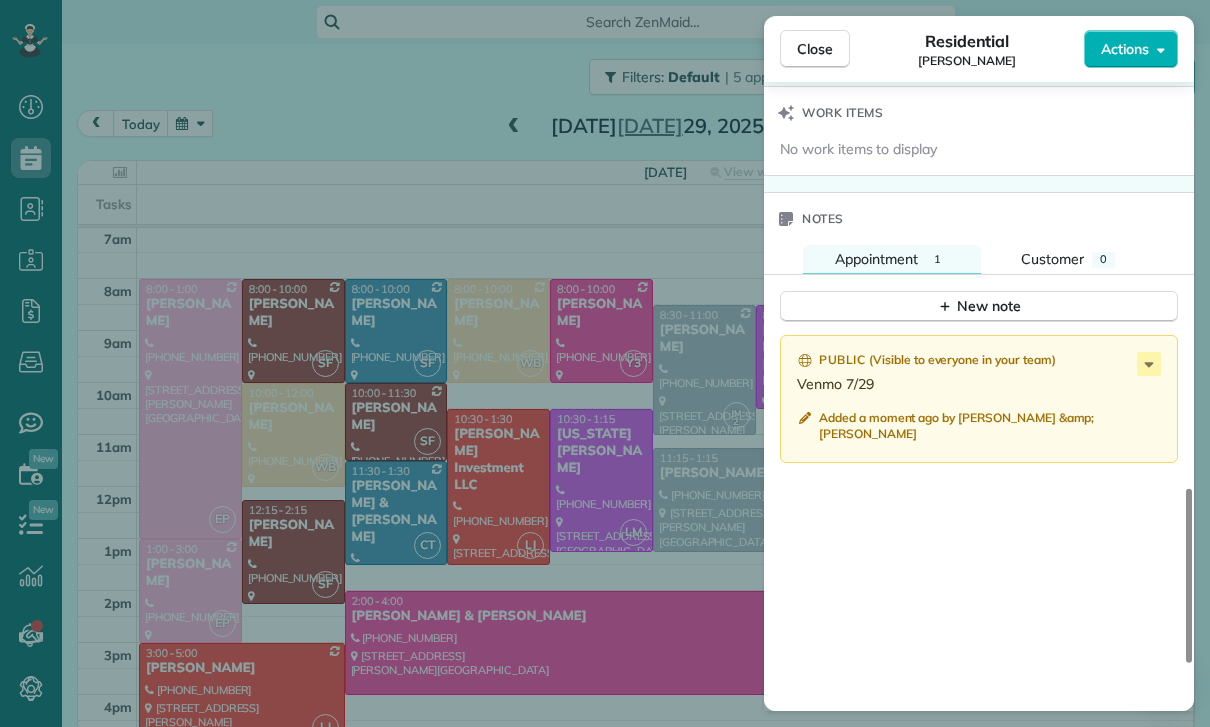 click on "Close Residential [PERSON_NAME] Actions Status Confirmed [PERSON_NAME] · Open profile MOBILE [PHONE_NUMBER] Copy No email on record Add email View Details Residential [DATE] ( [DATE] ) 9:00 AM 11:00 AM 2 hours and 0 minutes Repeats weekly Edit recurring service Next ([DATE]) [STREET_ADDRESS][PERSON_NAME] Open access information Service was not rated yet Cleaners Time in and out Assign Invite Team [PERSON_NAME] [PERSON_NAME] 9:00 AM 11:00 AM Checklist Try Now Keep this appointment up to your standards. Stay on top of every detail, keep your cleaners organised, and your client happy. Assign a checklist Watch a 5 min demo Billing Billing actions Service Service Price (1x $165.00) $165.00 Add an item Overcharge $0.00 Discount $0.00 Coupon discount - Primary tax - Secondary tax - Total appointment price $165.00 Tips collected $0.00 Paid Total including tip $165.00 Get paid online in no-time! Send an invoice and reward your cleaners with tips Key # - Work items 1 0" at bounding box center (605, 363) 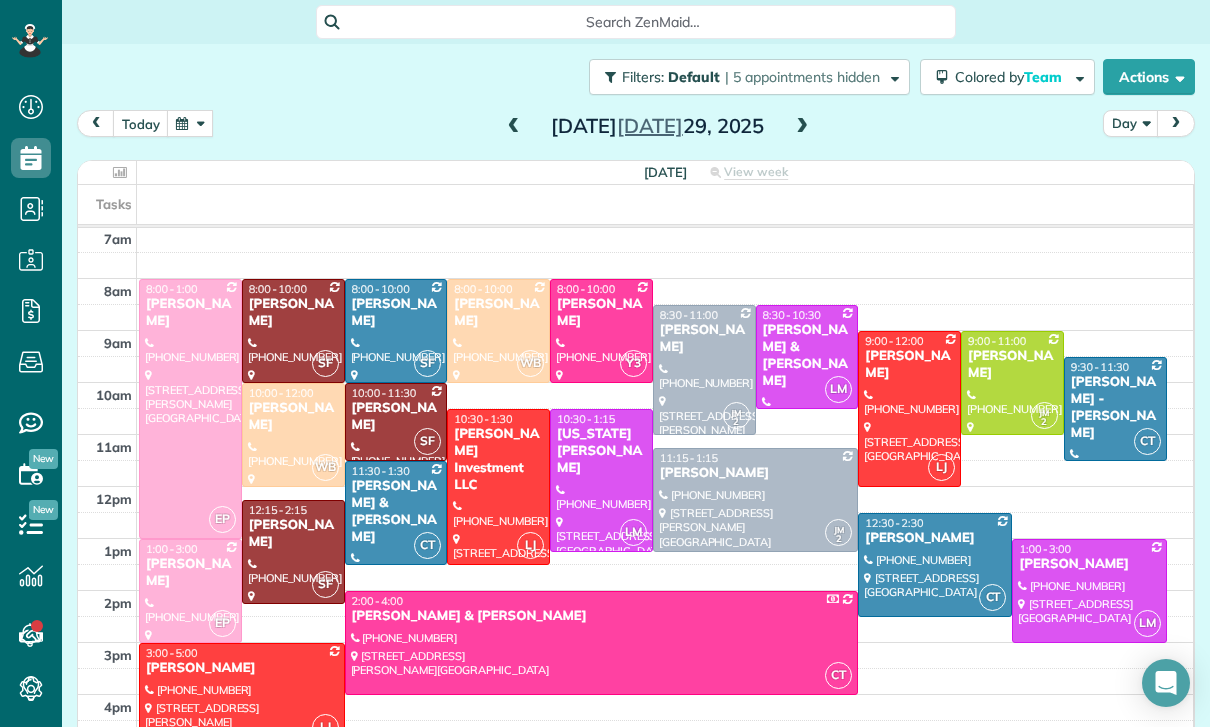 click at bounding box center [190, 123] 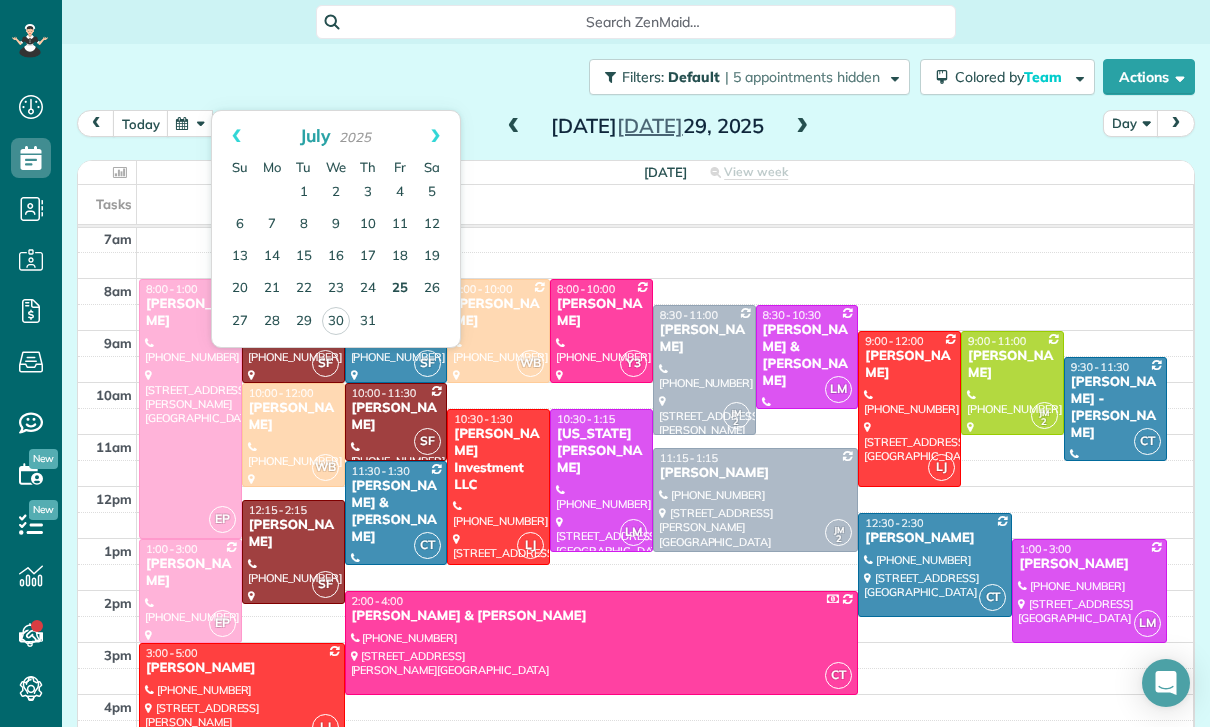 click on "25" at bounding box center [400, 289] 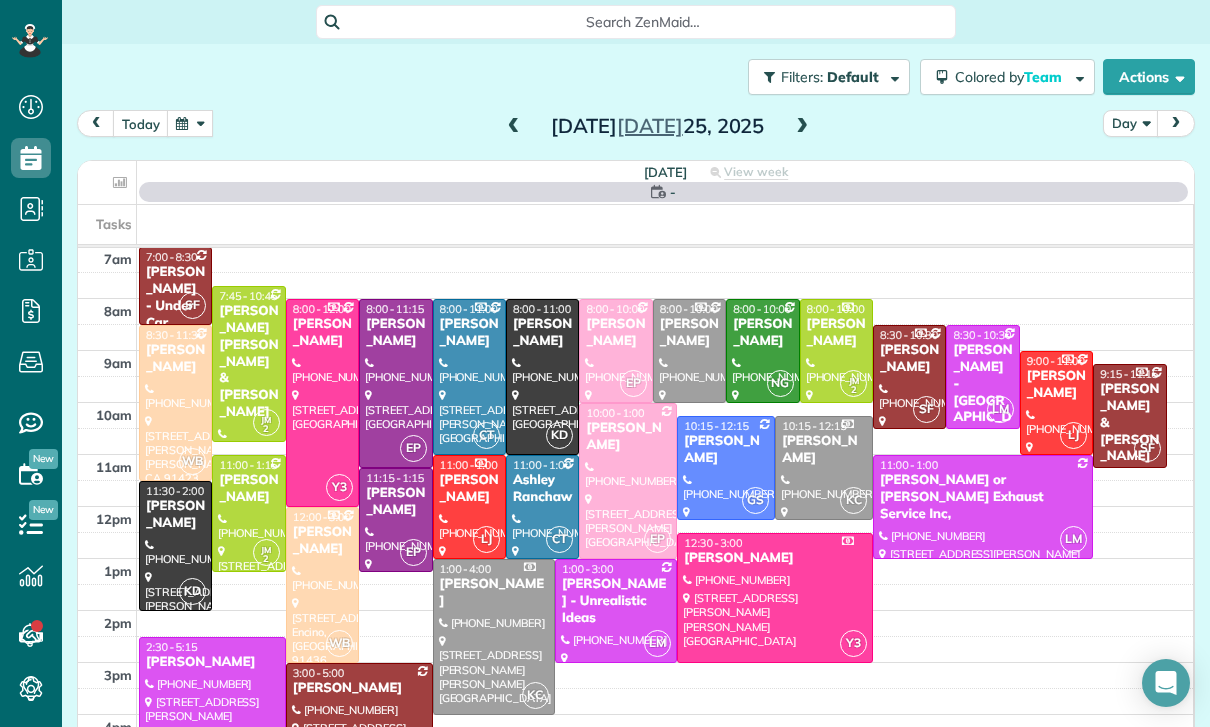 scroll, scrollTop: 157, scrollLeft: 0, axis: vertical 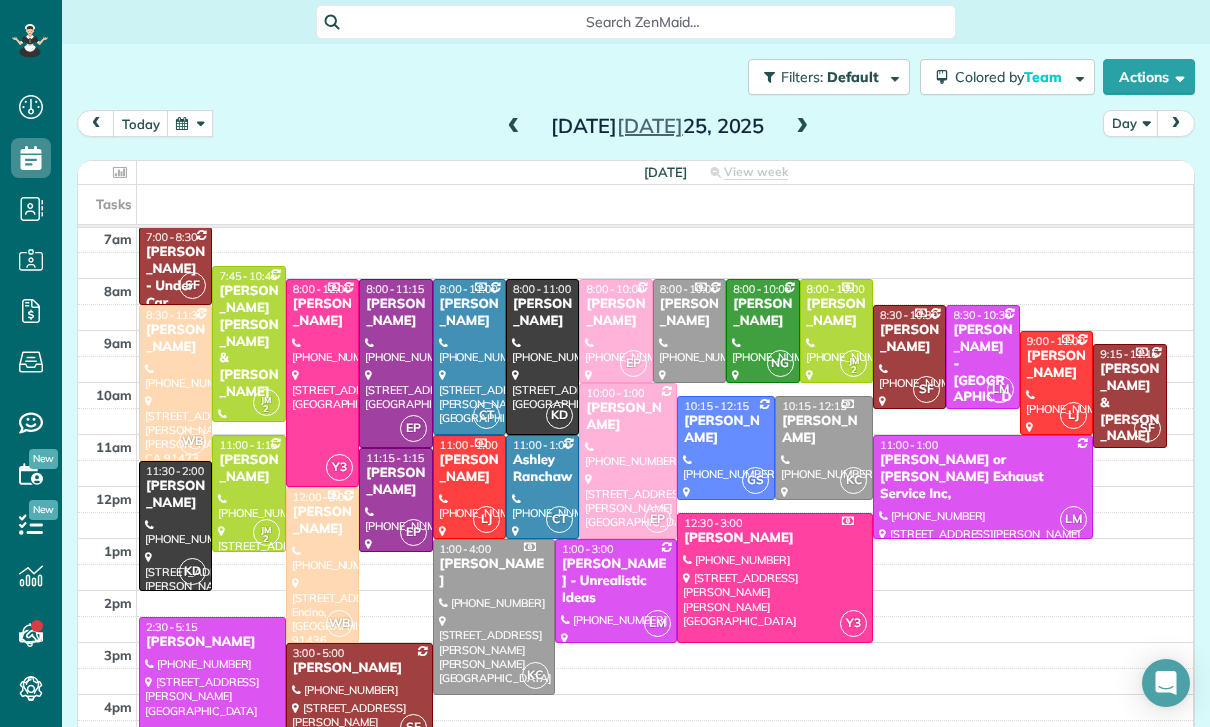 click on "[PERSON_NAME]" at bounding box center (762, 313) 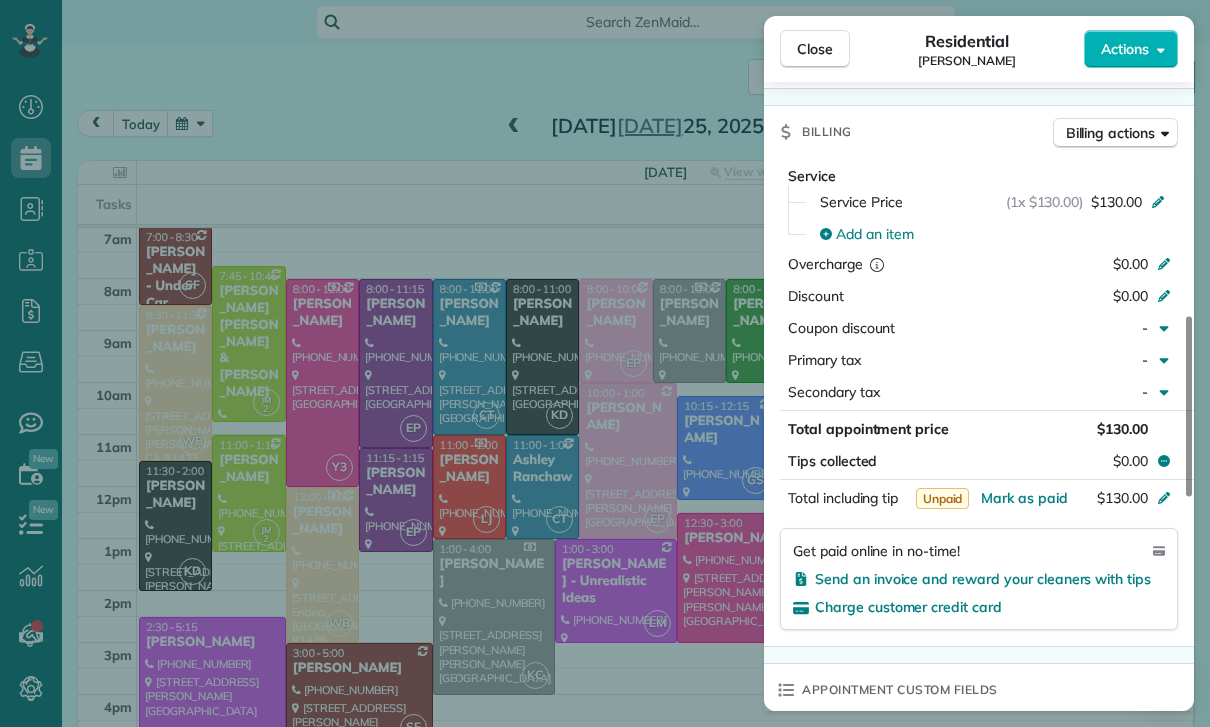 scroll, scrollTop: 896, scrollLeft: 0, axis: vertical 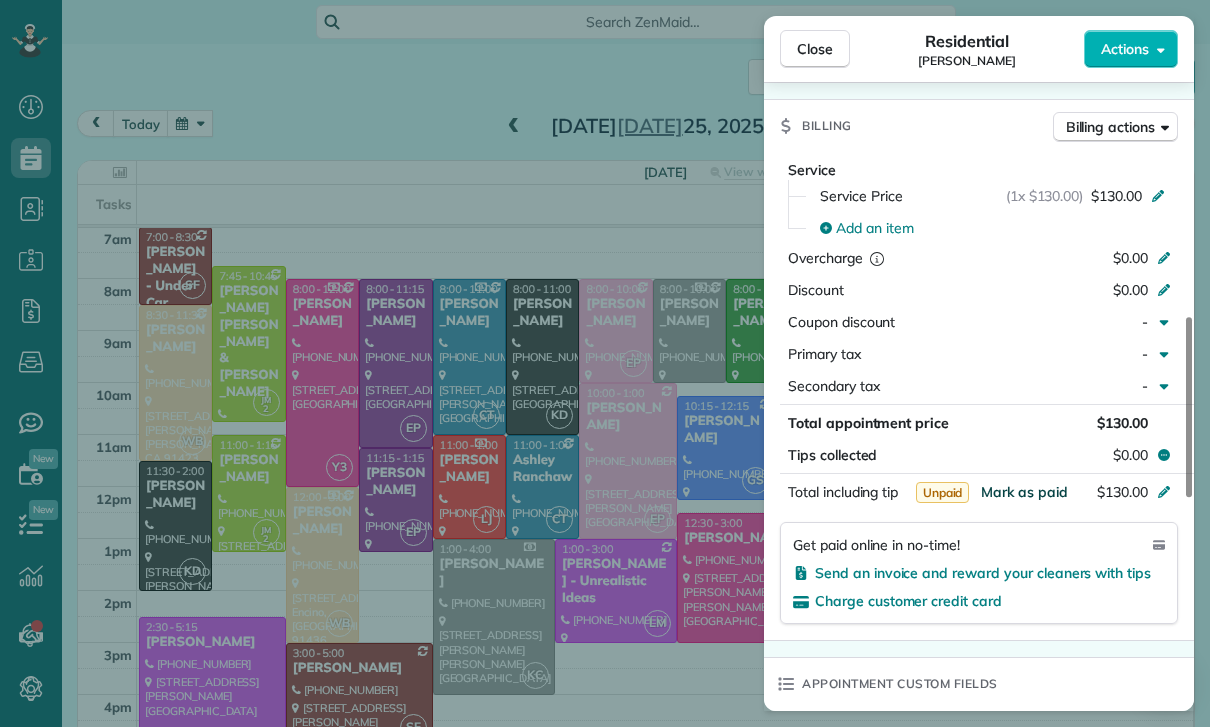 click on "Mark as paid" at bounding box center [1024, 492] 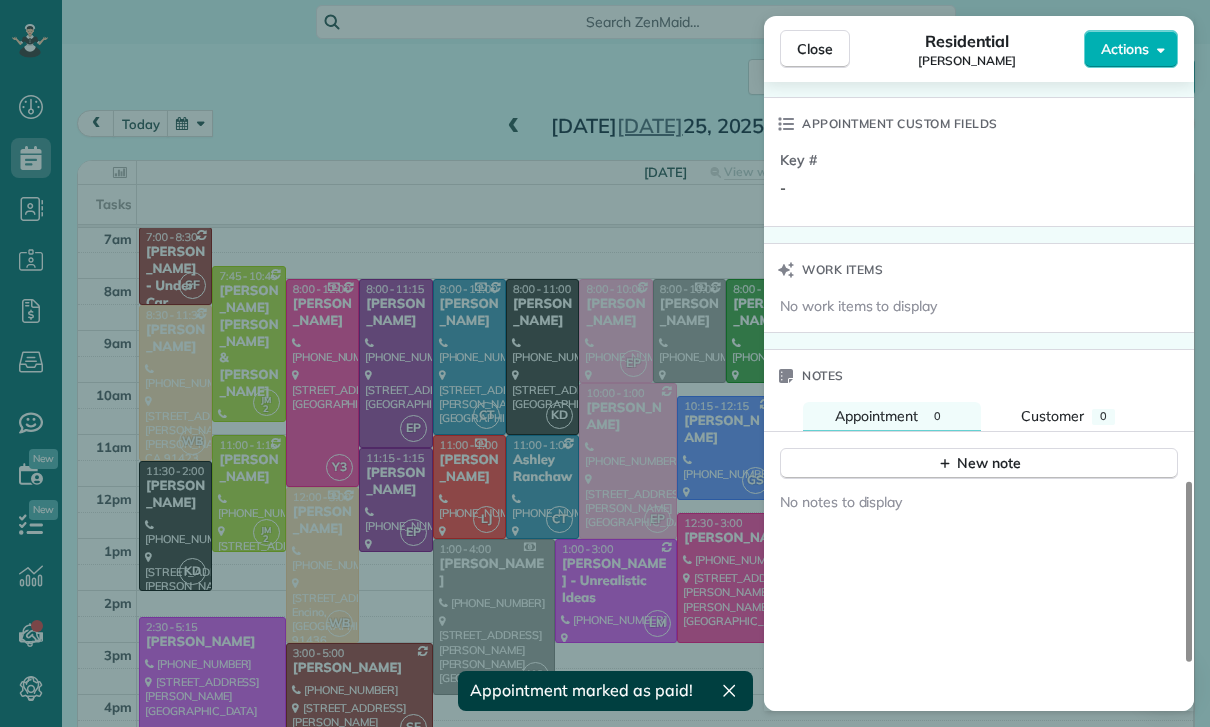 scroll, scrollTop: 1563, scrollLeft: 0, axis: vertical 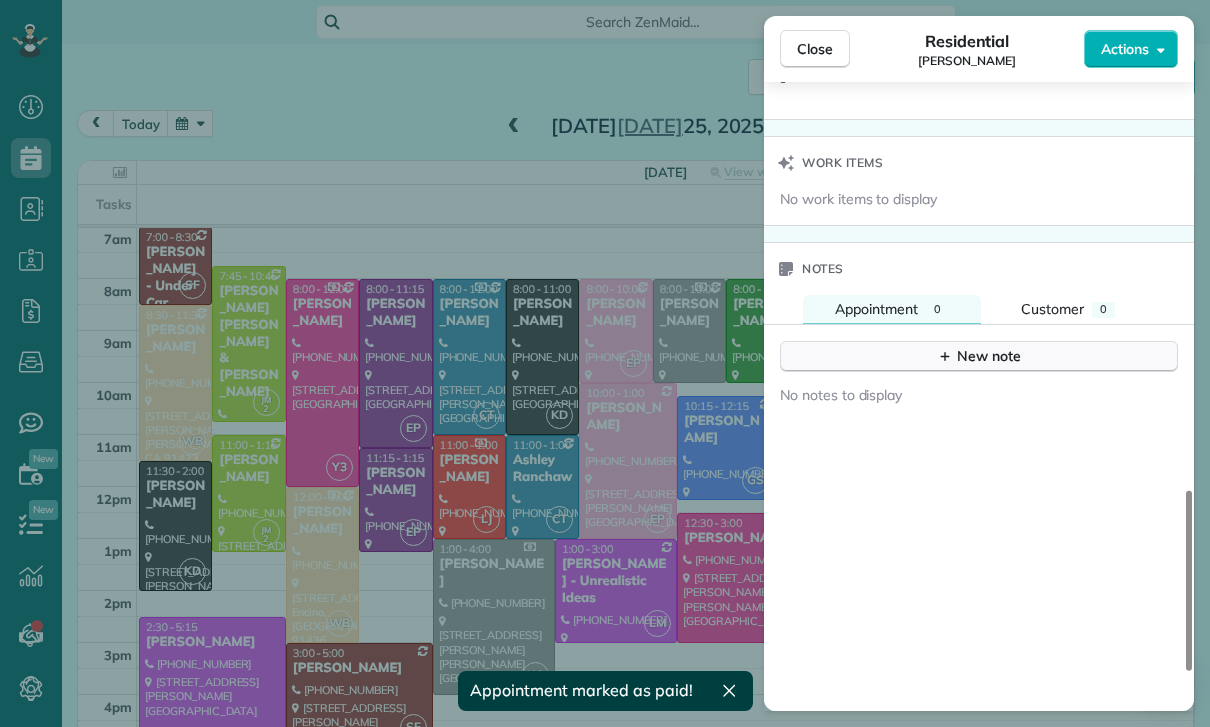 click on "New note" at bounding box center (979, 356) 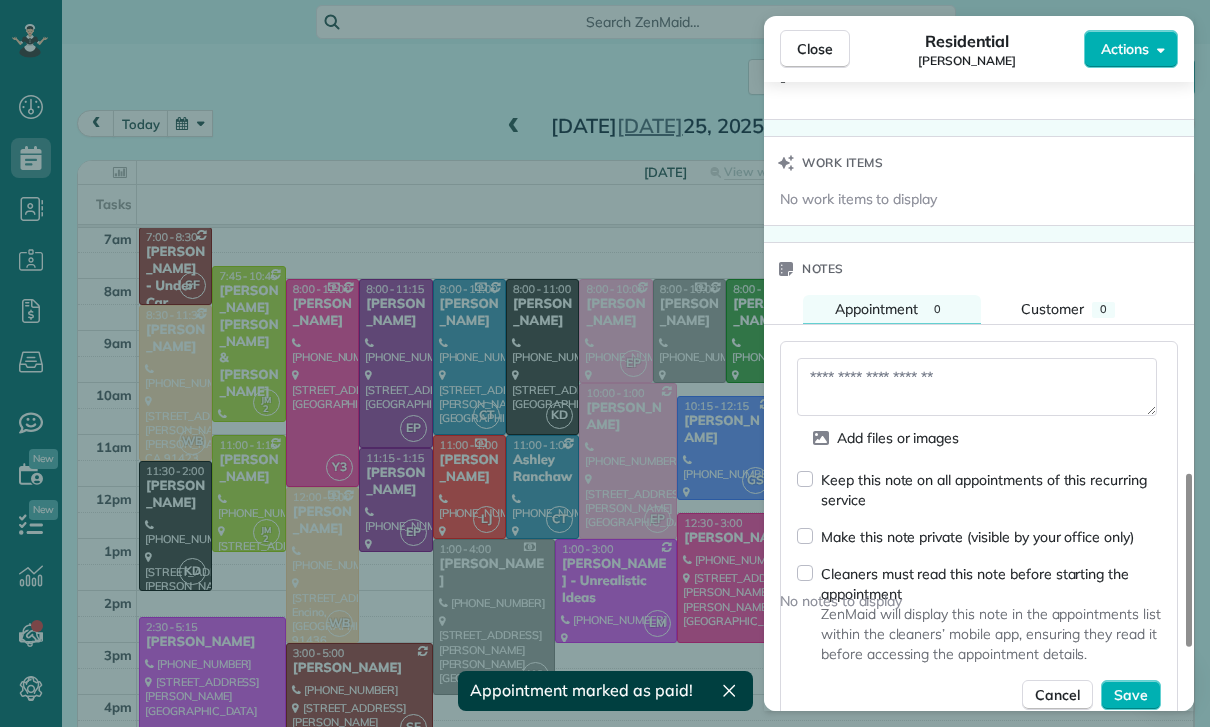 click at bounding box center (977, 387) 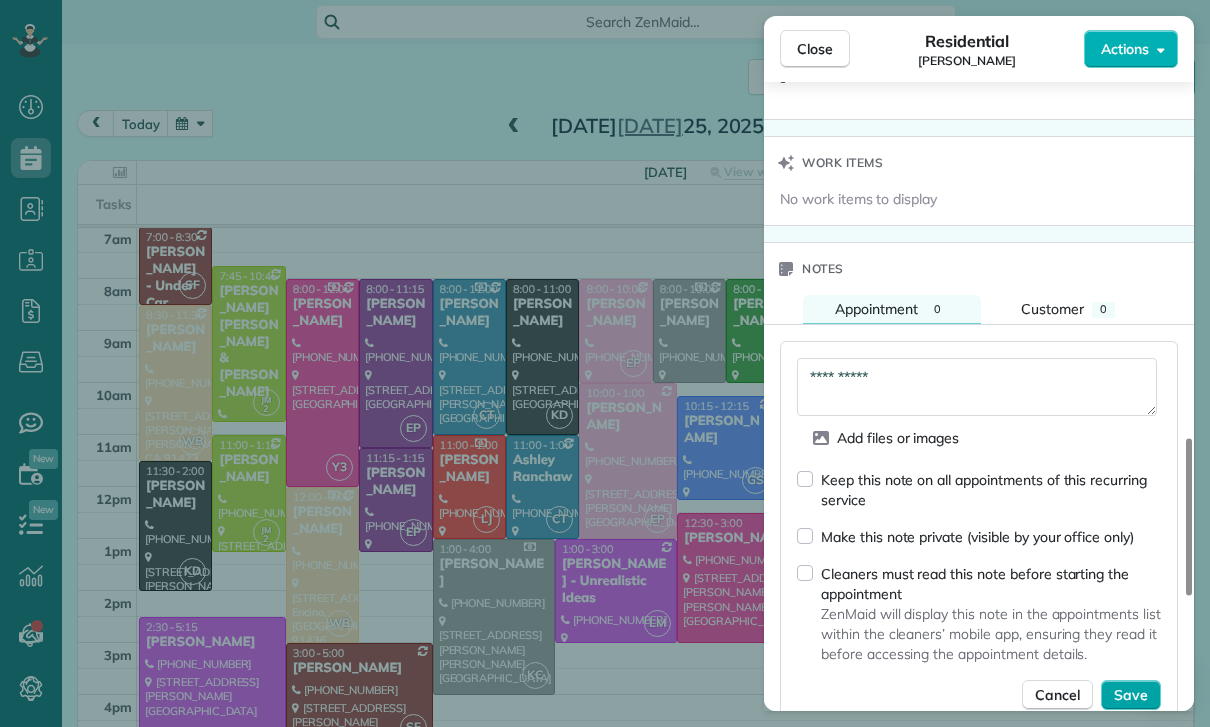 type on "**********" 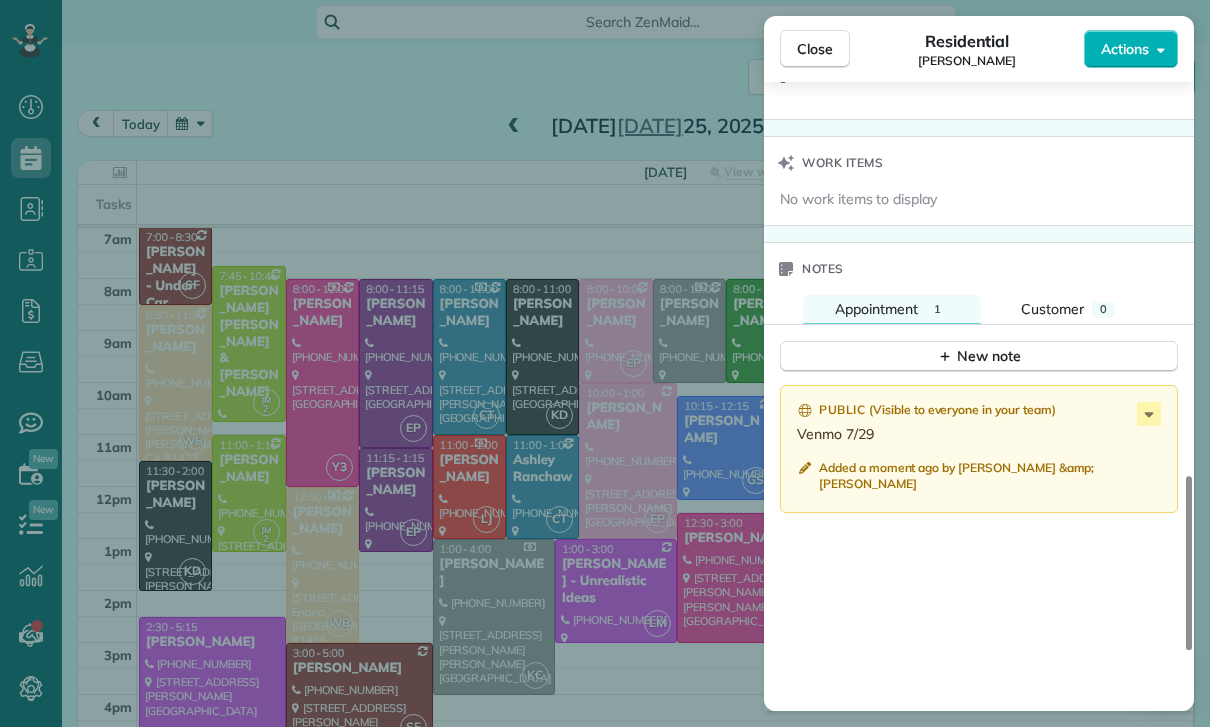 click on "Close Residential [PERSON_NAME] Actions Status Confirmed [PERSON_NAME] · Open profile MOBILE [PHONE_NUMBER] Copy No email on record Add email View Details Residential [DATE] ( [DATE] ) 8:00 AM 10:00 AM 2 hours and 0 minutes Repeats every 4 weeks Edit recurring service Previous ([DATE]) Next ([DATE]) [STREET_ADDRESS][PERSON_NAME] Service was not rated yet Cleaners Time in and out Assign Invite Team Nelly Cleaners [PERSON_NAME] 8:00 AM 10:00 AM Checklist Try Now Keep this appointment up to your standards. Stay on top of every detail, keep your cleaners organised, and your client happy. Assign a checklist Watch a 5 min demo Billing Billing actions Service Service Price (1x $130.00) $130.00 Add an item Overcharge $0.00 Discount $0.00 Coupon discount - Primary tax - Secondary tax - Total appointment price $130.00 Tips collected $0.00 Paid Total including tip $130.00 Get paid online in no-time! Send an invoice and reward your cleaners with tips Charge customer credit card Key #" at bounding box center [605, 363] 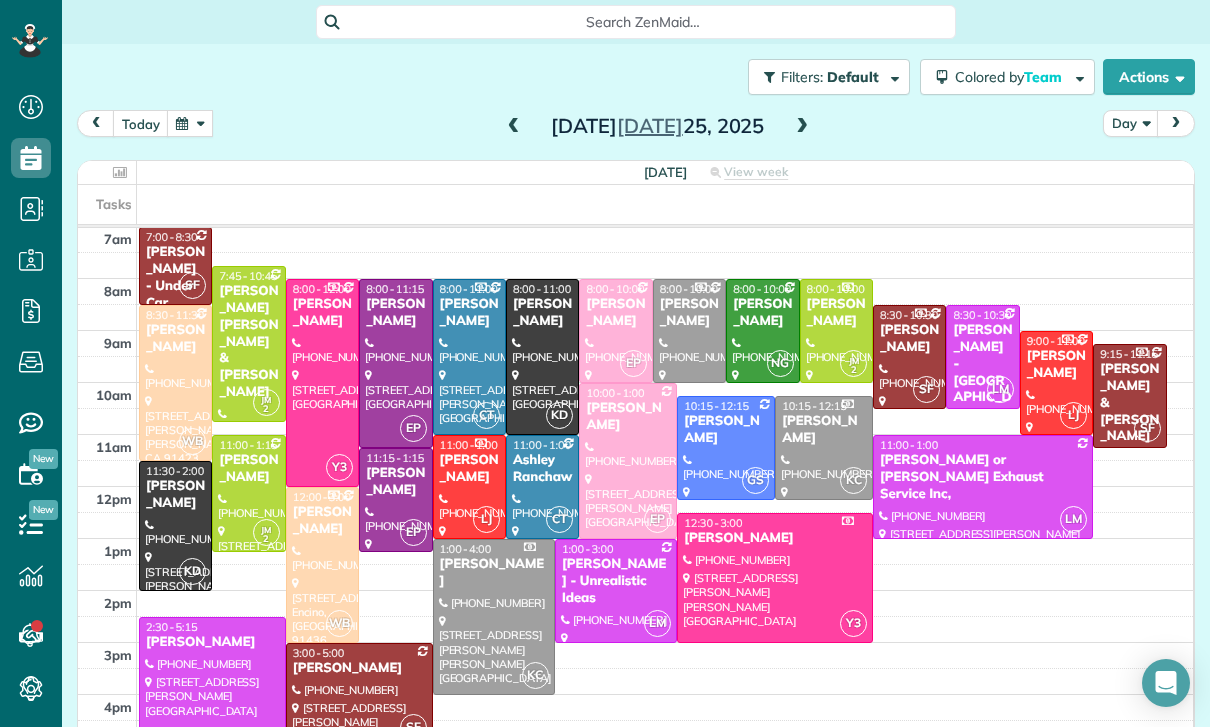 click at bounding box center (190, 123) 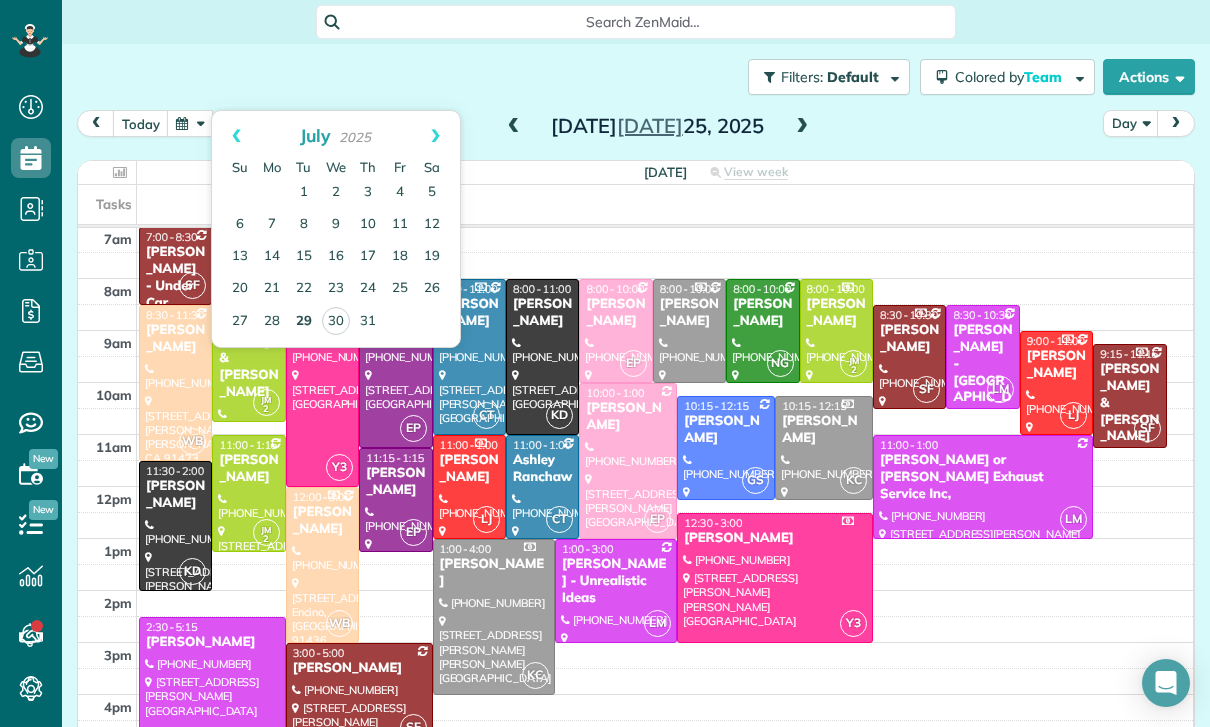 click on "29" at bounding box center [304, 322] 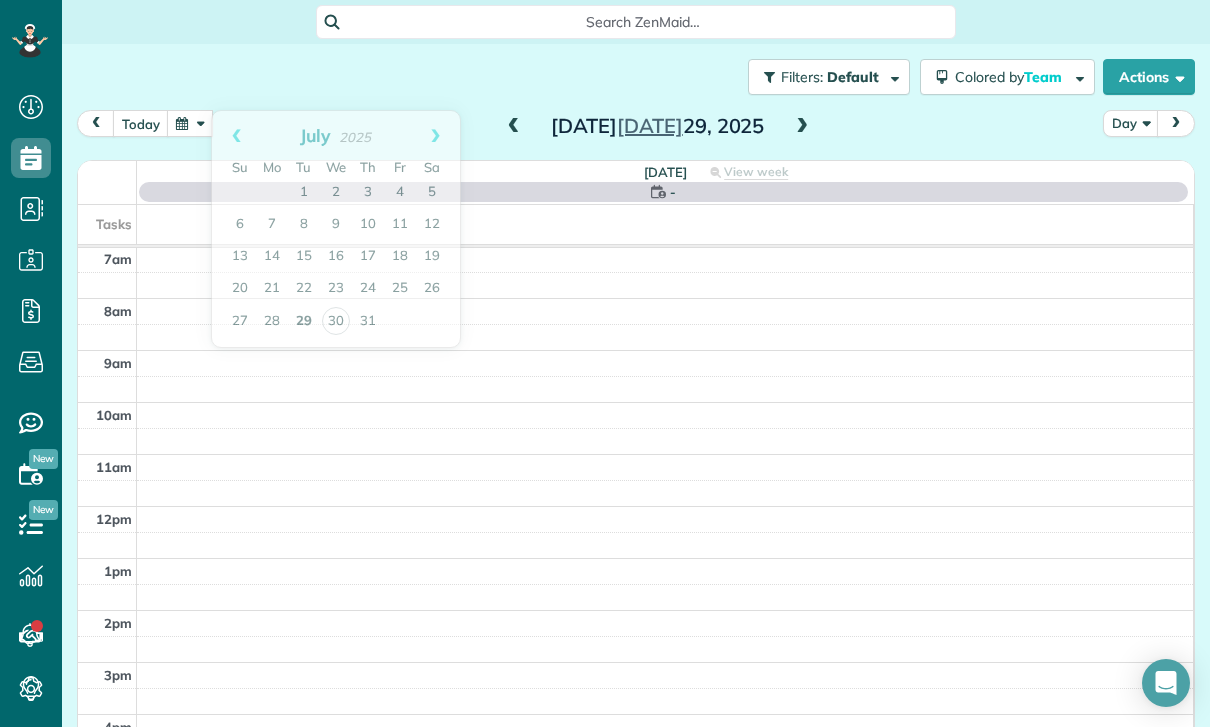 scroll, scrollTop: 157, scrollLeft: 0, axis: vertical 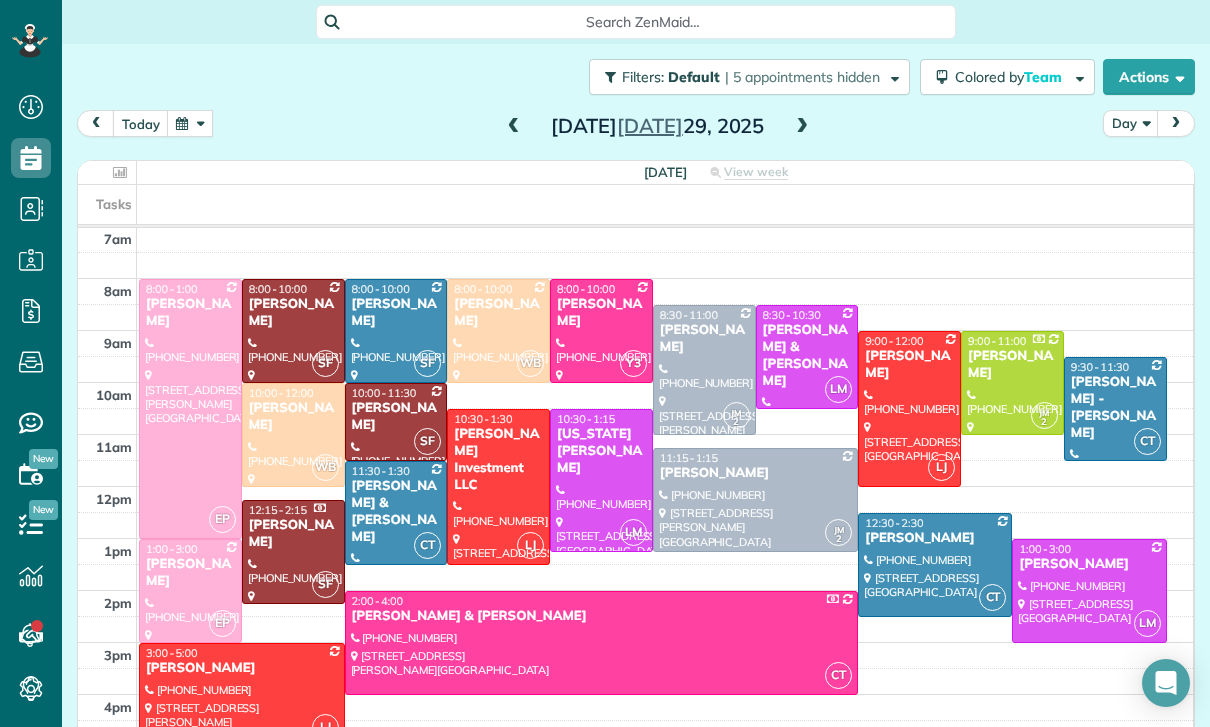 click on "[PERSON_NAME]" at bounding box center [396, 417] 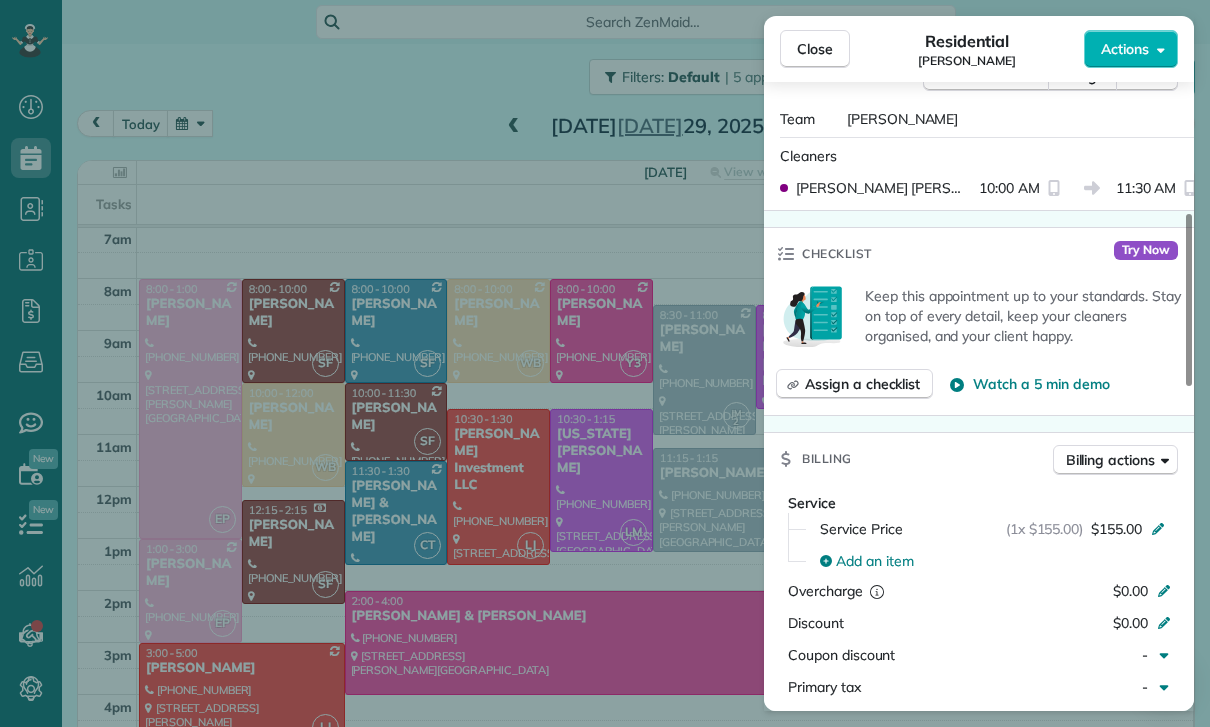 scroll, scrollTop: 816, scrollLeft: 0, axis: vertical 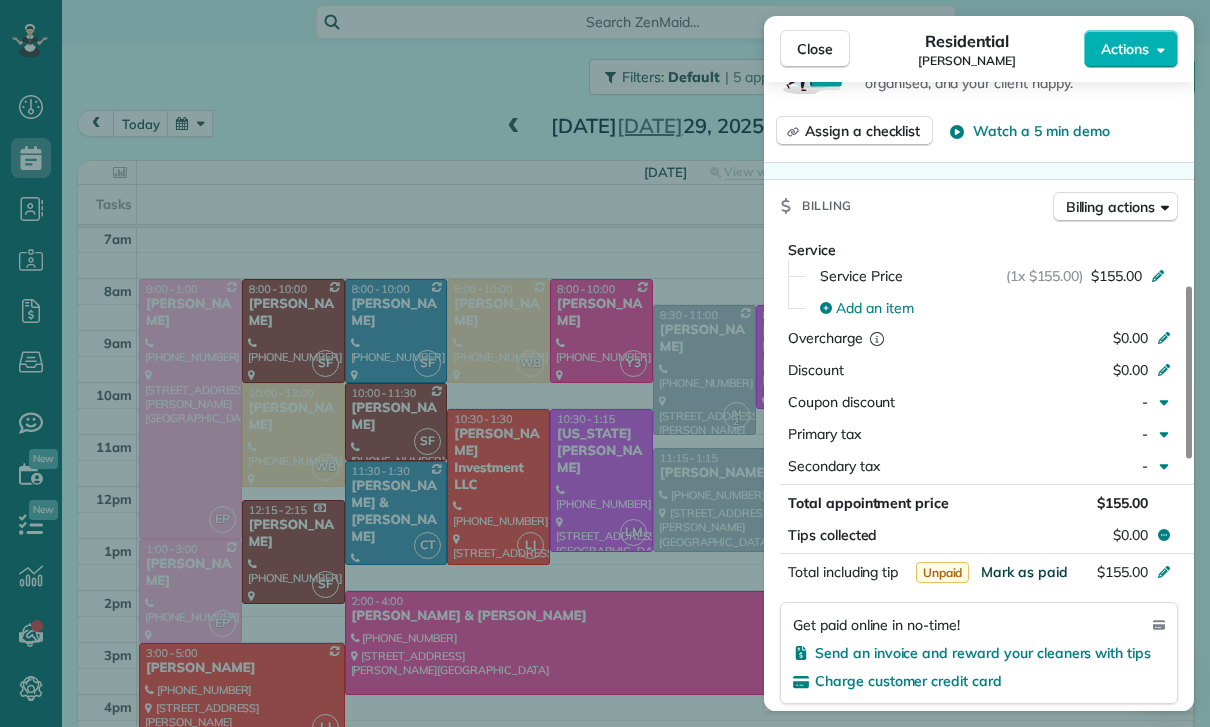 click on "Mark as paid" at bounding box center [1024, 572] 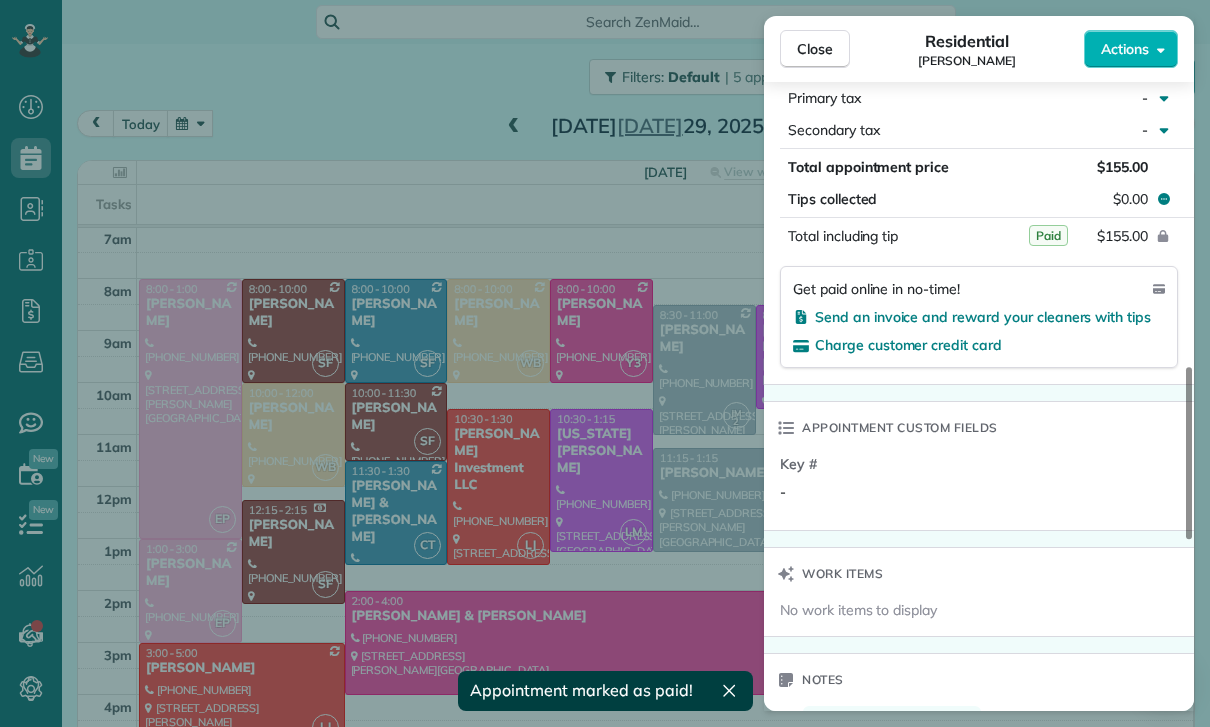 scroll, scrollTop: 1372, scrollLeft: 0, axis: vertical 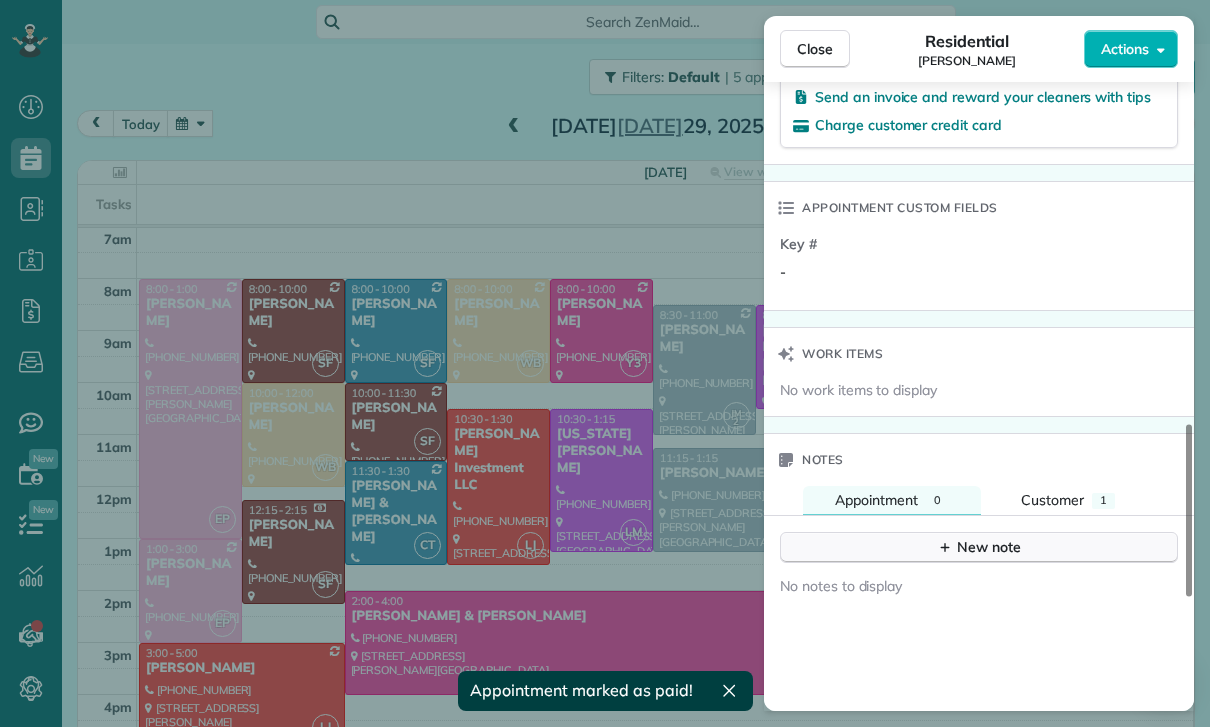 click on "New note" at bounding box center (979, 547) 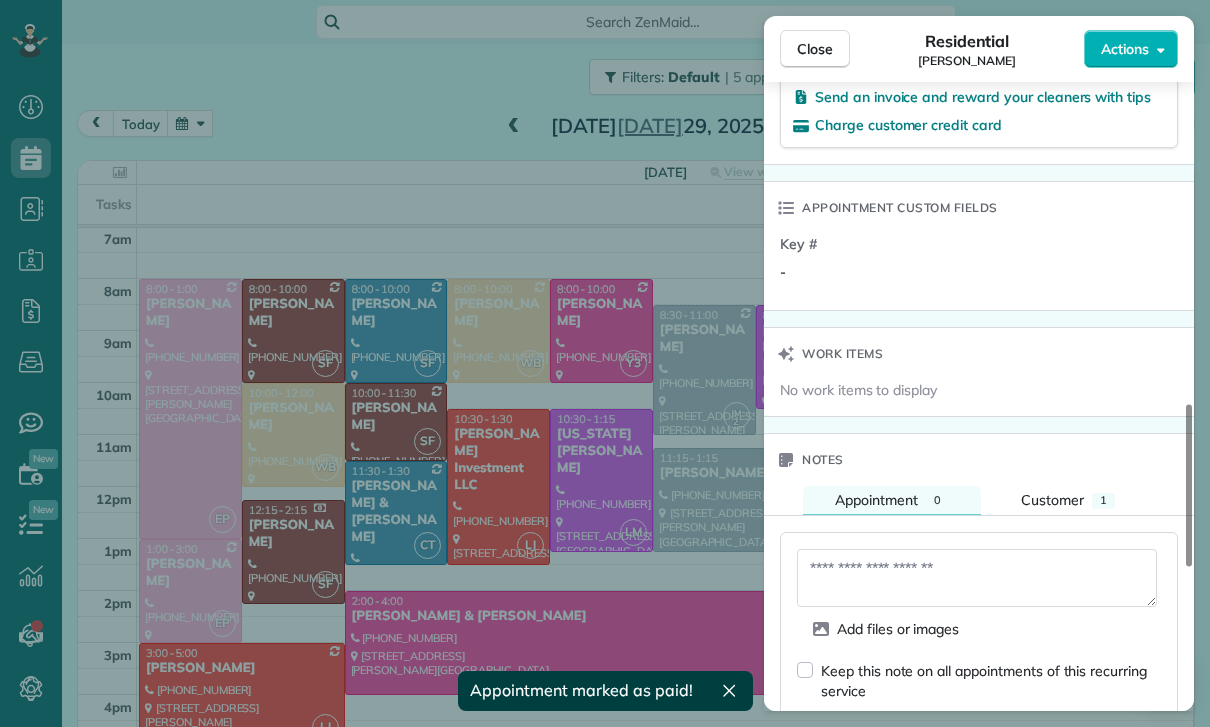 click at bounding box center (977, 578) 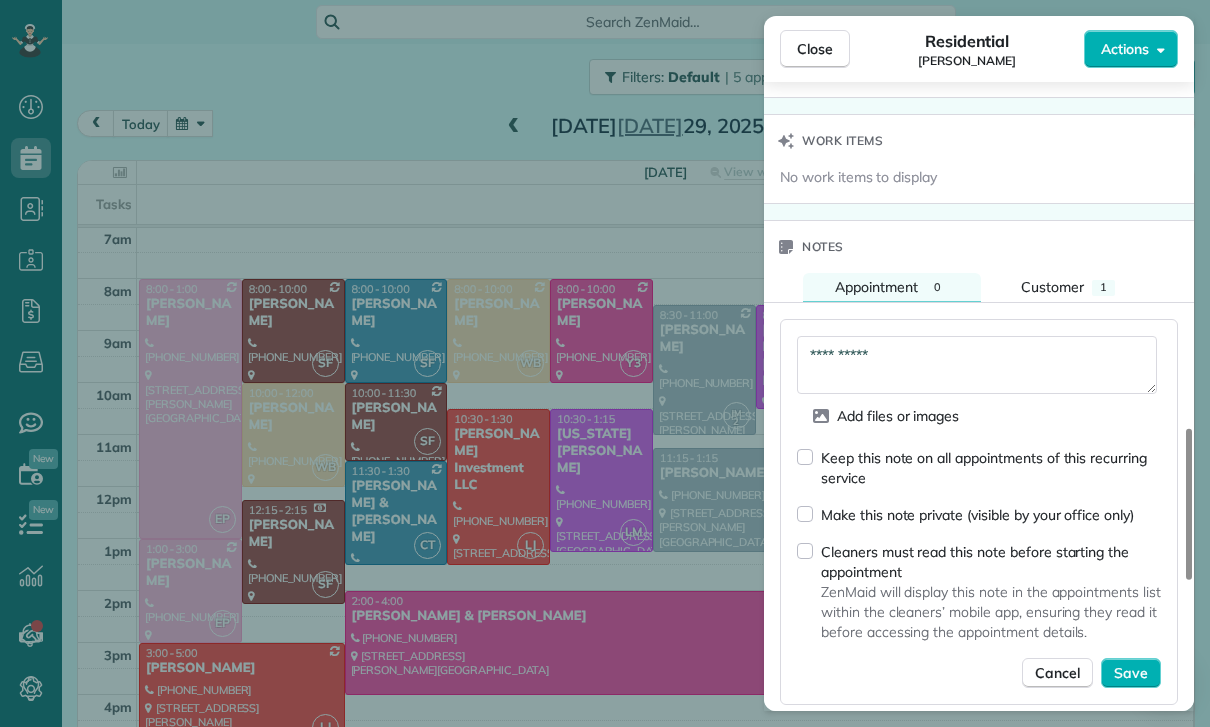 scroll, scrollTop: 1588, scrollLeft: 0, axis: vertical 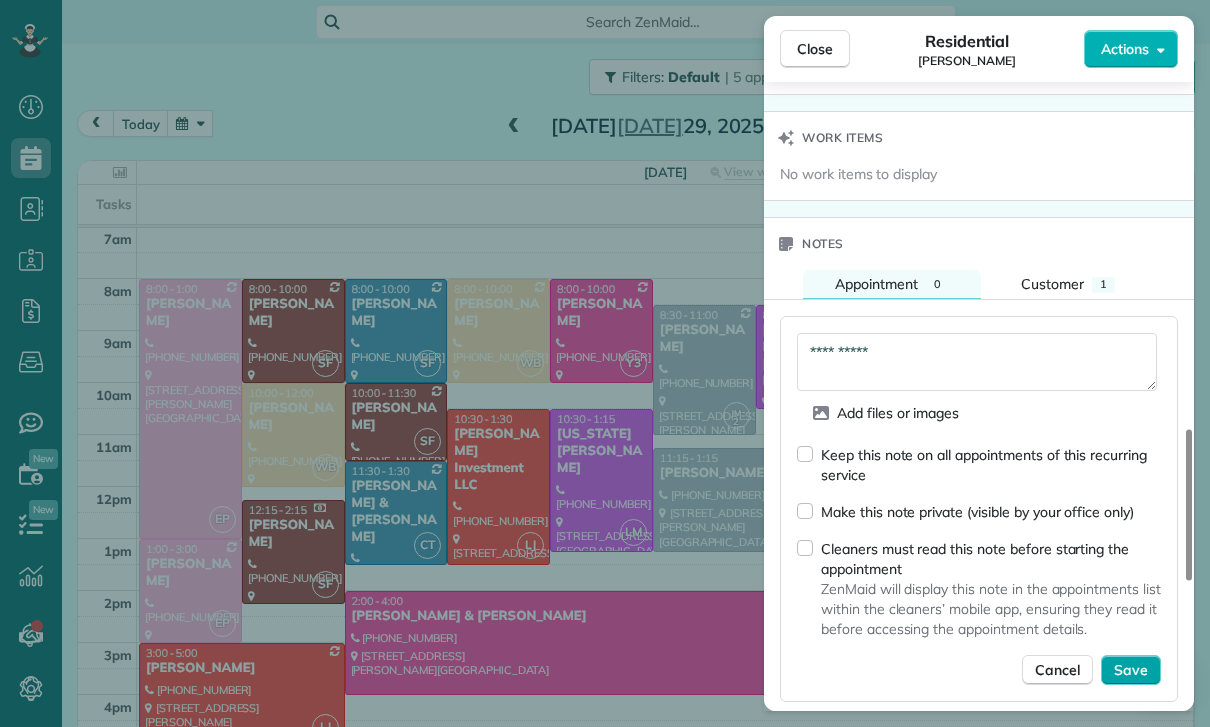 type on "**********" 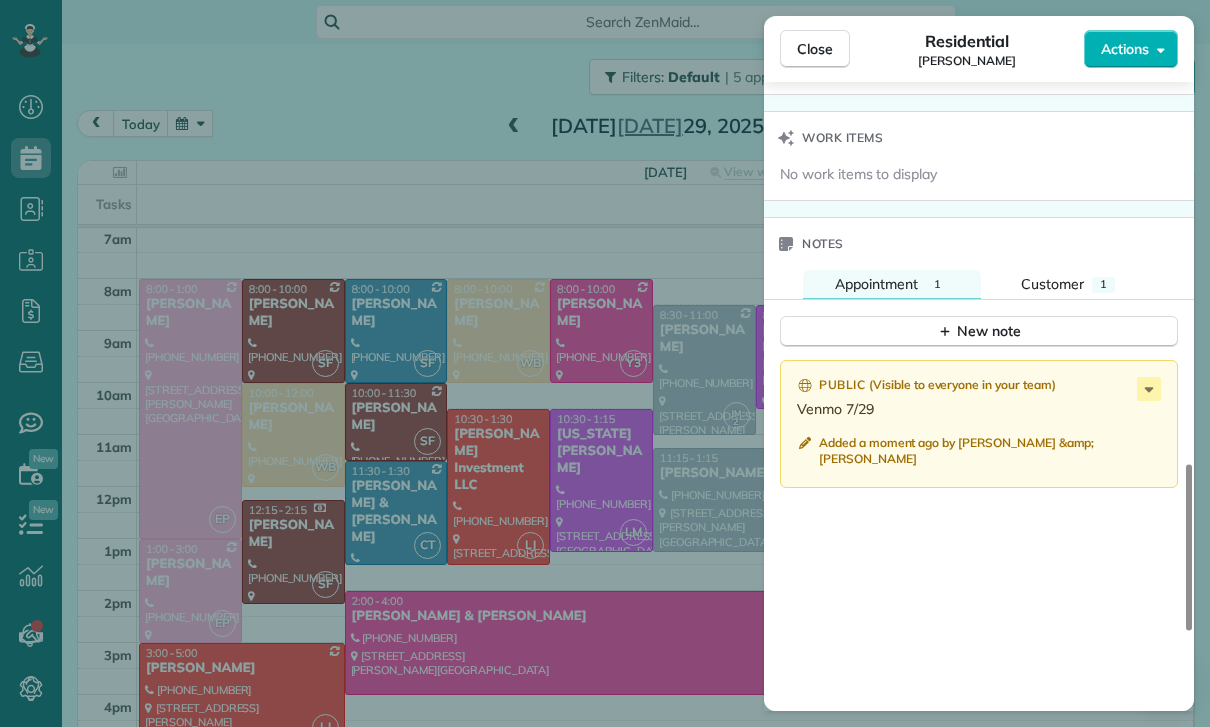 click on "Close Residential [PERSON_NAME] Actions Status Yet to Confirm [PERSON_NAME] · Open profile MOBILE [PHONE_NUMBER] Copy No email on record Add email View Details Residential [DATE] ( [DATE] ) 10:00 AM 11:30 AM 1 hours and 30 minutes Repeats every 2 weeks Edit recurring service Previous ([DATE]) Next ([DATE]) [STREET_ADDRESS] ? 90046 Service was not rated yet Cleaners Time in and out Assign Invite Team [PERSON_NAME] Cleaners [PERSON_NAME] 10:00 AM 11:30 AM Checklist Try Now Keep this appointment up to your standards. Stay on top of every detail, keep your cleaners organised, and your client happy. Assign a checklist Watch a 5 min demo Billing Billing actions Service Service Price (1x $155.00) $155.00 Add an item Overcharge $0.00 Discount $0.00 Coupon discount - Primary tax - Secondary tax - Total appointment price $155.00 Tips collected $0.00 Paid Total including tip $155.00 Get paid online in no-time! Send an invoice and reward your cleaners with tips Key # - Work items Notes" at bounding box center (605, 363) 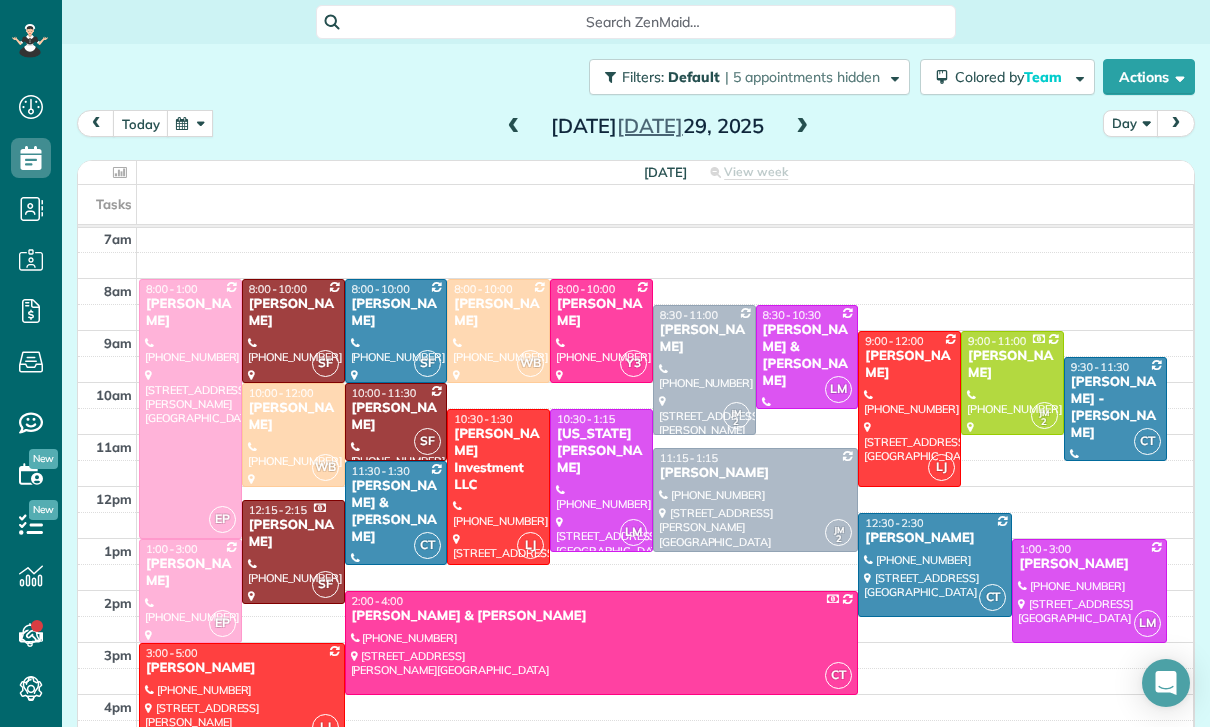 click at bounding box center [190, 123] 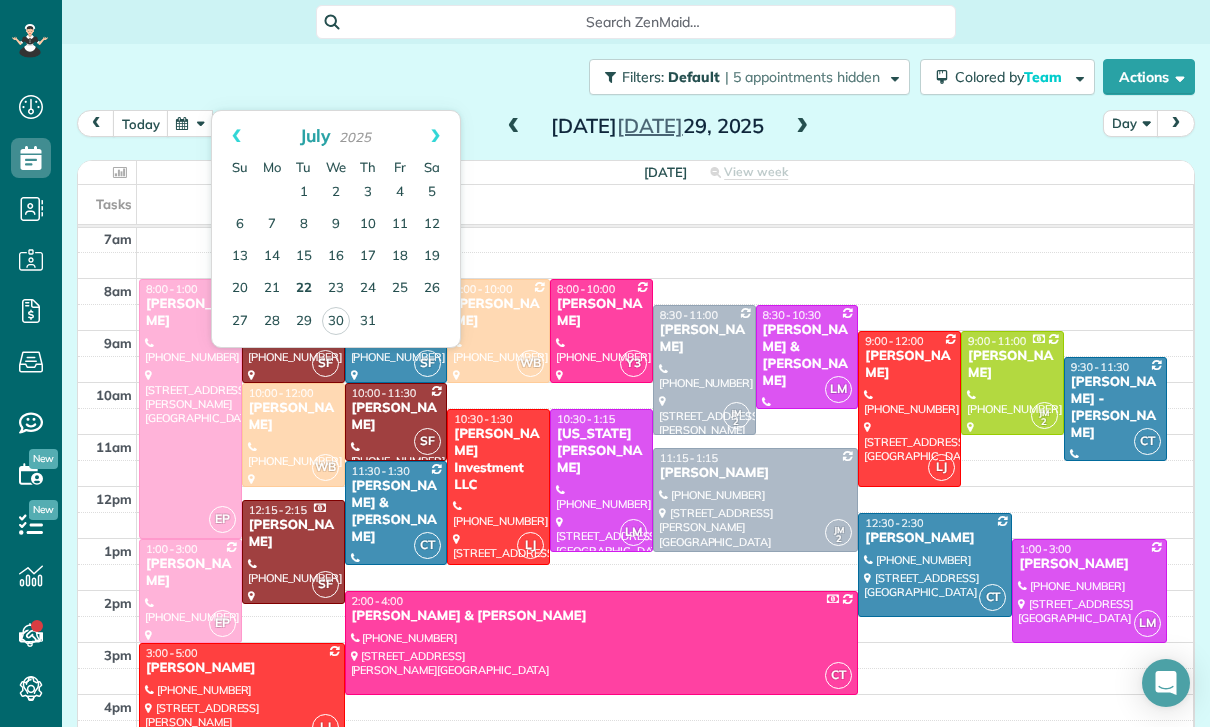 click on "22" at bounding box center [304, 289] 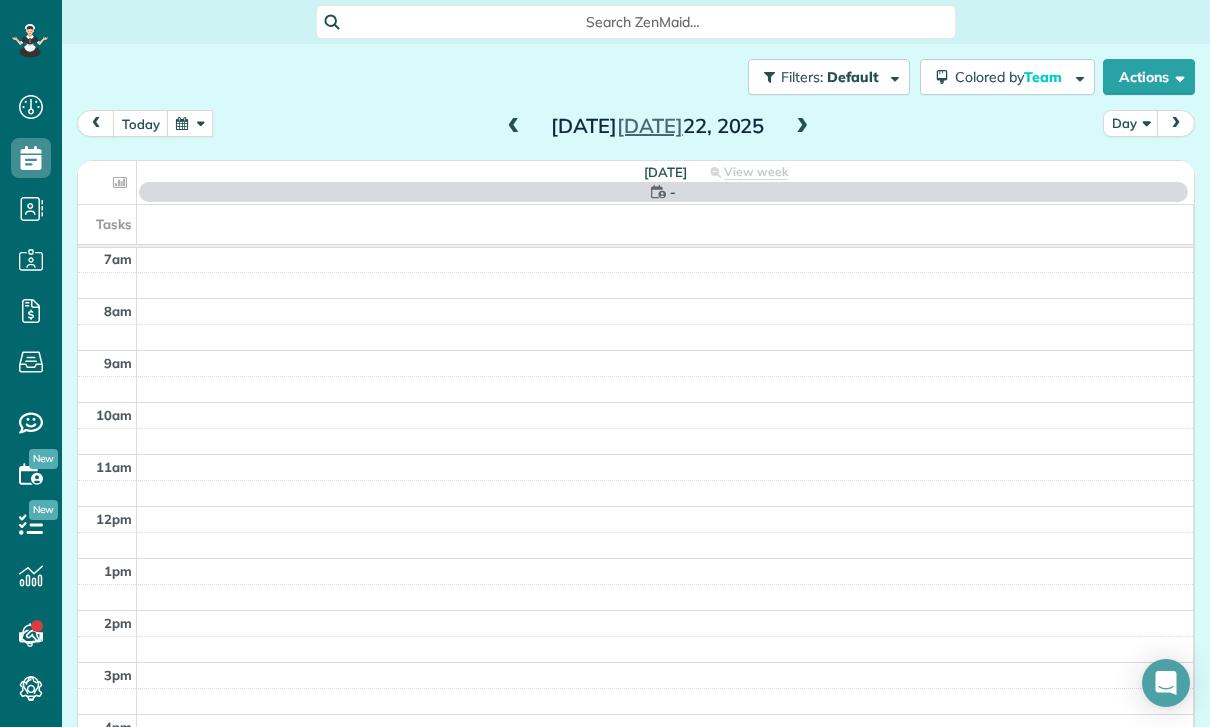 scroll, scrollTop: 157, scrollLeft: 0, axis: vertical 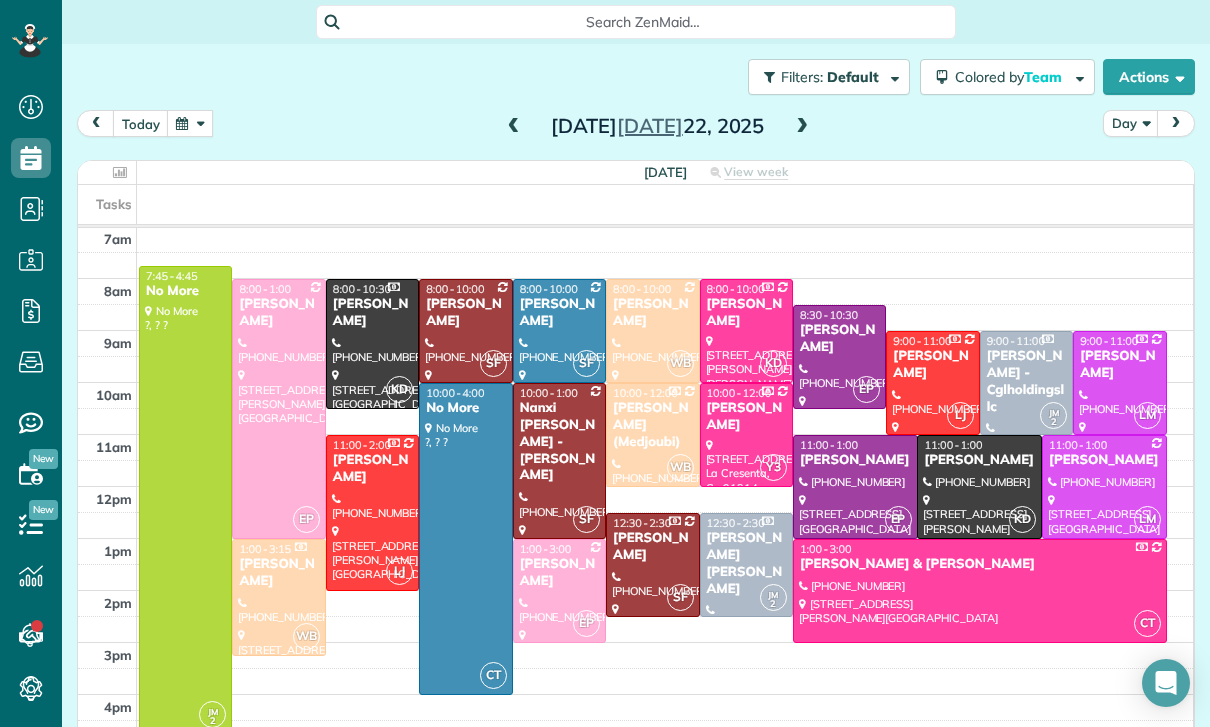 click at bounding box center [465, 331] 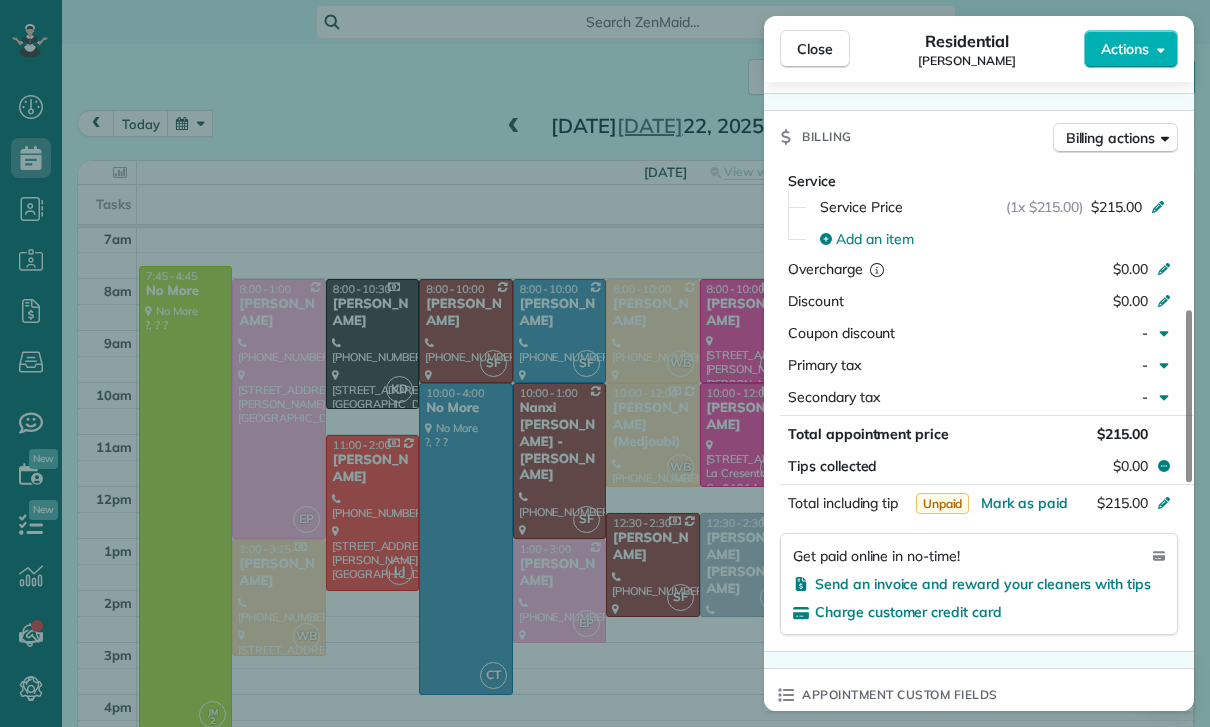 scroll, scrollTop: 916, scrollLeft: 0, axis: vertical 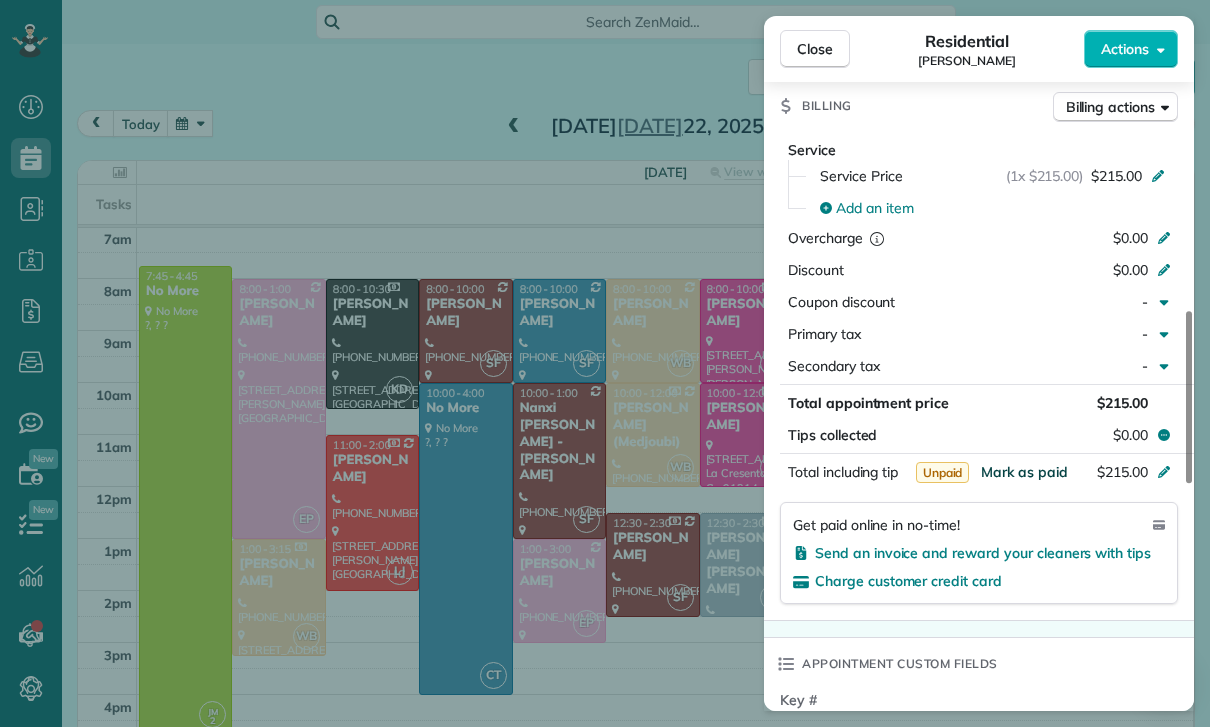 click on "Mark as paid" at bounding box center [1024, 472] 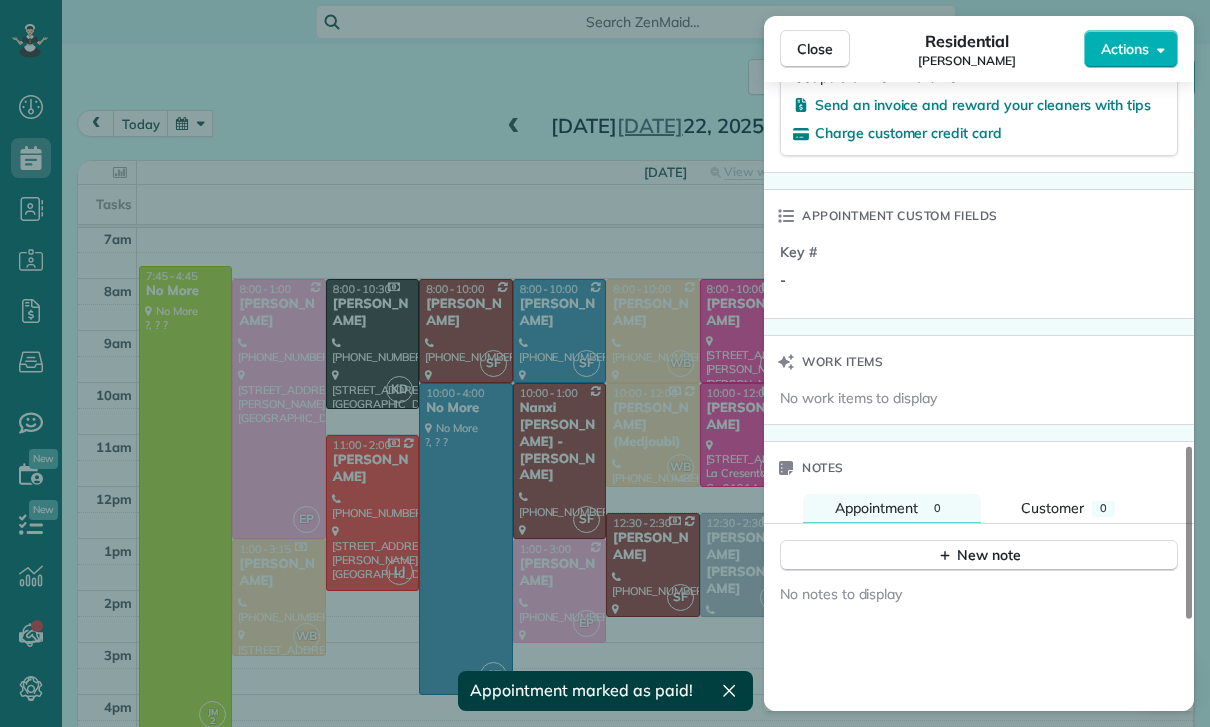 scroll, scrollTop: 1482, scrollLeft: 0, axis: vertical 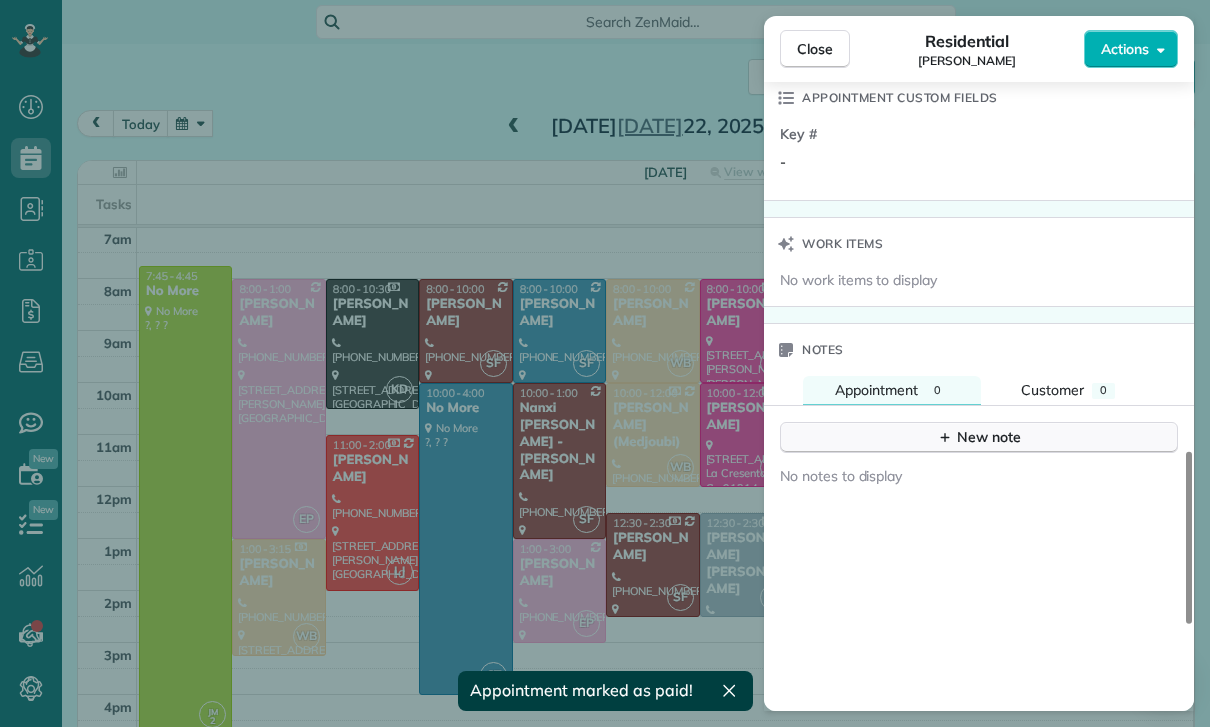 click on "New note" at bounding box center (979, 437) 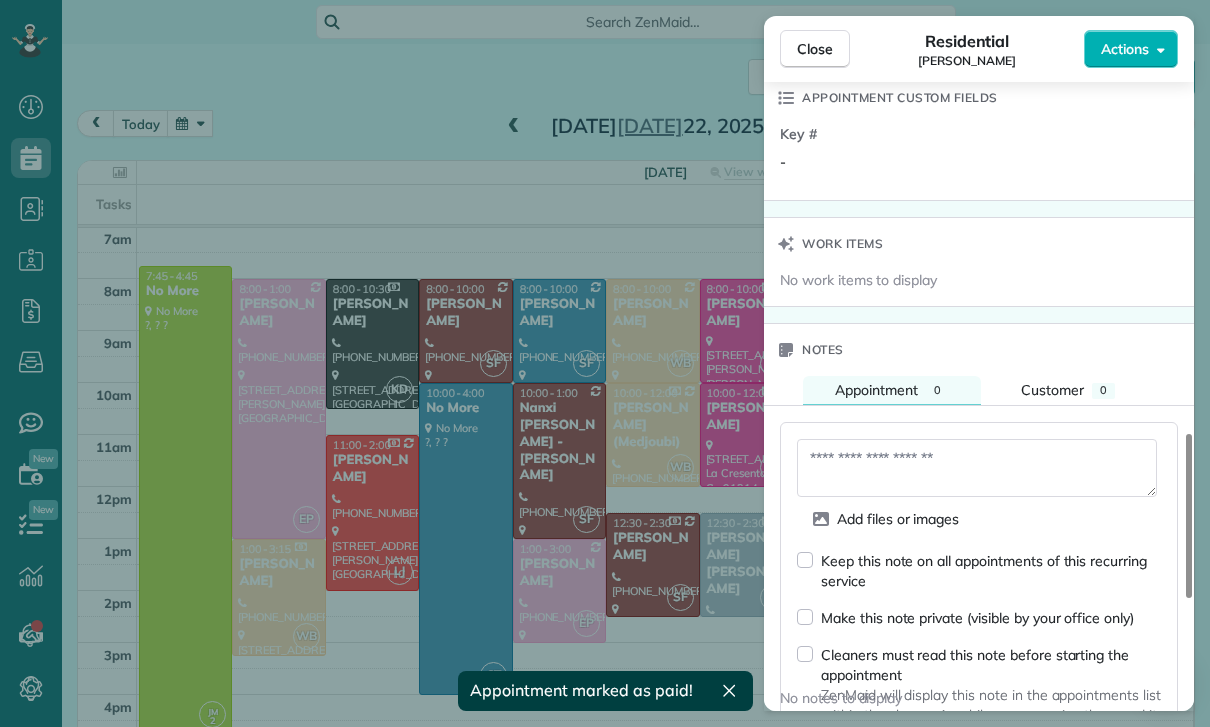 click at bounding box center [977, 468] 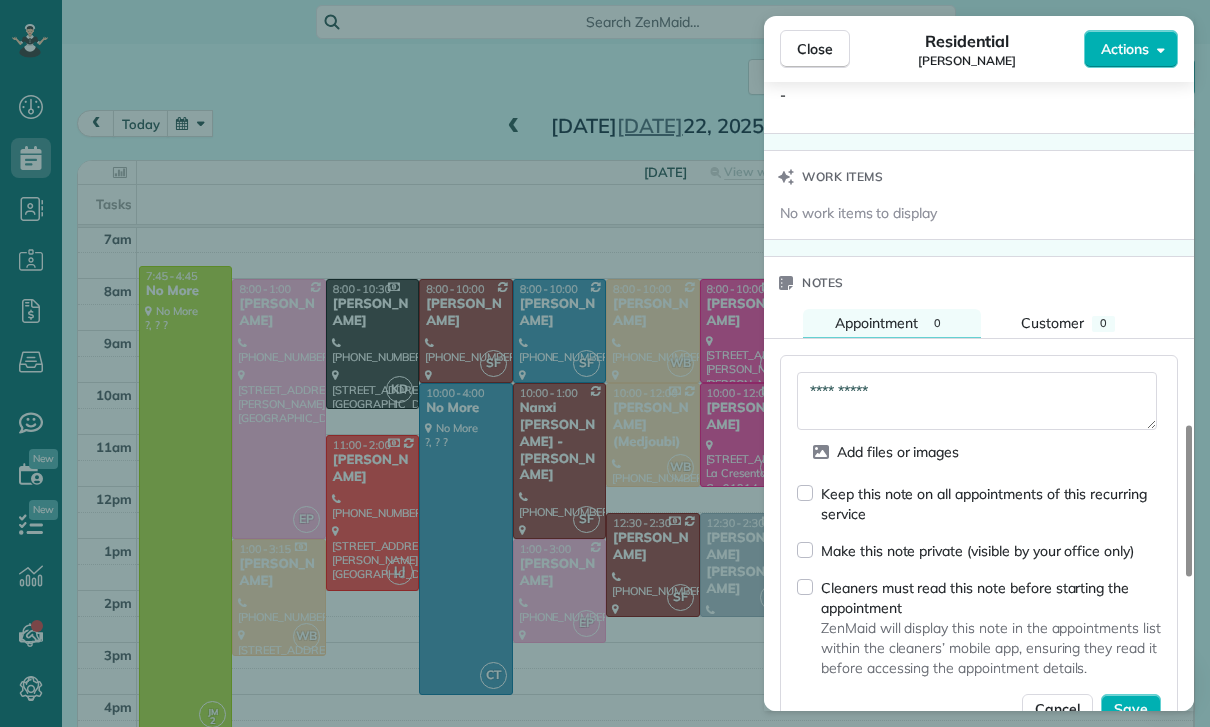 scroll, scrollTop: 1707, scrollLeft: 0, axis: vertical 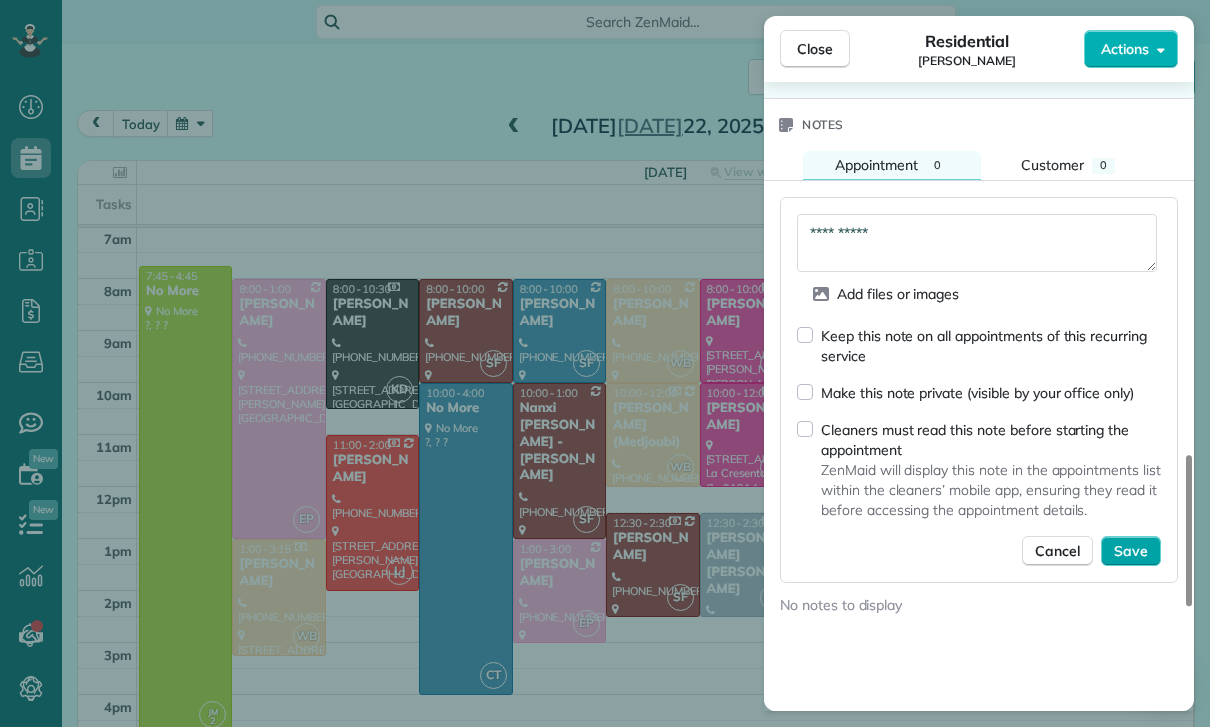 type on "**********" 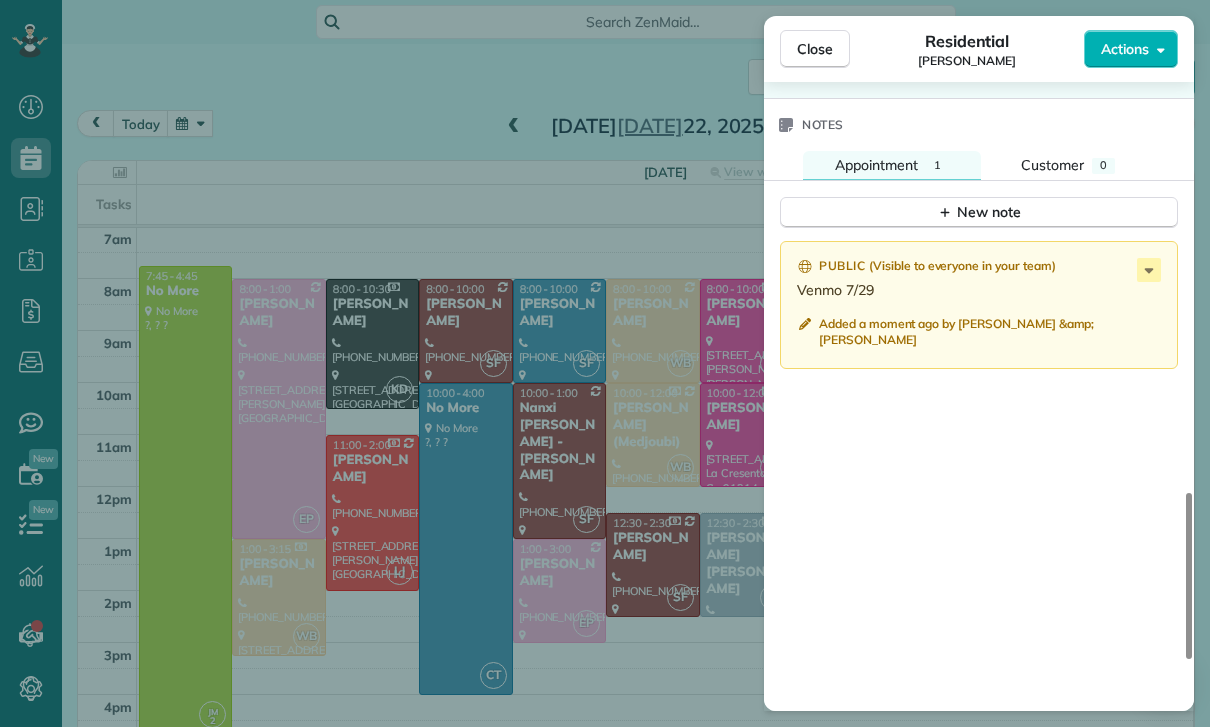 click on "Close Residential [PERSON_NAME] Actions Status Yet to Confirm [PERSON_NAME] · Open profile MOBILE [PHONE_NUMBER] Copy No email on record Add email View Details Residential [DATE] ( last week ) 8:00 AM 10:00 AM 2 hours and 0 minutes Repeats every 4 weeks Edit recurring service Previous ([DATE]) Next ([DATE]) [STREET_ADDRESS][PERSON_NAME][PERSON_NAME] Service was not rated yet Cleaners Time in and out Assign Invite Team [PERSON_NAME] Cleaners [PERSON_NAME] 8:00 AM 10:00 AM Checklist Try Now Keep this appointment up to your standards. Stay on top of every detail, keep your cleaners organised, and your client happy. Assign a checklist Watch a 5 min demo Billing Billing actions Service Service Price (1x $215.00) $215.00 Add an item Overcharge $0.00 Discount $0.00 Coupon discount - Primary tax - Secondary tax - Total appointment price $215.00 Tips collected $0.00 Paid Total including tip $215.00 Get paid online in no-time! Send an invoice and reward your cleaners with tips Charge customer credit card - 1" at bounding box center [605, 363] 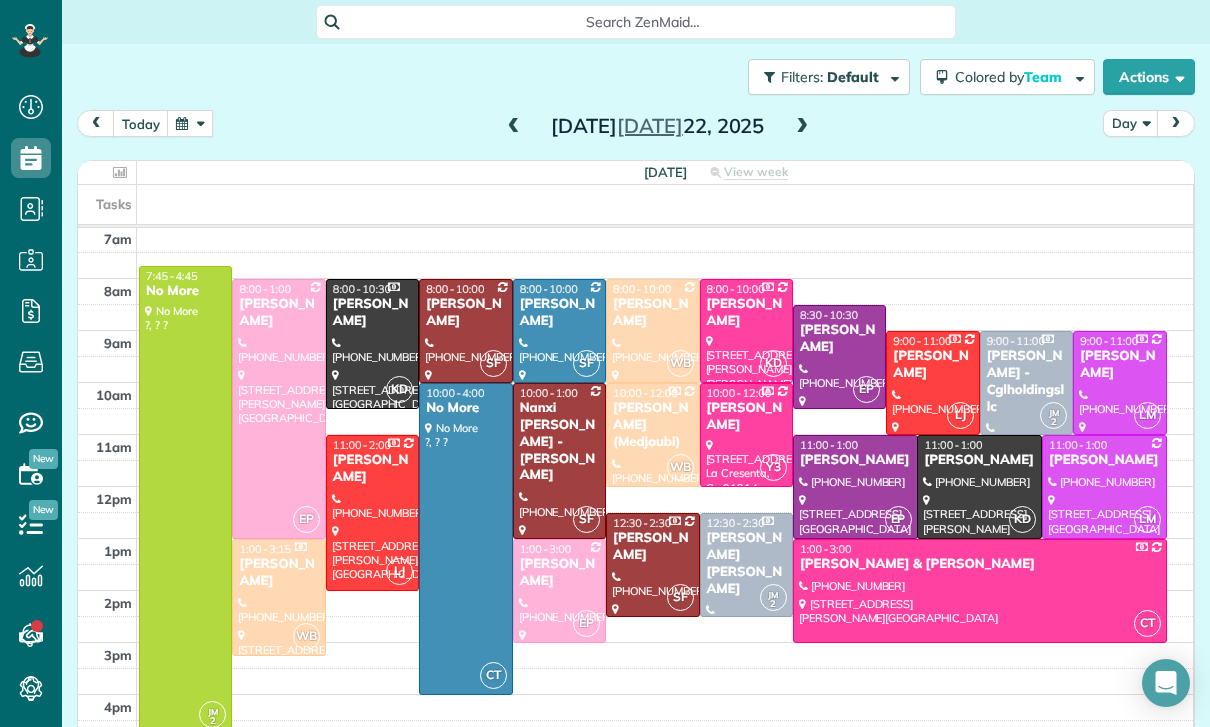 click at bounding box center [802, 127] 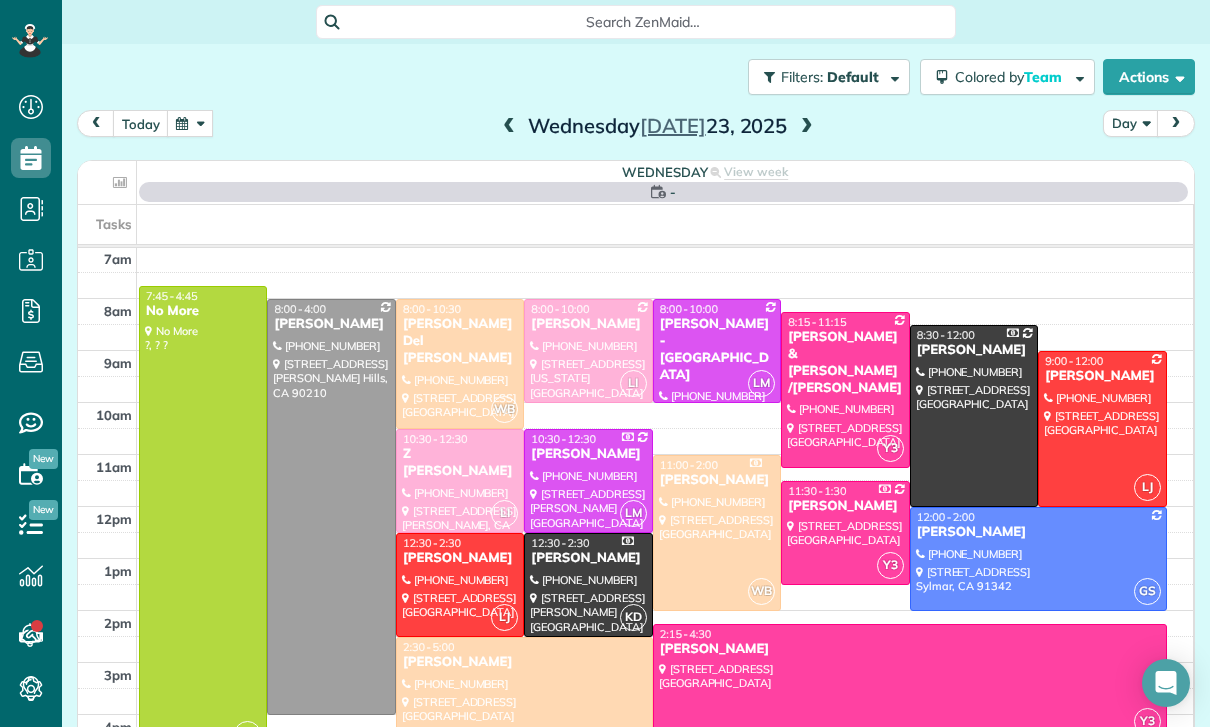 scroll, scrollTop: 157, scrollLeft: 0, axis: vertical 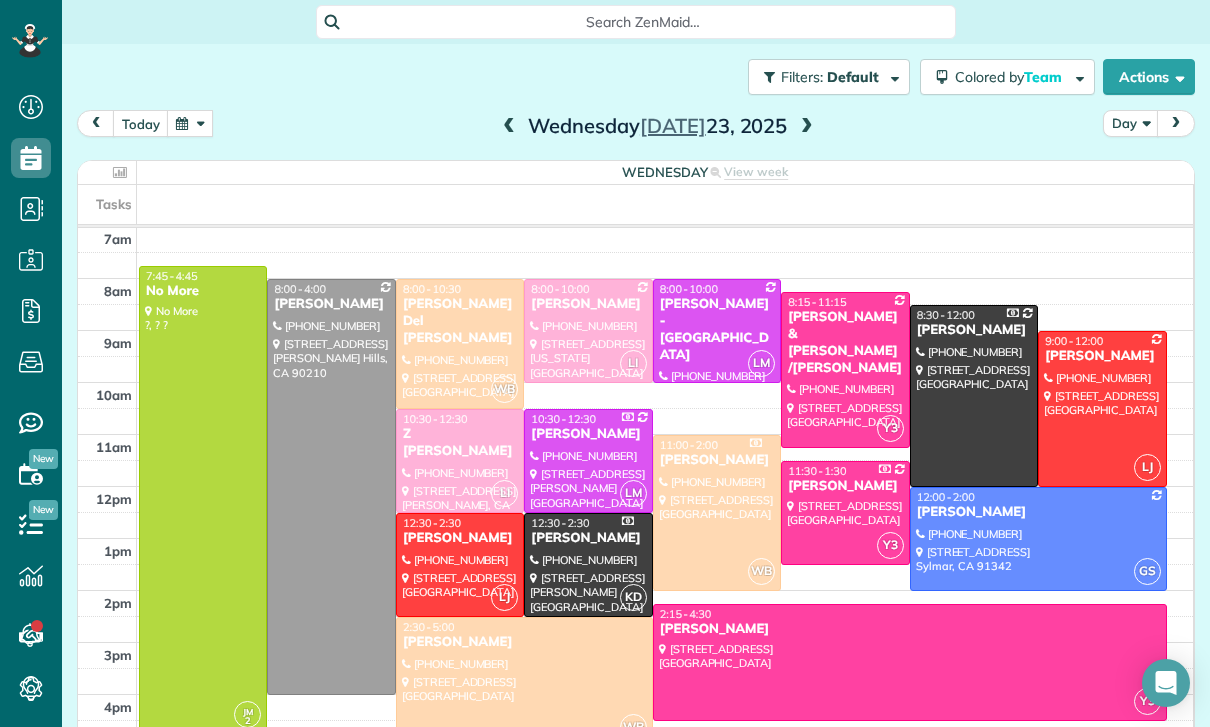 click on "[PERSON_NAME]" at bounding box center [460, 538] 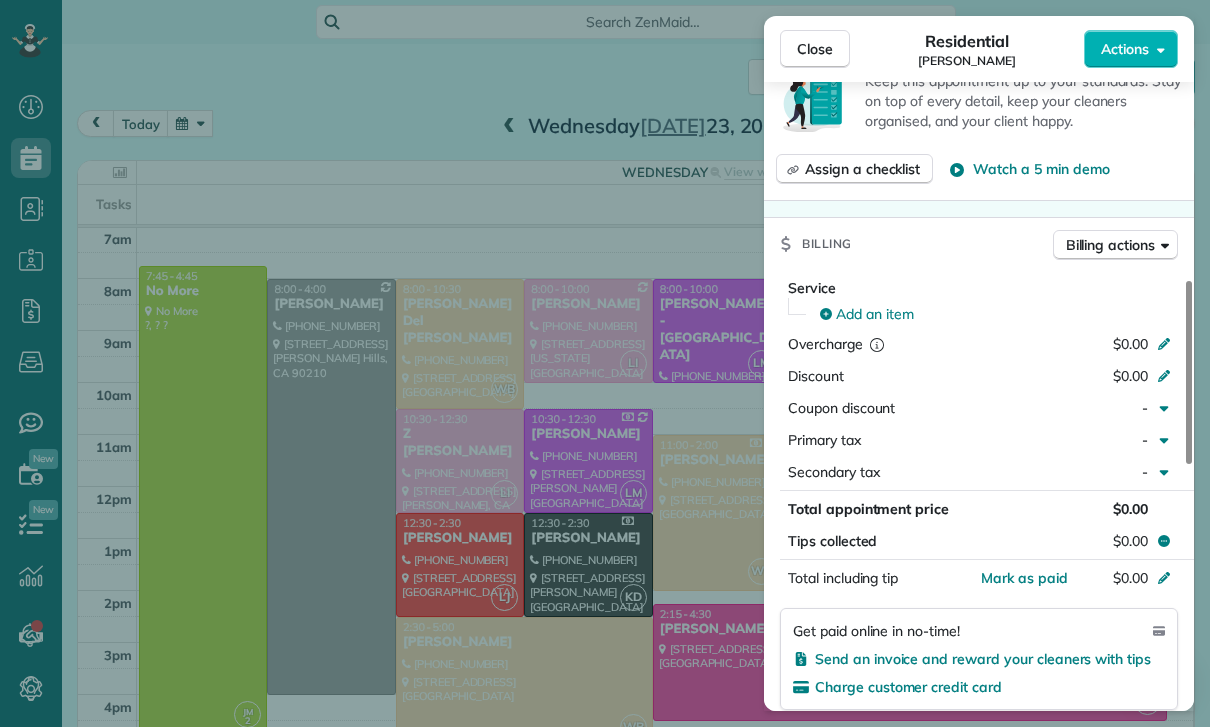 scroll, scrollTop: 768, scrollLeft: 0, axis: vertical 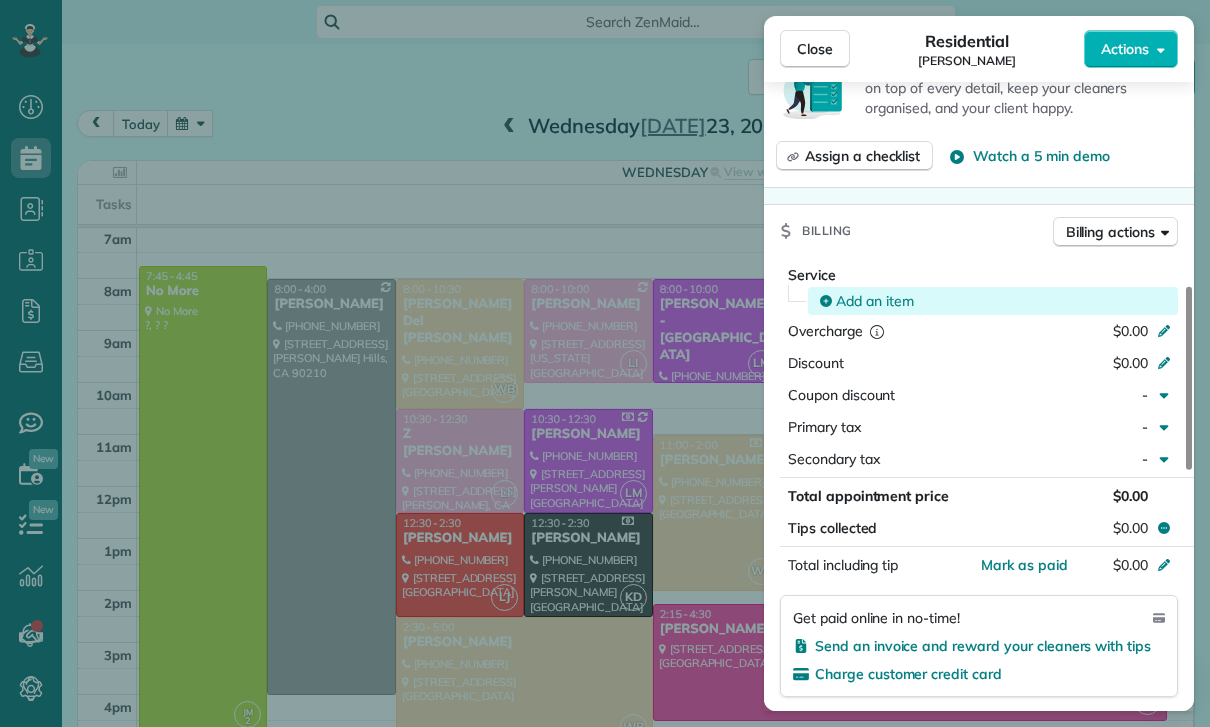 click on "Add an item" at bounding box center (875, 301) 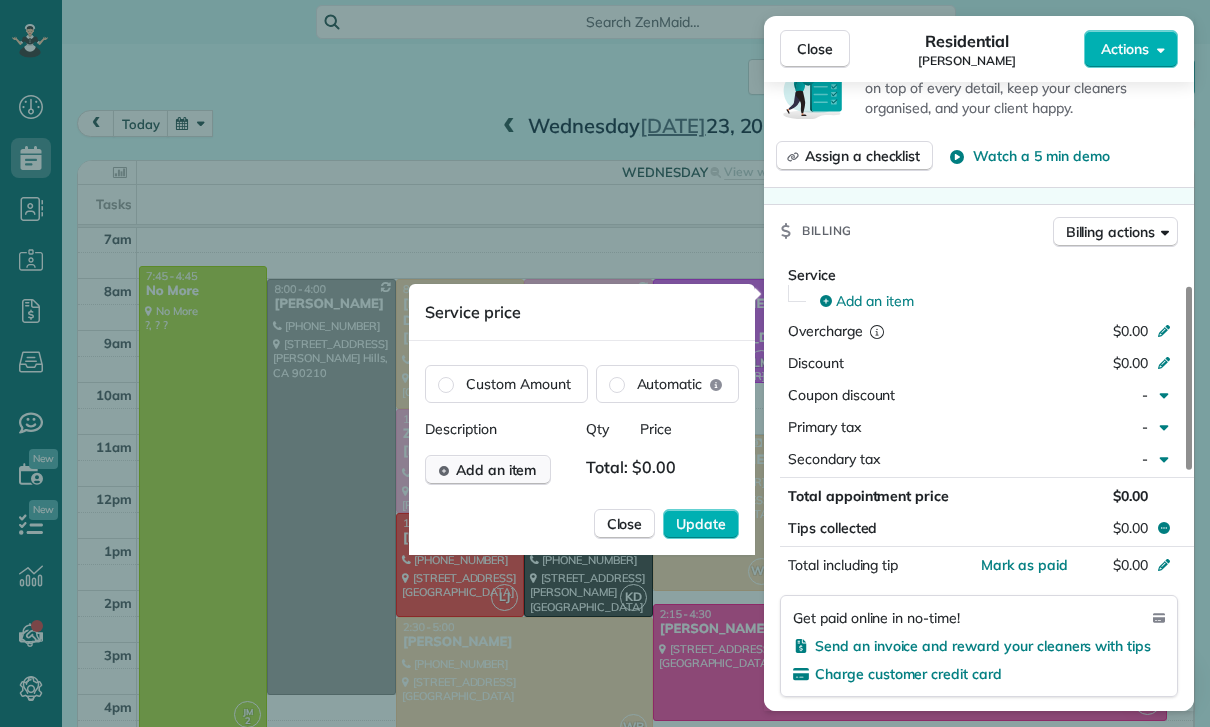 click on "Add an item" at bounding box center [496, 470] 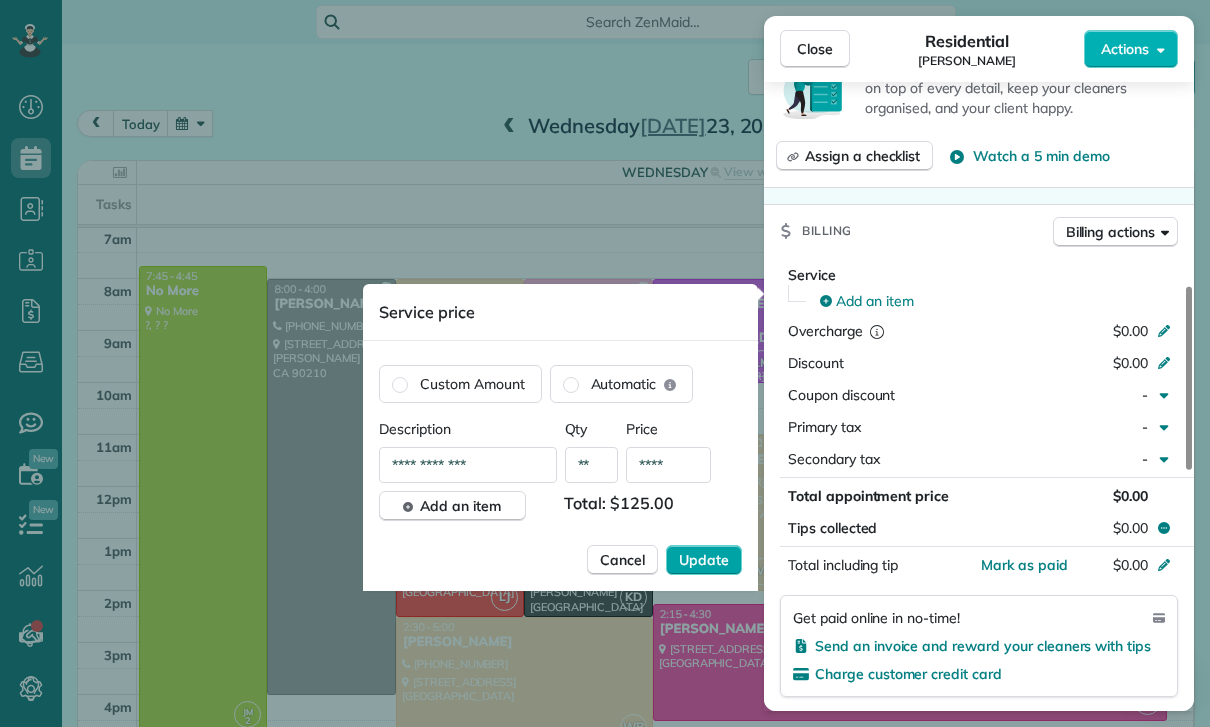 type on "****" 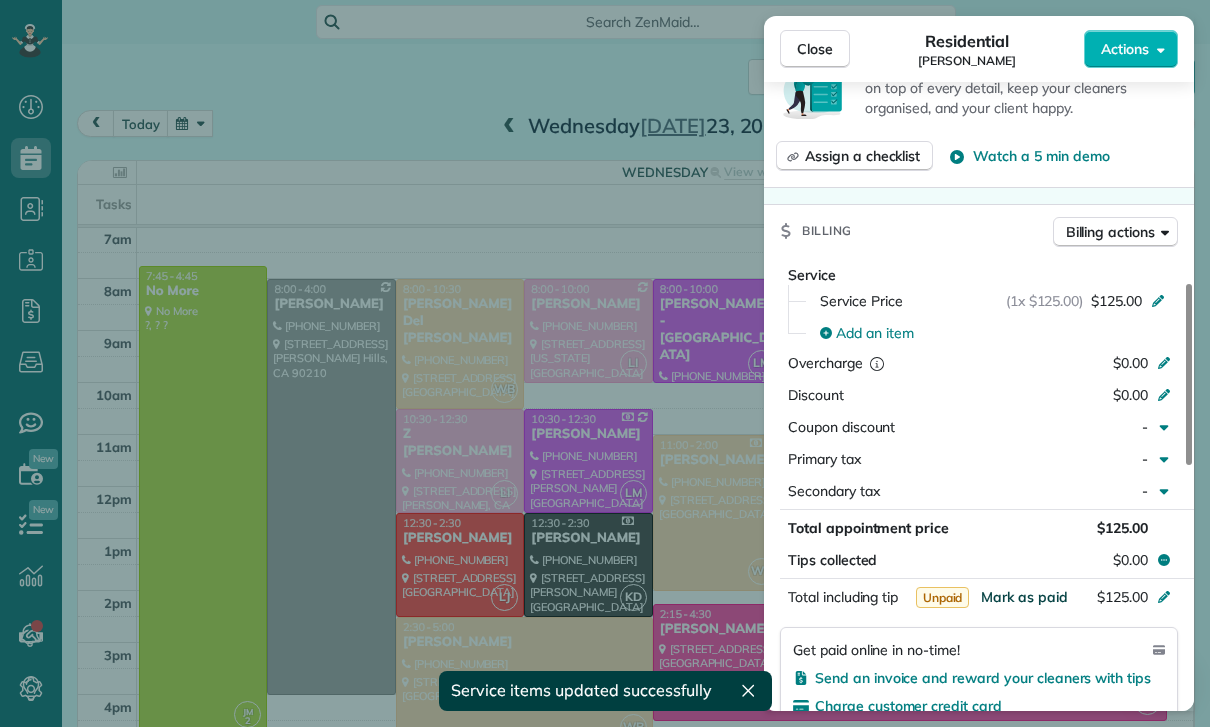 click on "Mark as paid" at bounding box center [1024, 597] 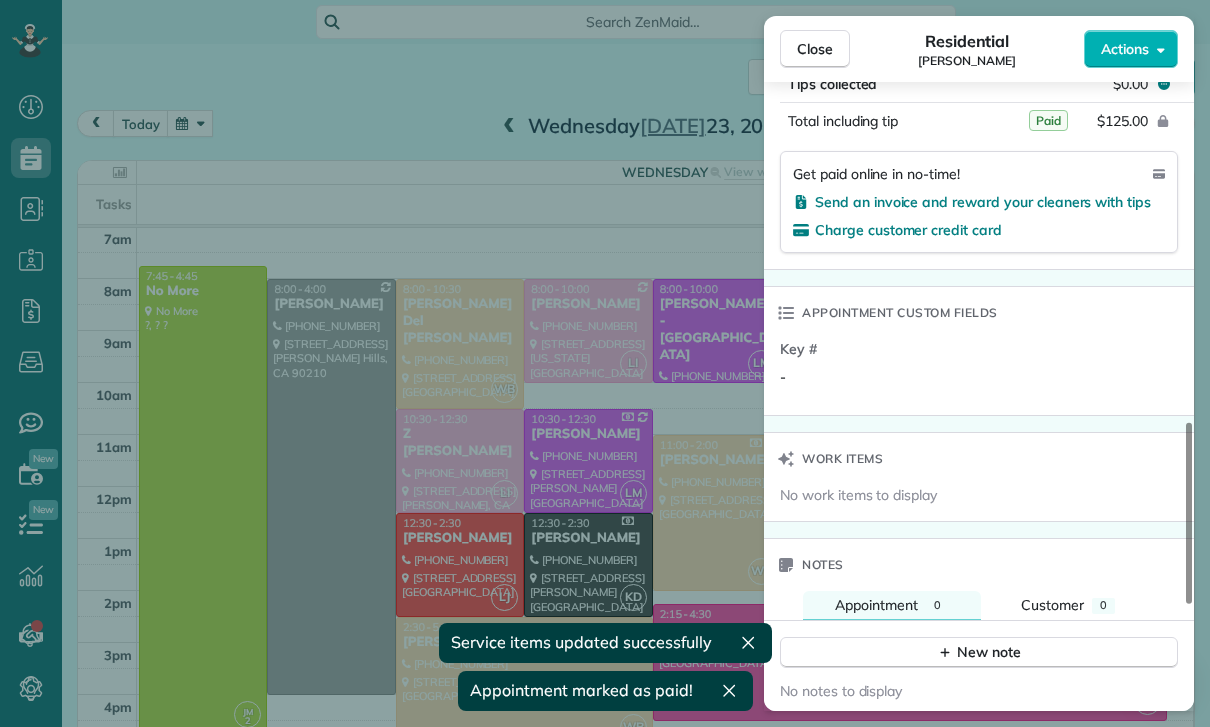 scroll, scrollTop: 1317, scrollLeft: 0, axis: vertical 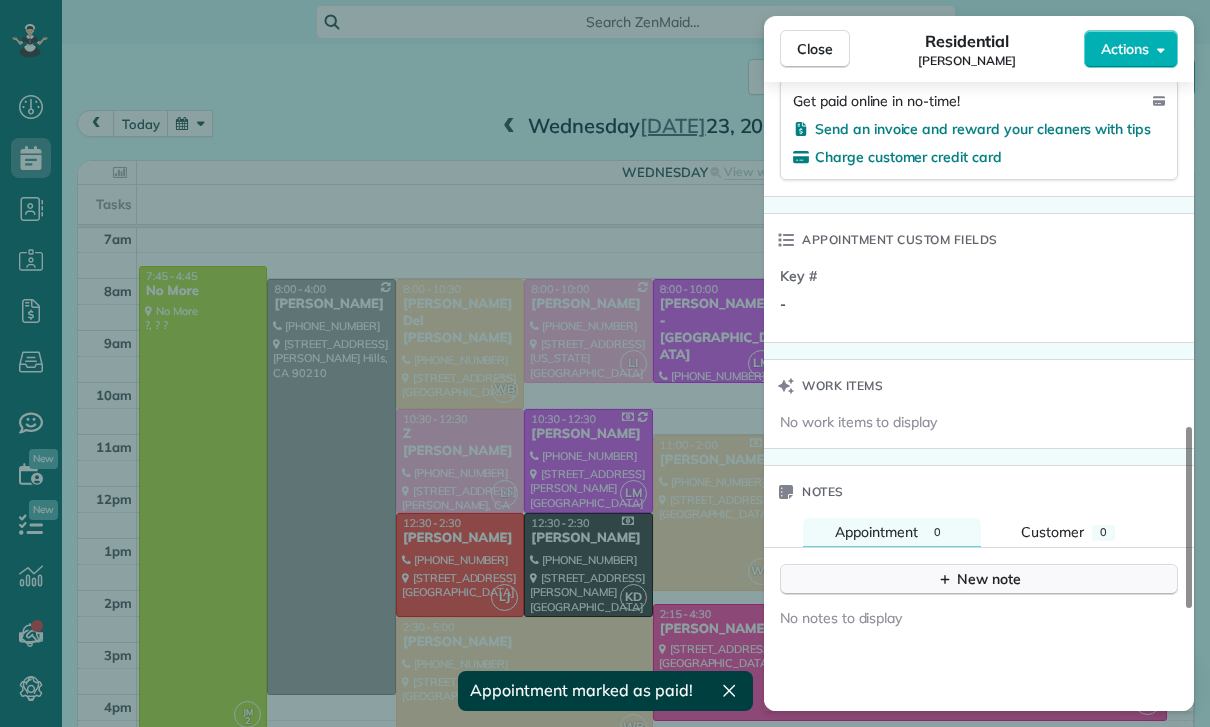 click 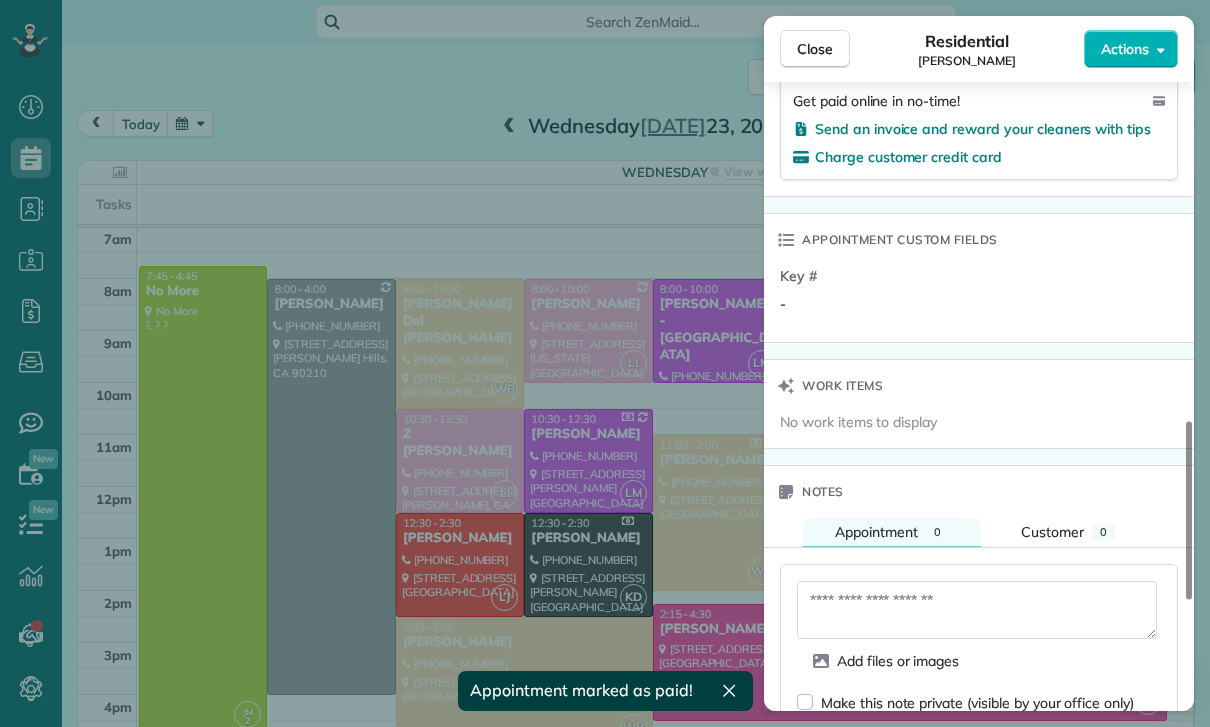 click at bounding box center [977, 610] 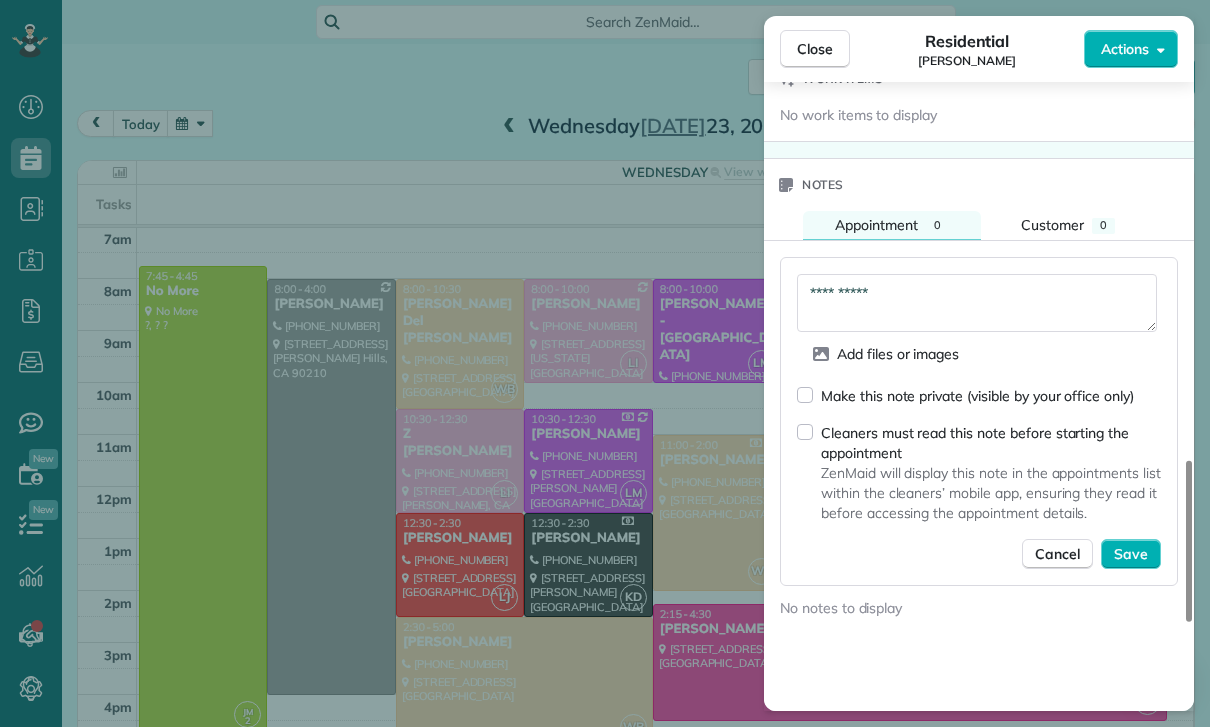 scroll, scrollTop: 1625, scrollLeft: 0, axis: vertical 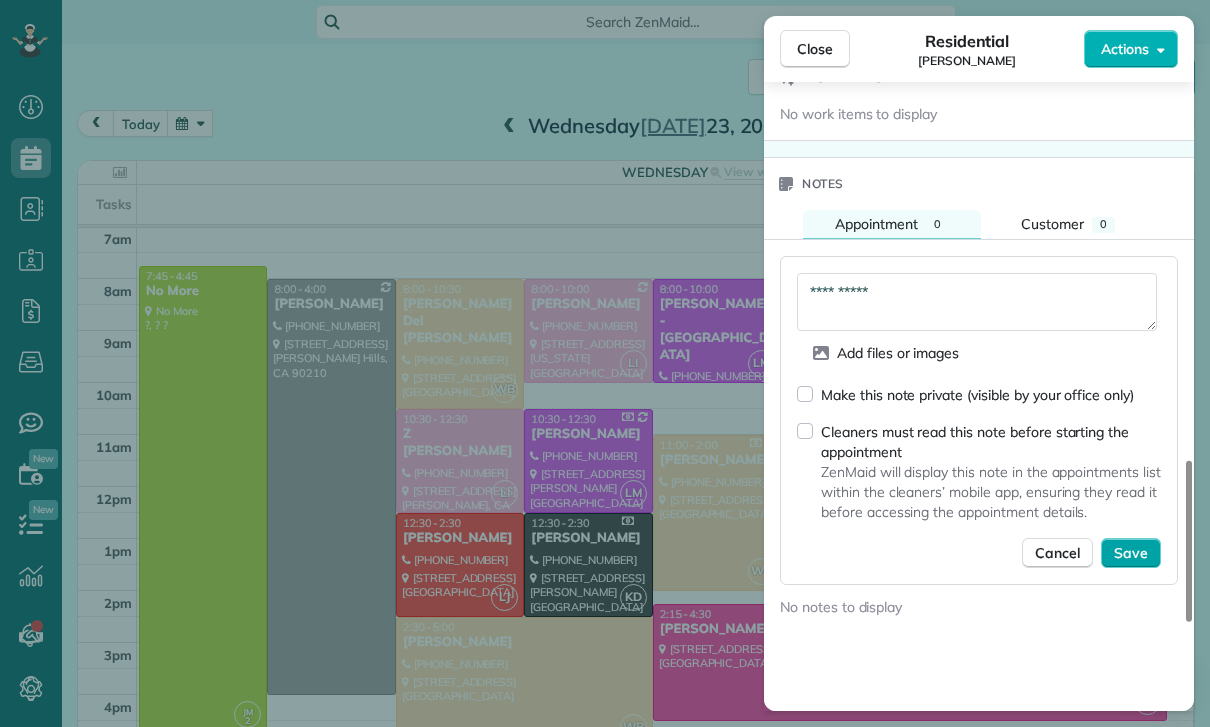 type on "**********" 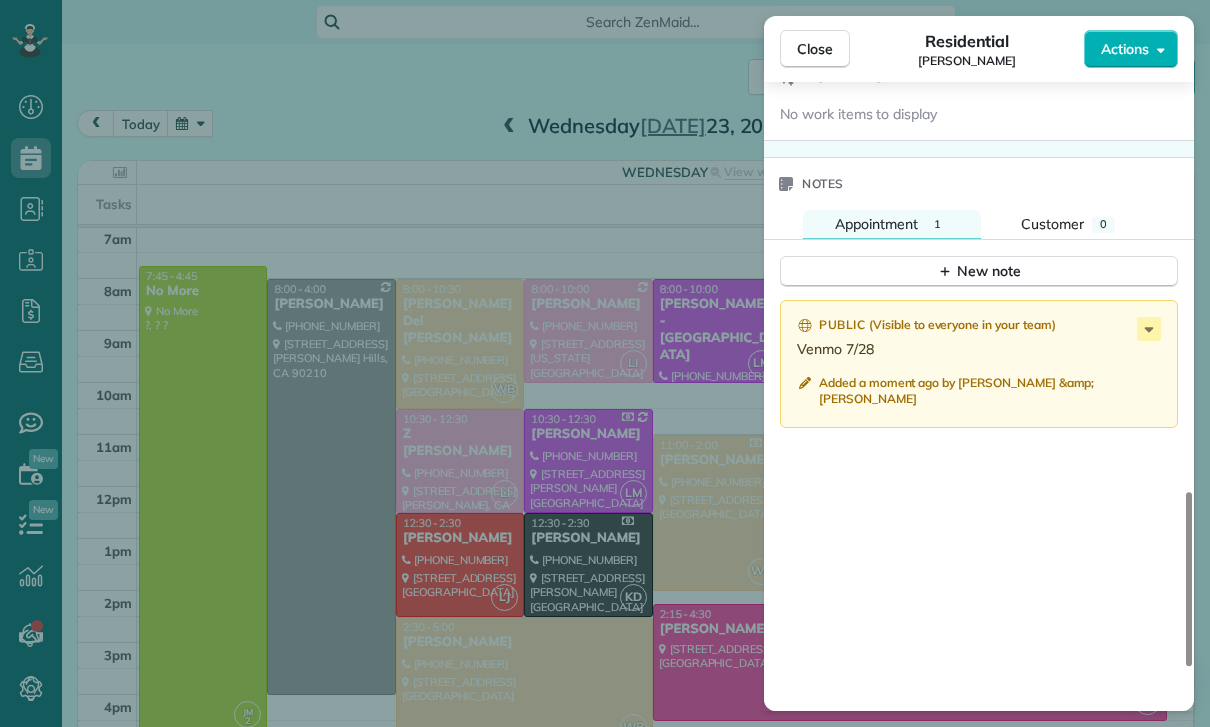 click on "Close Residential [PERSON_NAME] Actions Status Confirmed [PERSON_NAME] · Open profile MOBILE [PHONE_NUMBER] Copy No email on record Add email View Details Residential [DATE] ( last week ) 12:30 PM 2:30 PM 2 hours and 0 minutes One time [STREET_ADDRESS] Service was not rated yet Cleaners Time in and out Assign Invite Team [PERSON_NAME] Cleaners [PERSON_NAME] 12:30 PM 2:30 PM Checklist Try Now Keep this appointment up to your standards. Stay on top of every detail, keep your cleaners organised, and your client happy. Assign a checklist Watch a 5 min demo Billing Billing actions Service Service Price (1x $125.00) $125.00 Add an item Overcharge $0.00 Discount $0.00 Coupon discount - Primary tax - Secondary tax - Total appointment price $125.00 Tips collected $0.00 Paid Total including tip $125.00 Get paid online in no-time! Send an invoice and reward your cleaners with tips Charge customer credit card Appointment custom fields Key # - Work items Notes Appointment 1" at bounding box center [605, 363] 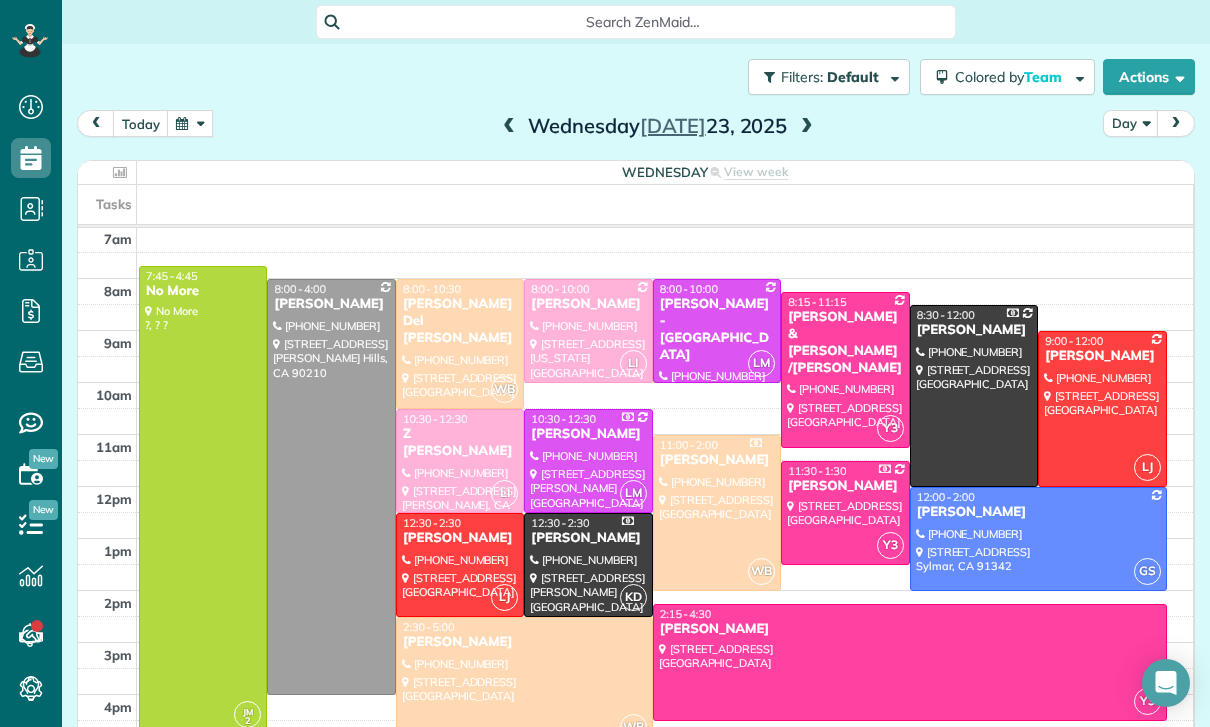 click at bounding box center (190, 123) 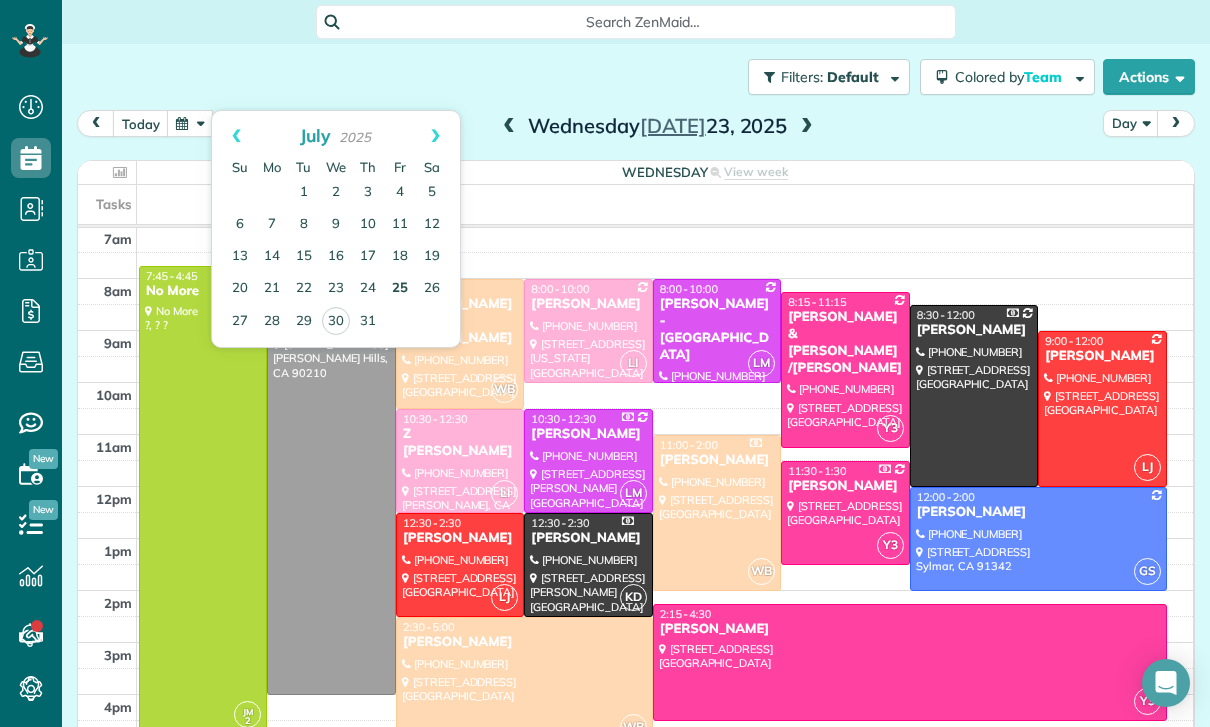 click on "25" at bounding box center [400, 289] 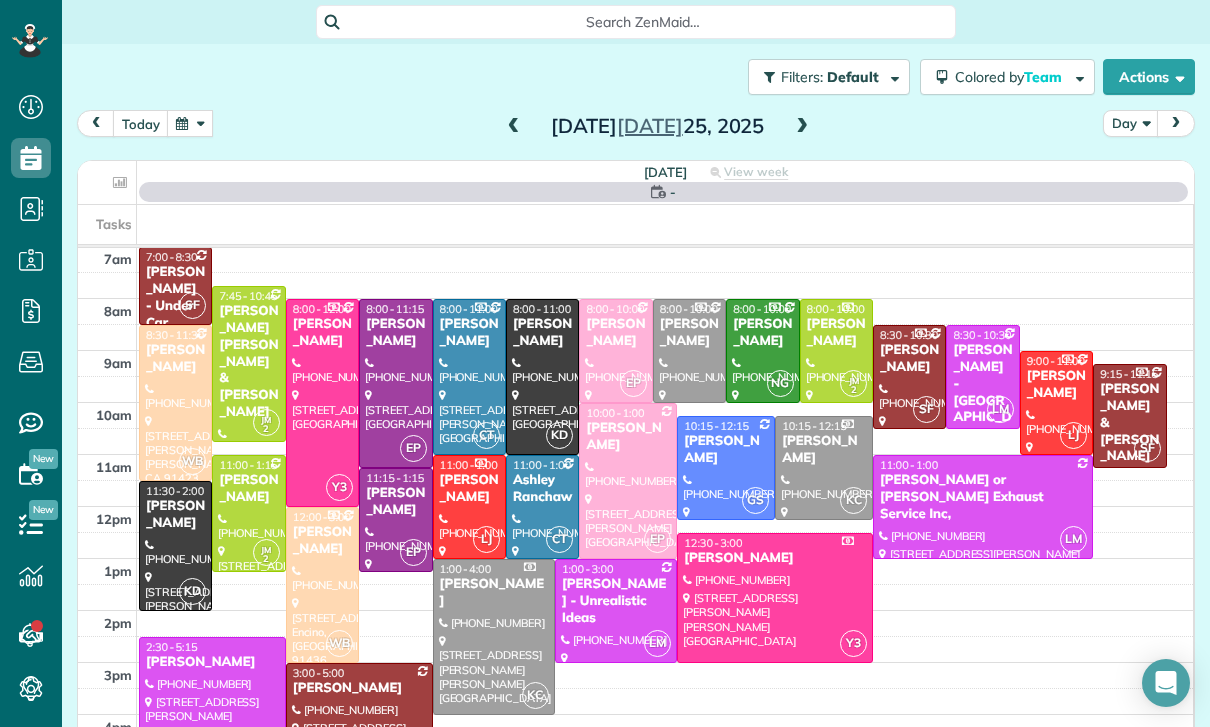 scroll, scrollTop: 157, scrollLeft: 0, axis: vertical 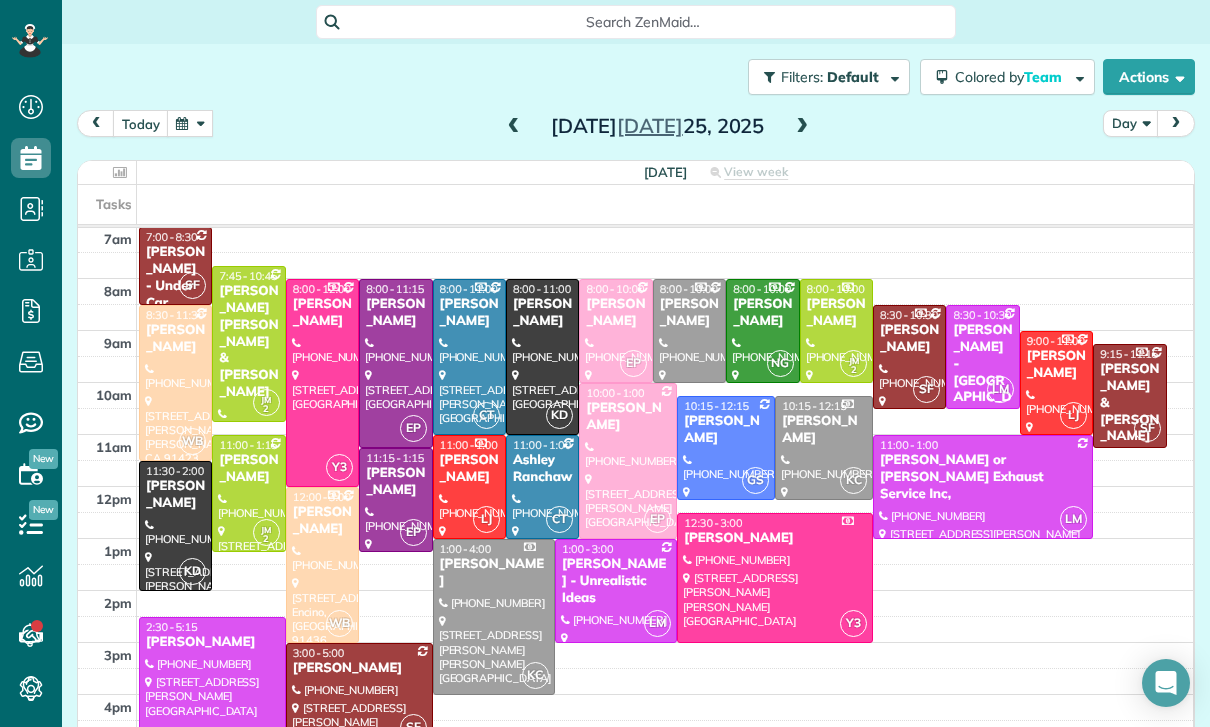 click on "Ashley Ranchaw" at bounding box center (542, 469) 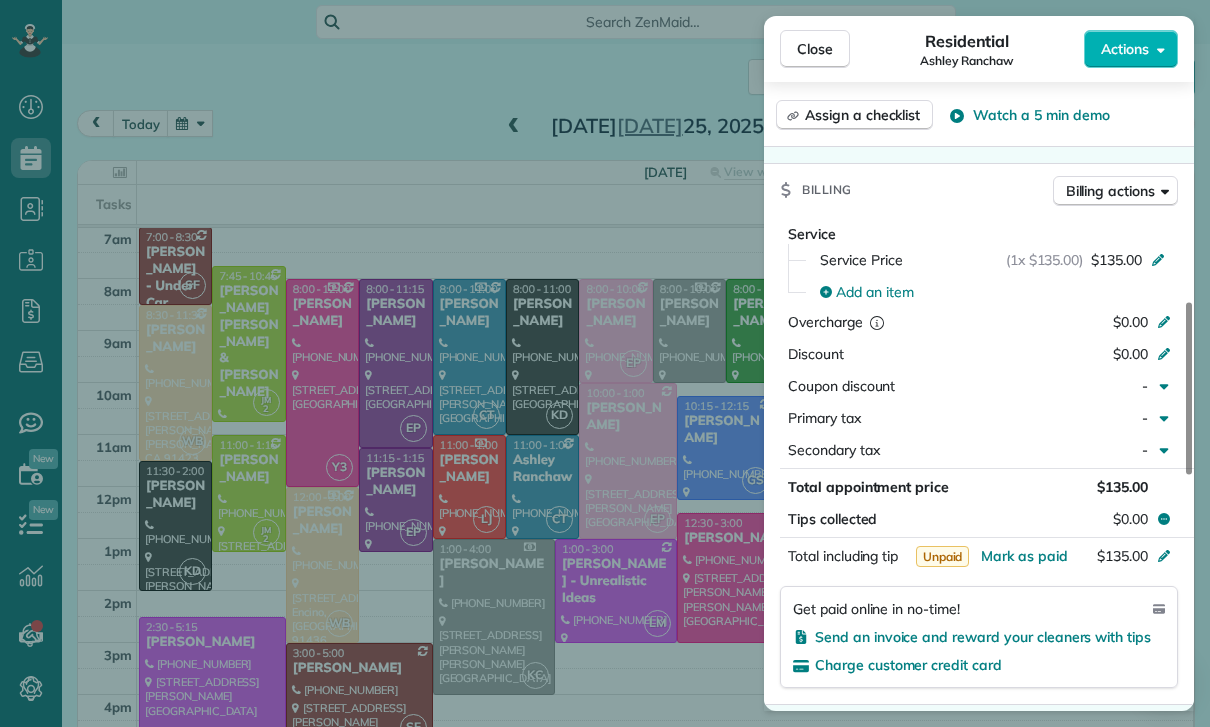 scroll, scrollTop: 909, scrollLeft: 0, axis: vertical 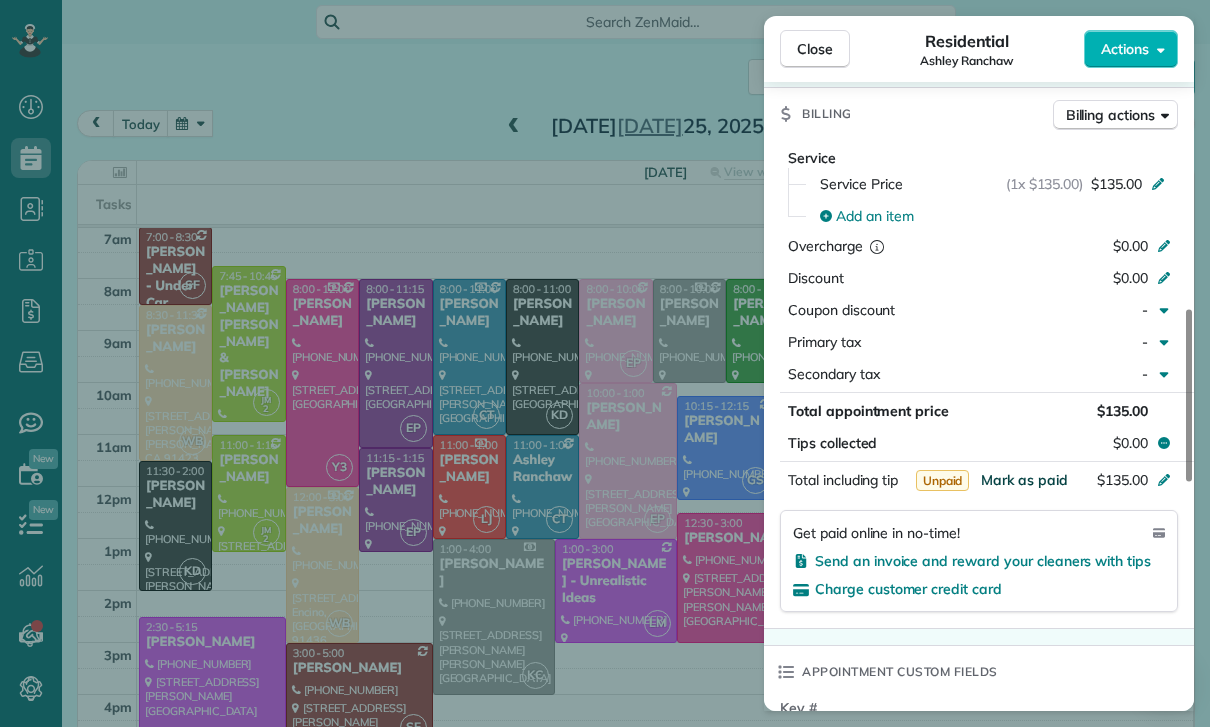 click on "Mark as paid" at bounding box center [1024, 480] 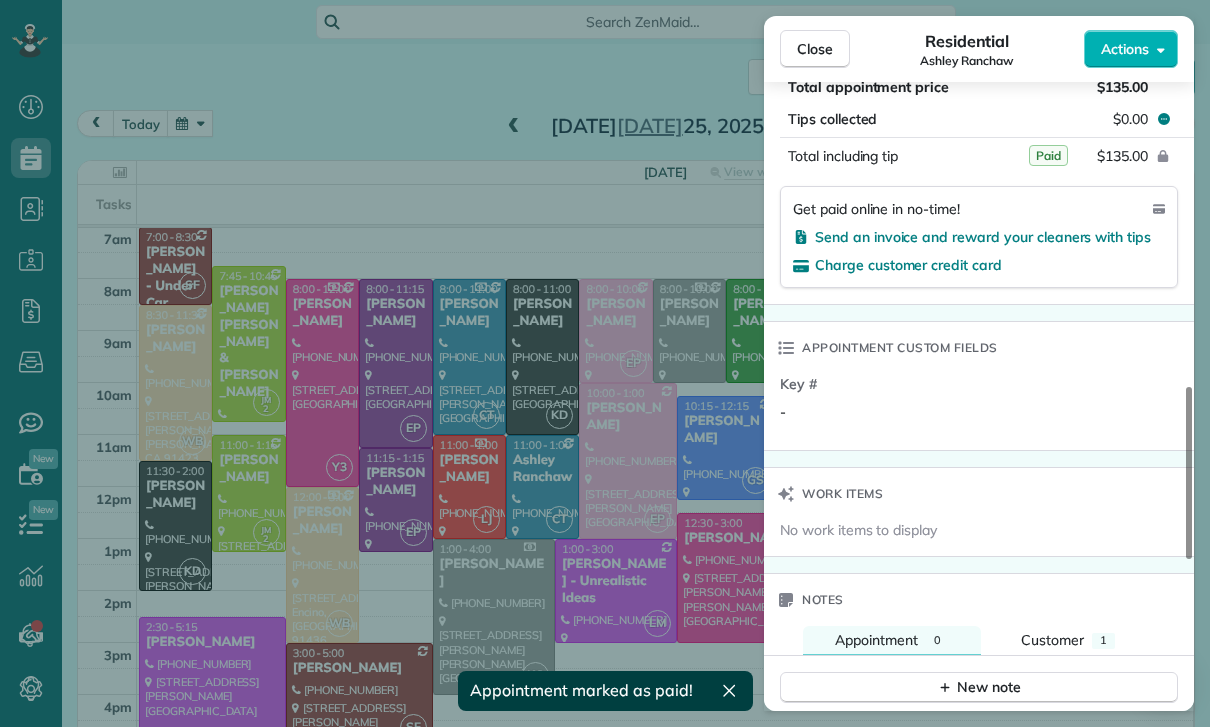 scroll, scrollTop: 1406, scrollLeft: 0, axis: vertical 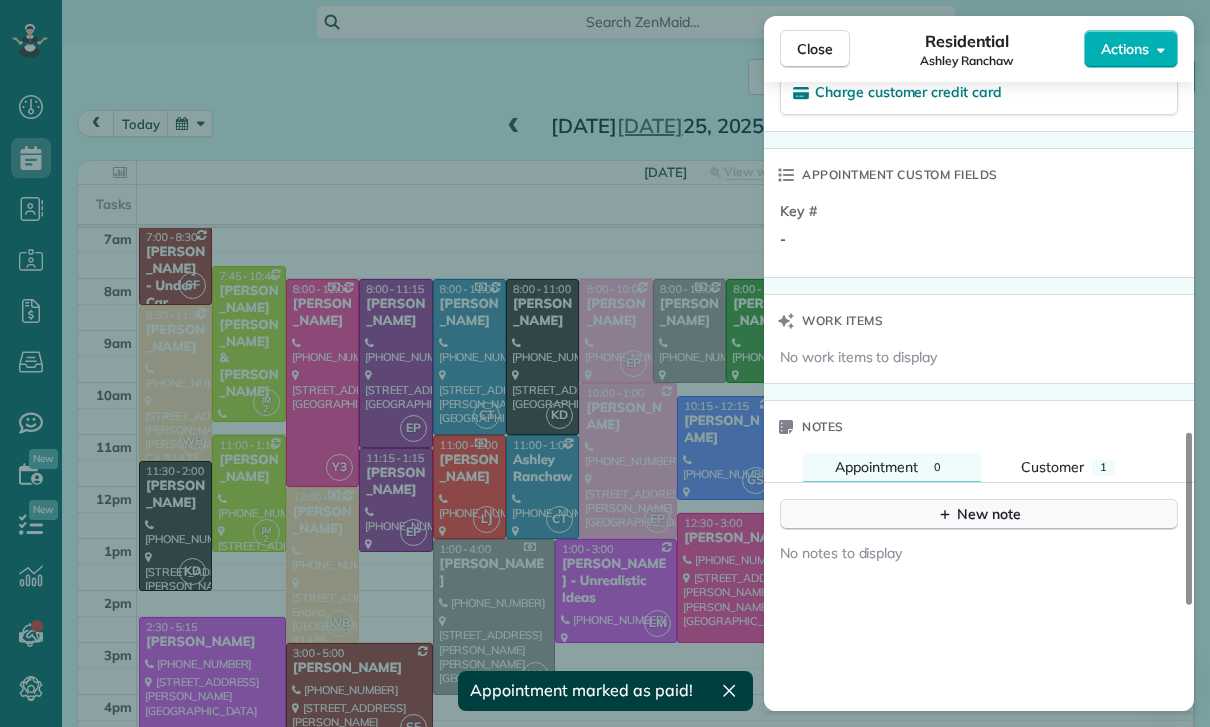 click on "New note" at bounding box center (979, 514) 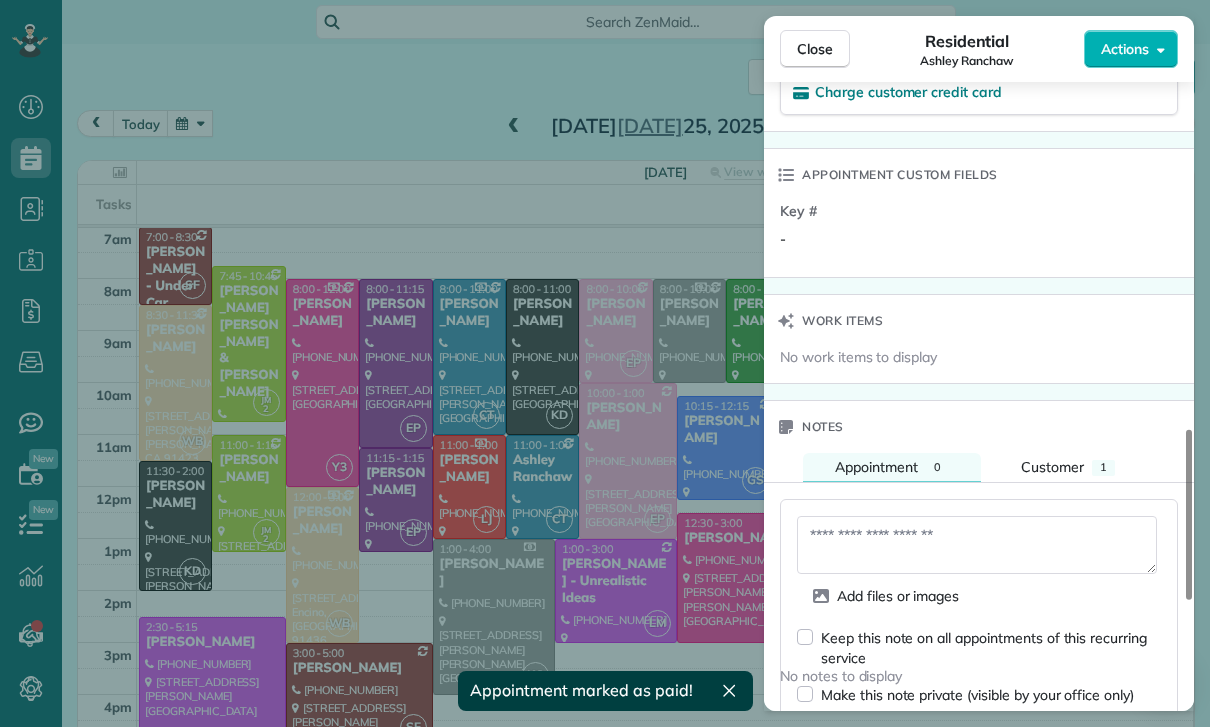 click at bounding box center (977, 545) 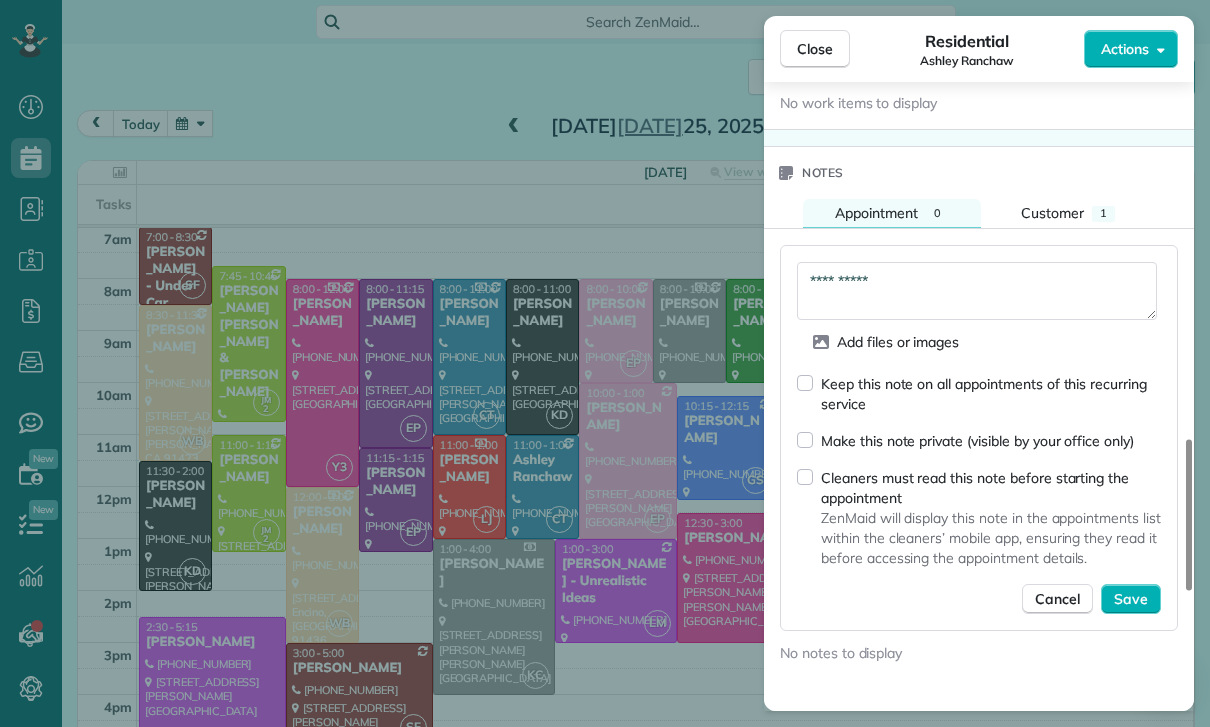 scroll, scrollTop: 1661, scrollLeft: 0, axis: vertical 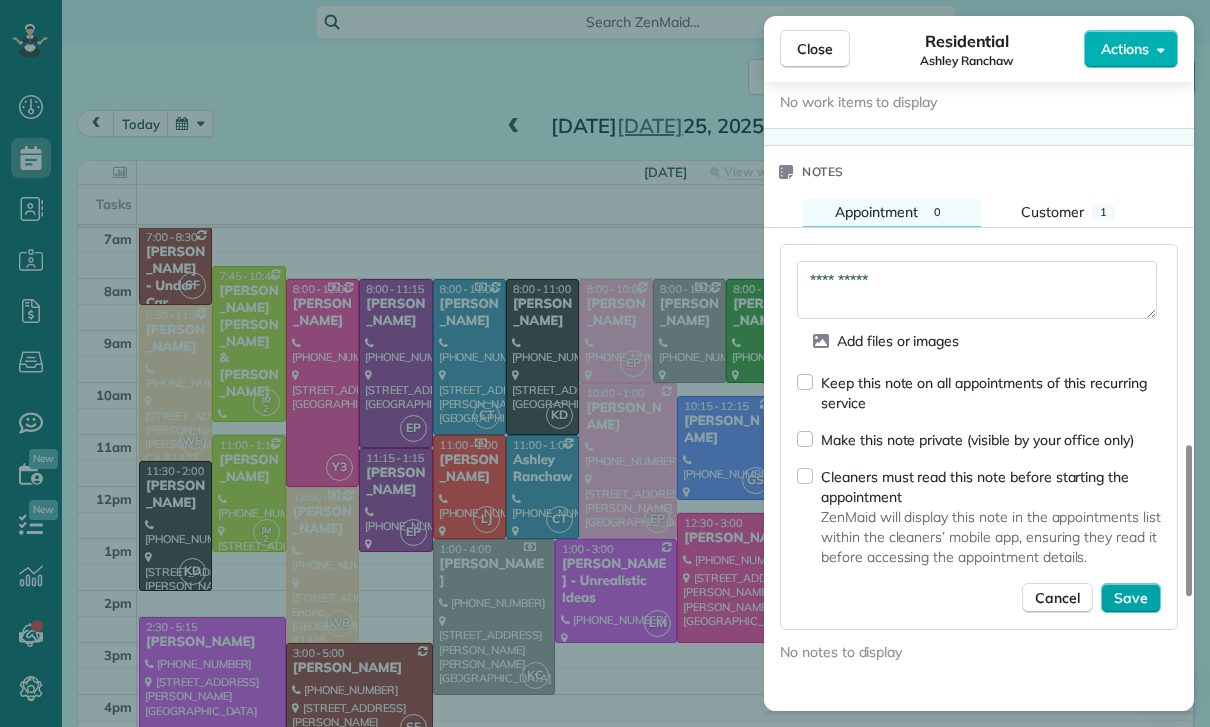 type on "**********" 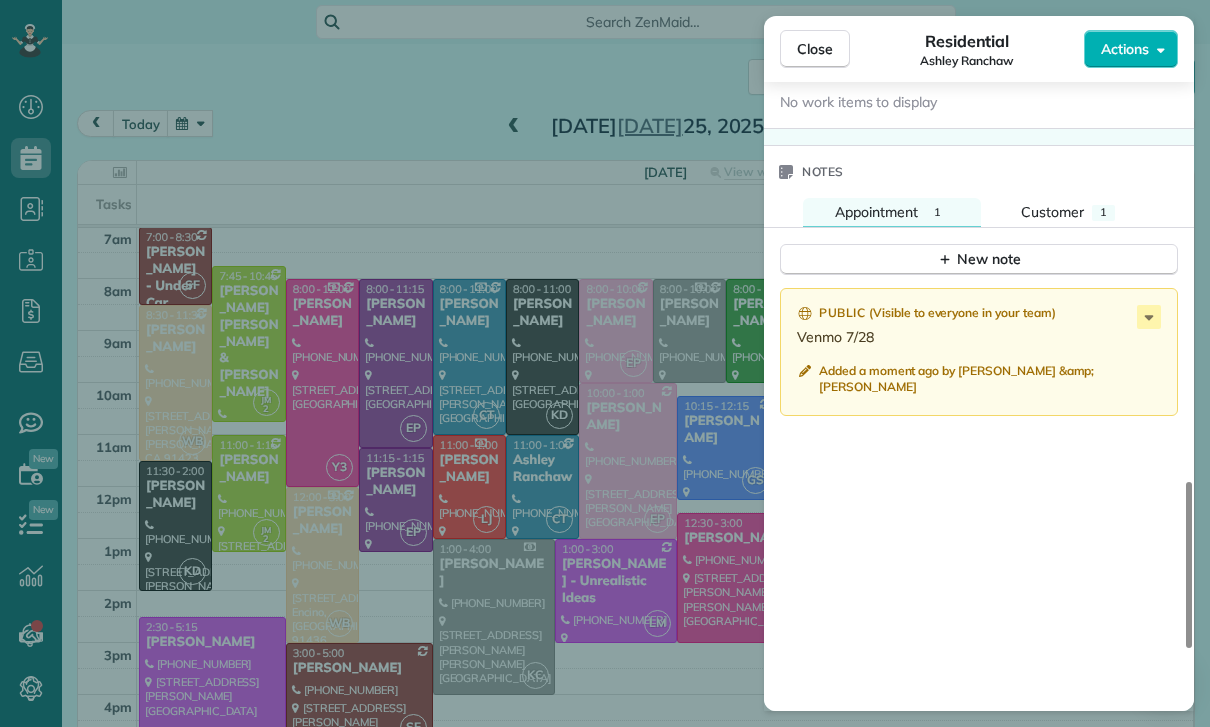 click on "Close Residential Ashley Ranchaw Actions Status Yet to Confirm Ashley Ranchaw · Open profile MOBILE [PHONE_NUMBER] Copy [EMAIL_ADDRESS][DOMAIN_NAME] Copy View Details Residential [DATE] ( [DATE] ) 11:00 AM 1:00 PM 2 hours and 0 minutes Repeats every 2 weeks Edit recurring service Previous ([DATE]) Next ([DATE]) [STREET_ADDRESS][PERSON_NAME] Service was not rated yet Cleaners Time in and out Assign Invite Team [PERSON_NAME] Cleaners [PERSON_NAME] 11:00 AM 1:00 PM Checklist Try Now Keep this appointment up to your standards. Stay on top of every detail, keep your cleaners organised, and your client happy. Assign a checklist Watch a 5 min demo Billing Billing actions Service Service Price (1x $135.00) $135.00 Add an item Overcharge $0.00 Discount $0.00 Coupon discount - Primary tax - Secondary tax - Total appointment price $135.00 Tips collected $0.00 Paid Total including tip $135.00 Get paid online in no-time! Send an invoice and reward your cleaners with tips Charge customer credit card -" at bounding box center (605, 363) 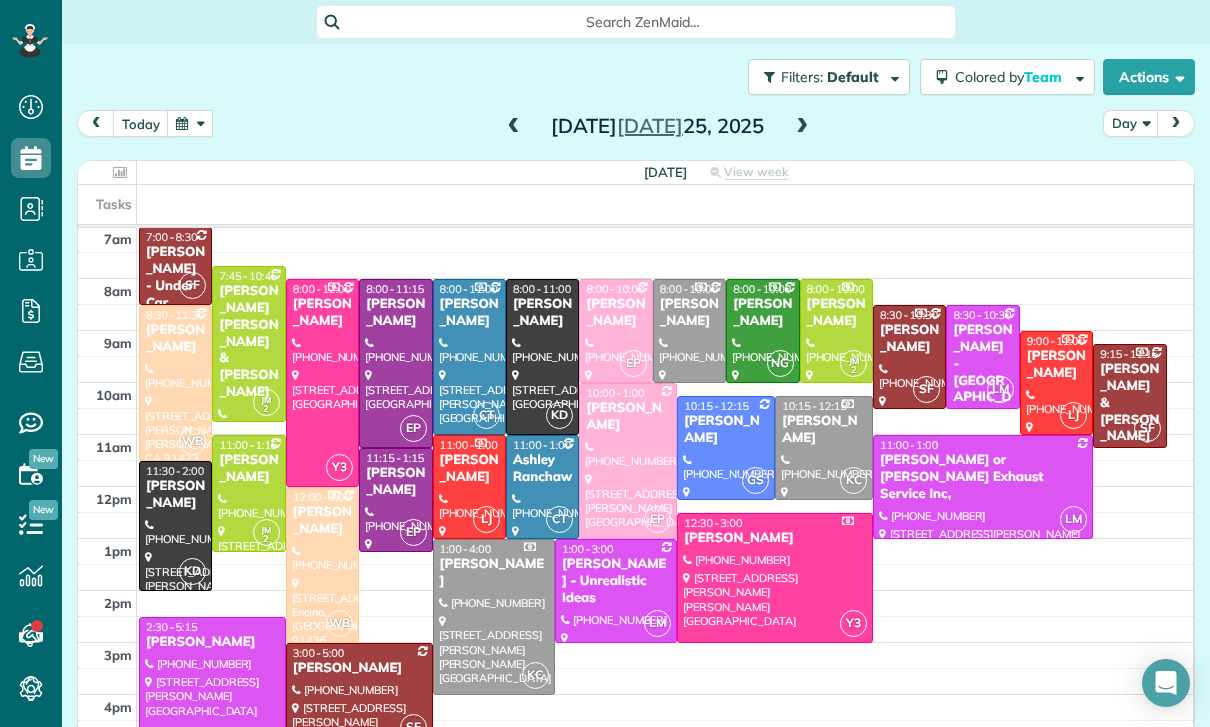 click on "[PERSON_NAME]" at bounding box center [175, 495] 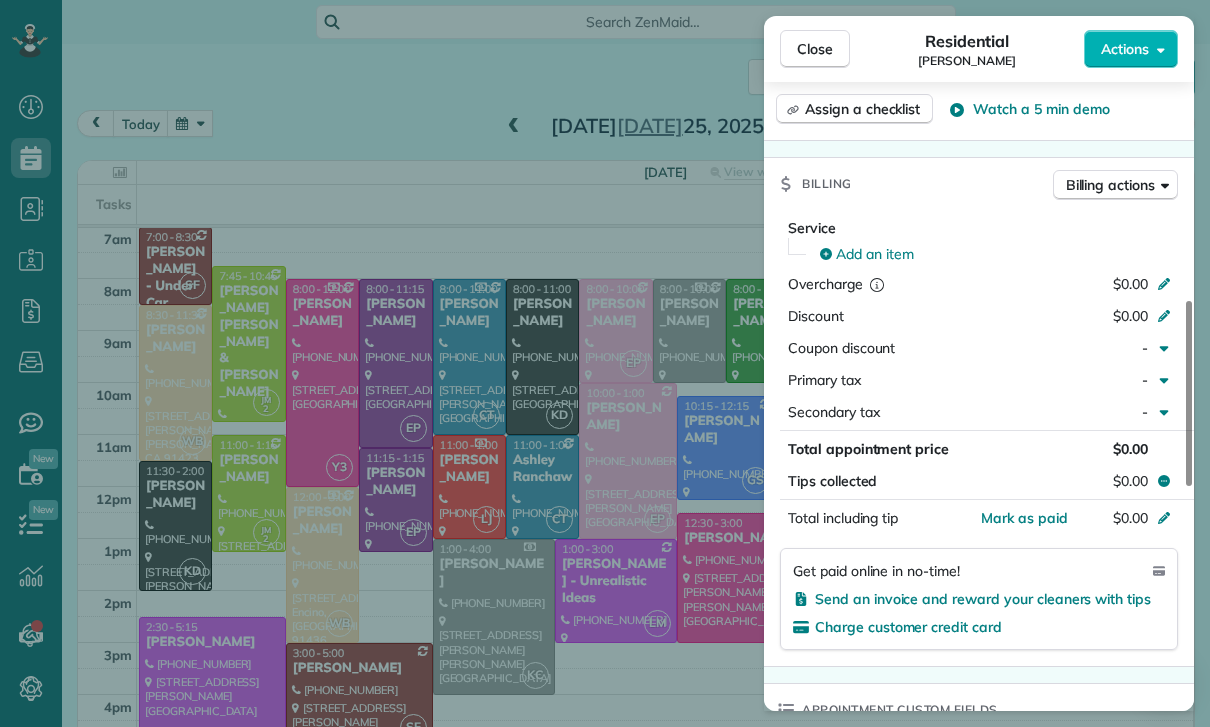 scroll, scrollTop: 898, scrollLeft: 0, axis: vertical 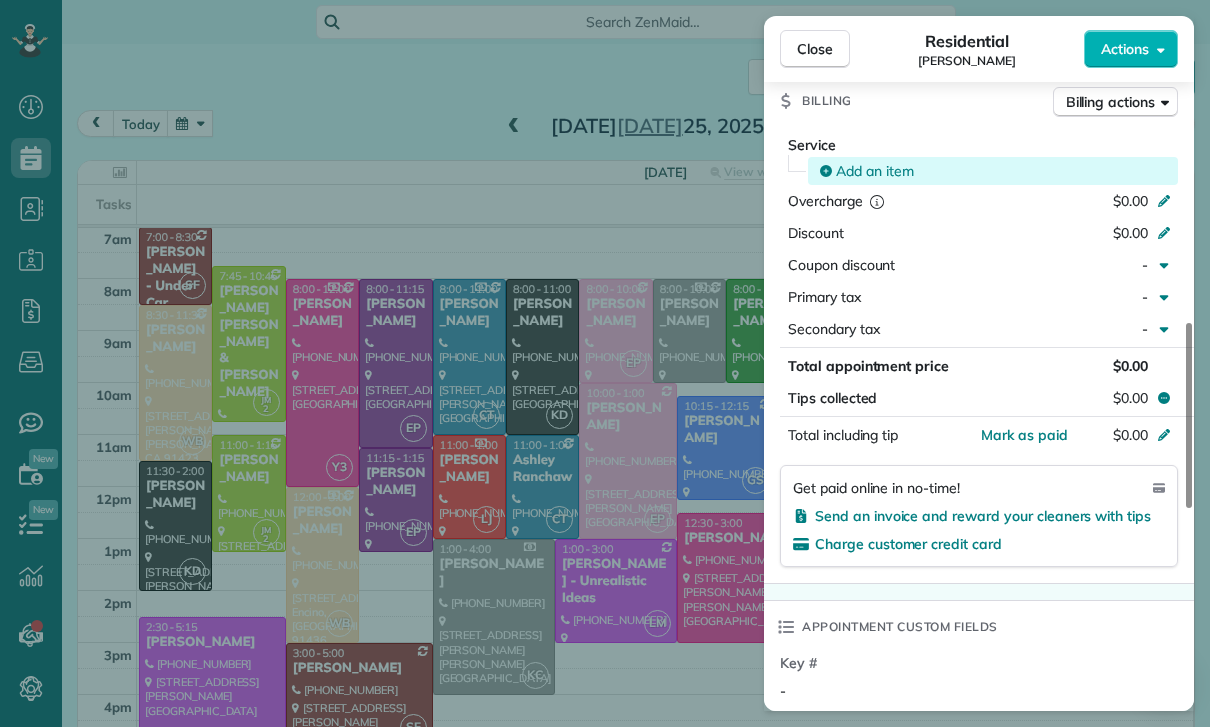 click on "Add an item" at bounding box center (875, 171) 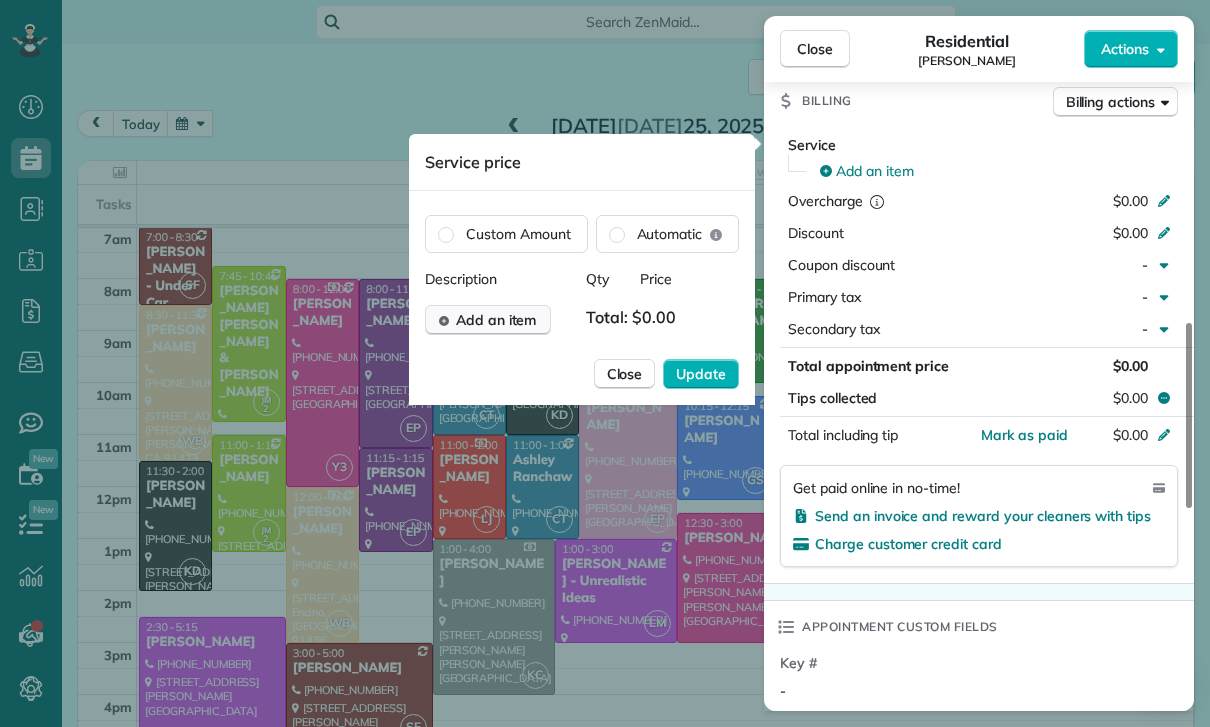 click on "Add an item" at bounding box center [496, 320] 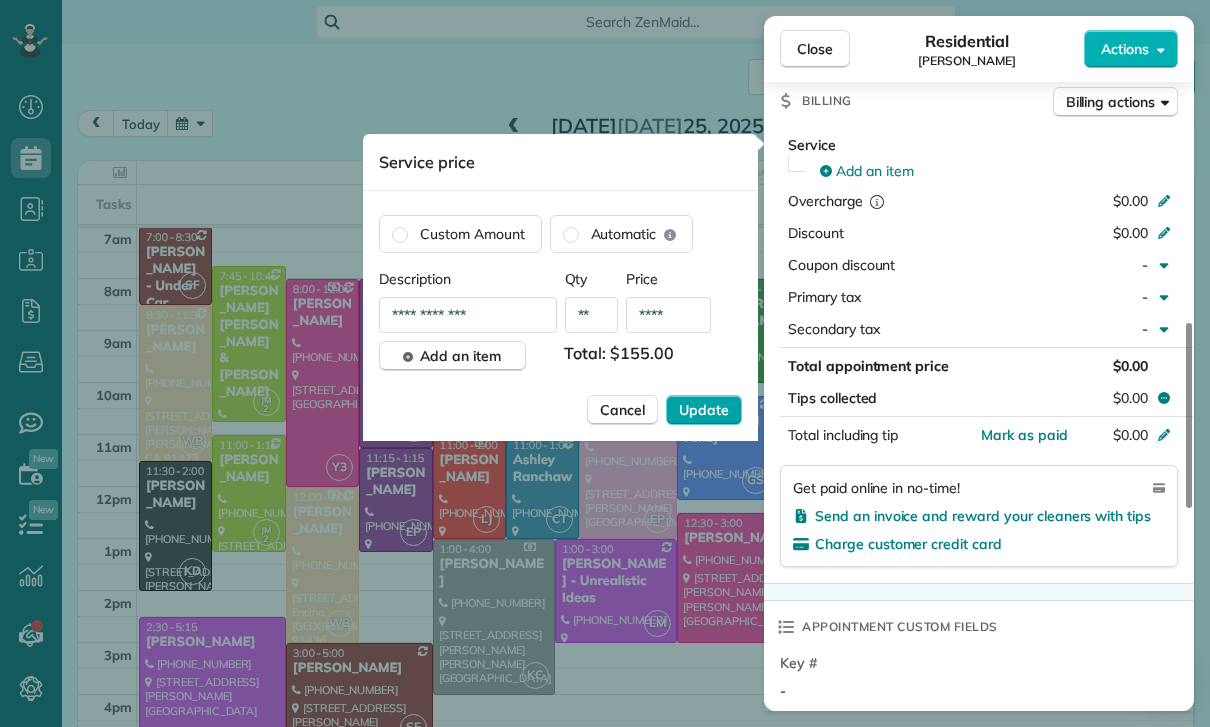 type on "****" 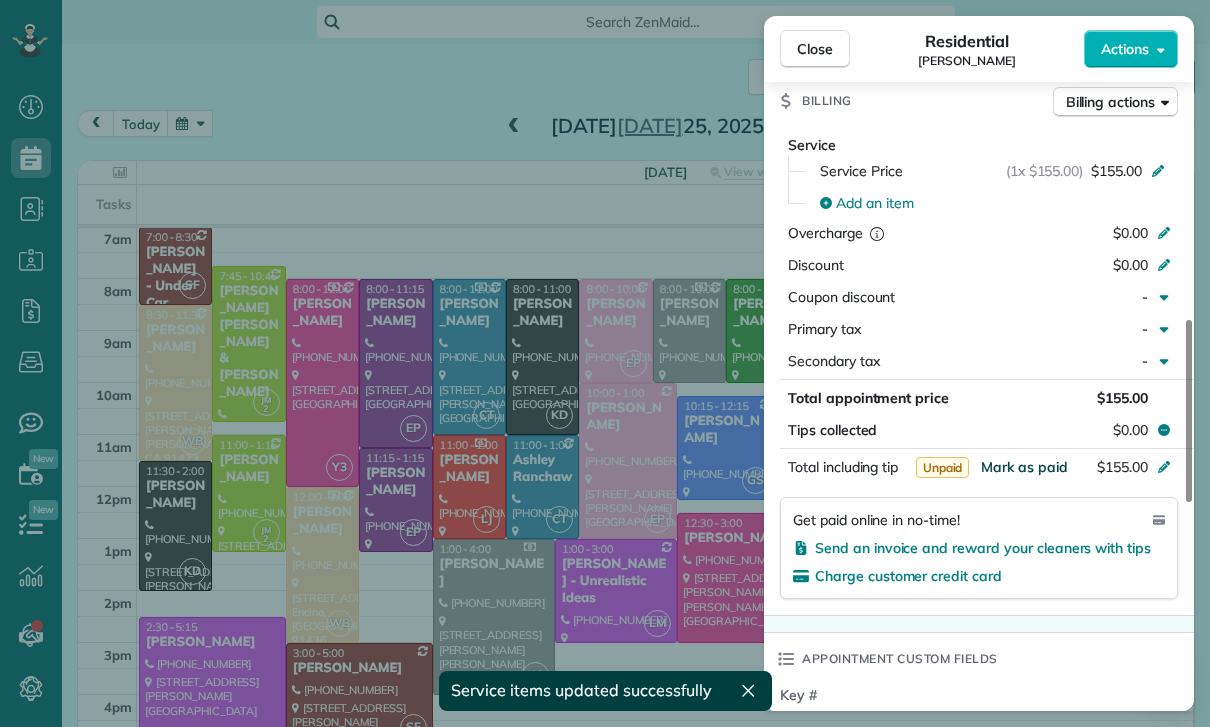 click on "Mark as paid" at bounding box center [1024, 467] 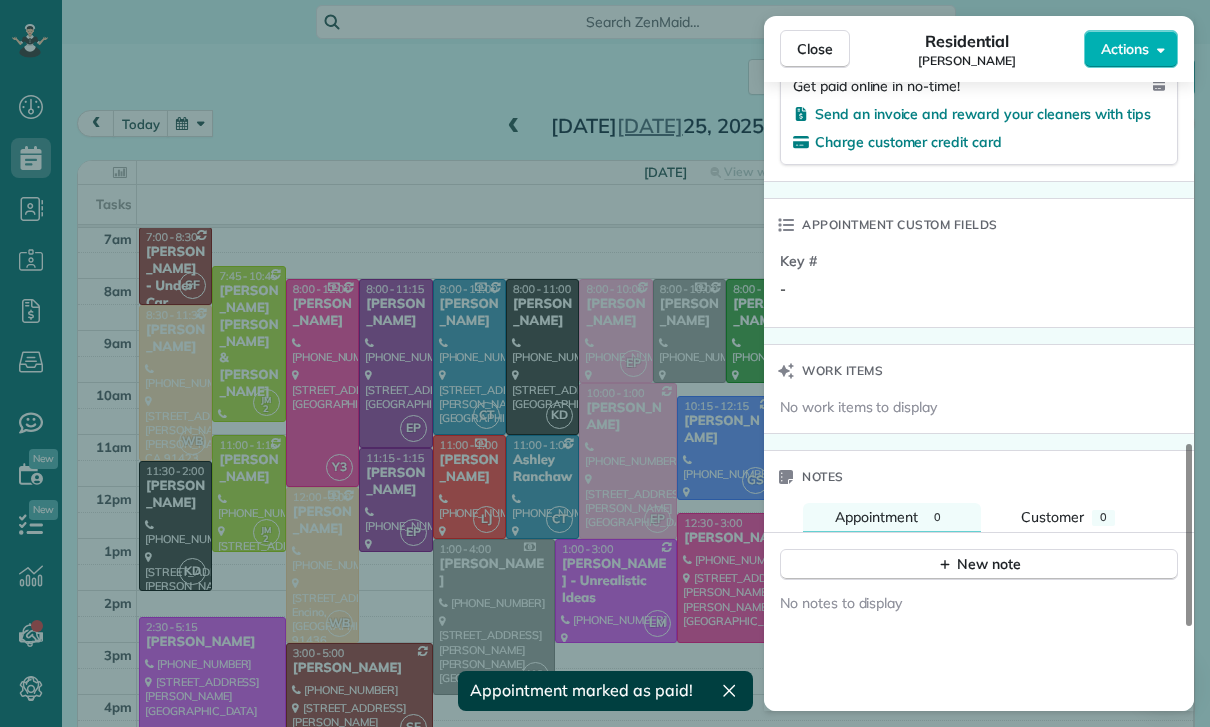 scroll, scrollTop: 1432, scrollLeft: 0, axis: vertical 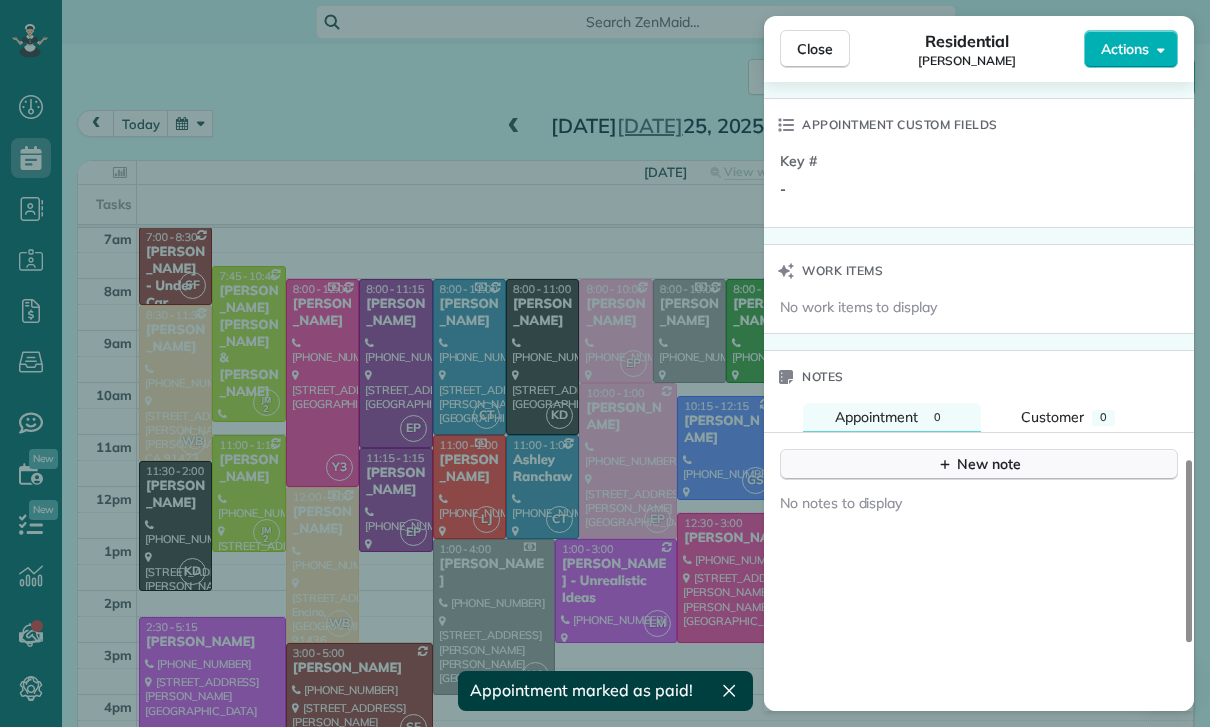 click on "New note" at bounding box center [979, 464] 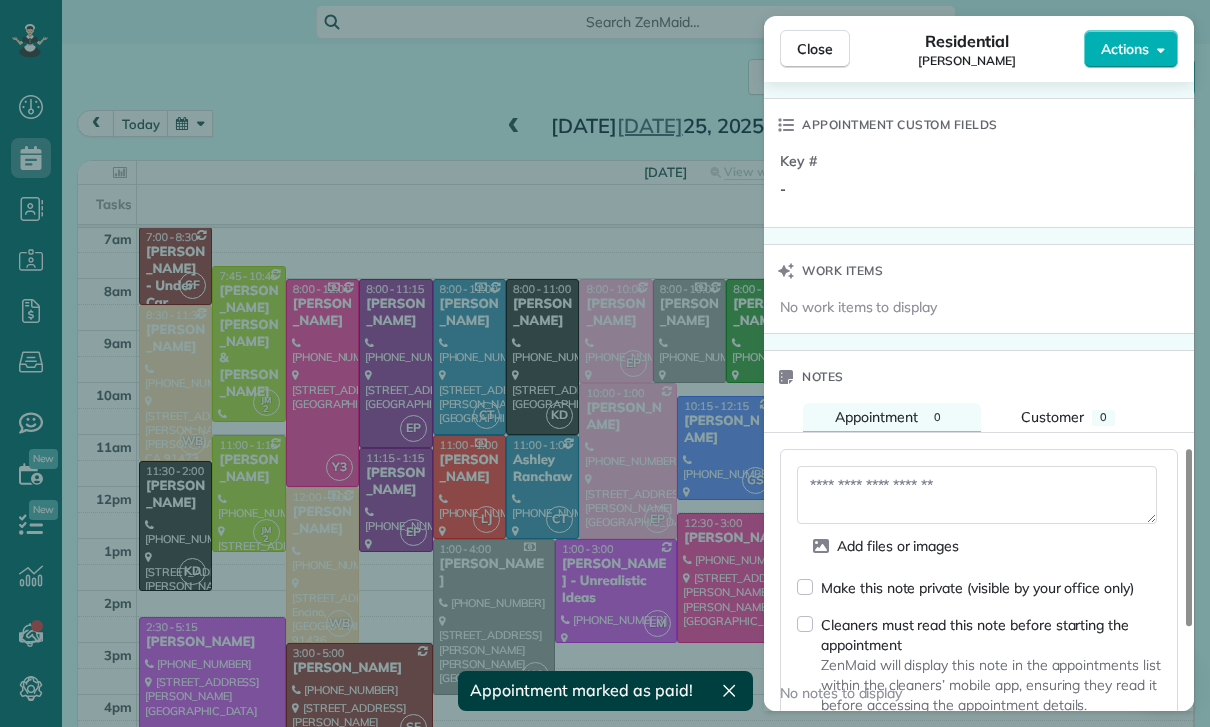 click at bounding box center [977, 495] 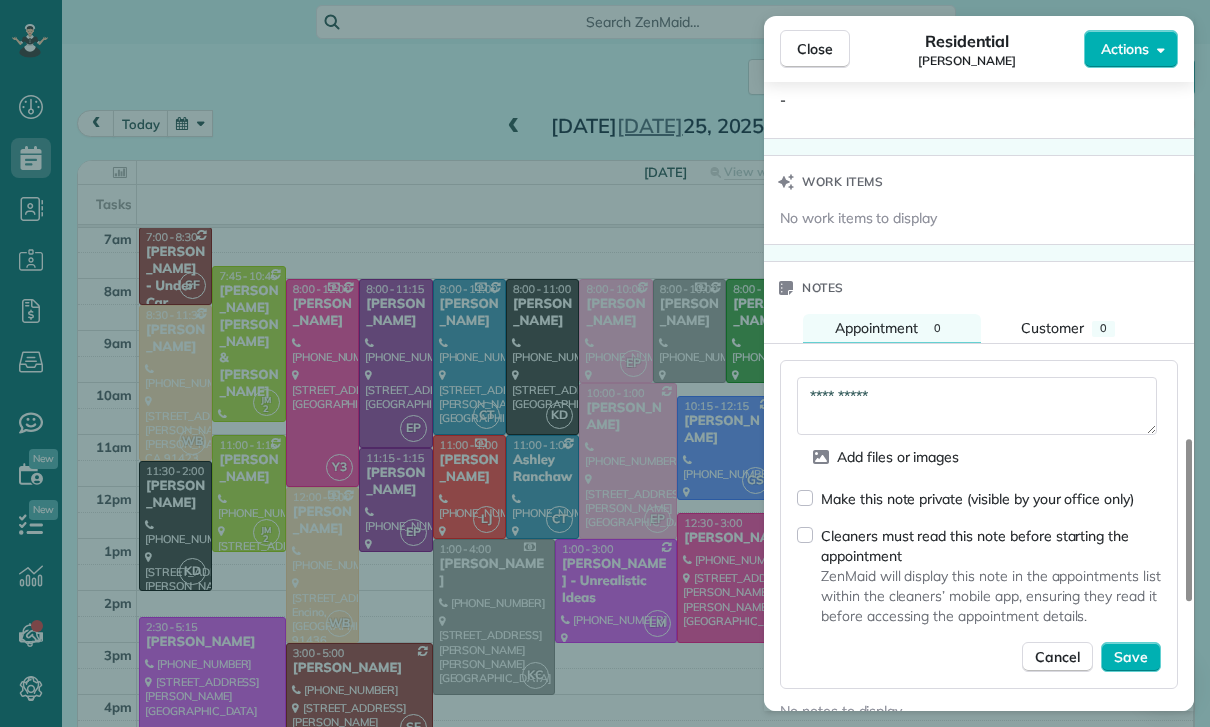 scroll, scrollTop: 1523, scrollLeft: 0, axis: vertical 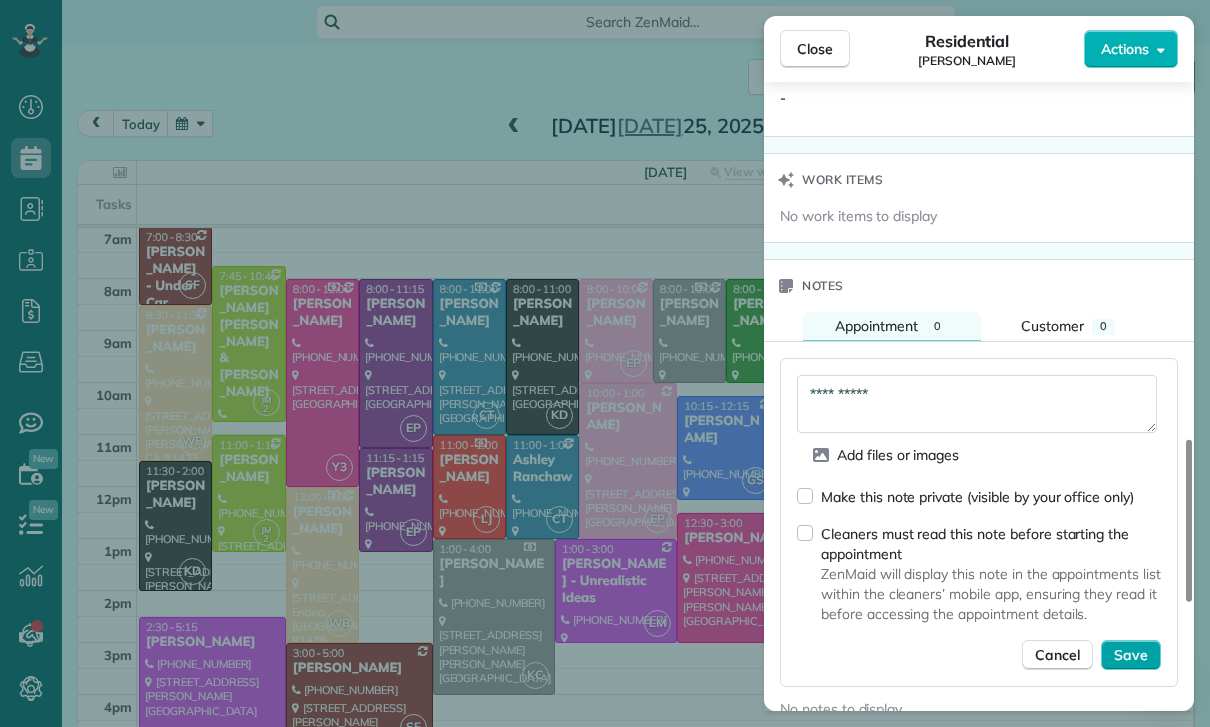 type on "**********" 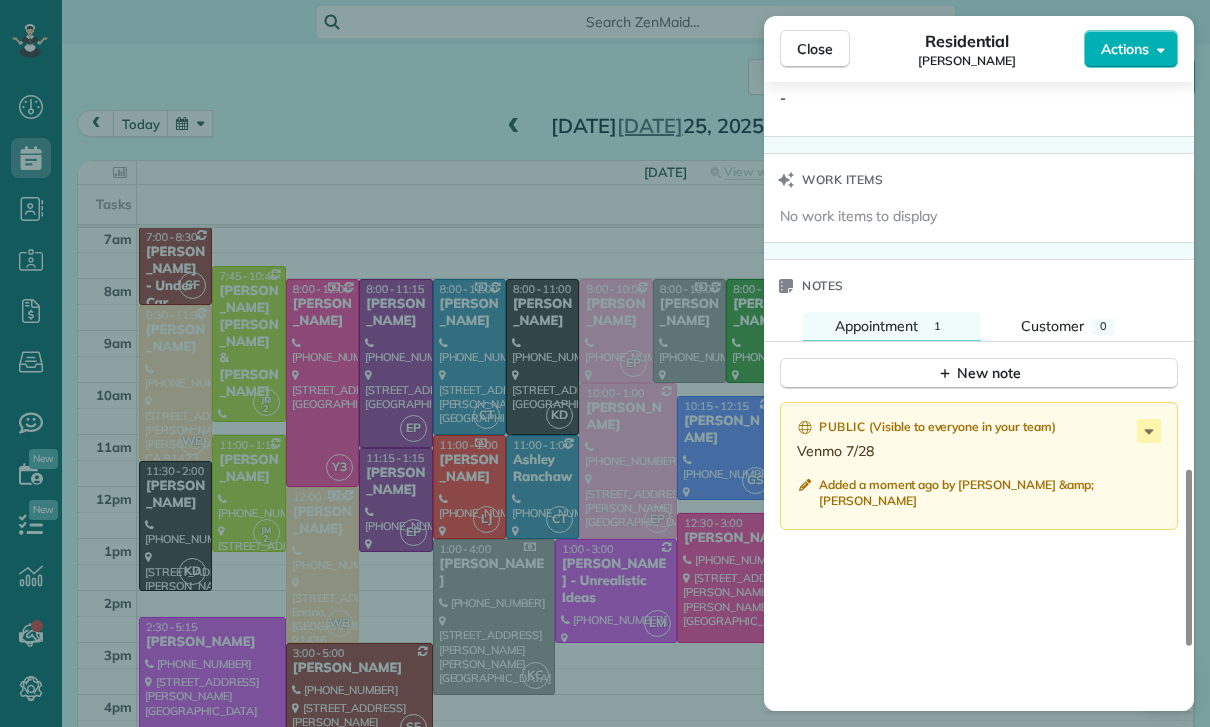 click on "Close Residential [PERSON_NAME] Actions Status Confirmed [PERSON_NAME] · Open profile MOBILE [PHONE_NUMBER] Copy No email on record Add email View Details Residential [DATE] ( [DATE] ) 11:30 AM 2:00 PM 2 hours and 30 minutes One time [STREET_ADDRESS][PERSON_NAME] Service was not rated yet Cleaners Time in and out Assign Invite Team Karina Cleaners [PERSON_NAME] 11:30 AM 2:00 PM Checklist Try Now Keep this appointment up to your standards. Stay on top of every detail, keep your cleaners organised, and your client happy. Assign a checklist Watch a 5 min demo Billing Billing actions Service Service Price (1x $155.00) $155.00 Add an item Overcharge $0.00 Discount $0.00 Coupon discount - Primary tax - Secondary tax - Total appointment price $155.00 Tips collected $0.00 Paid Total including tip $155.00 Get paid online in no-time! Send an invoice and reward your cleaners with tips Charge customer credit card Appointment custom fields Key # - Work items No work items to display Notes 1 0" at bounding box center (605, 363) 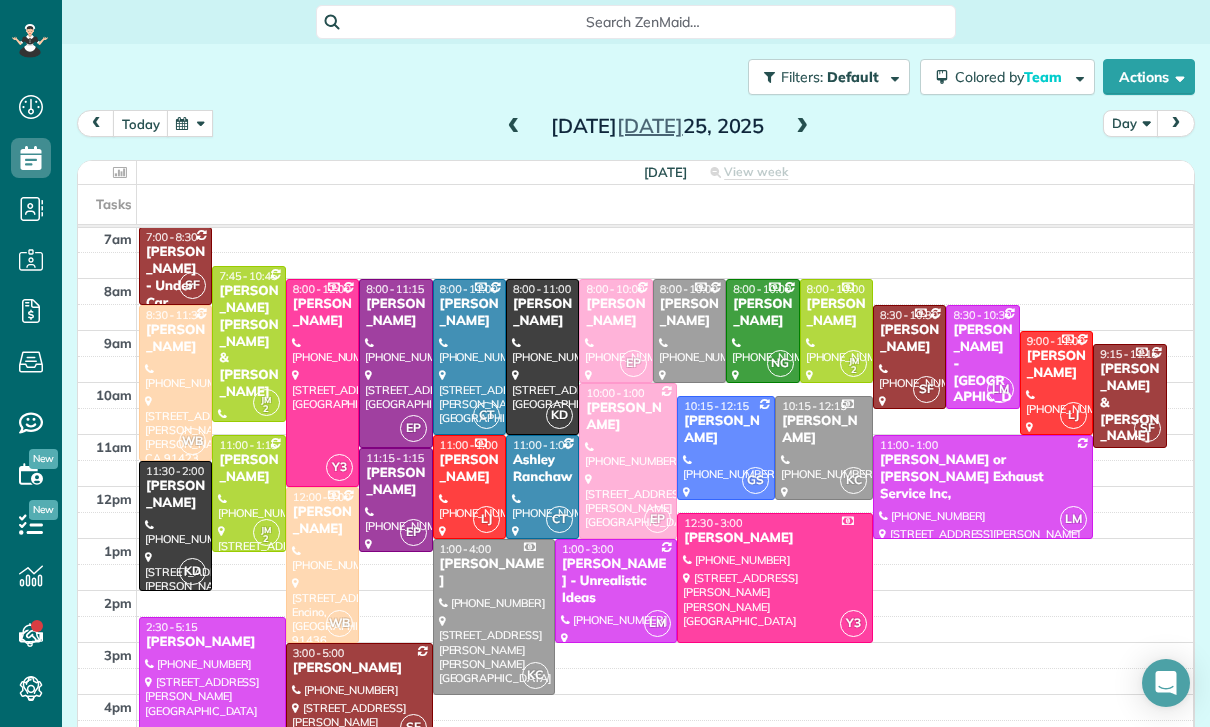 click at bounding box center (190, 123) 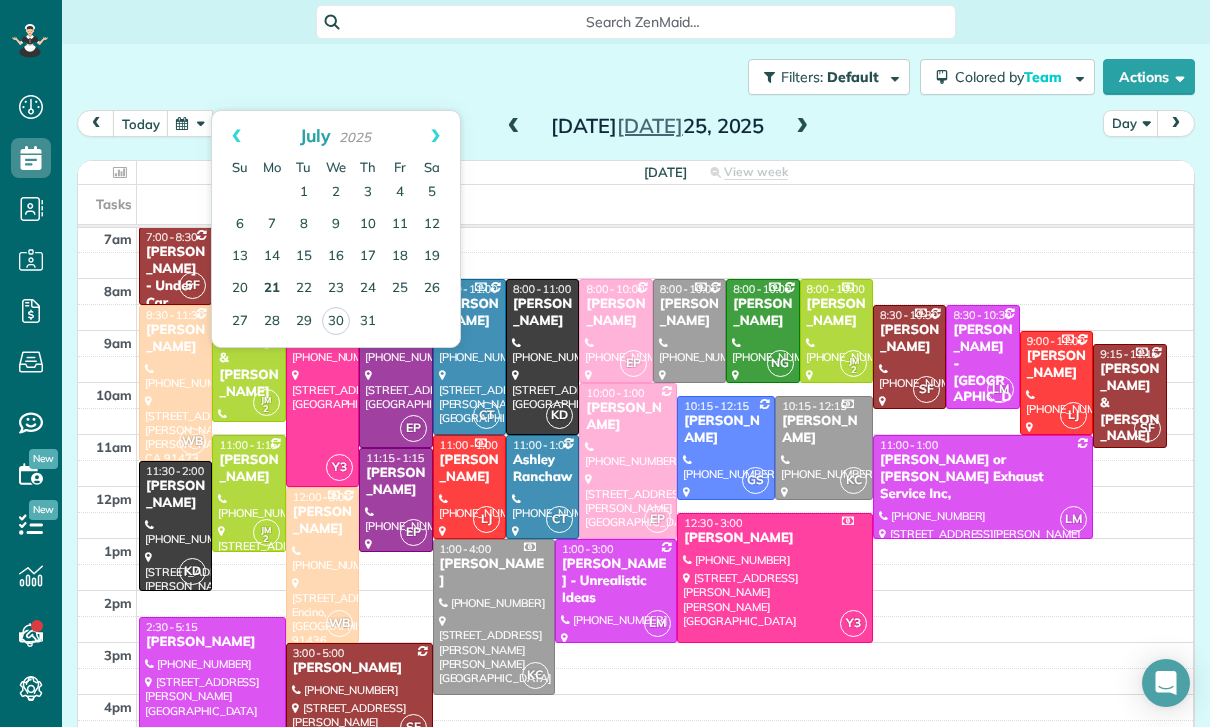 click on "21" at bounding box center [272, 289] 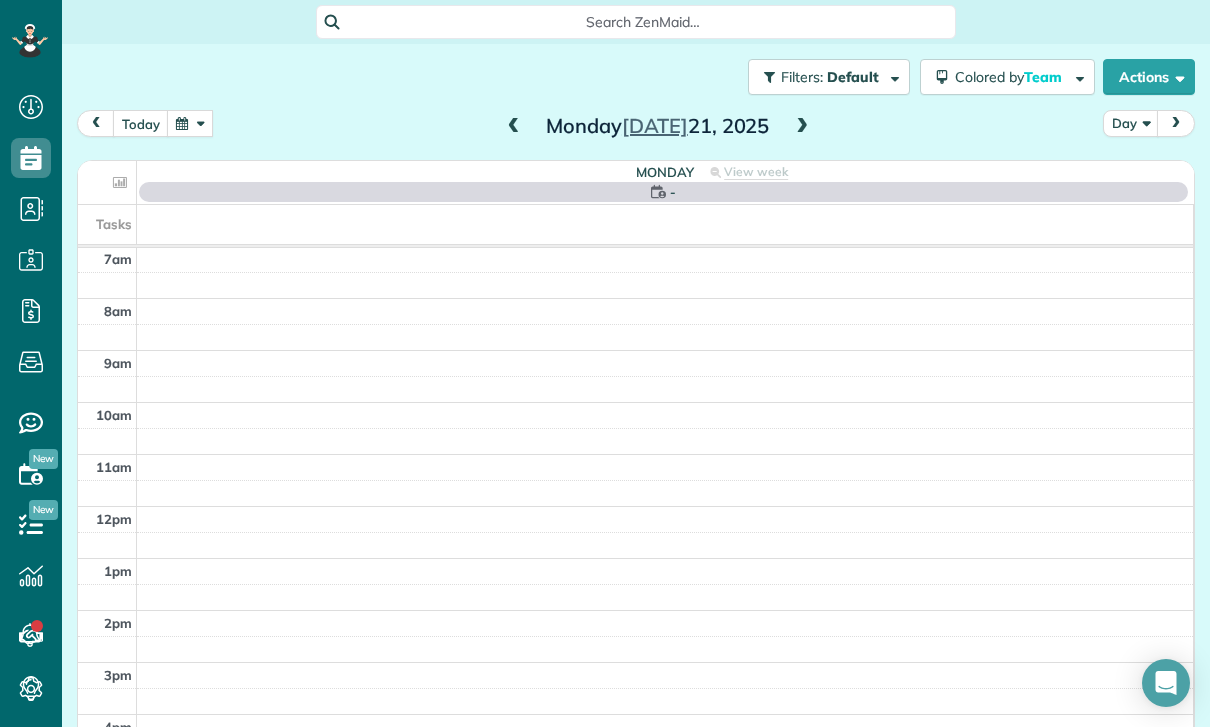scroll, scrollTop: 157, scrollLeft: 0, axis: vertical 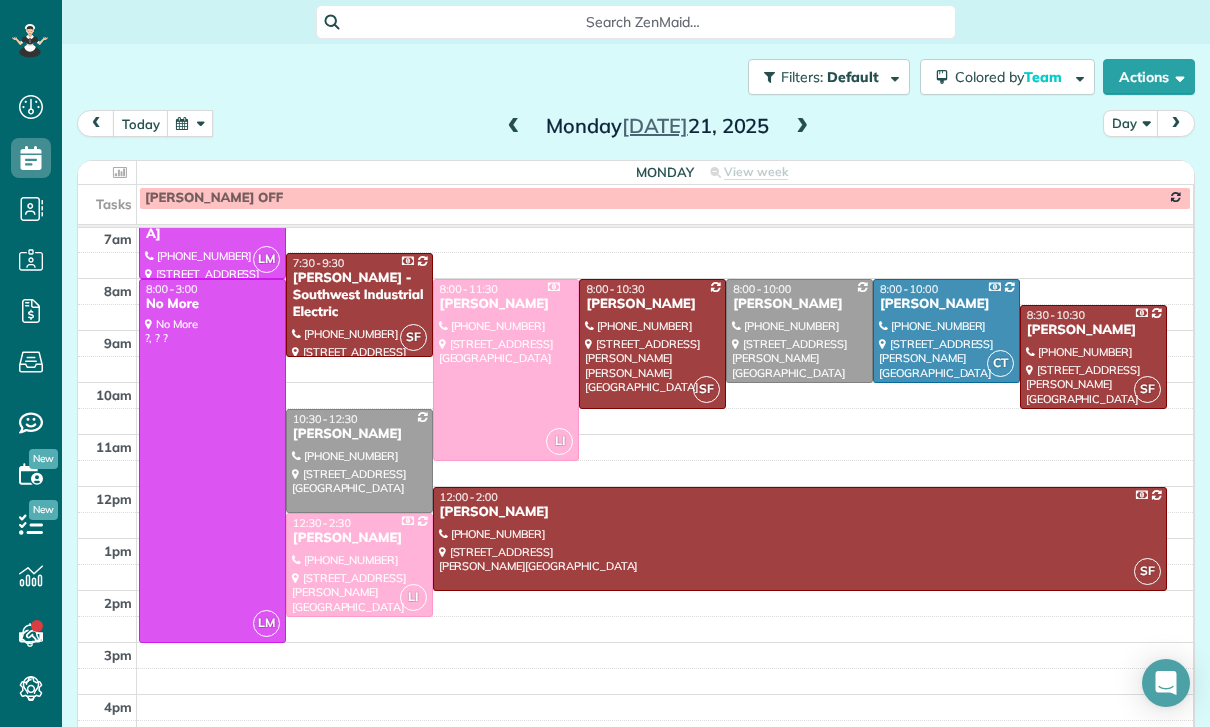 click at bounding box center (652, 344) 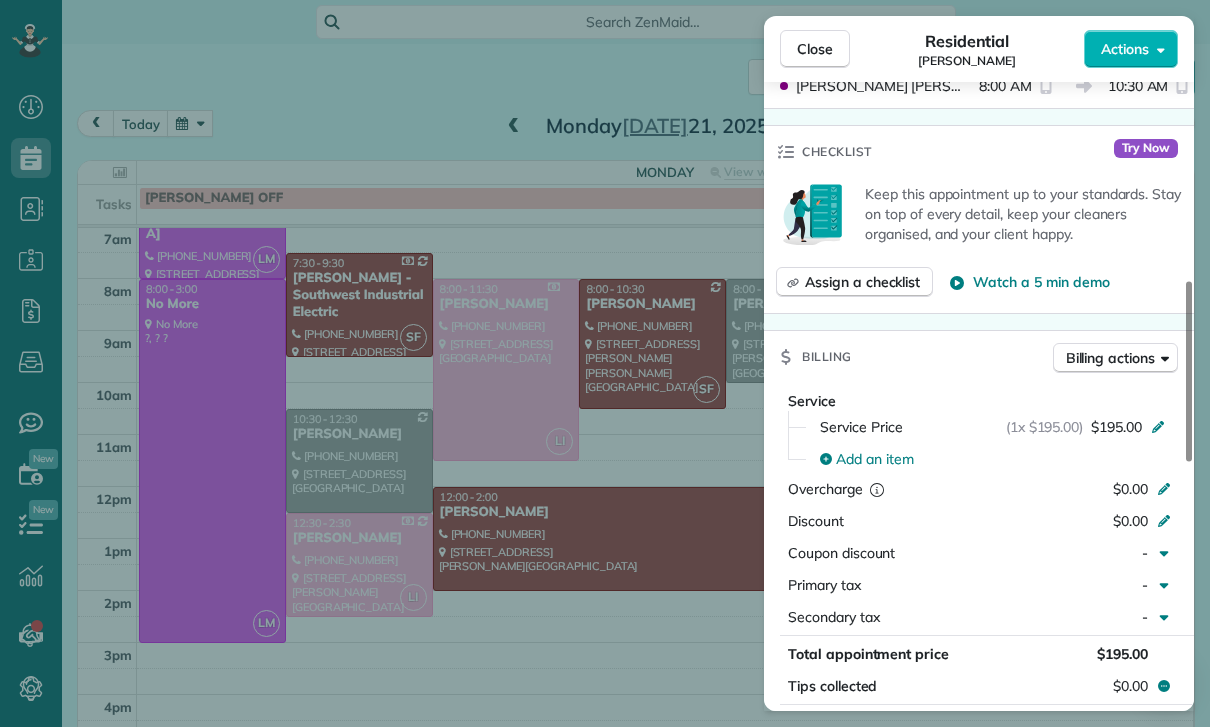 scroll, scrollTop: 769, scrollLeft: 0, axis: vertical 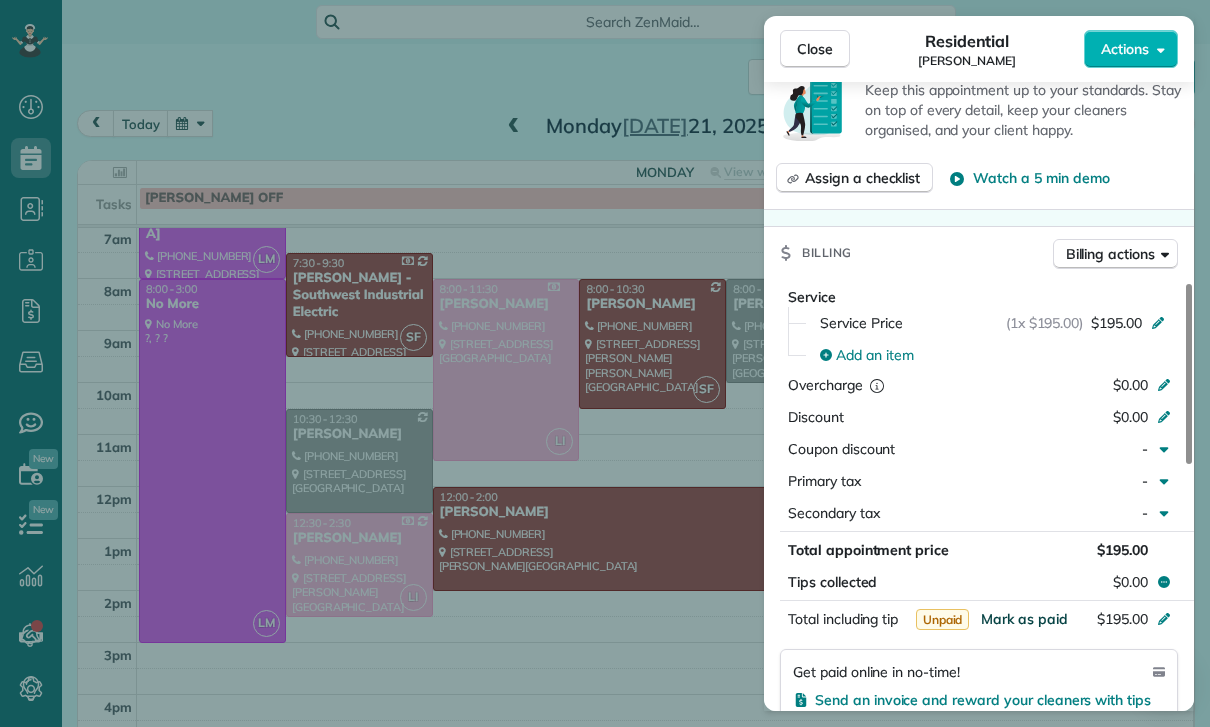 click on "Mark as paid" at bounding box center (1024, 619) 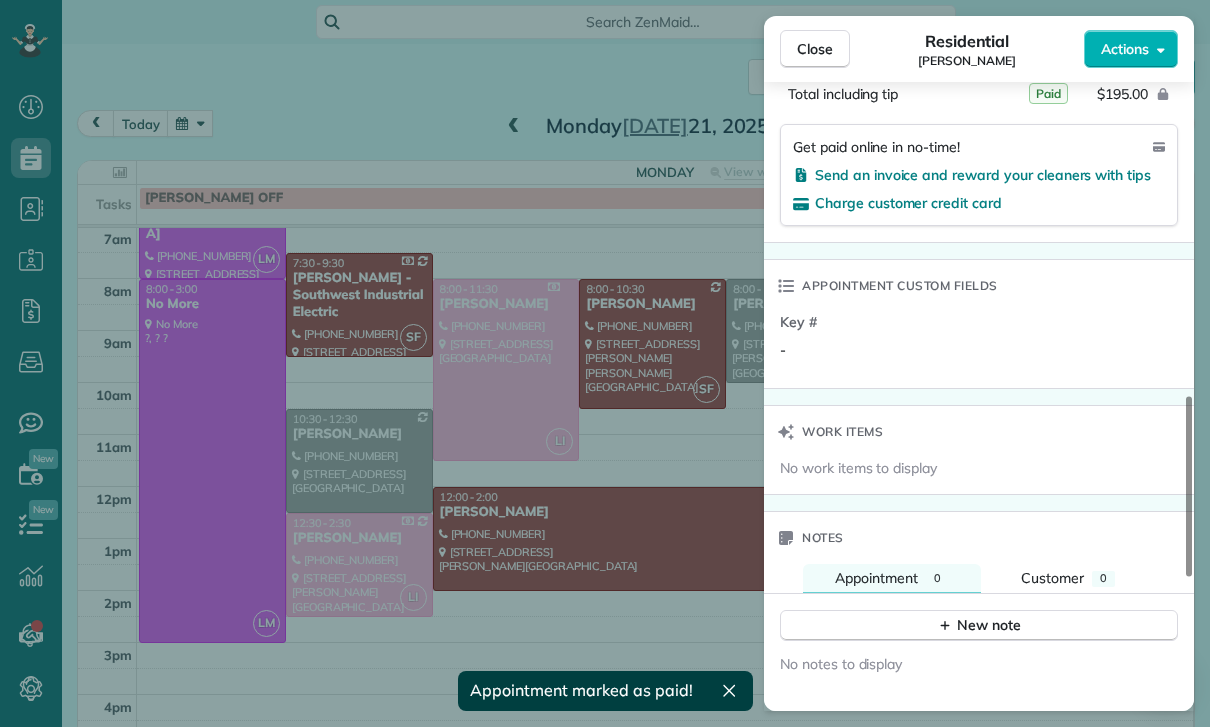 scroll, scrollTop: 1399, scrollLeft: 0, axis: vertical 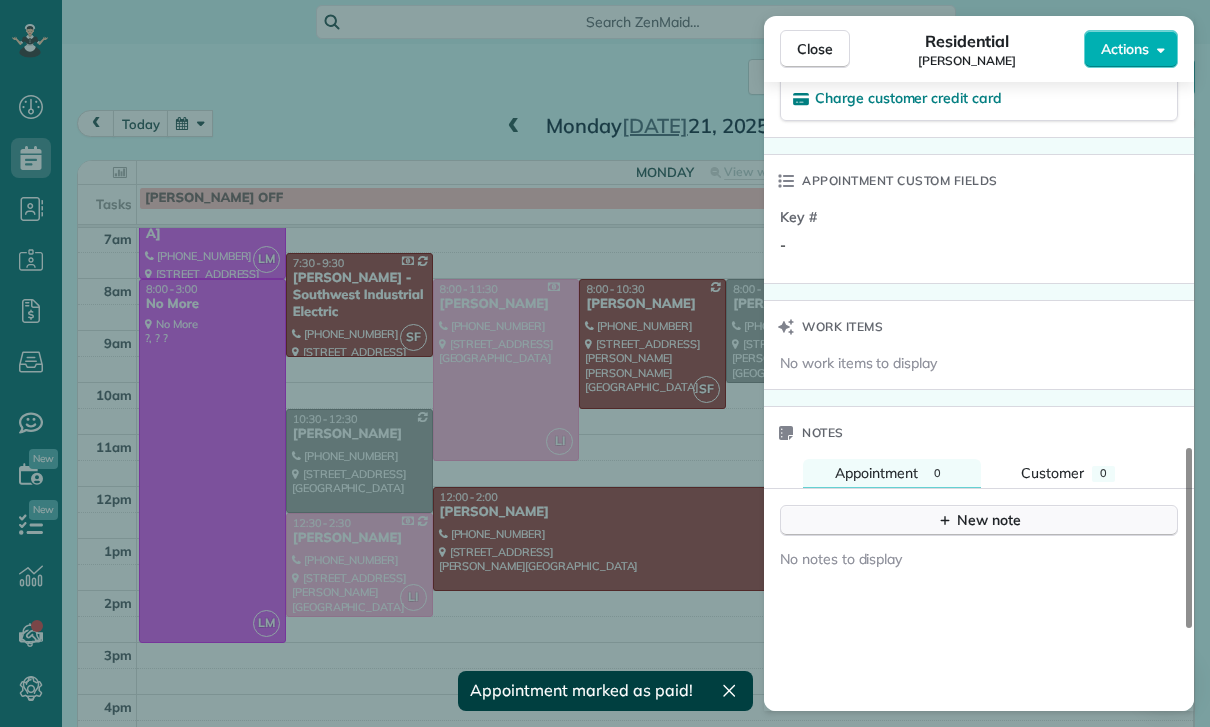 click on "New note" at bounding box center (979, 520) 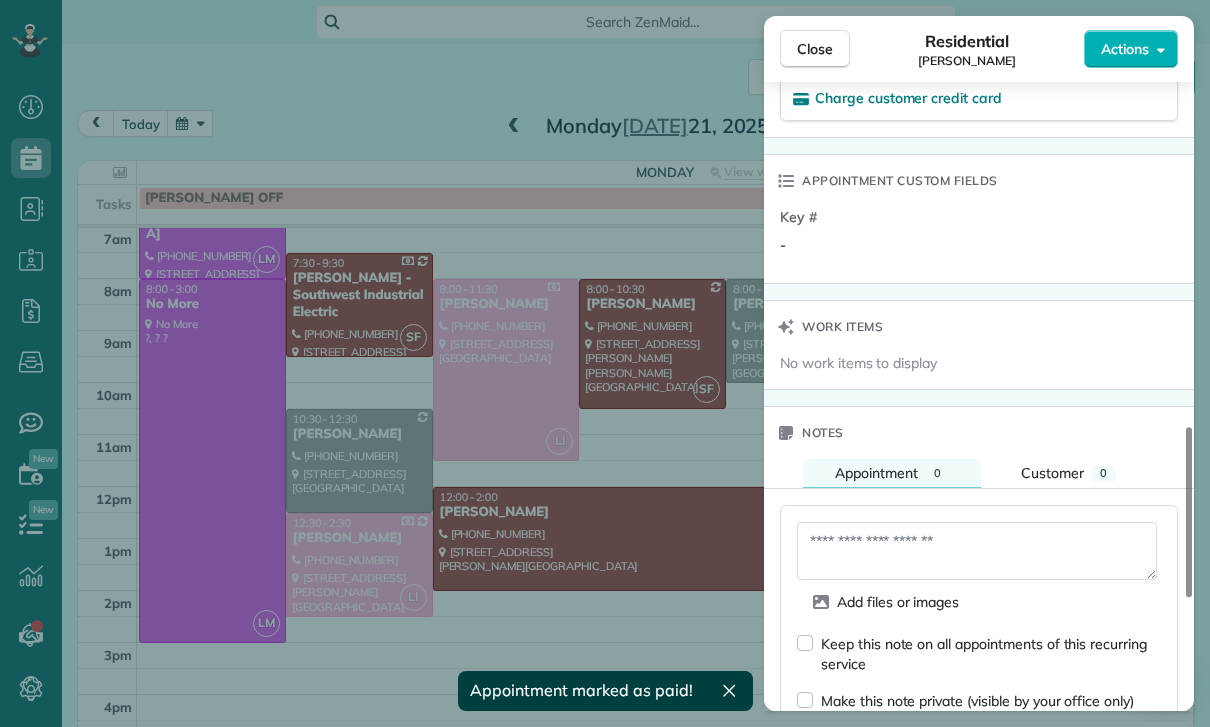 click at bounding box center [977, 551] 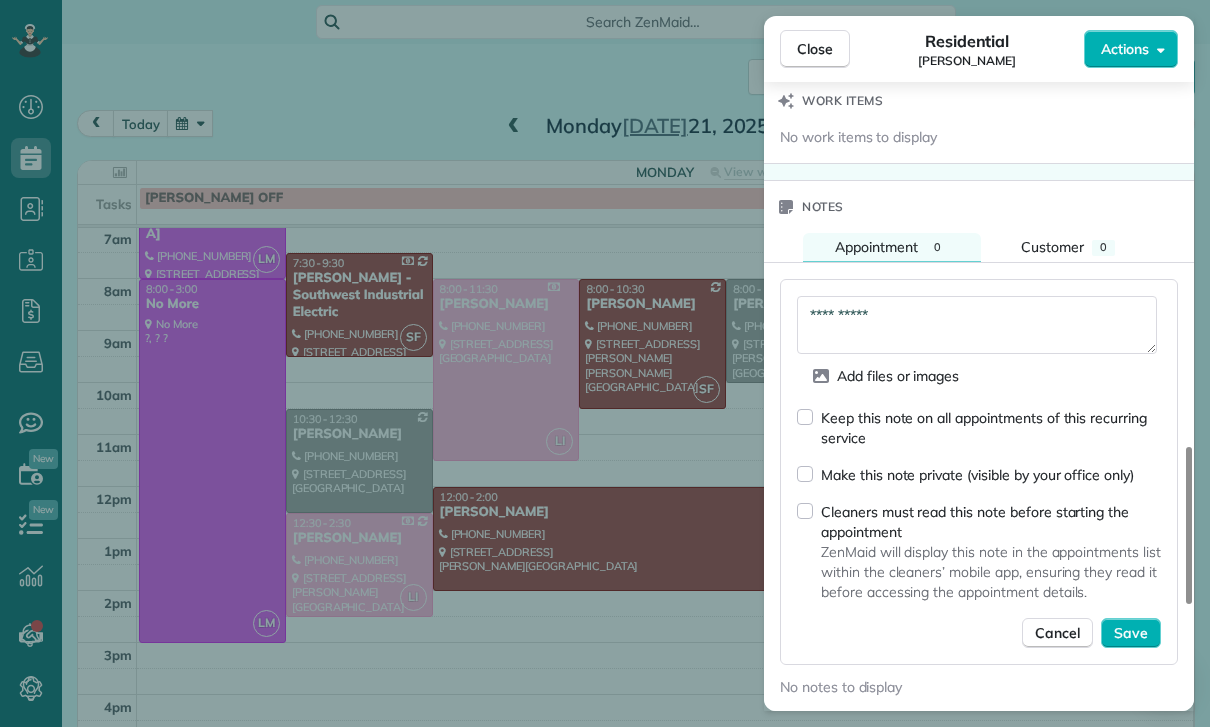 scroll, scrollTop: 1634, scrollLeft: 0, axis: vertical 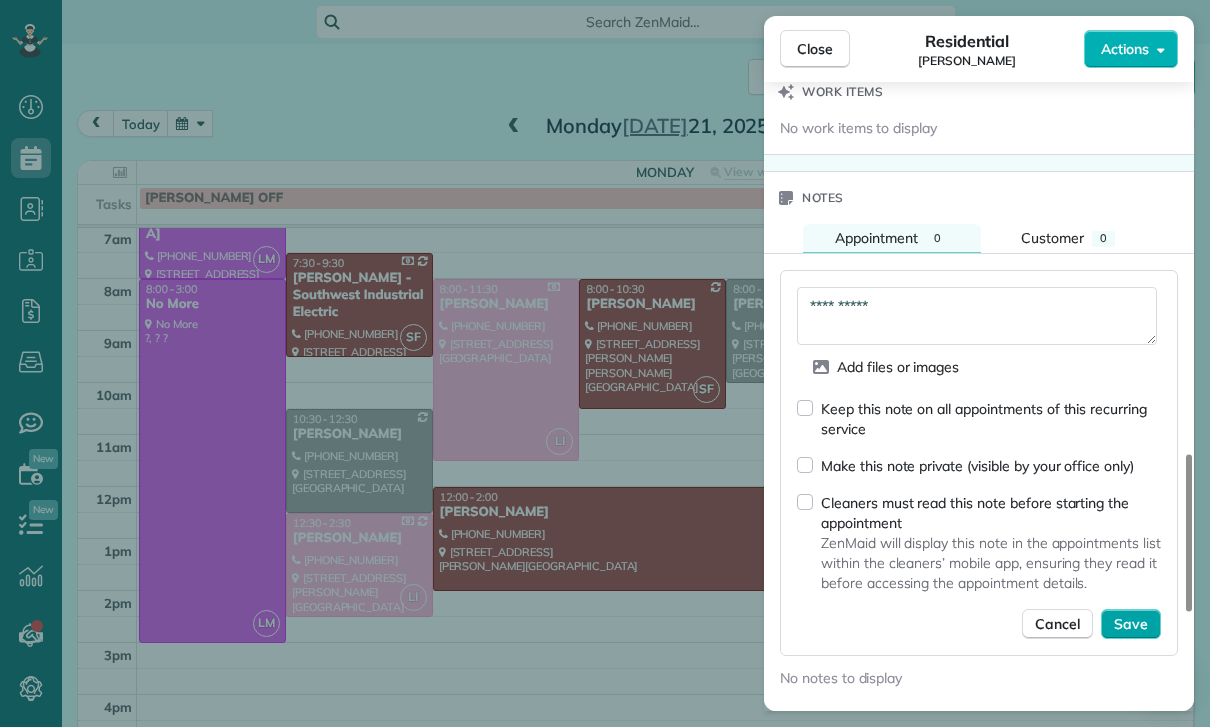 type on "**********" 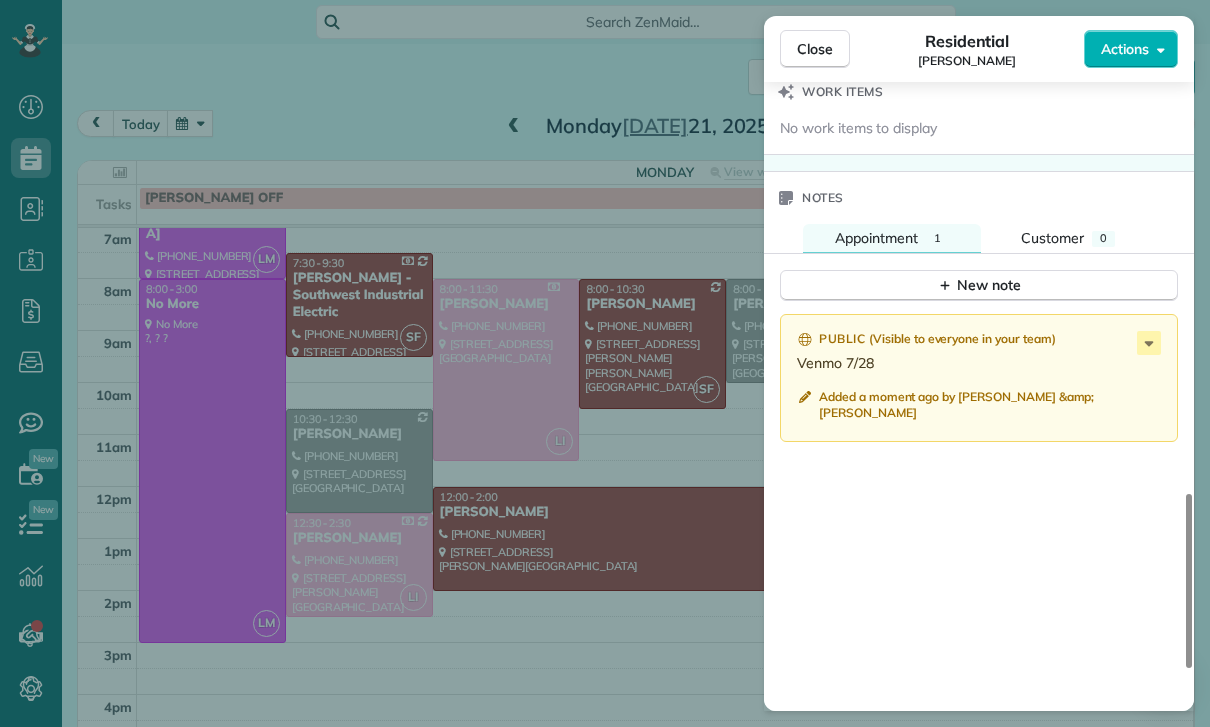 click on "Close Residential [PERSON_NAME] Actions Status Confirmed [PERSON_NAME] · Open profile MOBILE [PHONE_NUMBER] Copy No email on record Add email View Details Residential [DATE] ( last week ) 8:00 AM 10:30 AM 2 hours and 30 minutes Repeats every 2 weeks Edit recurring service Previous ([DATE]) Next ([DATE]) [STREET_ADDRESS][PERSON_NAME][PERSON_NAME] Service was not rated yet Cleaners Time in and out Assign Invite Team [PERSON_NAME] Cleaners [PERSON_NAME] 8:00 AM 10:30 AM Checklist Try Now Keep this appointment up to your standards. Stay on top of every detail, keep your cleaners organised, and your client happy. Assign a checklist Watch a 5 min demo Billing Billing actions Service Service Price (1x $195.00) $195.00 Add an item Overcharge $0.00 Discount $0.00 Coupon discount - Primary tax - Secondary tax - Total appointment price $195.00 Tips collected $0.00 Paid Total including tip $195.00 Get paid online in no-time! Send an invoice and reward your cleaners with tips Charge customer credit card Key #" at bounding box center [605, 363] 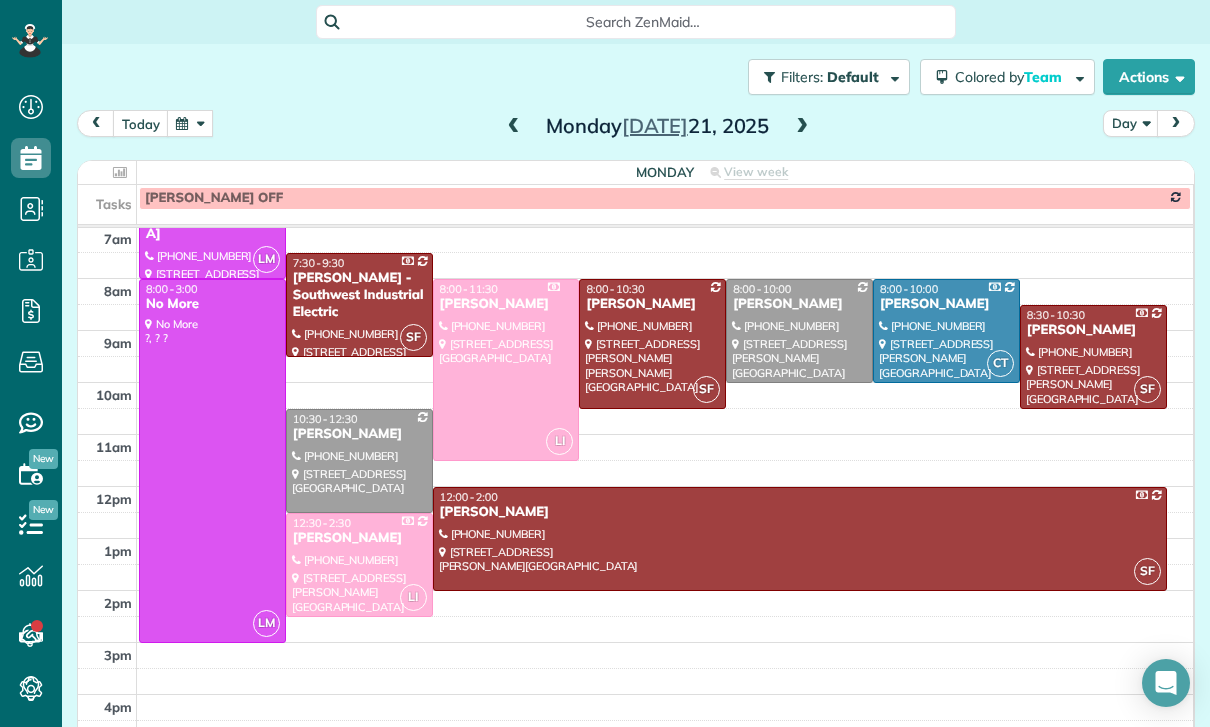 click on "[PERSON_NAME]" at bounding box center (799, 304) 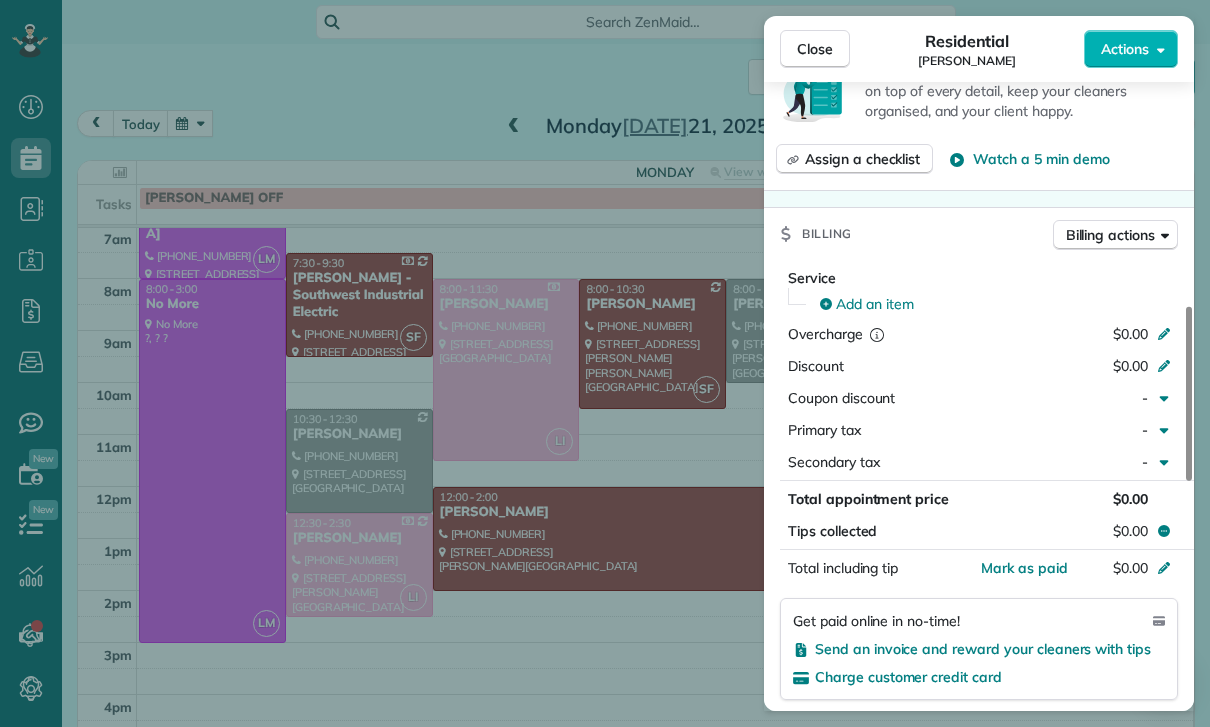 scroll, scrollTop: 915, scrollLeft: 0, axis: vertical 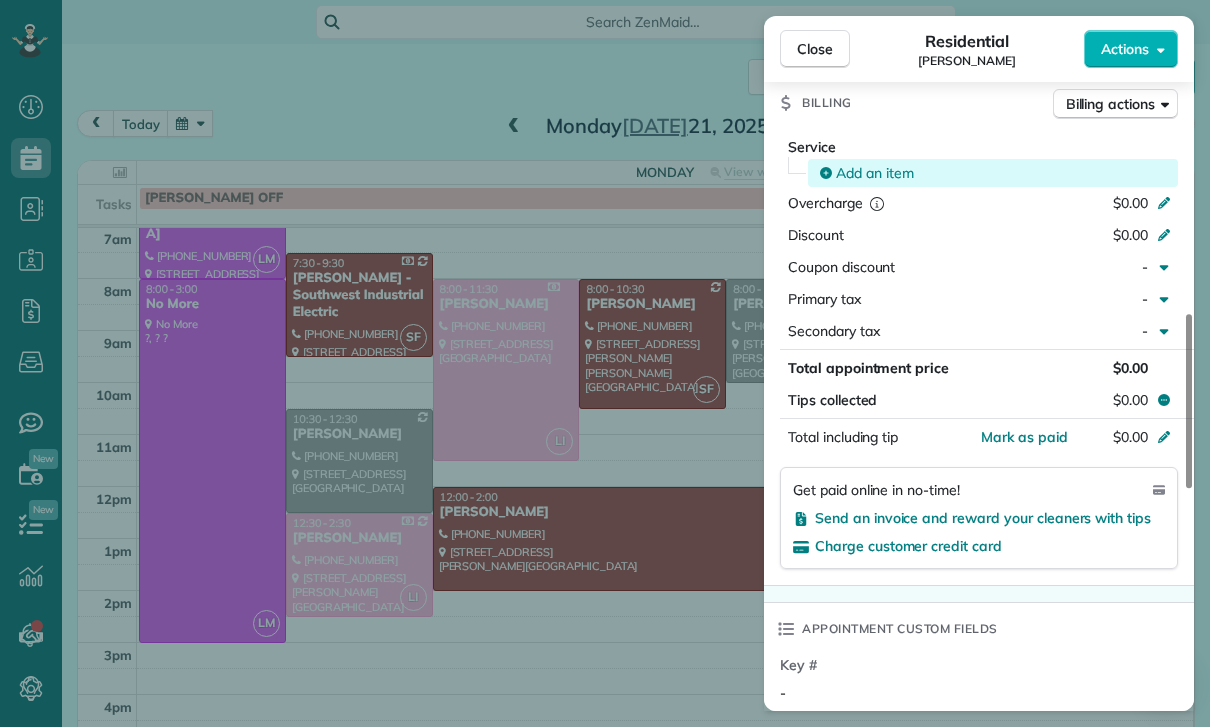 click on "Add an item" at bounding box center (875, 173) 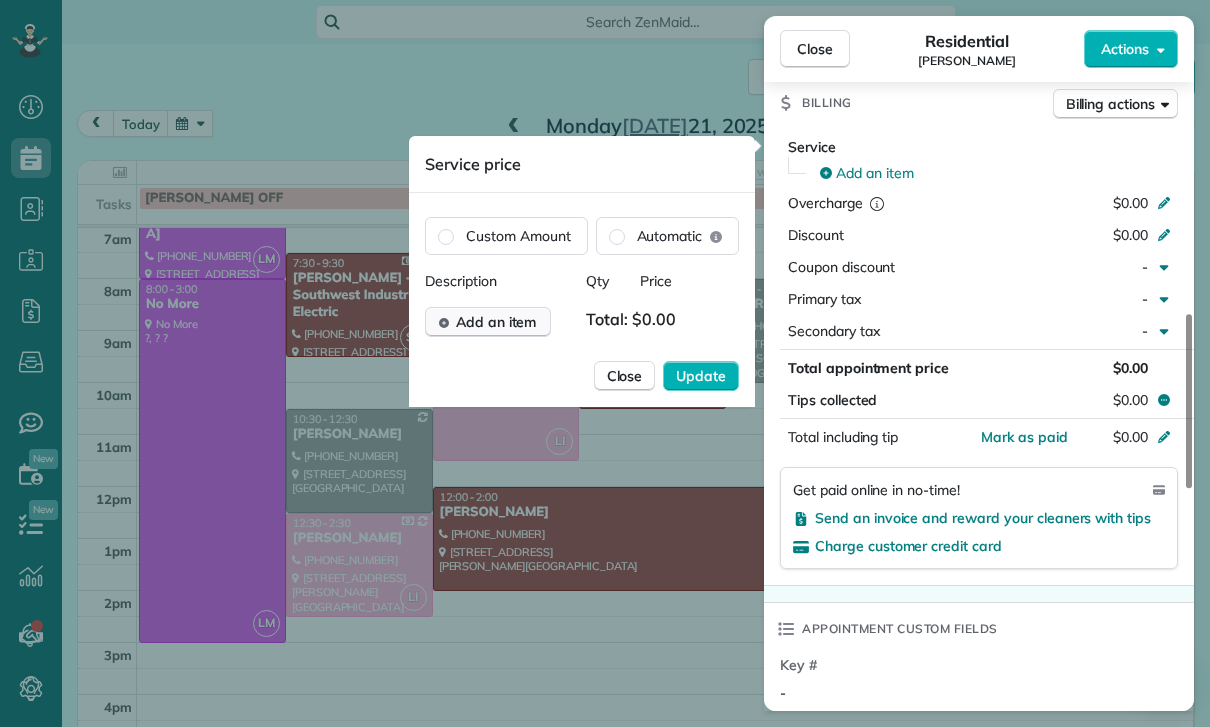 click on "Add an item" at bounding box center [496, 322] 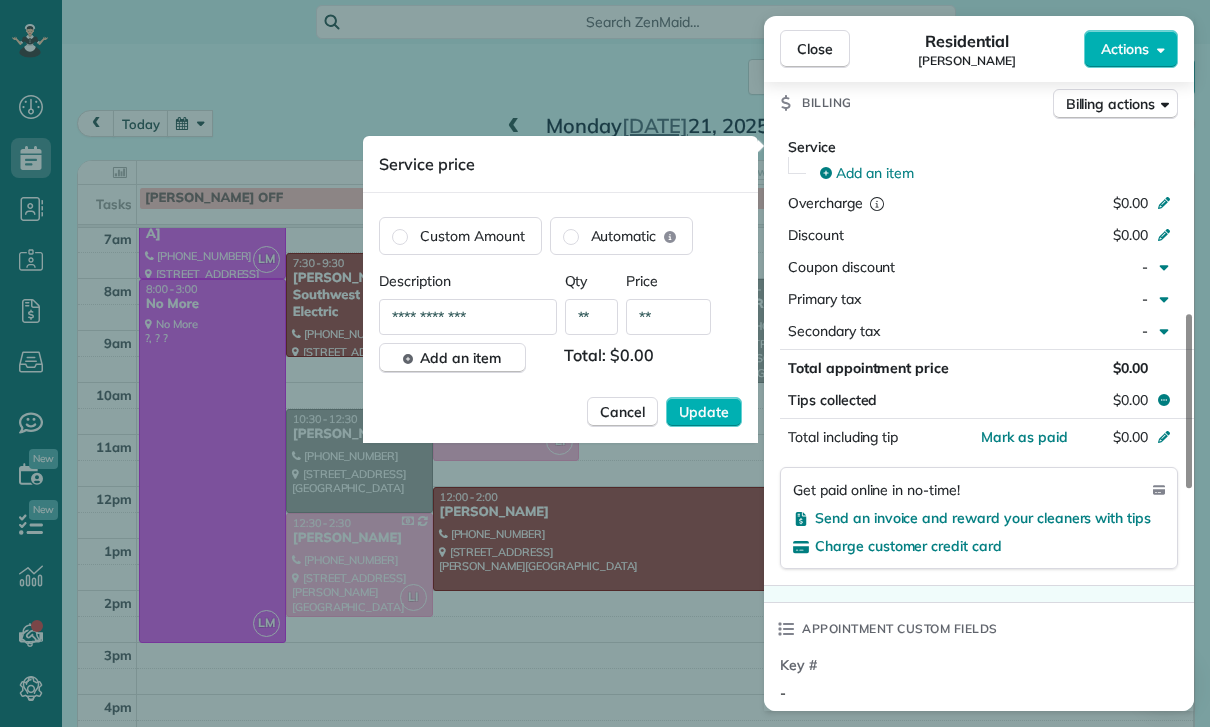 click on "**" at bounding box center (668, 317) 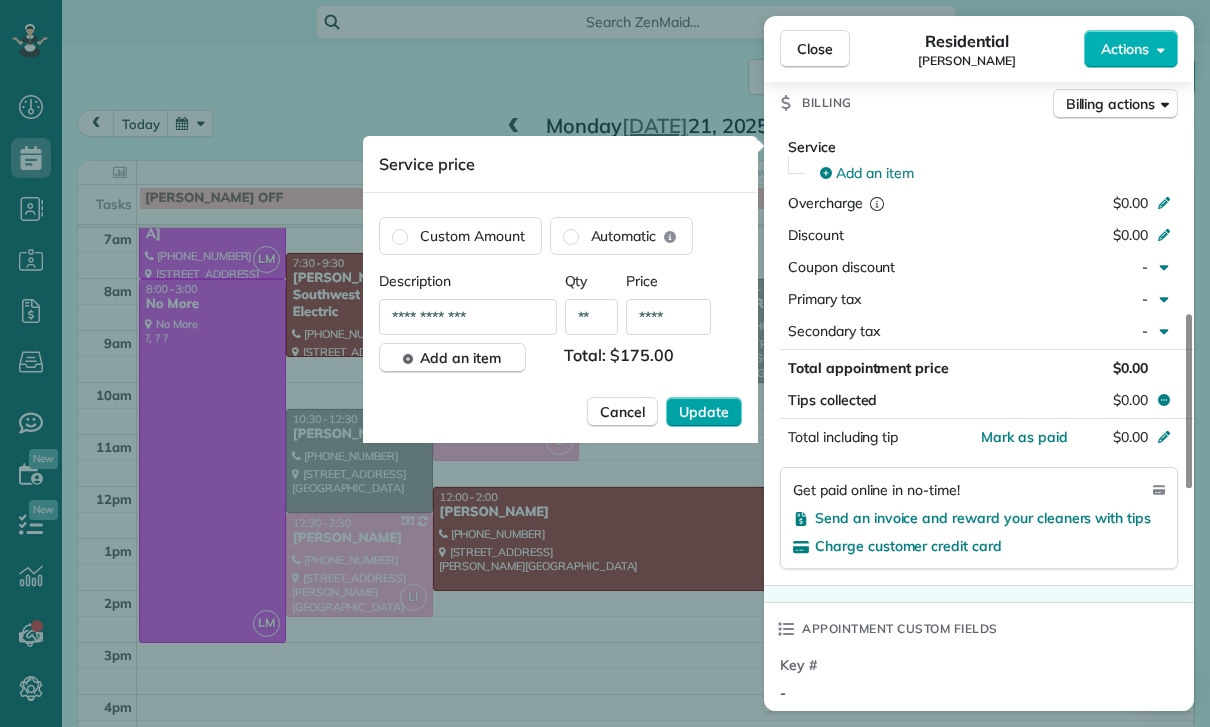 type on "****" 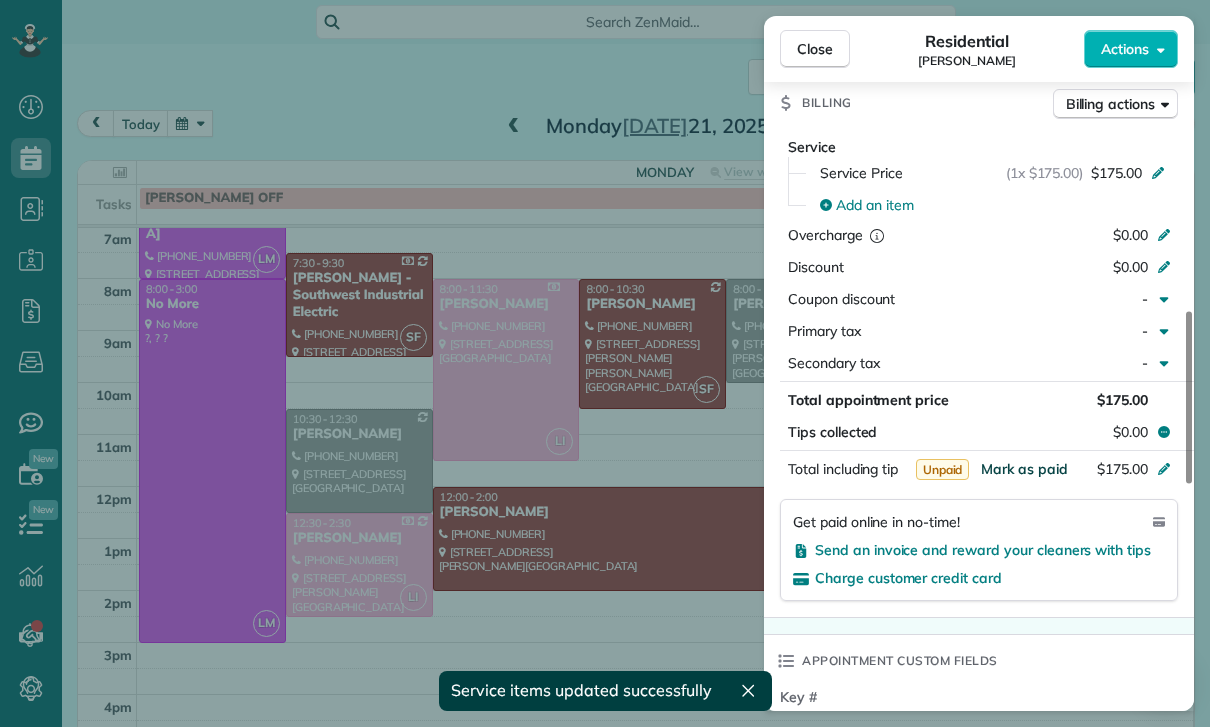 click on "Mark as paid" at bounding box center [1024, 469] 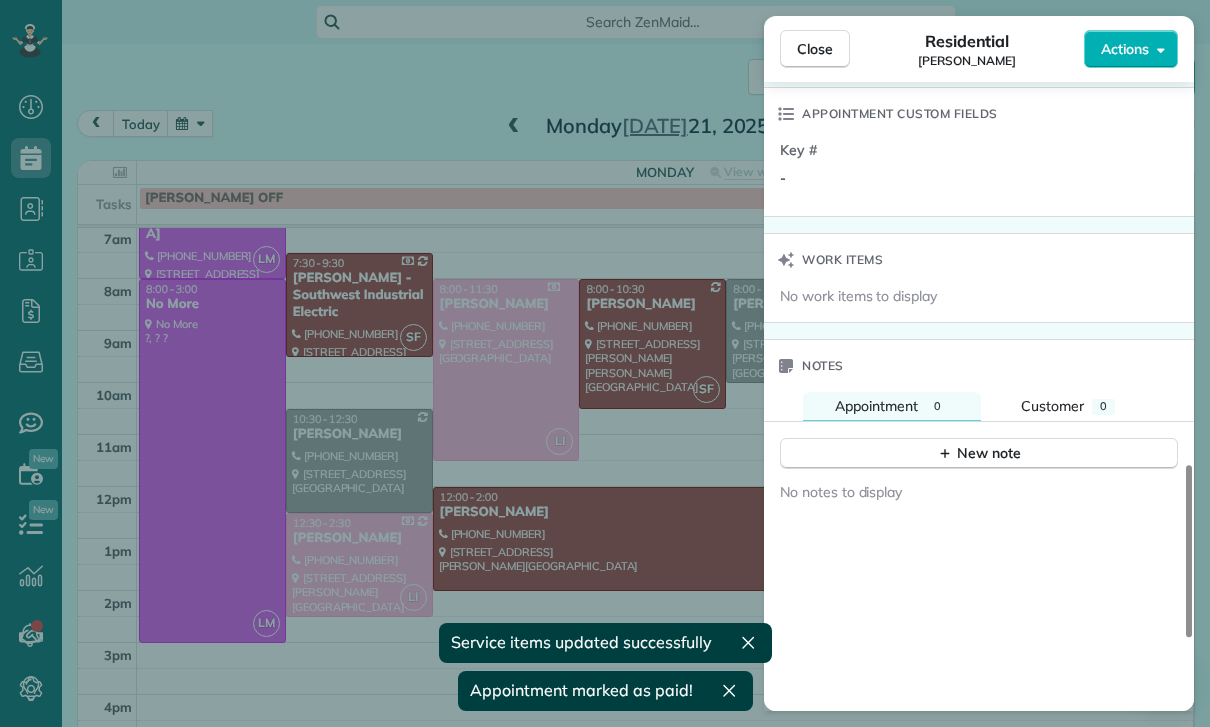 scroll, scrollTop: 1534, scrollLeft: 0, axis: vertical 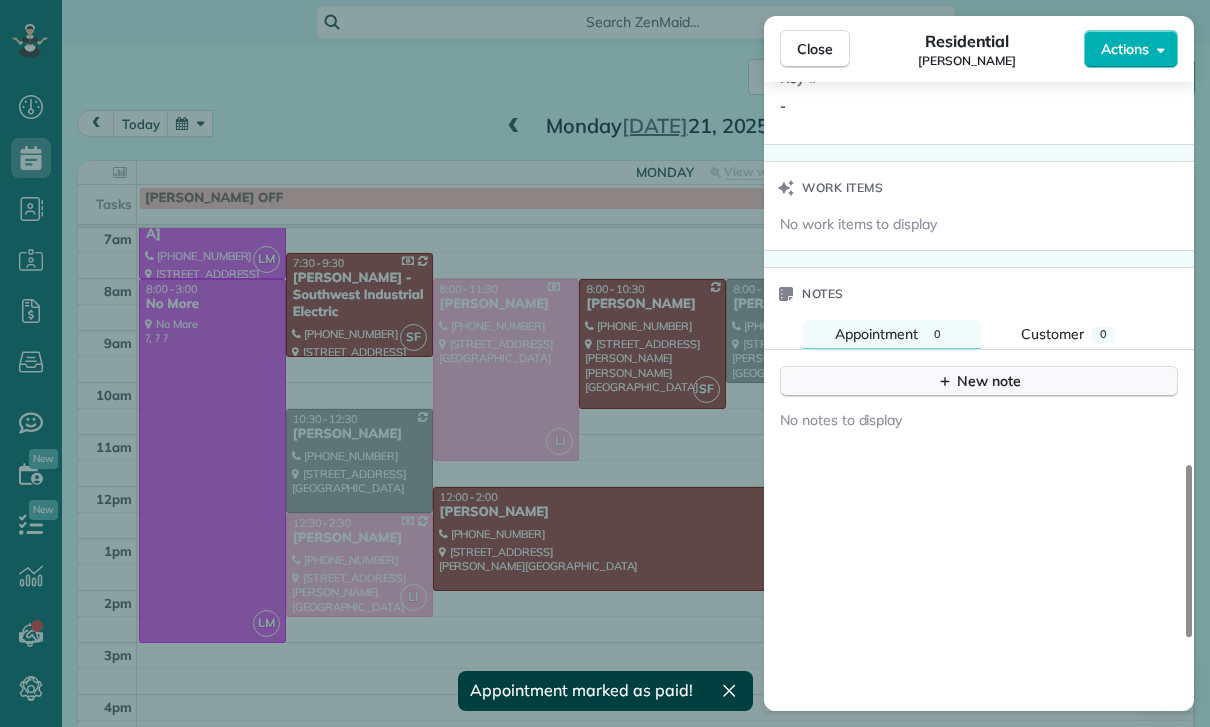 click on "New note" at bounding box center (979, 381) 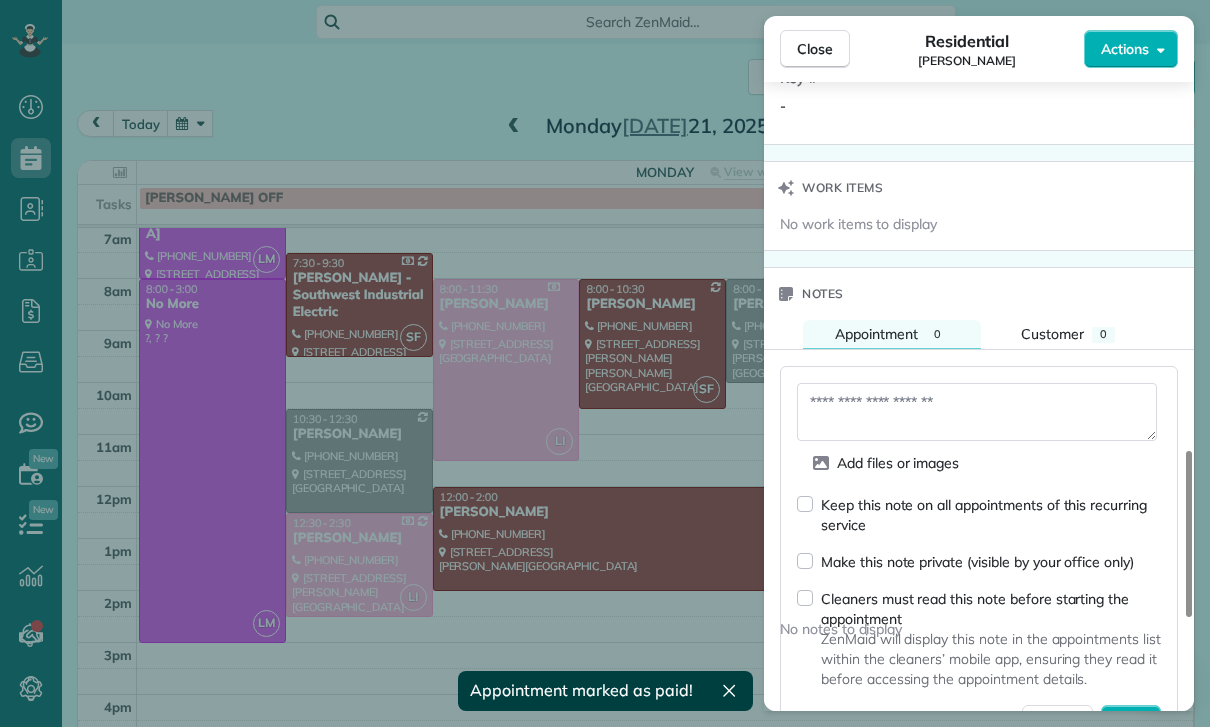 click at bounding box center (977, 412) 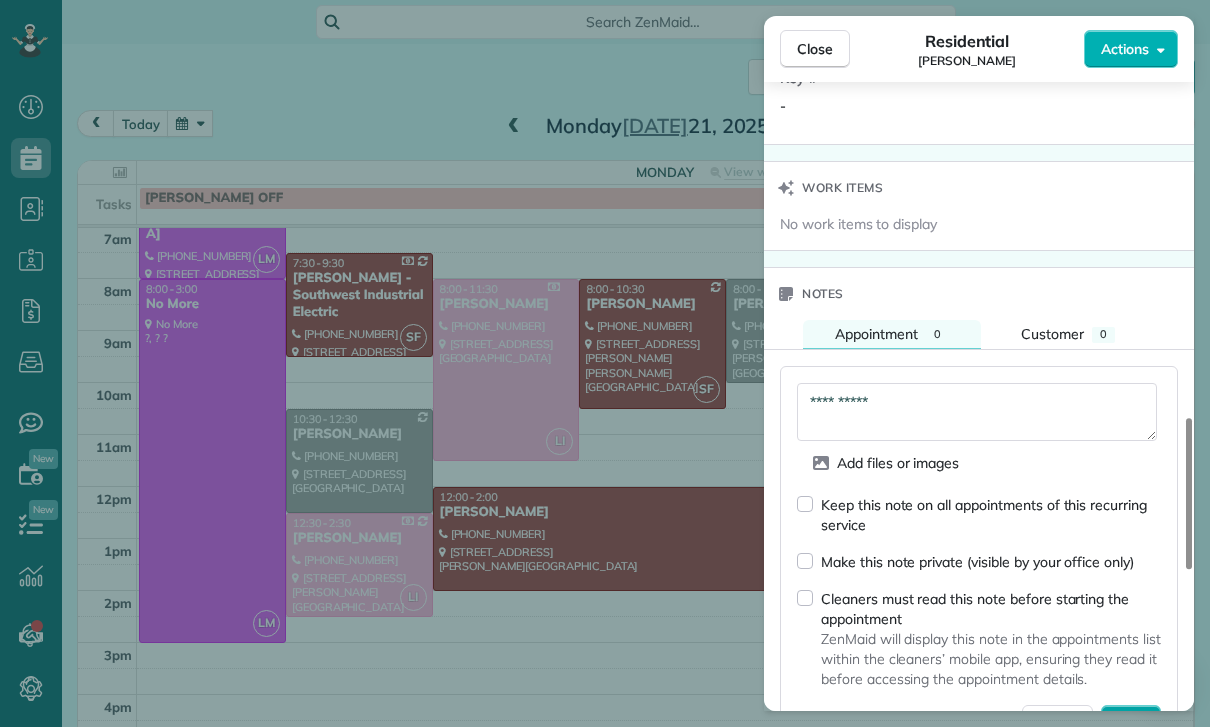 type on "**********" 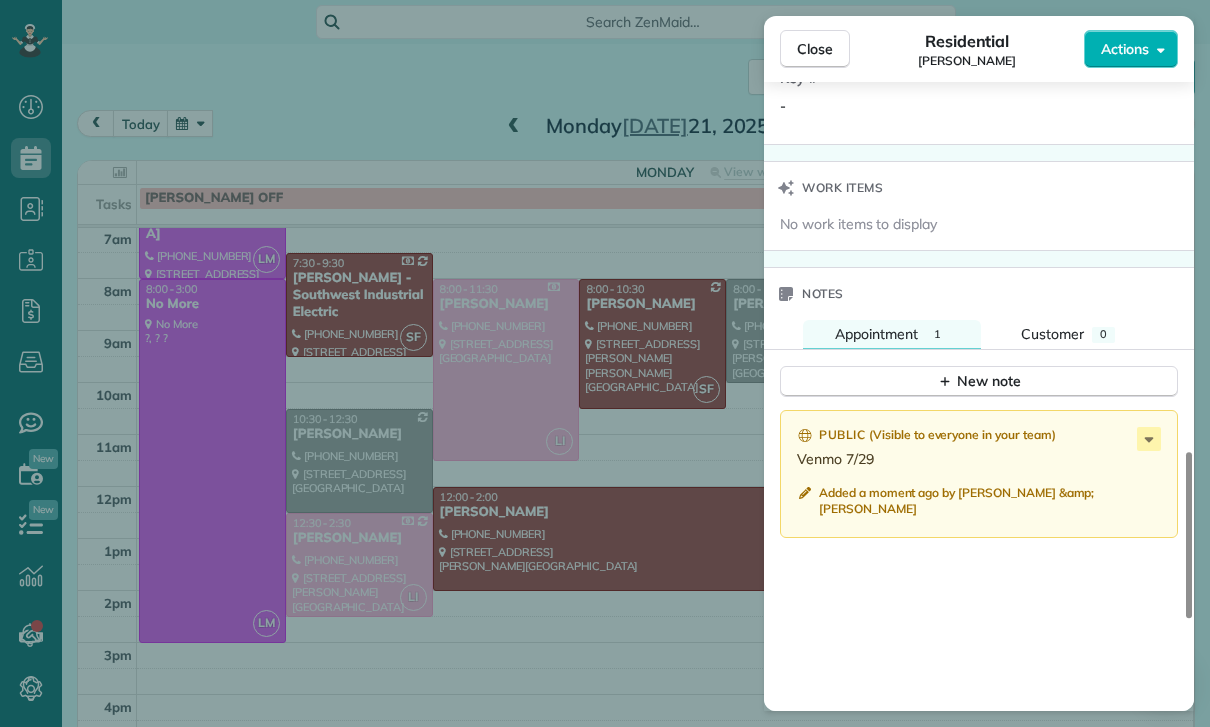 click on "Close Residential [PERSON_NAME] Actions Status Yet to Confirm [PERSON_NAME] · Open profile MOBILE [PHONE_NUMBER] Copy No email on record Add email View Details Residential [DATE] ( last week ) 8:00 AM 10:00 AM 2 hours and 0 minutes Repeats every 4 weeks Edit recurring service Previous ([DATE]) Next ([DATE]) [STREET_ADDRESS][PERSON_NAME] Service was not rated yet Cleaners Time in and out Assign Invite Team [PERSON_NAME]/[PERSON_NAME] Cleaners No cleaners assigned yet Checklist Try Now Keep this appointment up to your standards. Stay on top of every detail, keep your cleaners organised, and your client happy. Assign a checklist Watch a 5 min demo Billing Billing actions Service Service Price (1x $175.00) $175.00 Add an item Overcharge $0.00 Discount $0.00 Coupon discount - Primary tax - Secondary tax - Total appointment price $175.00 Tips collected $0.00 Paid Total including tip $175.00 Get paid online in no-time! Send an invoice and reward your cleaners with tips Charge customer credit card Key # - 1" at bounding box center [605, 363] 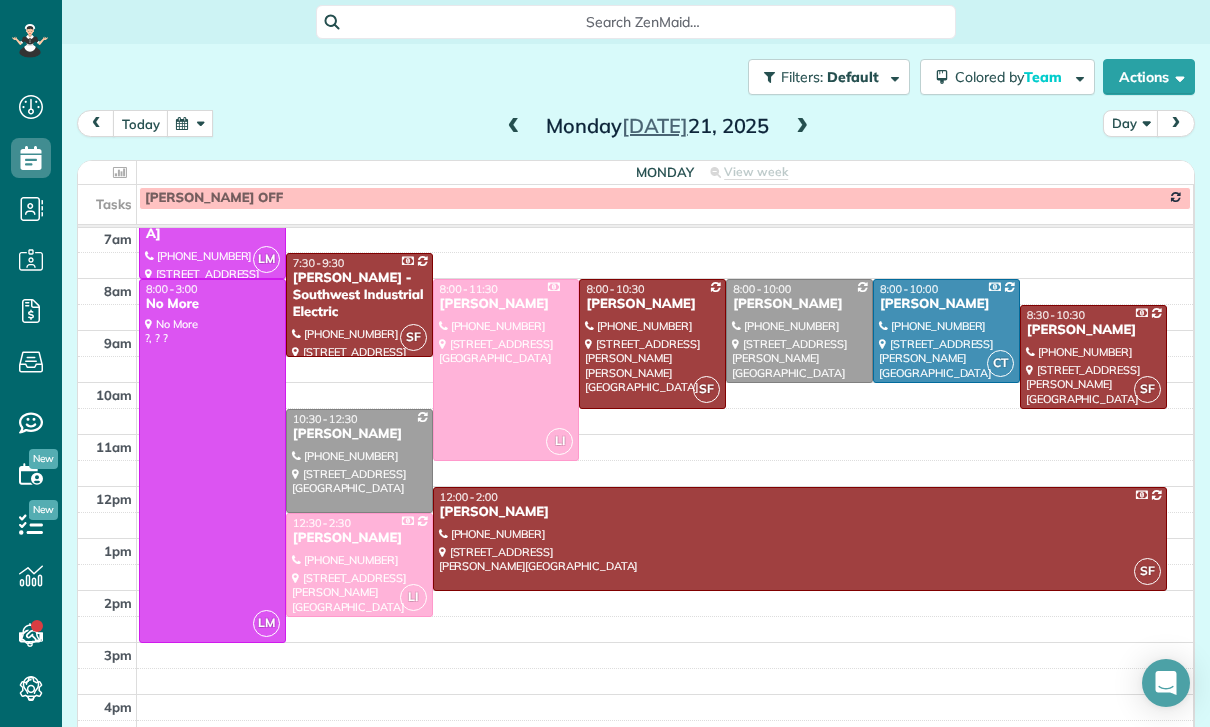 click at bounding box center [190, 123] 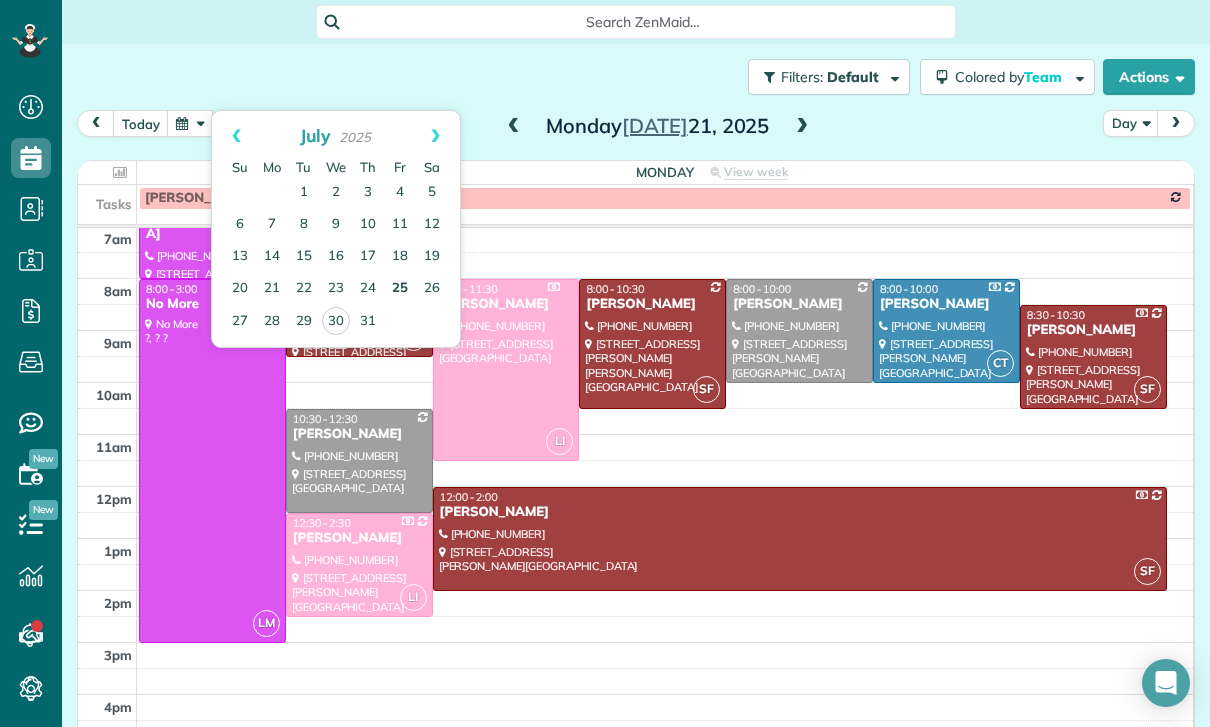click on "25" at bounding box center (400, 289) 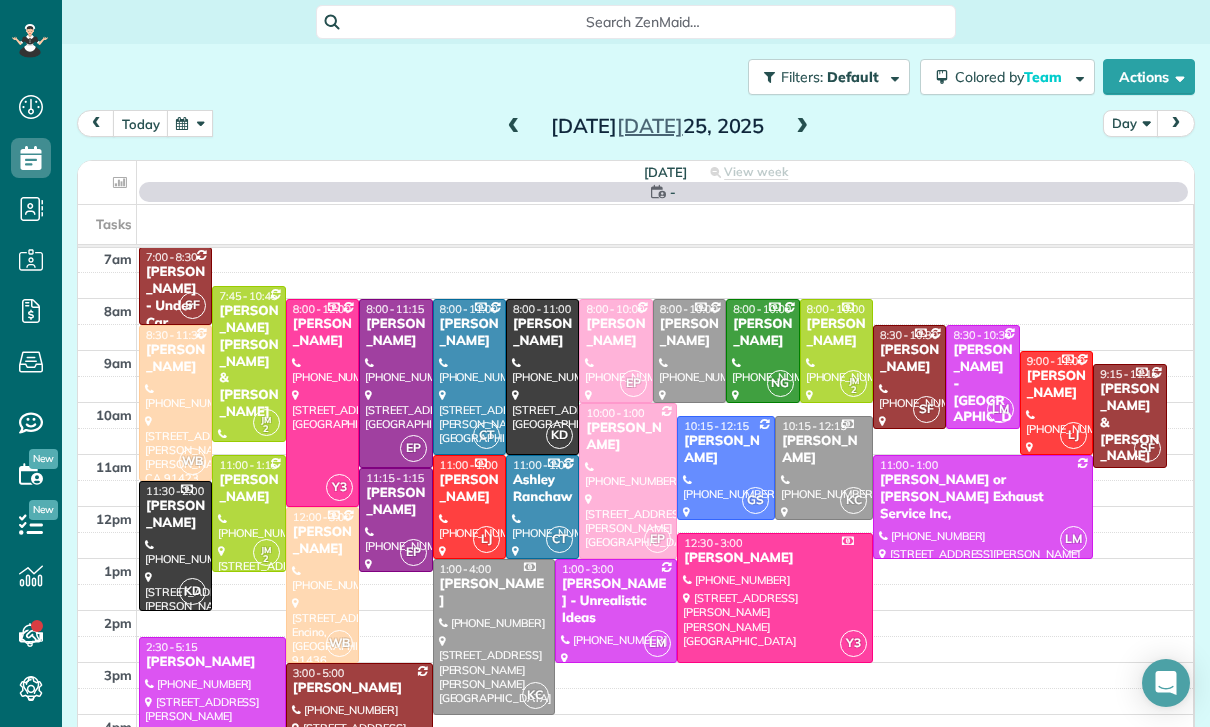 scroll, scrollTop: 157, scrollLeft: 0, axis: vertical 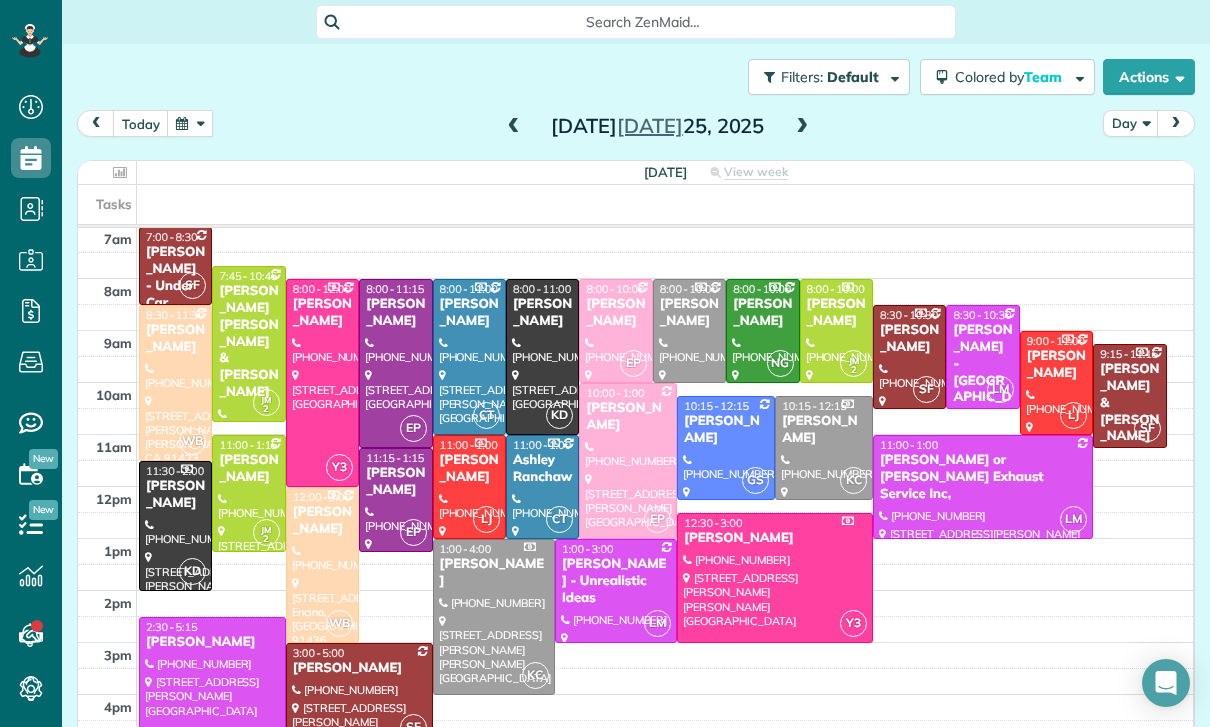 click at bounding box center (395, 500) 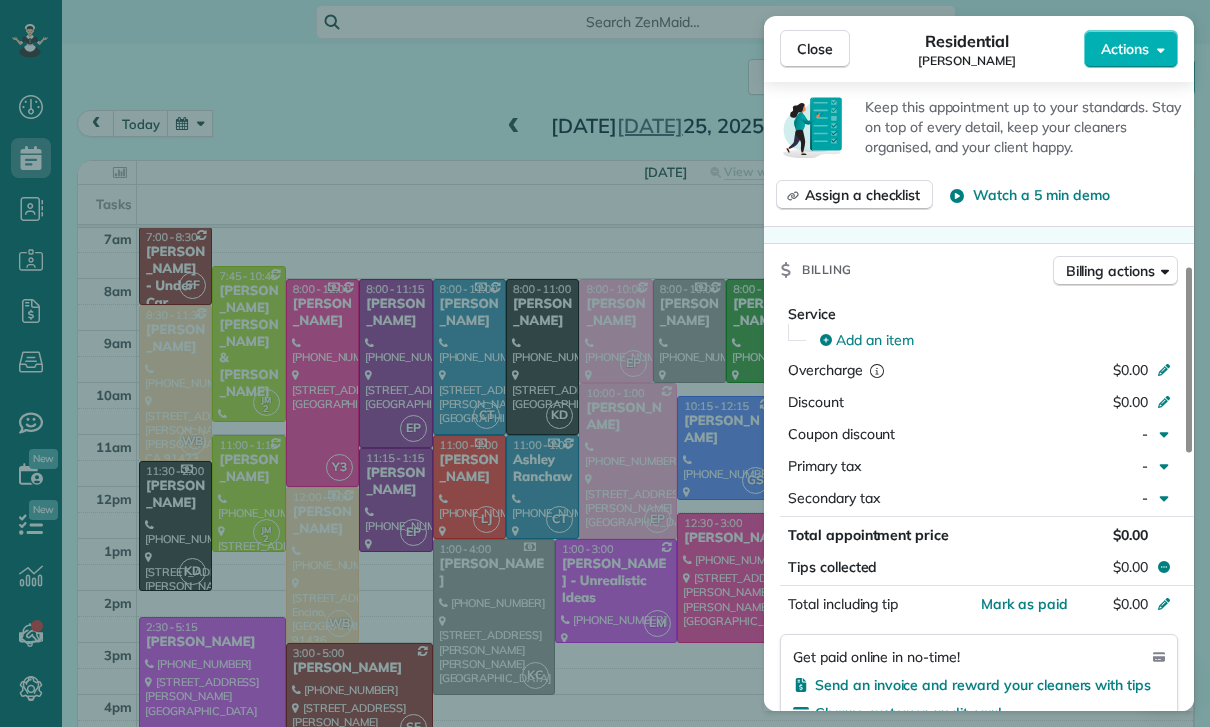 scroll, scrollTop: 766, scrollLeft: 0, axis: vertical 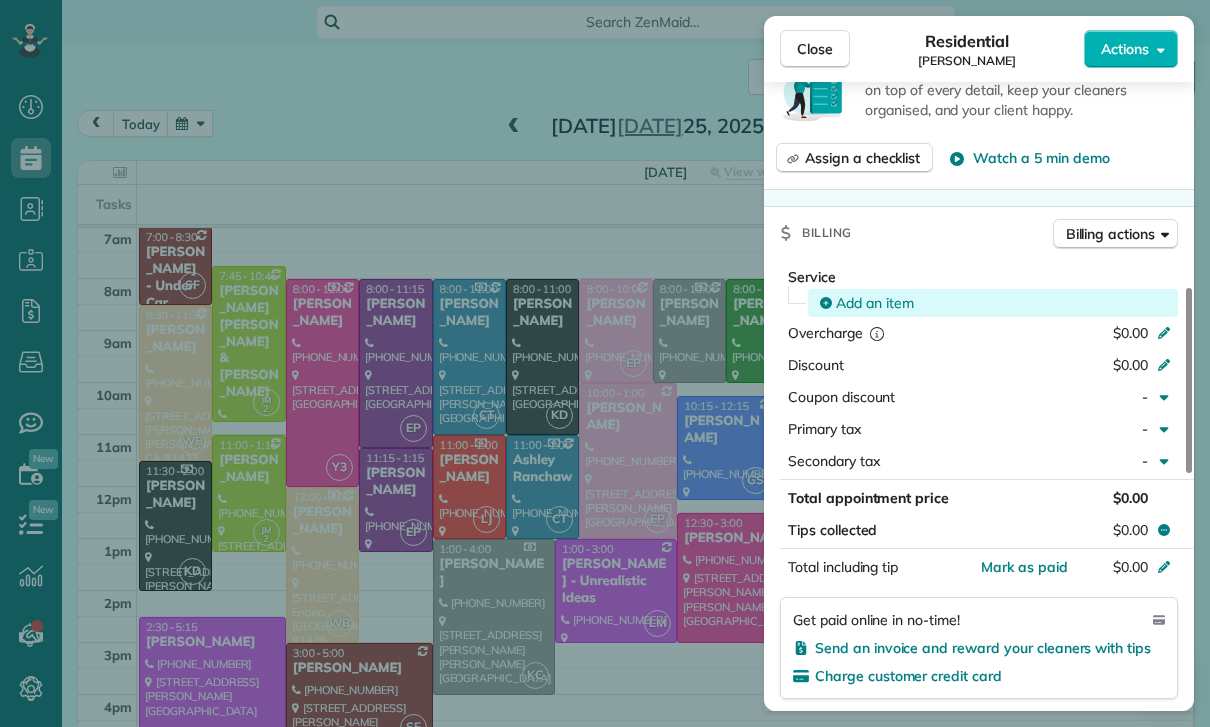 click on "Add an item" at bounding box center (875, 303) 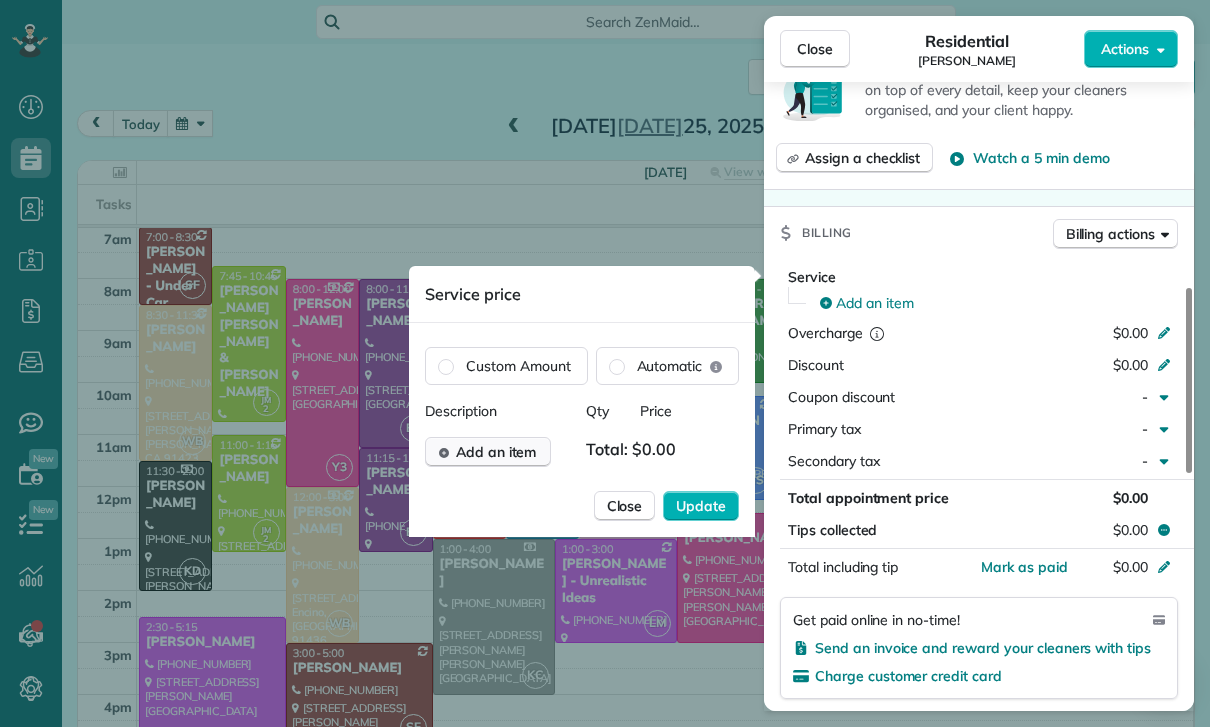 click on "Add an item" at bounding box center [496, 452] 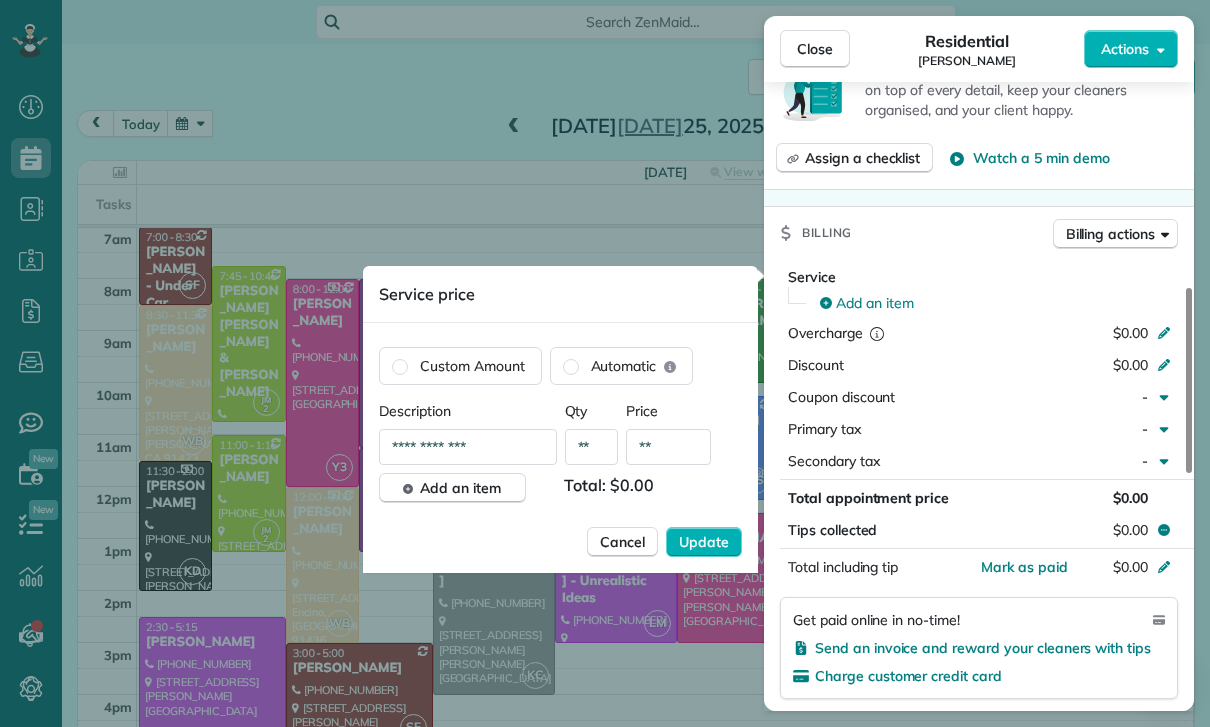 click on "**" at bounding box center (668, 447) 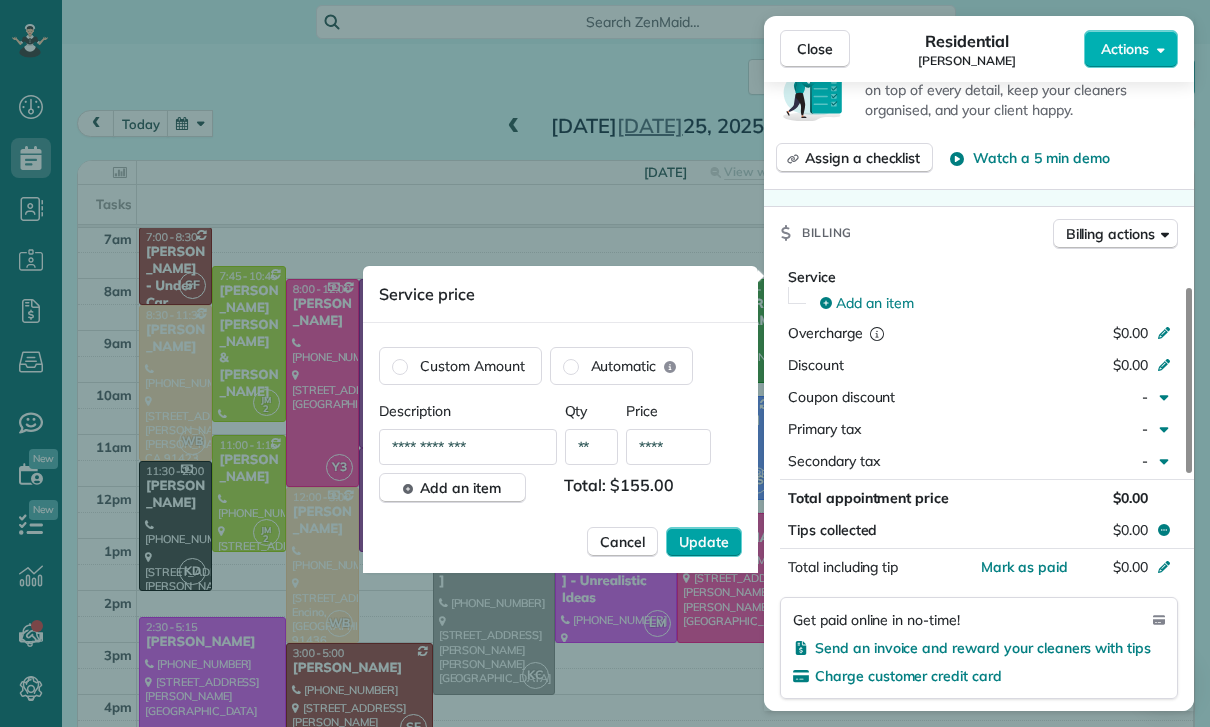 type on "****" 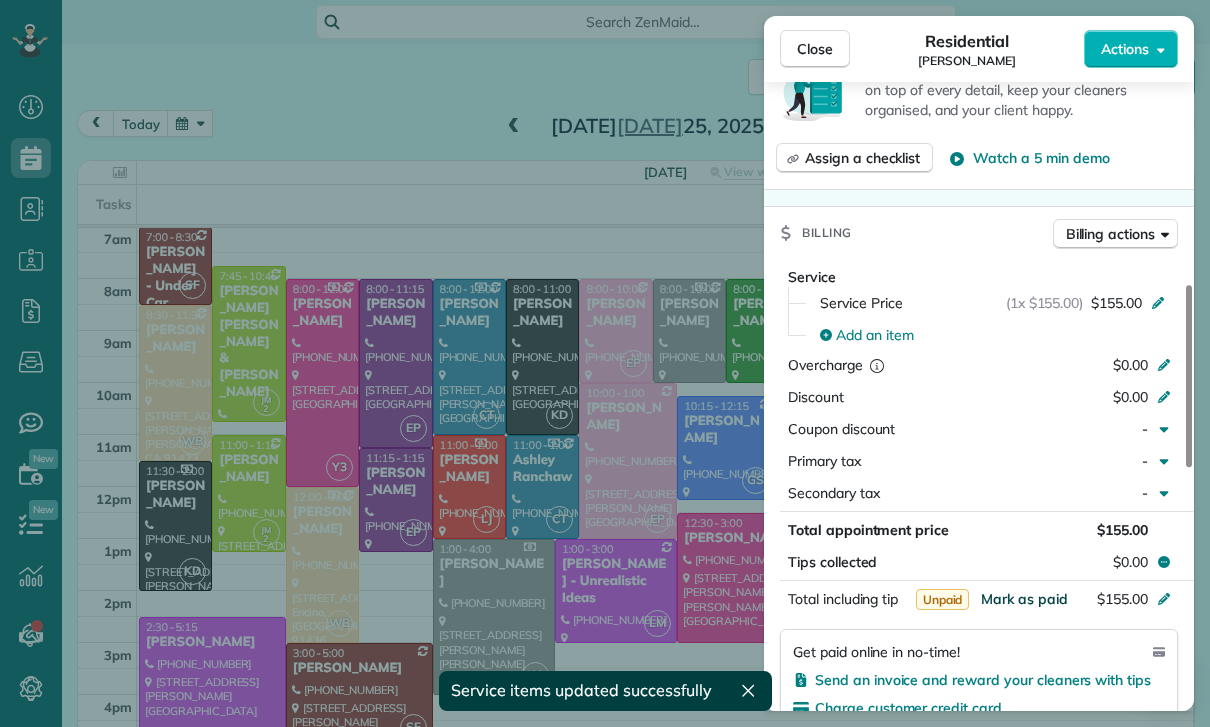 click on "Mark as paid" at bounding box center [1024, 599] 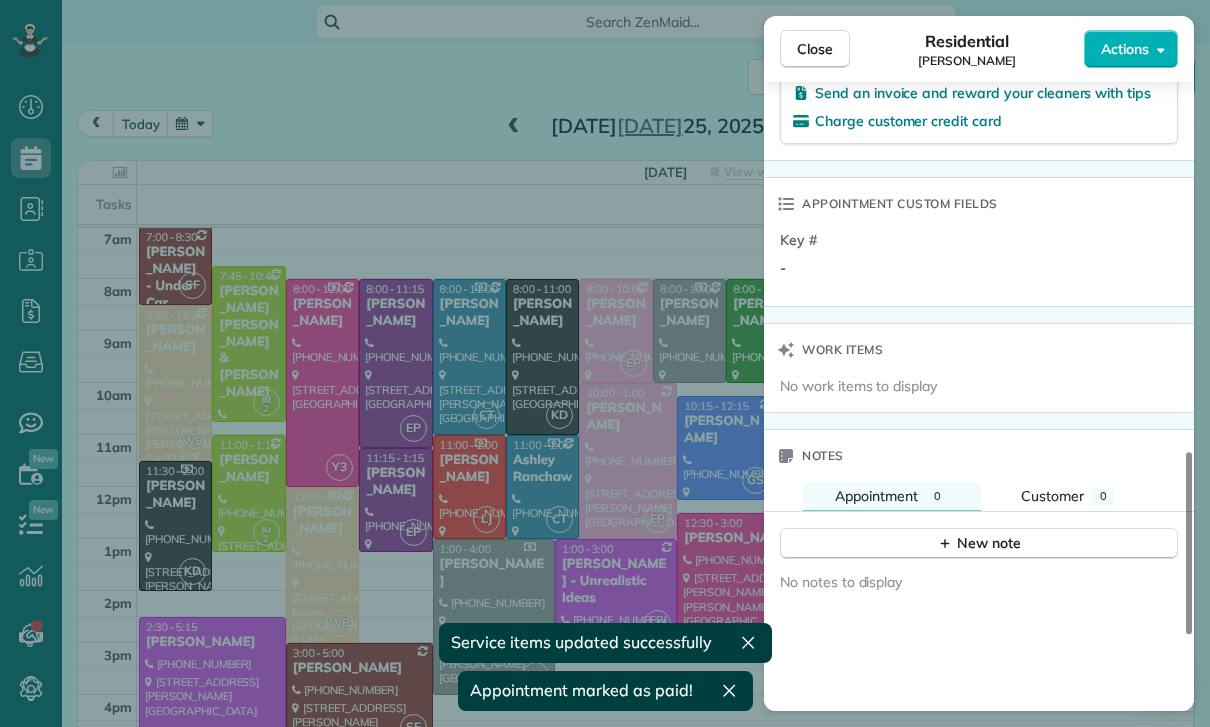 scroll, scrollTop: 1412, scrollLeft: 0, axis: vertical 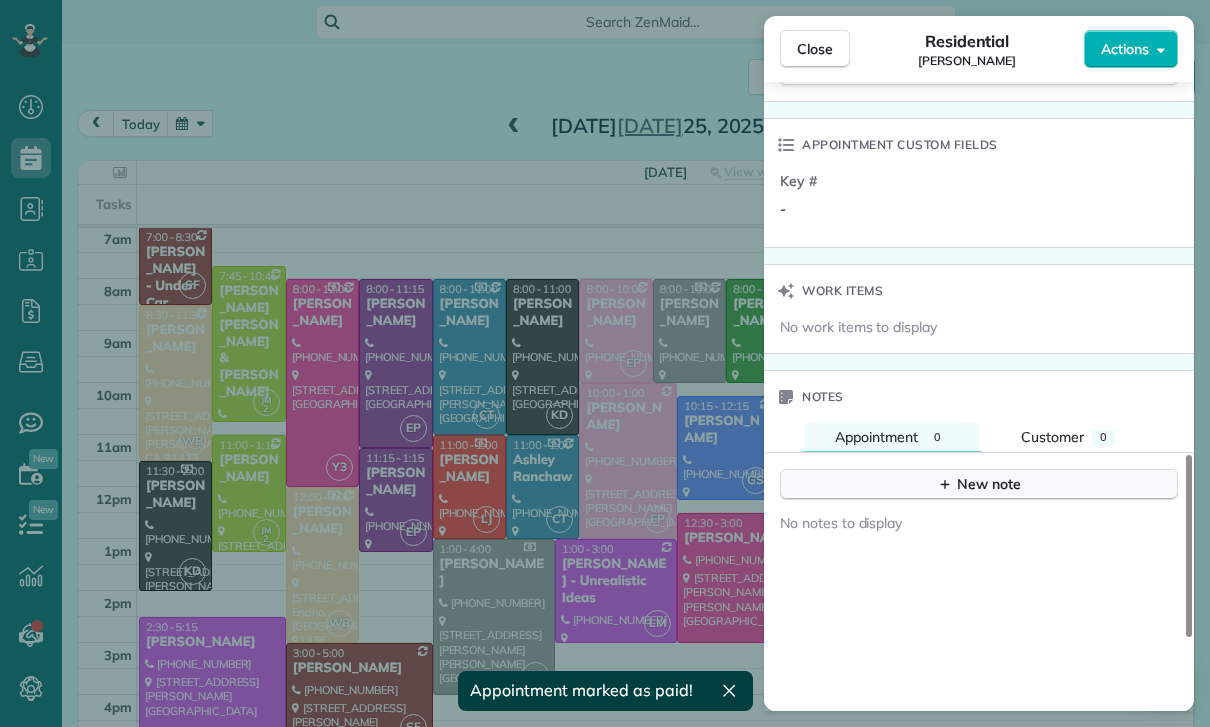 click on "New note" at bounding box center [979, 484] 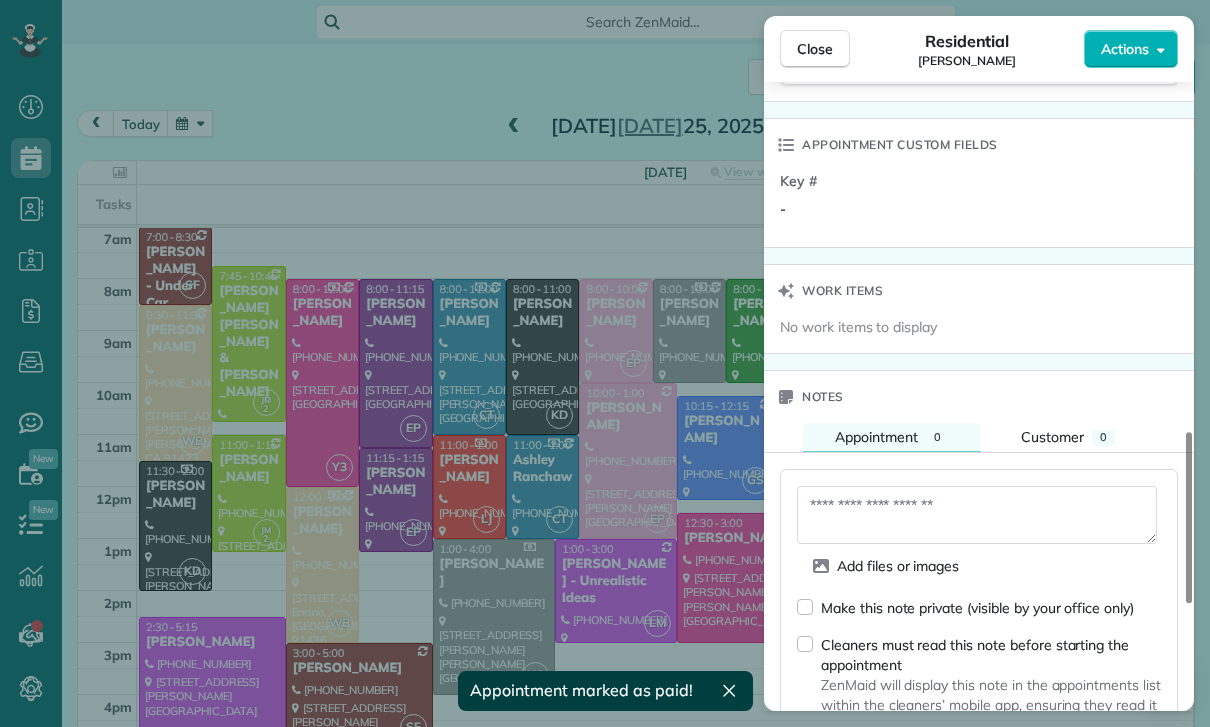 click at bounding box center (977, 515) 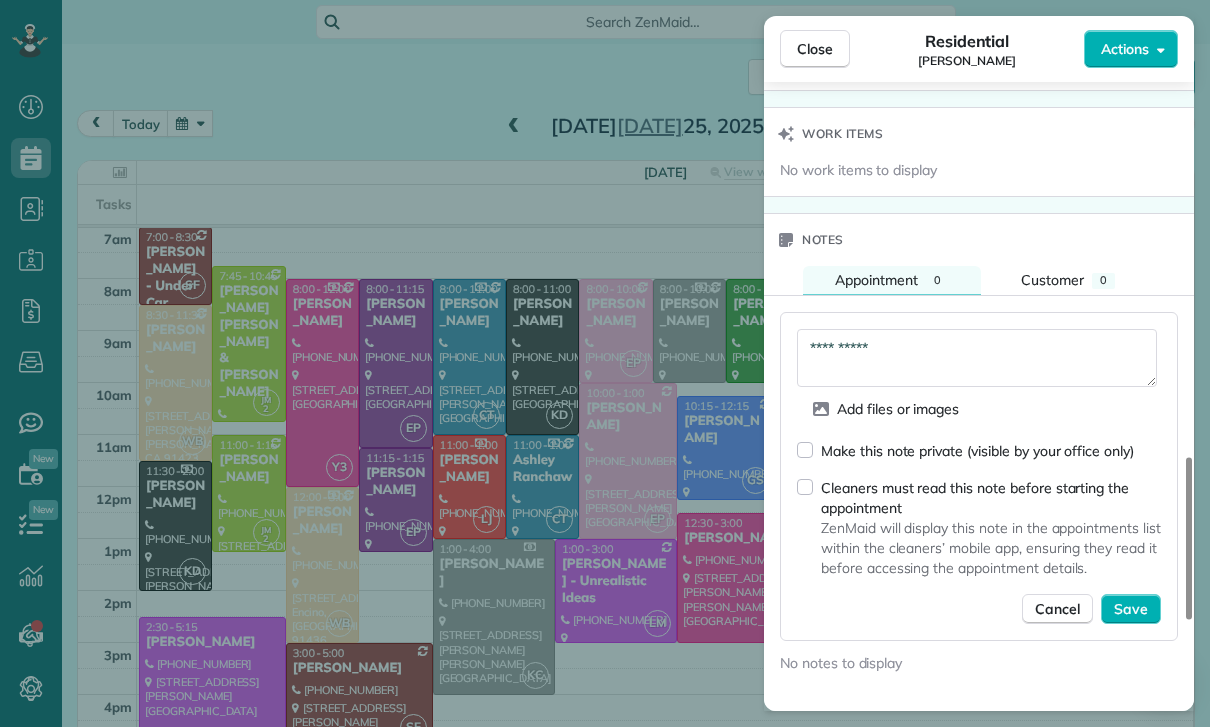 scroll, scrollTop: 1599, scrollLeft: 0, axis: vertical 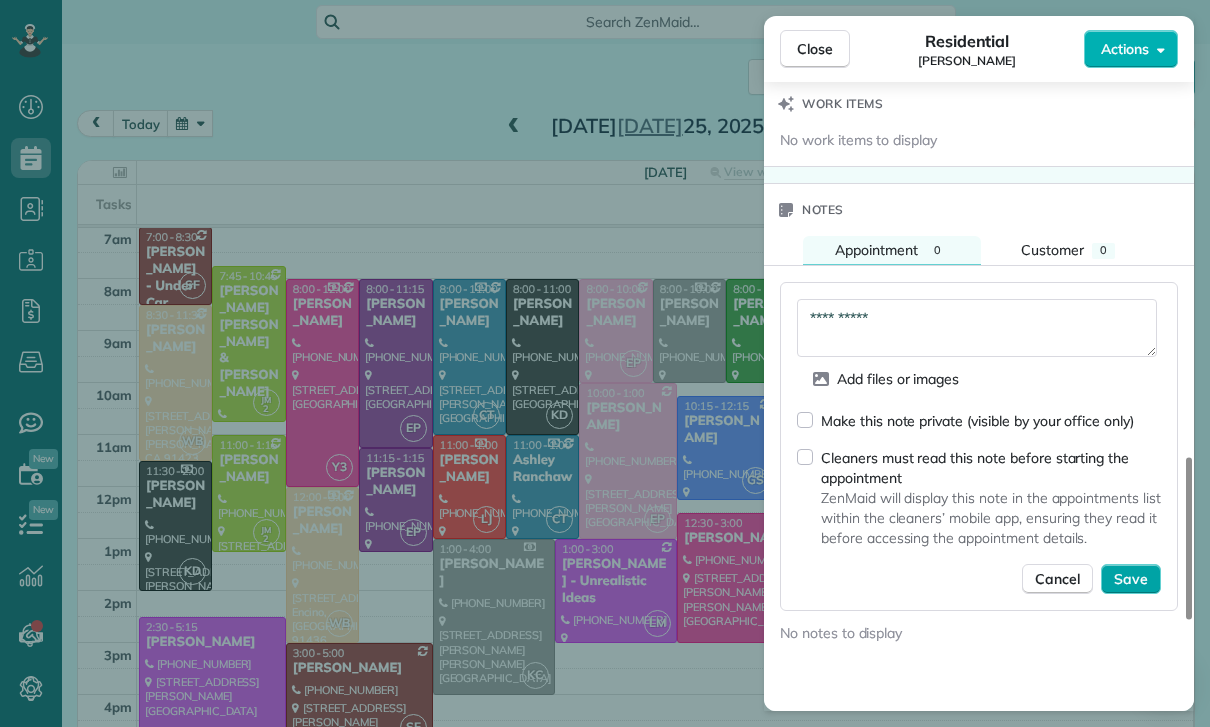 type on "**********" 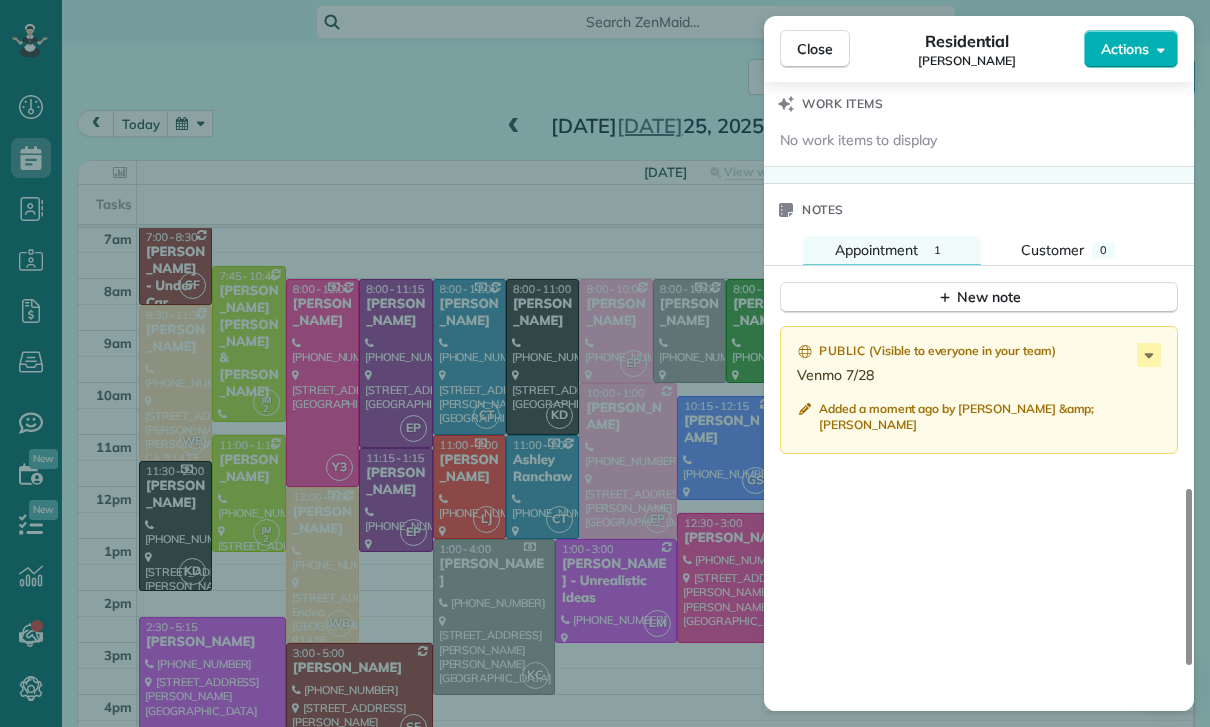 click on "Close Residential [PERSON_NAME] Actions Status Confirmed [PERSON_NAME] · Open profile MOBILE [PHONE_NUMBER] Copy No email on record Add email View Details Residential [DATE] ( [DATE] ) 11:15 AM 1:15 PM 2 hours and 0 minutes One time [STREET_ADDRESS] Service was not rated yet Cleaners Time in and out Assign Invite Team [PERSON_NAME] Cleaners [PERSON_NAME] 11:15 AM 1:15 PM Checklist Try Now Keep this appointment up to your standards. Stay on top of every detail, keep your cleaners organised, and your client happy. Assign a checklist Watch a 5 min demo Billing Billing actions Service Service Price (1x $155.00) $155.00 Add an item Overcharge $0.00 Discount $0.00 Coupon discount - Primary tax - Secondary tax - Total appointment price $155.00 Tips collected $0.00 Paid Total including tip $155.00 Get paid online in no-time! Send an invoice and reward your cleaners with tips Charge customer credit card Appointment custom fields Key # - Work items No work items to display Notes" at bounding box center (605, 363) 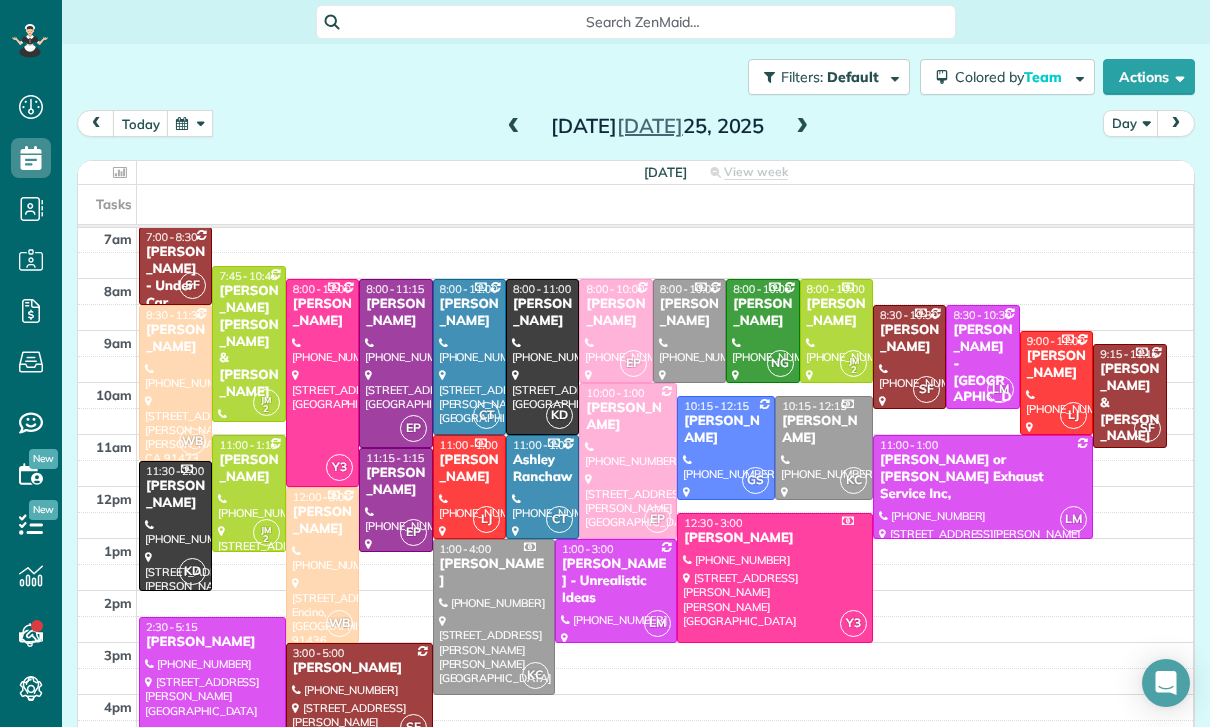click at bounding box center (190, 123) 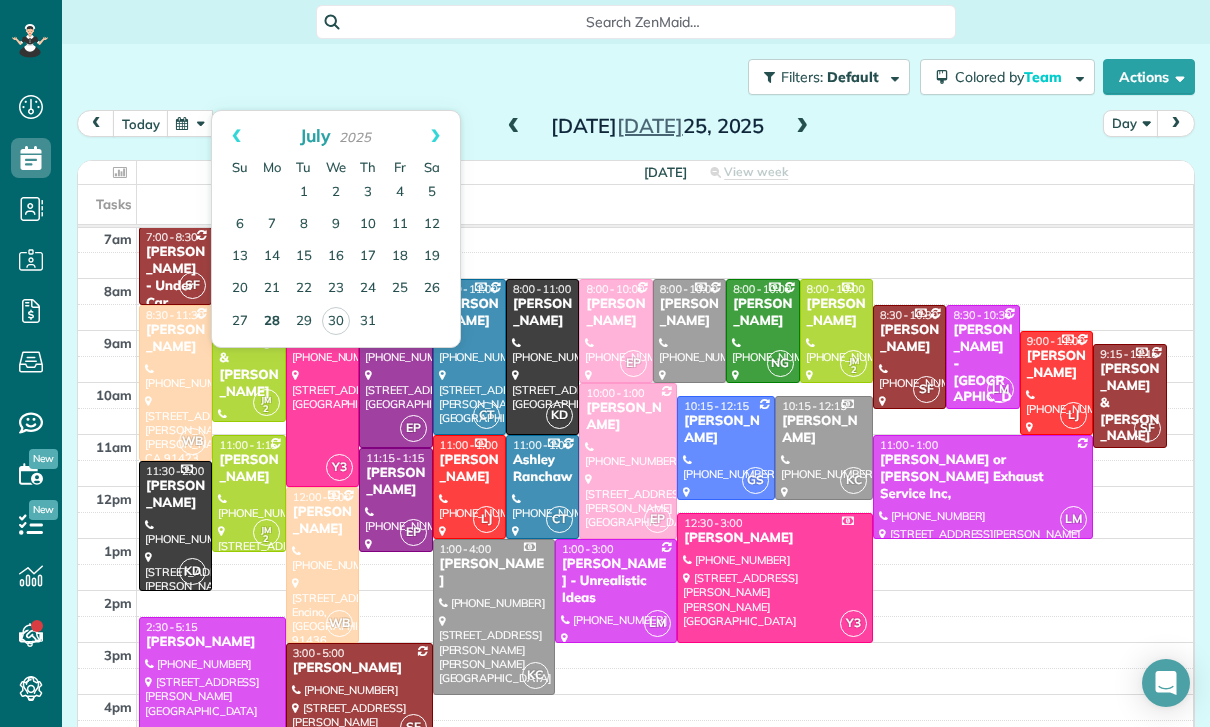 click on "28" at bounding box center [272, 322] 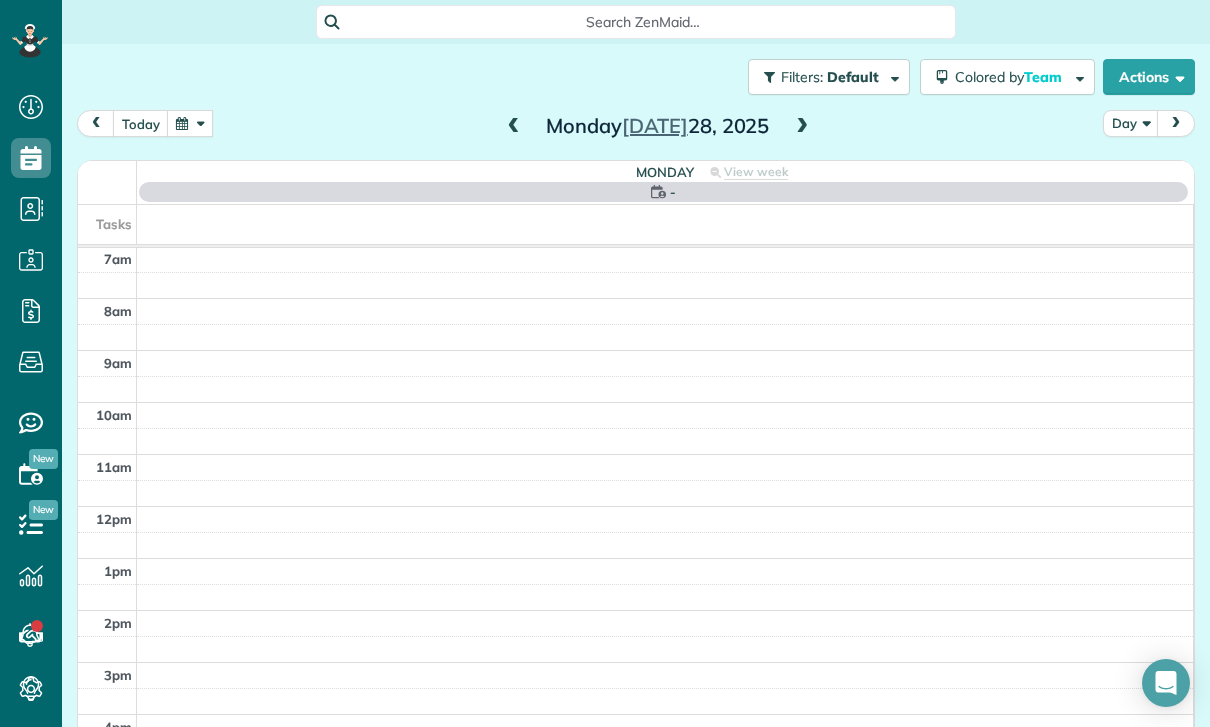 scroll, scrollTop: 157, scrollLeft: 0, axis: vertical 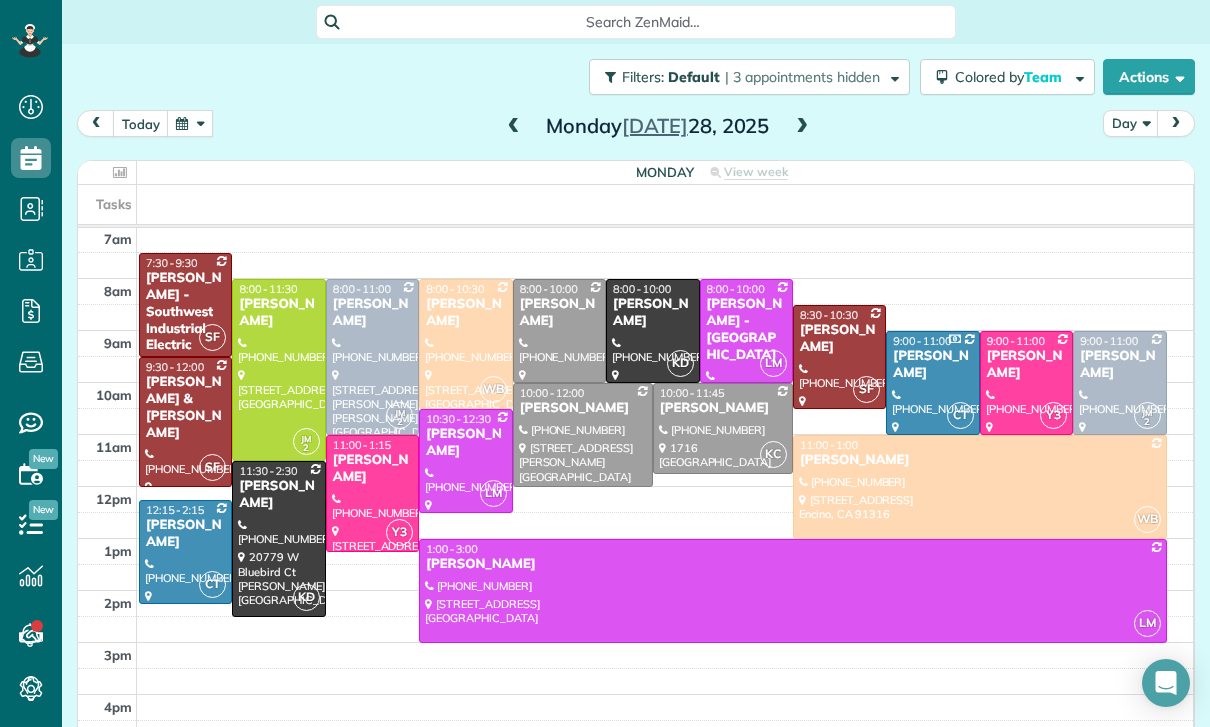 click on "[PERSON_NAME]" at bounding box center [185, 534] 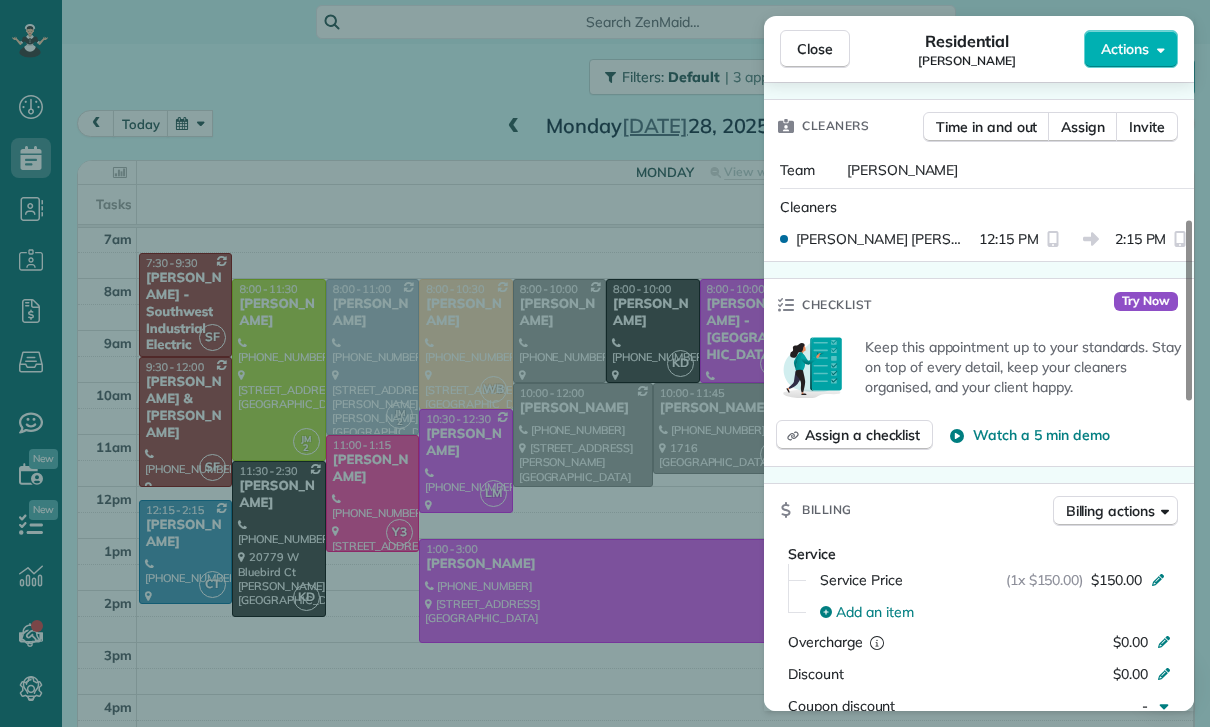 scroll, scrollTop: 722, scrollLeft: 0, axis: vertical 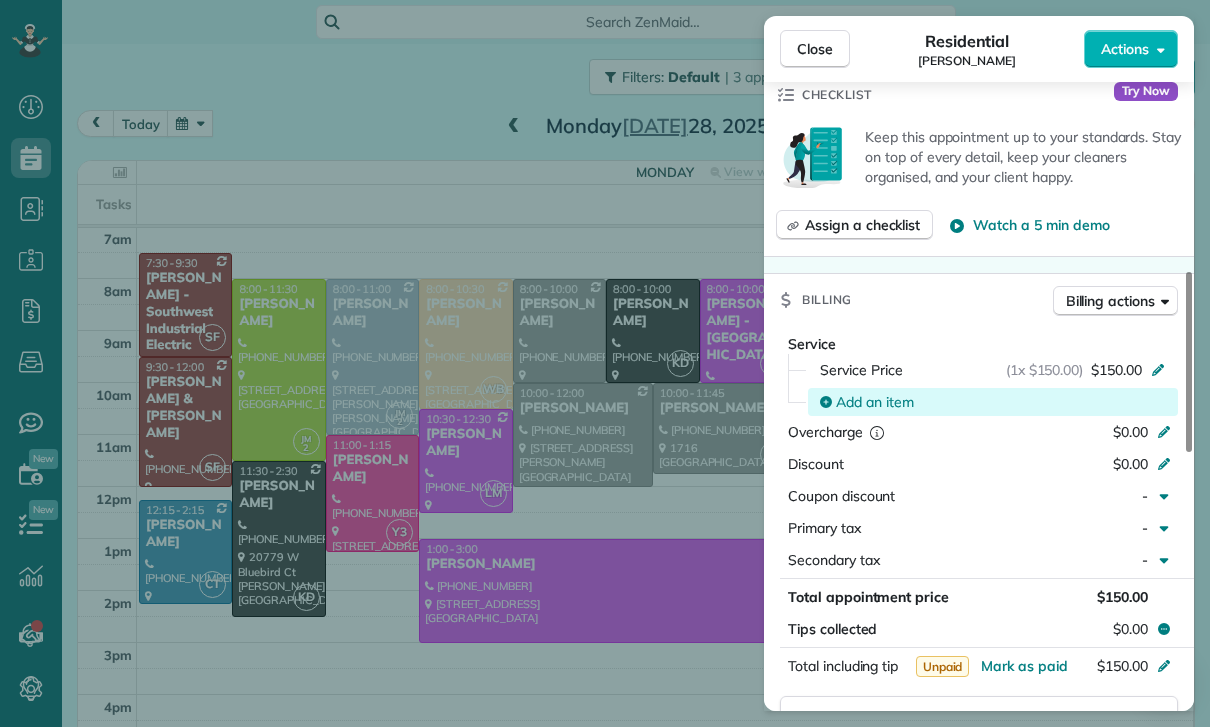 click on "Add an item" at bounding box center (875, 402) 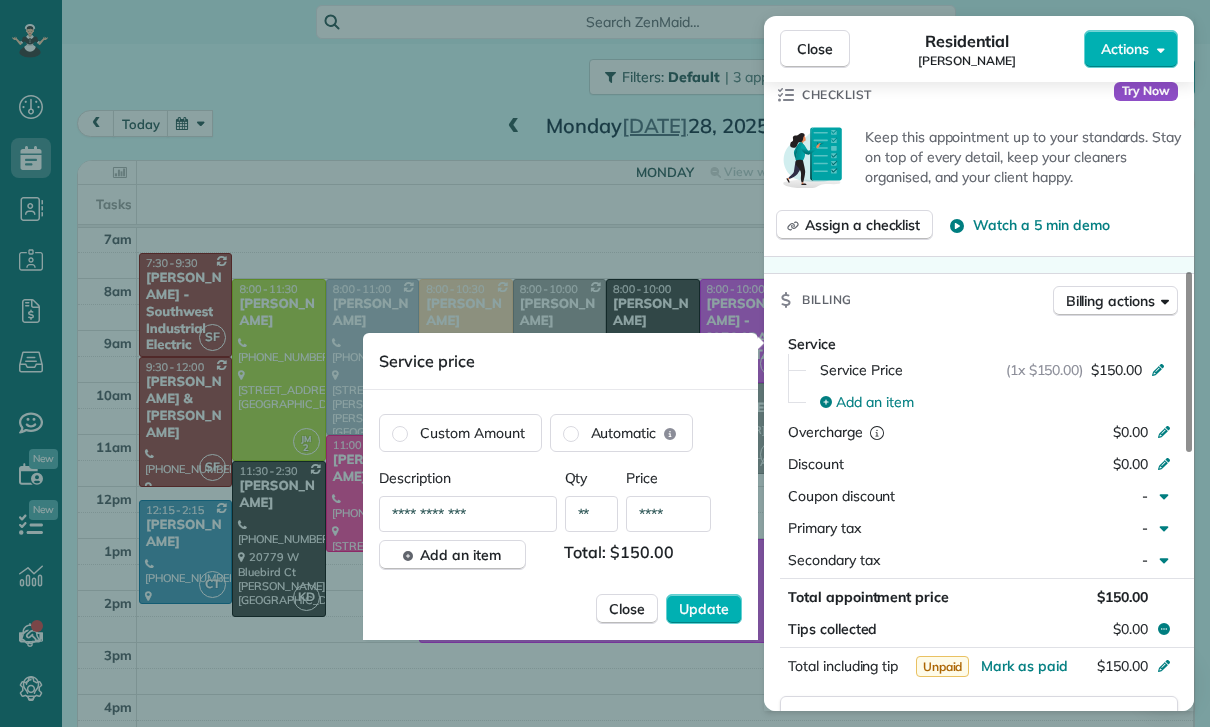 click on "****" at bounding box center (668, 514) 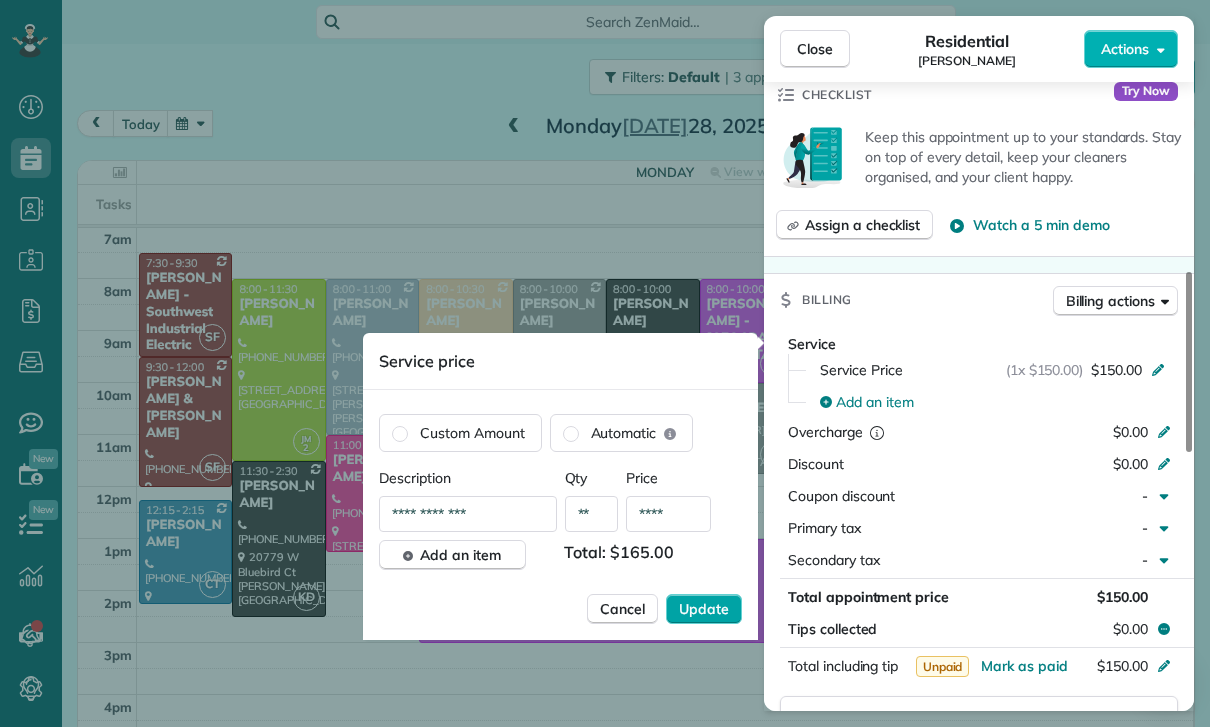 type on "****" 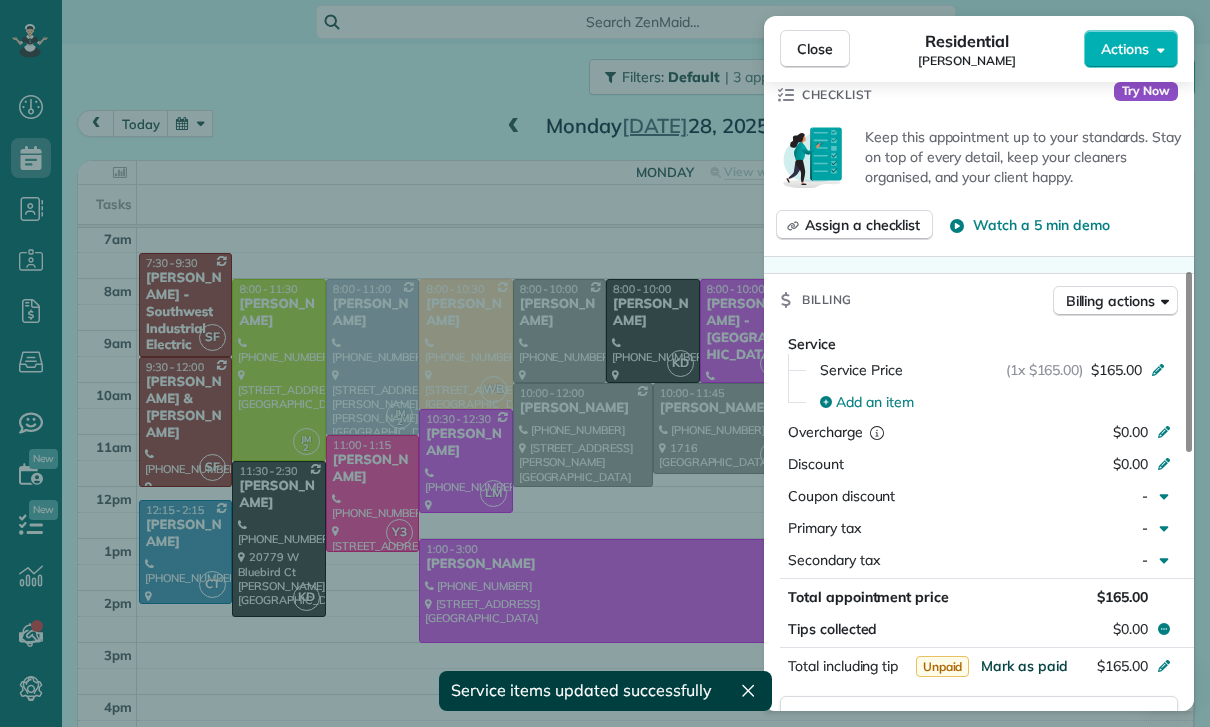 click on "Mark as paid" at bounding box center (1024, 666) 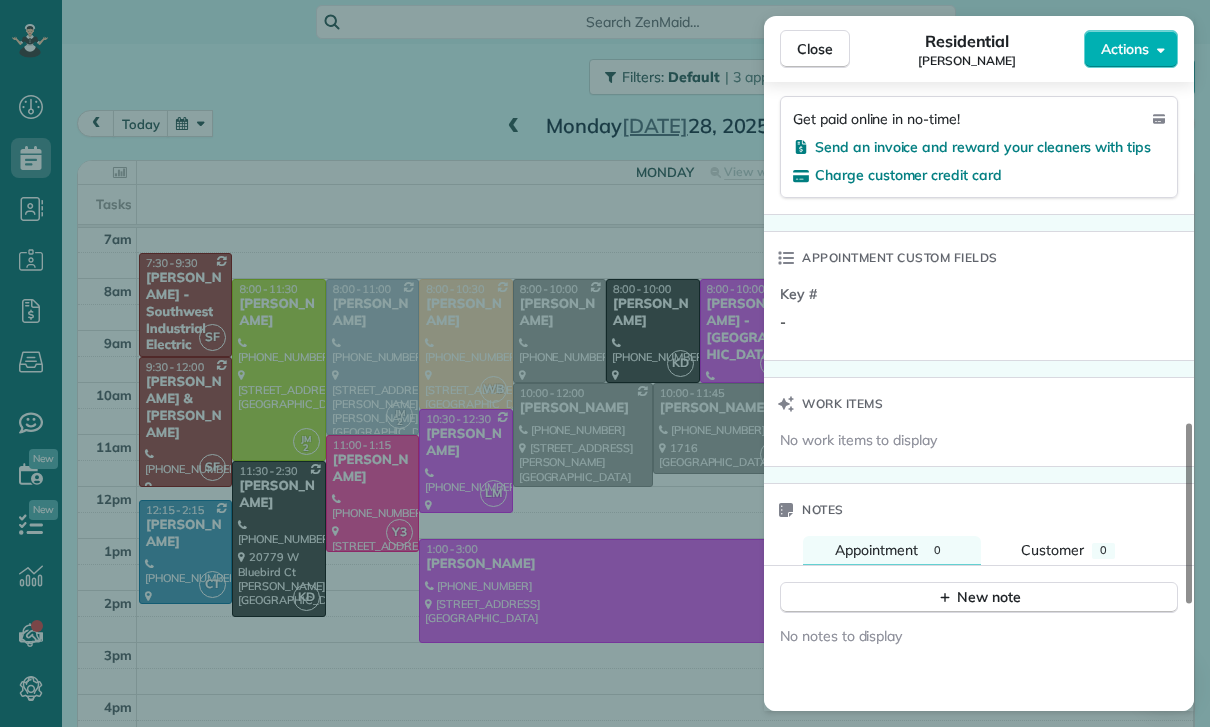 scroll, scrollTop: 1489, scrollLeft: 0, axis: vertical 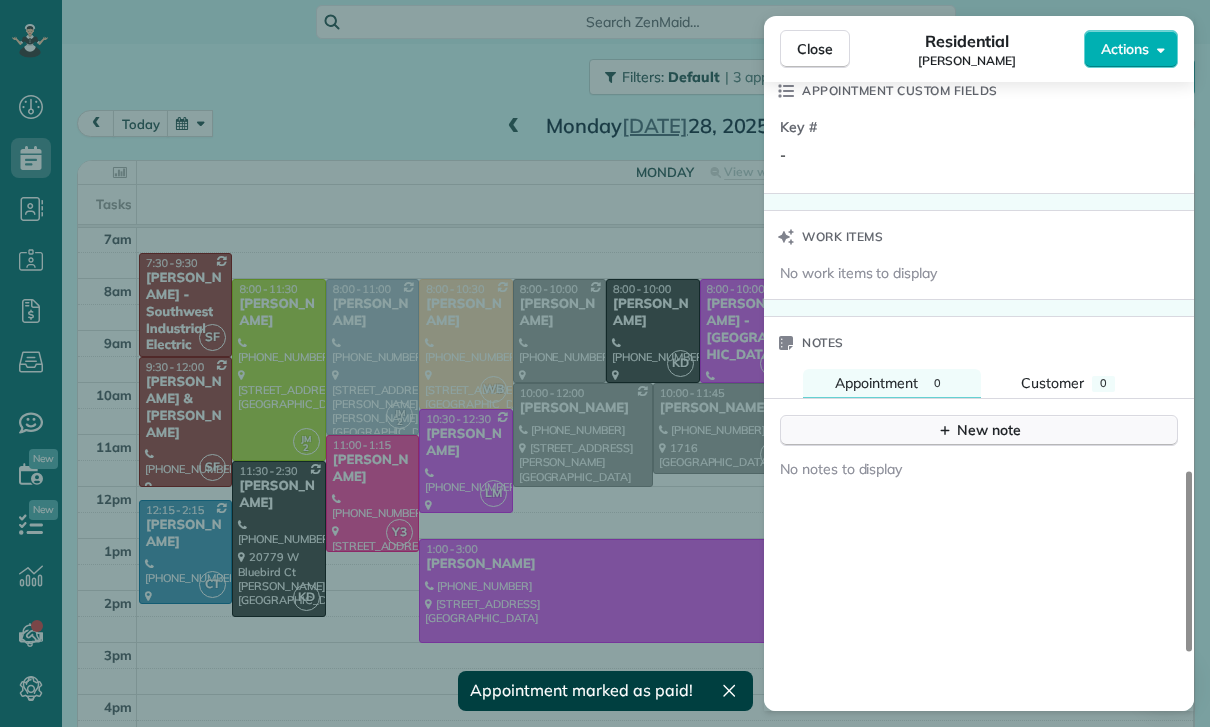 click on "New note" at bounding box center (979, 430) 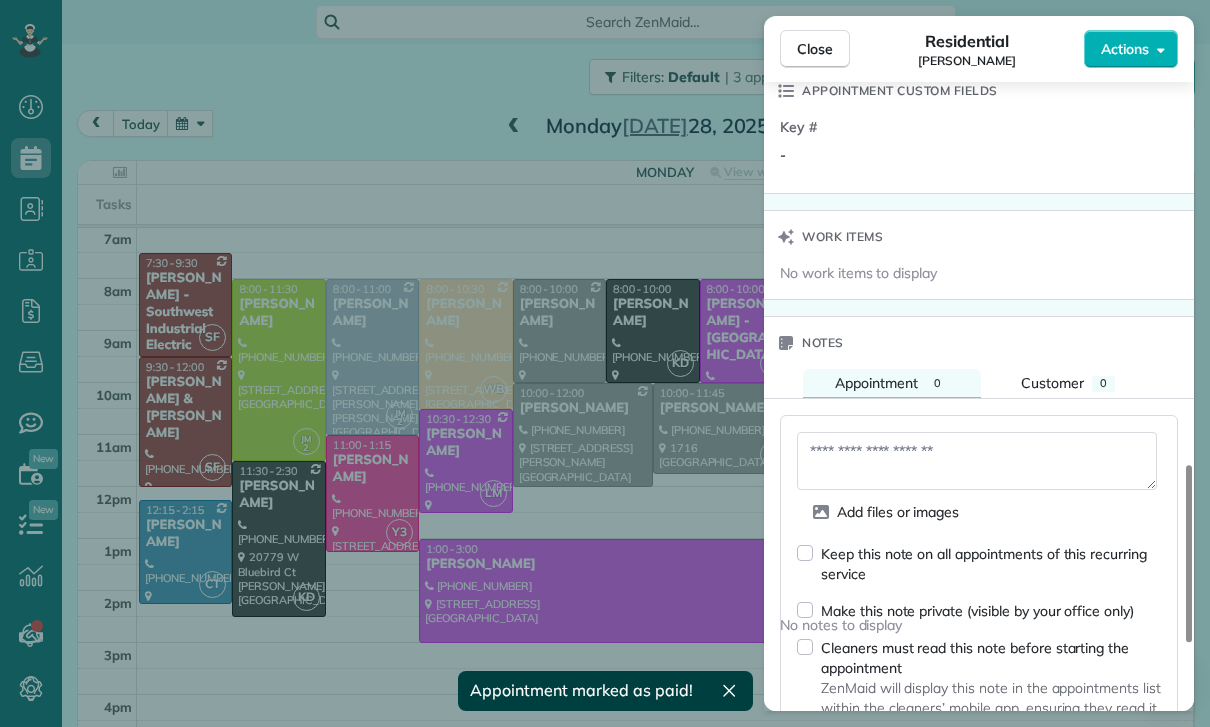 click at bounding box center [977, 461] 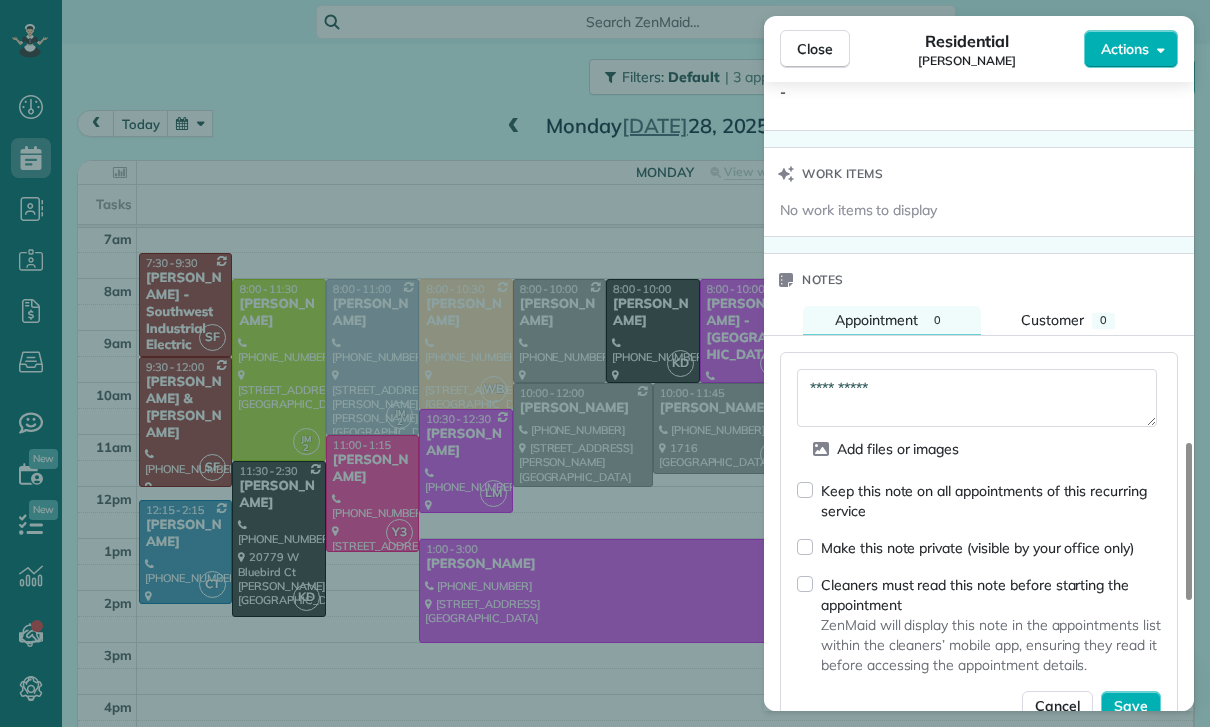 scroll, scrollTop: 1648, scrollLeft: 0, axis: vertical 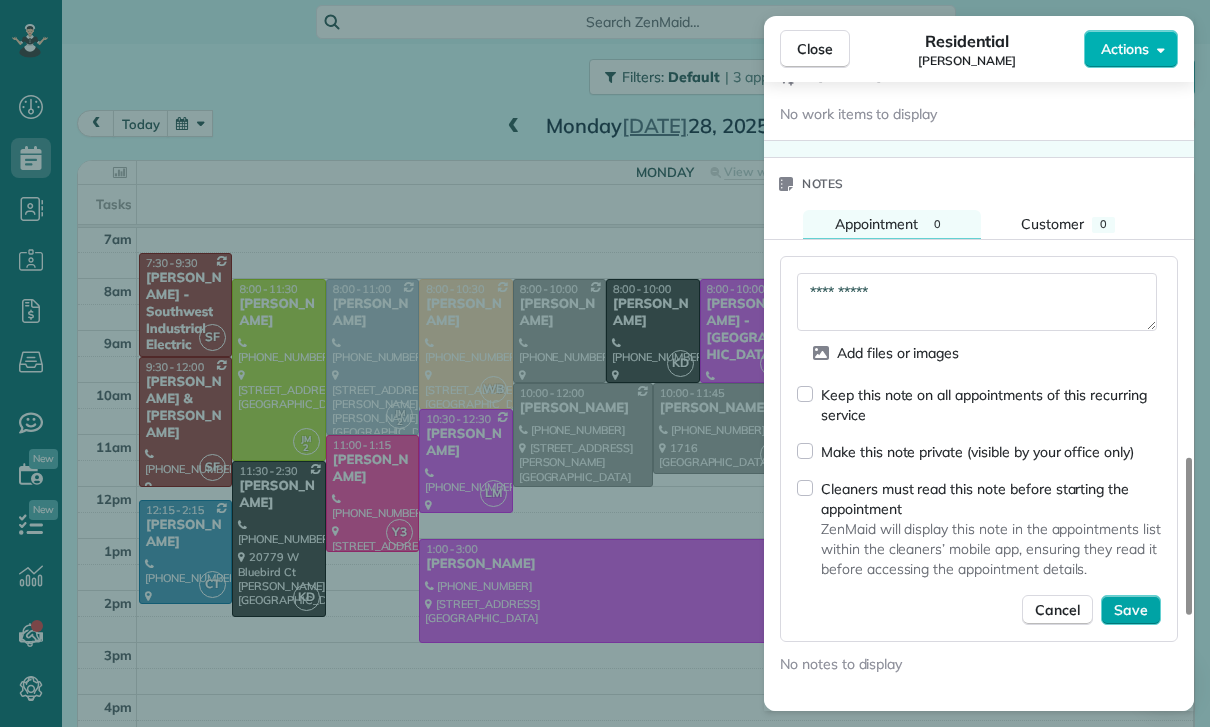 type on "**********" 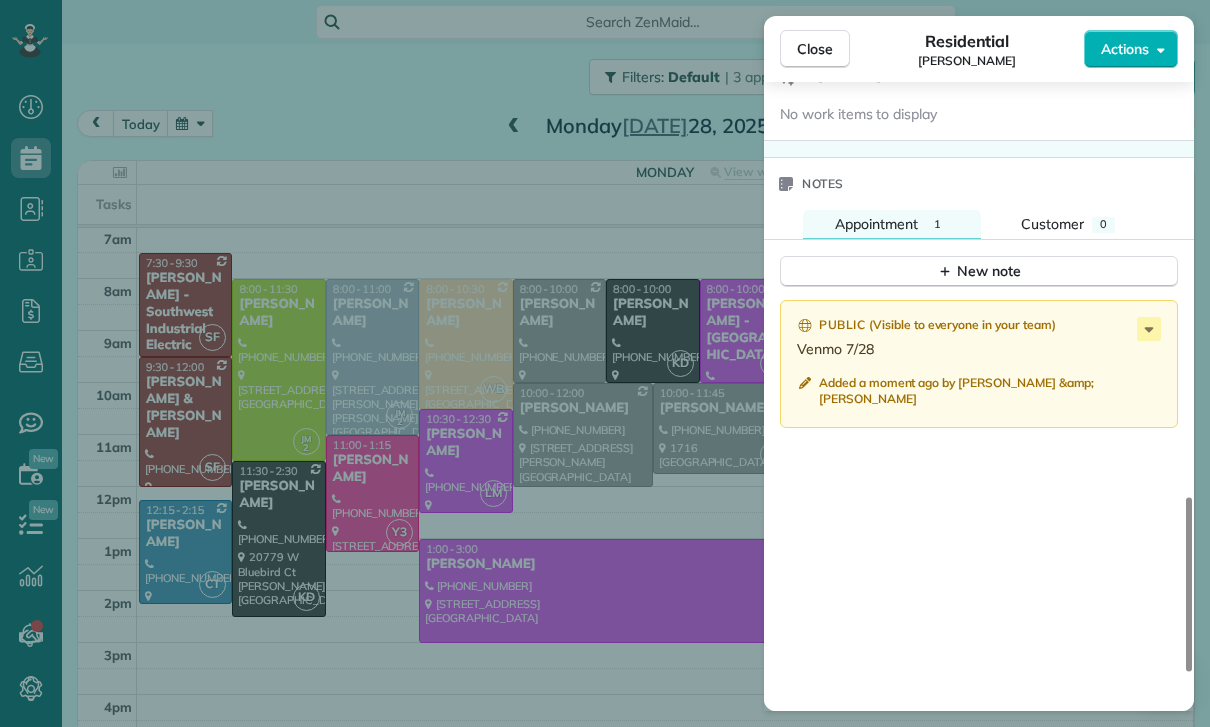 click on "Close Residential [PERSON_NAME] Actions Status Confirmed [PERSON_NAME] · Open profile MOBILE [PHONE_NUMBER] Copy No email on record Add email View Details Residential [DATE] ( [DATE] ) 12:15 PM 2:15 PM 2 hours and 0 minutes Repeats every 2 weeks Edit recurring service Previous ([DATE]) Next ([DATE]) [STREET_ADDRESS] Service was not rated yet Cleaners Time in and out Assign Invite Team [PERSON_NAME] Cleaners [PERSON_NAME] 12:15 PM 2:15 PM Checklist Try Now Keep this appointment up to your standards. Stay on top of every detail, keep your cleaners organised, and your client happy. Assign a checklist Watch a 5 min demo Billing Billing actions Service Service Price (1x $165.00) $165.00 Add an item Overcharge $0.00 Discount $0.00 Coupon discount - Primary tax - Secondary tax - Total appointment price $165.00 Tips collected $0.00 Paid Total including tip $165.00 Get paid online in no-time! Send an invoice and reward your cleaners with tips Key # - Work items Notes" at bounding box center [605, 363] 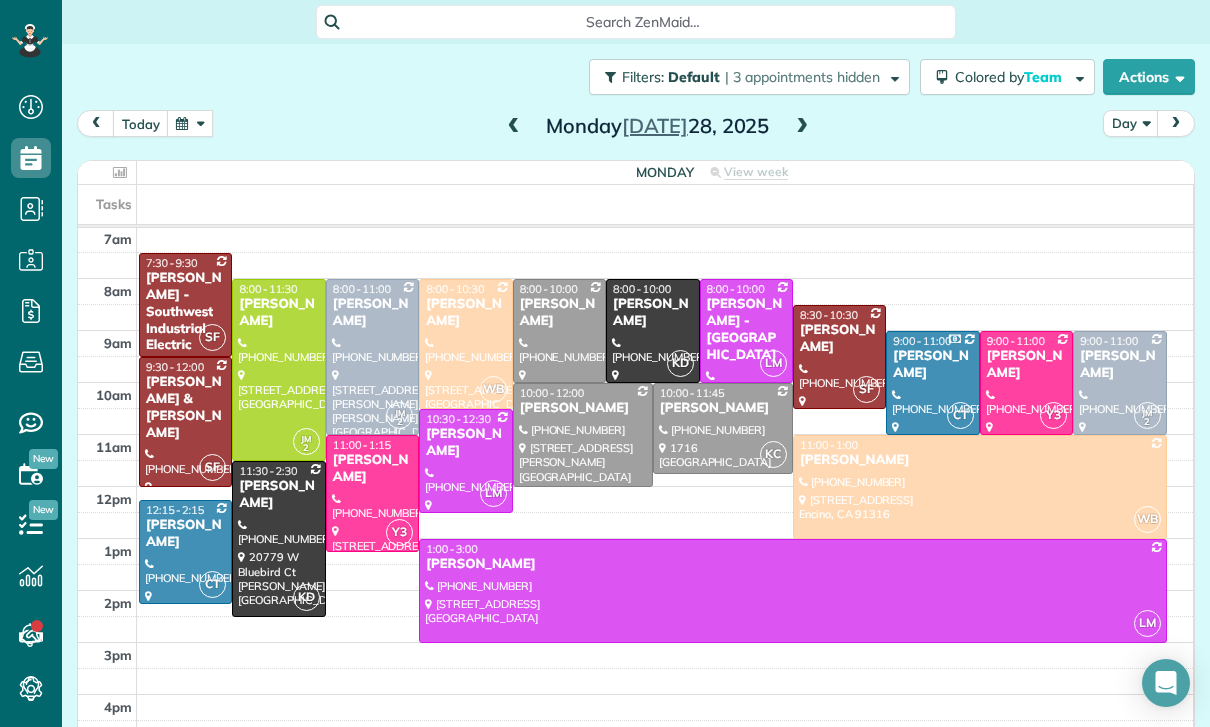 click at bounding box center [278, 370] 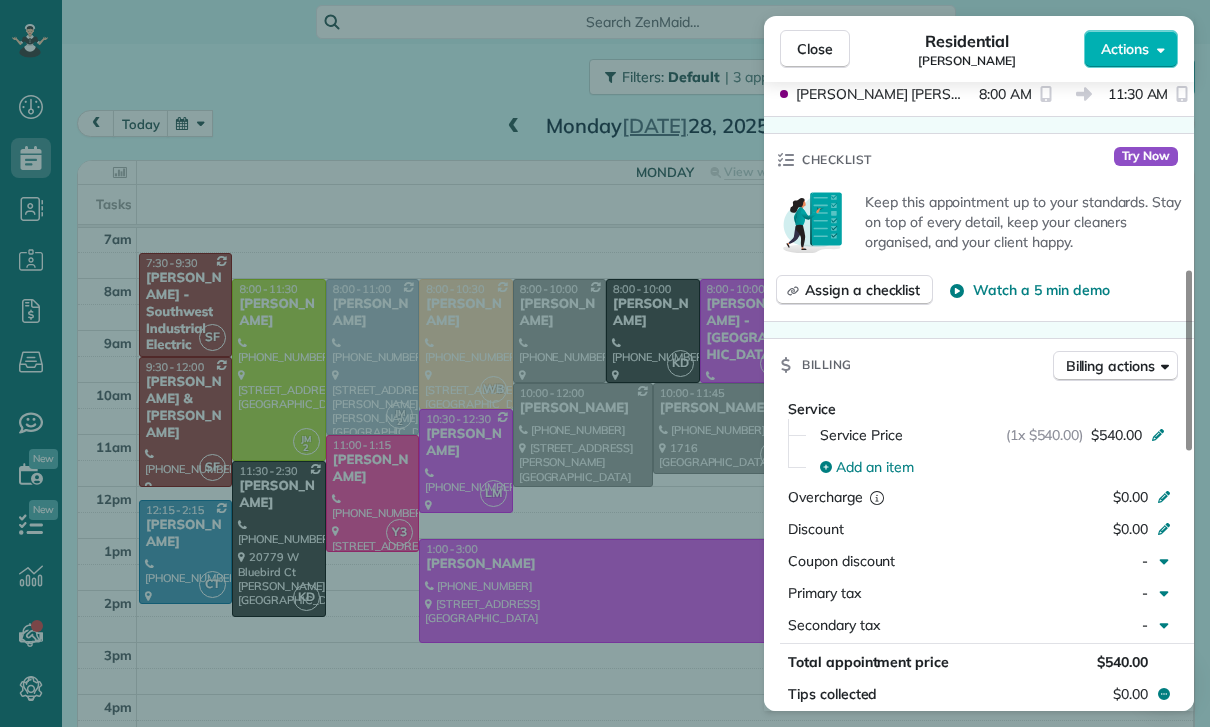 scroll, scrollTop: 726, scrollLeft: 0, axis: vertical 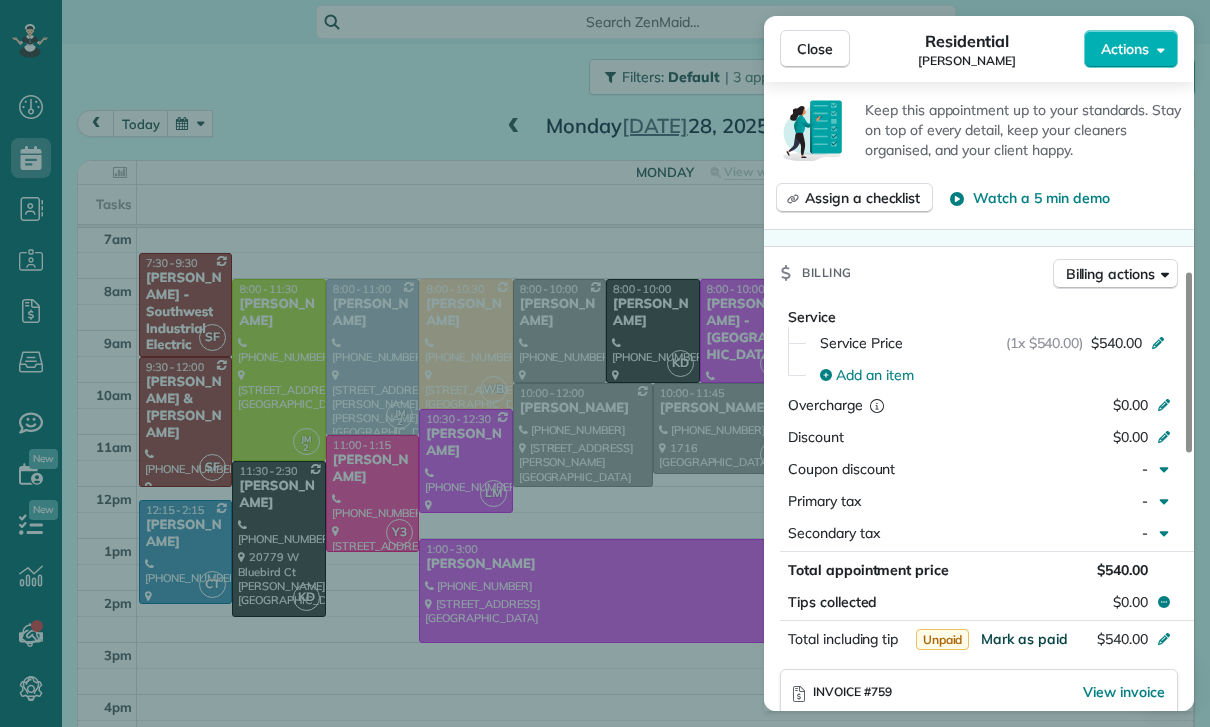 click on "Mark as paid" at bounding box center (1024, 639) 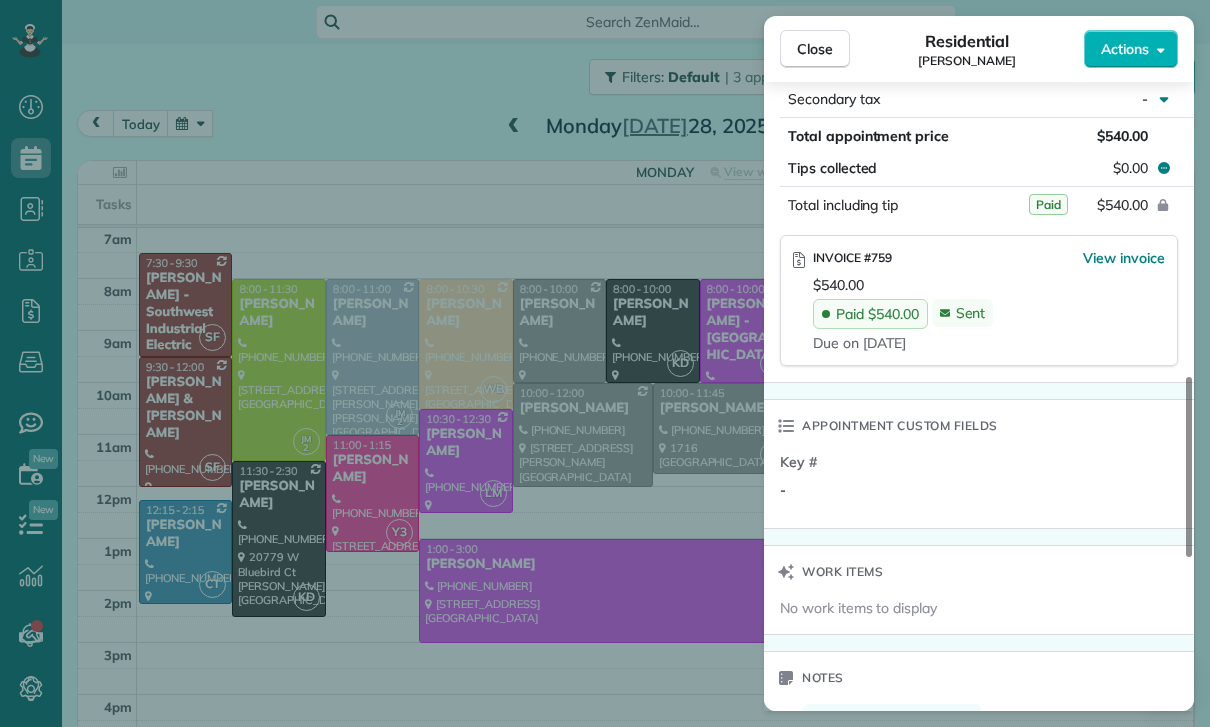 scroll, scrollTop: 1310, scrollLeft: 0, axis: vertical 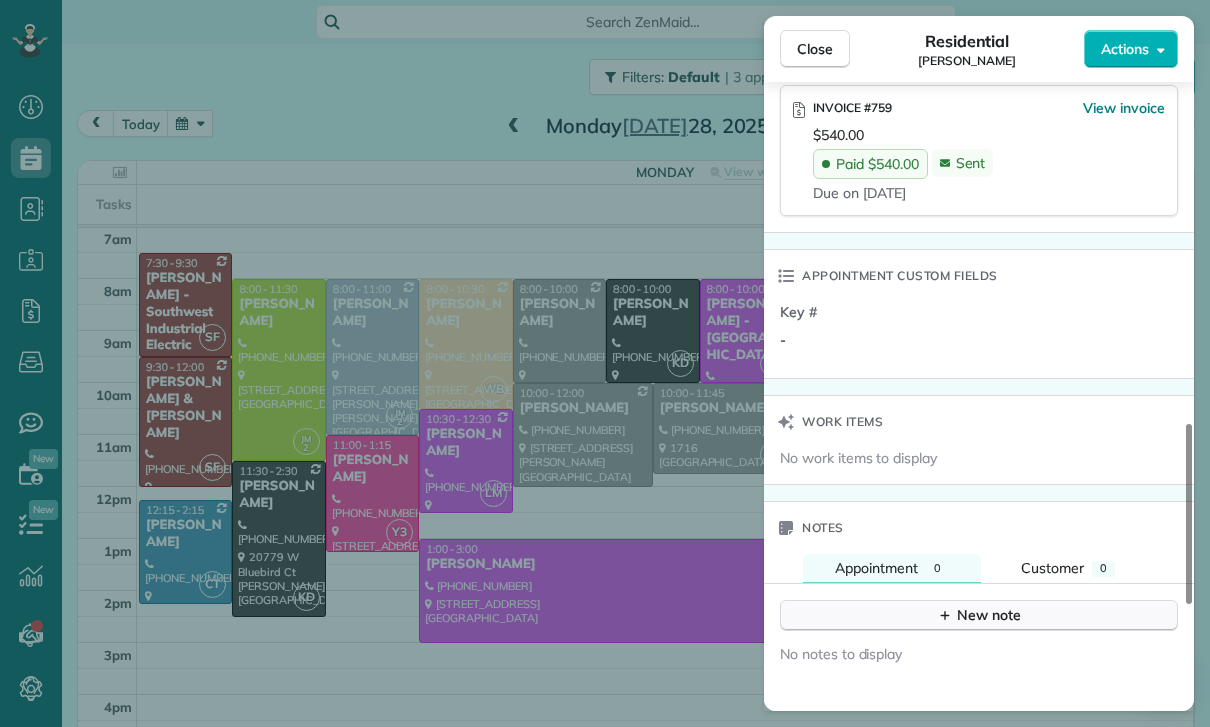 click on "New note" at bounding box center [979, 615] 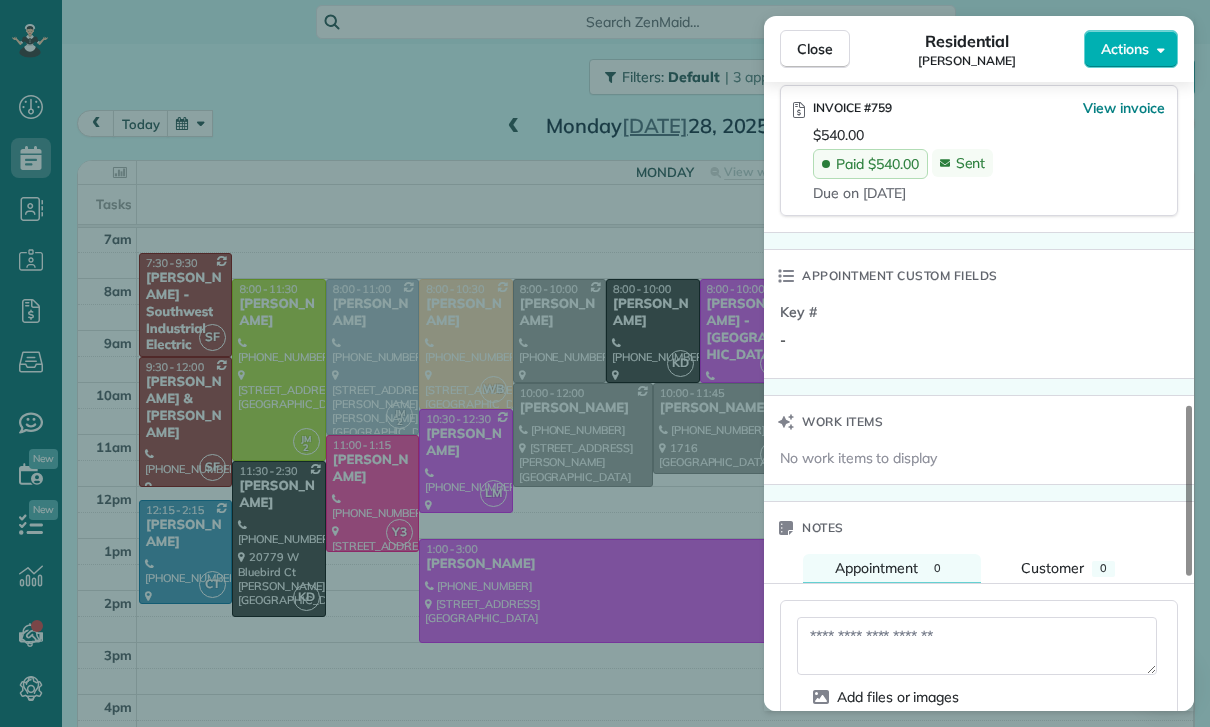 click at bounding box center [977, 646] 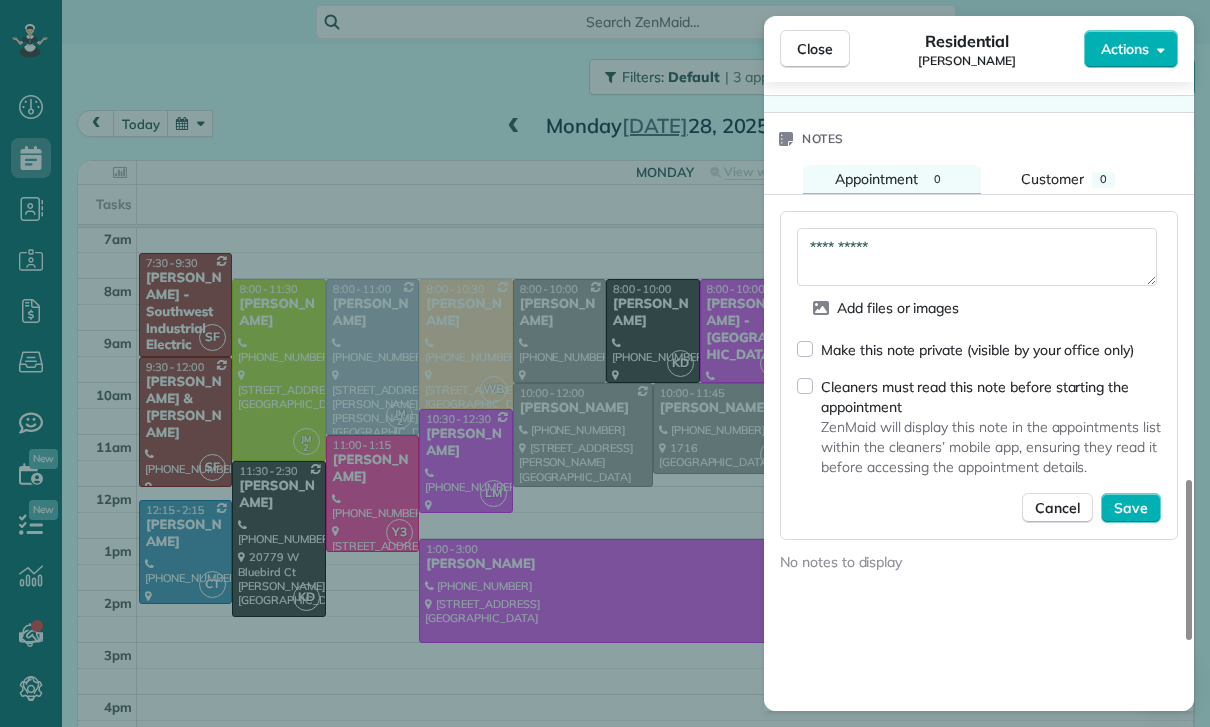 scroll, scrollTop: 1745, scrollLeft: 0, axis: vertical 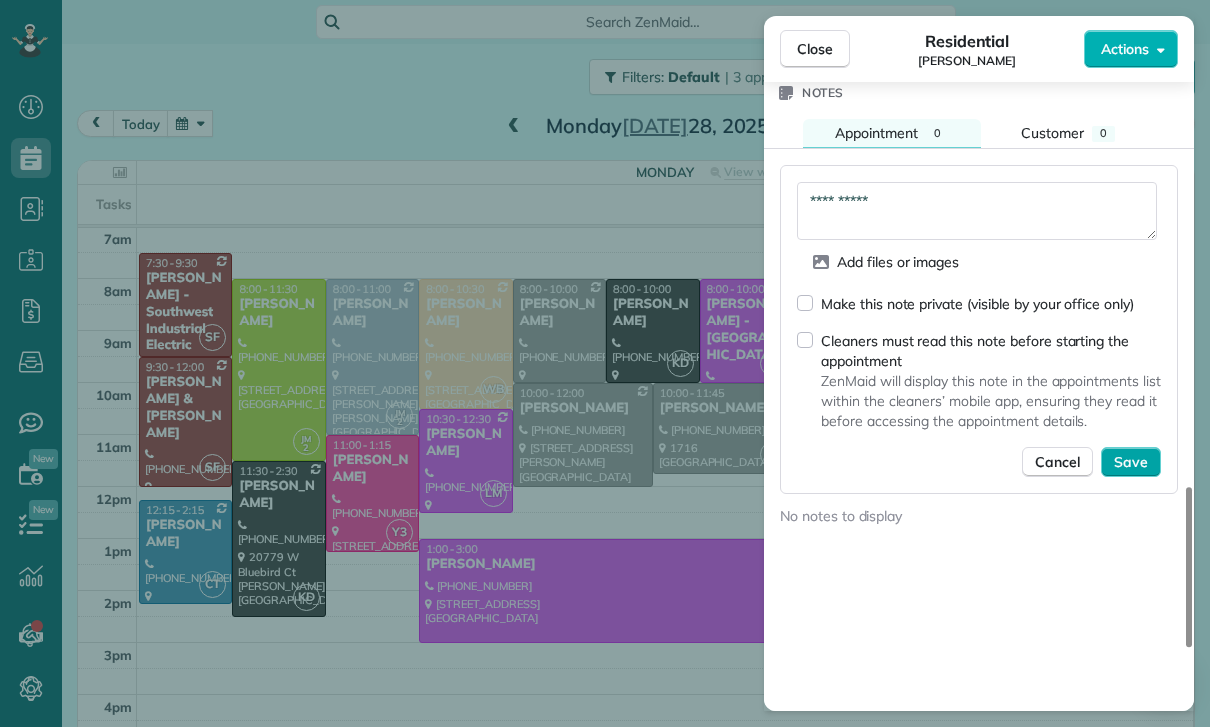 type on "**********" 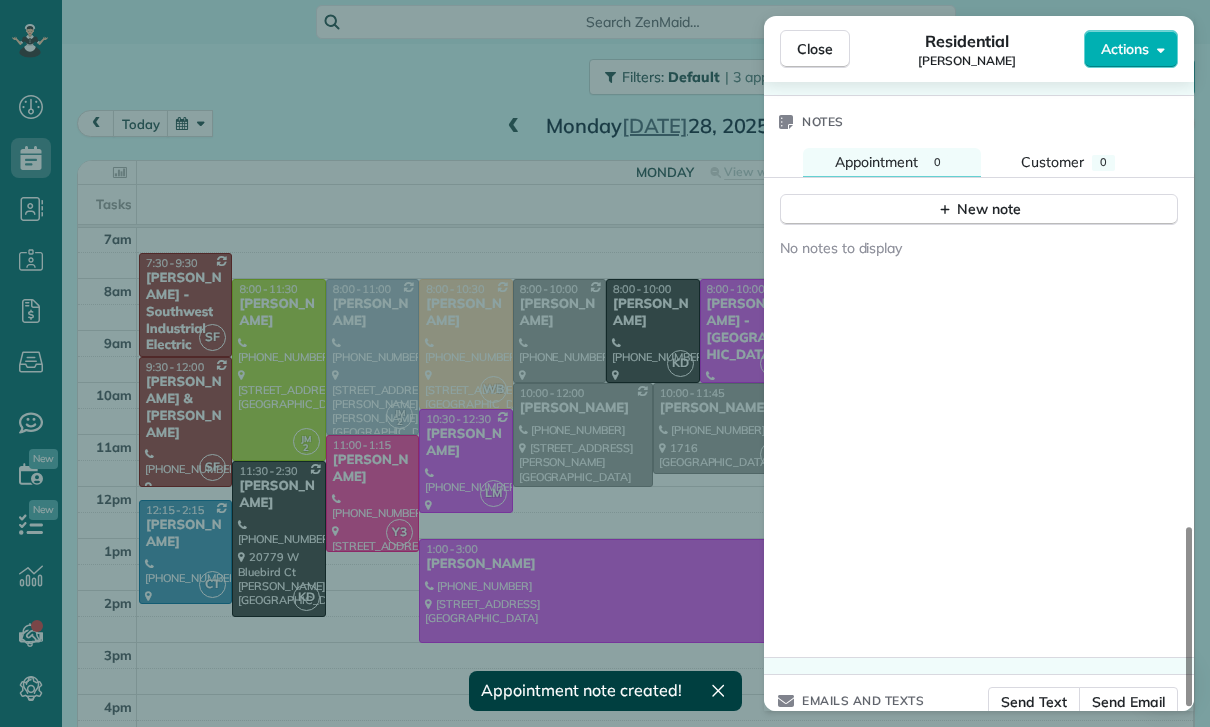 scroll, scrollTop: 1715, scrollLeft: 0, axis: vertical 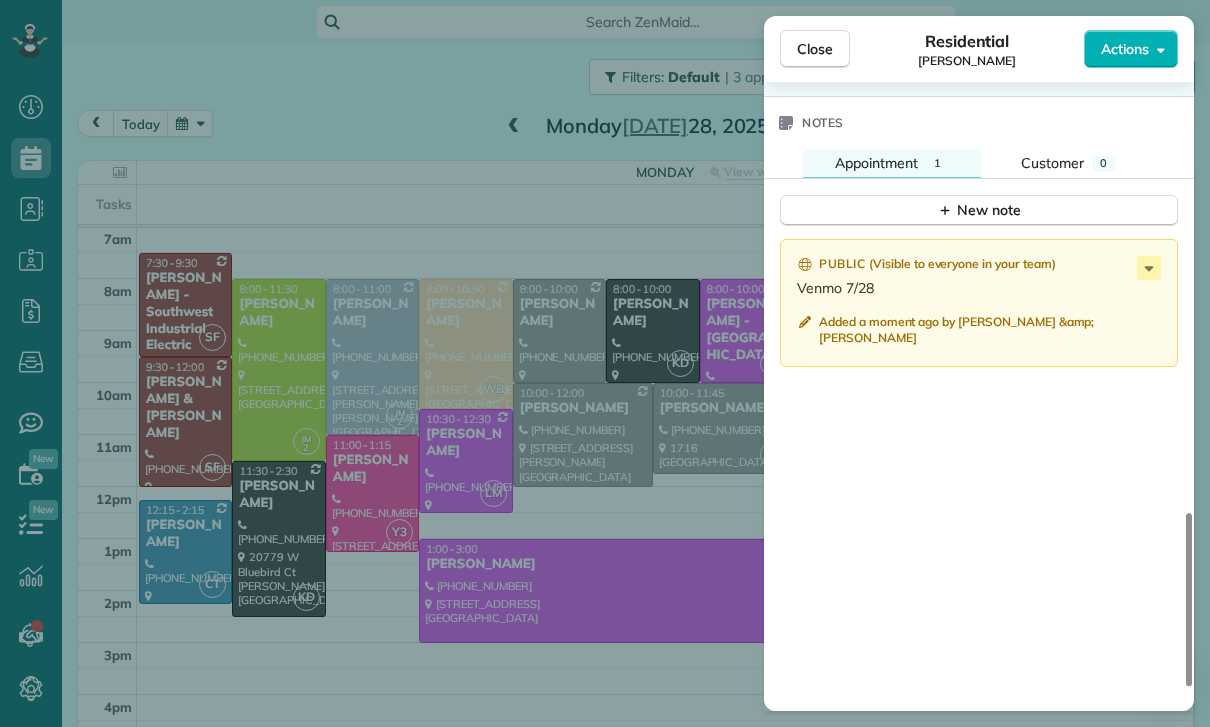 click on "Close Residential [PERSON_NAME] Actions Status Confirmed [PERSON_NAME] · Open profile MOBILE [PHONE_NUMBER] Copy No email on record Add email View Details Residential [DATE] ( [DATE] ) 8:00 AM 11:30 AM 3 hours and 30 minutes One time [STREET_ADDRESS] Service was not rated yet Cleaners Time in and out Assign Invite Team [PERSON_NAME] Cleaners [PERSON_NAME] 8:00 AM 11:30 AM Checklist Try Now Keep this appointment up to your standards. Stay on top of every detail, keep your cleaners organised, and your client happy. Assign a checklist Watch a 5 min demo Billing Billing actions Service Service Price (1x $540.00) $540.00 Add an item Overcharge $0.00 Discount $0.00 Coupon discount - Primary tax - Secondary tax - Total appointment price $540.00 Tips collected $0.00 Paid Total including tip $540.00 INVOICE #759 View invoice $540.00 Paid $540.00 Sent Due on [DATE] Appointment custom fields Key # - Work items No work items to display Notes Appointment 1 0 ( )" at bounding box center [605, 363] 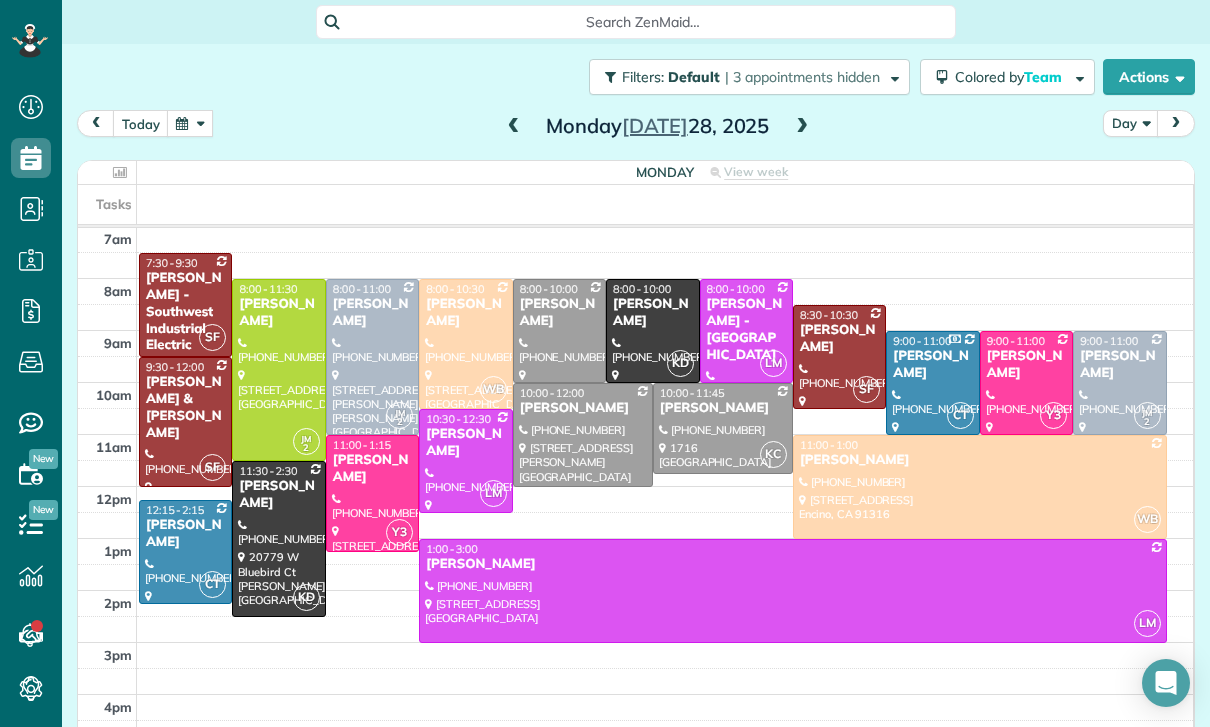 click at bounding box center [190, 123] 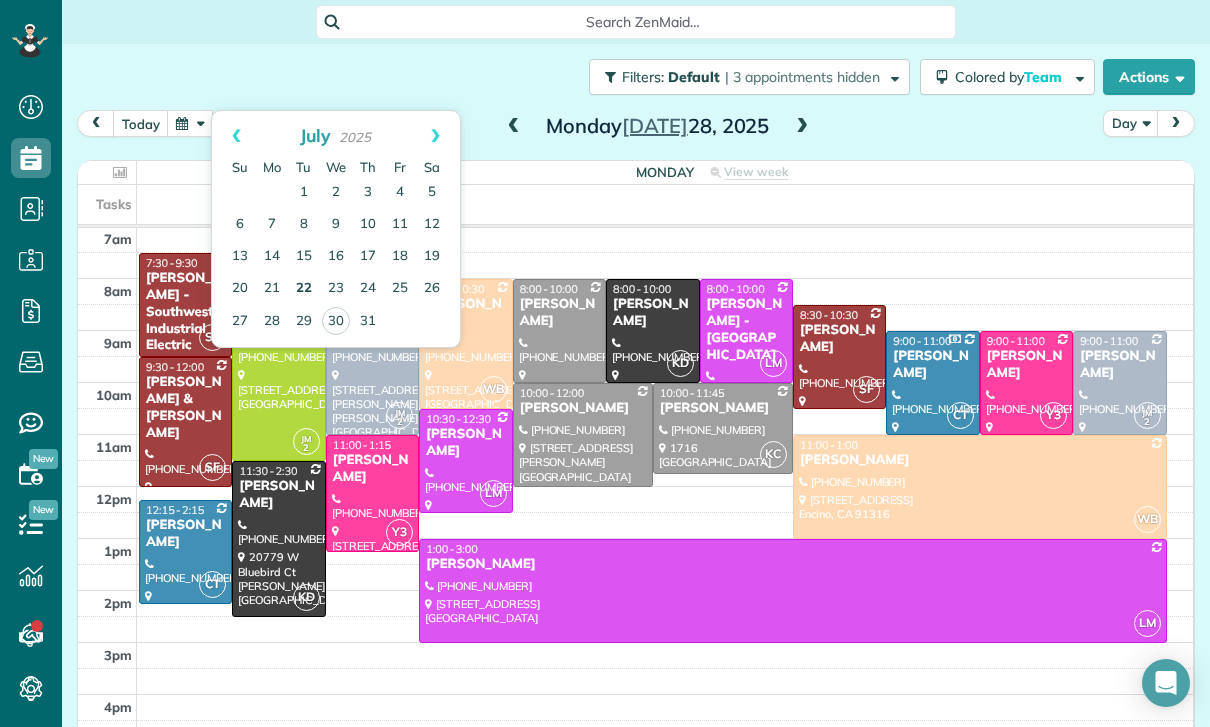 click on "22" at bounding box center (304, 289) 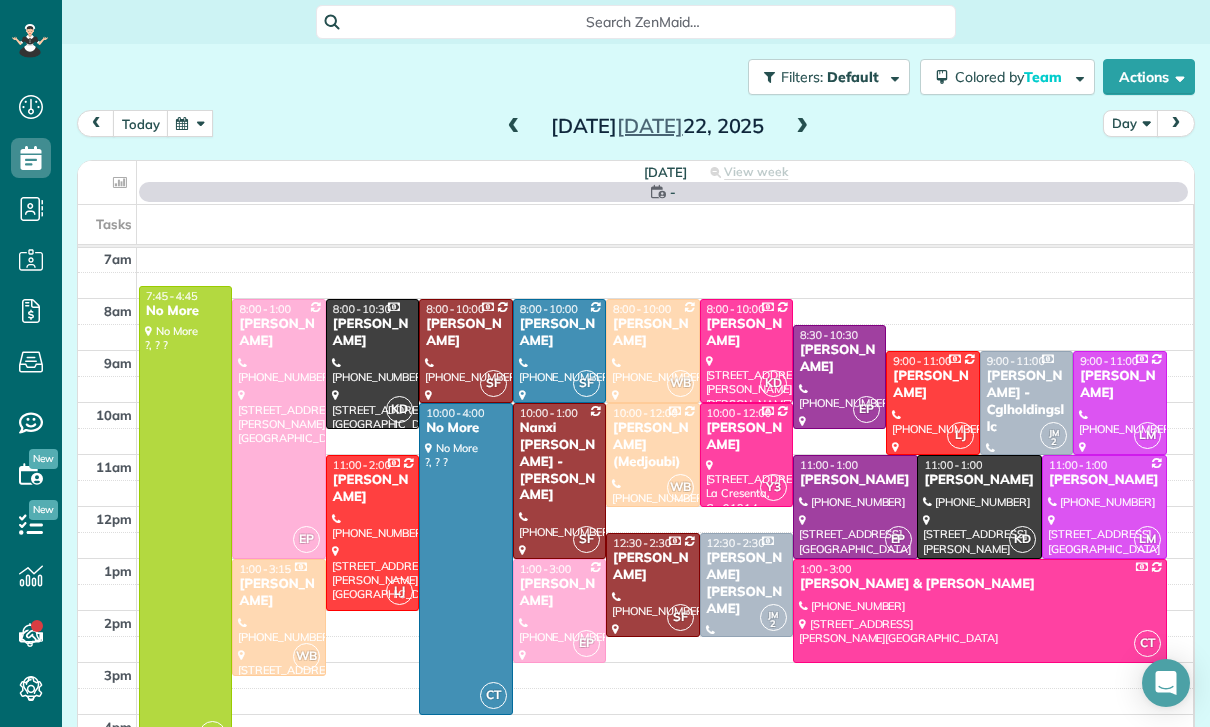 scroll, scrollTop: 157, scrollLeft: 0, axis: vertical 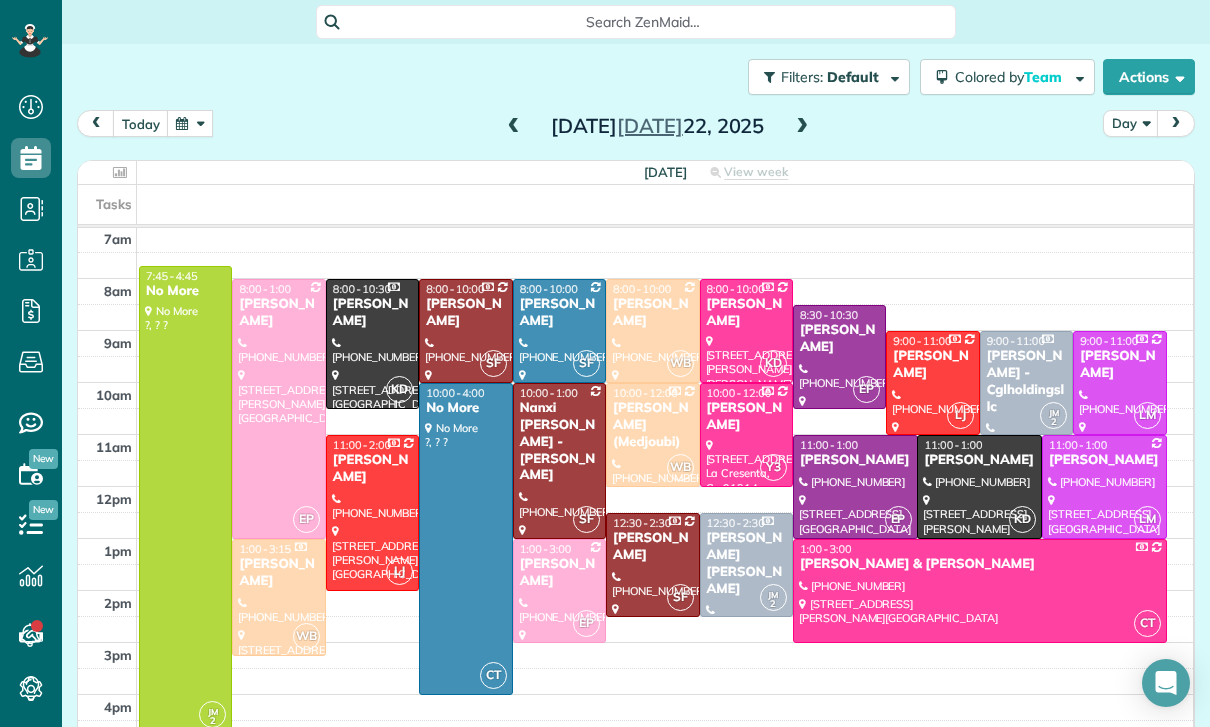 click on "[PERSON_NAME]" at bounding box center (559, 313) 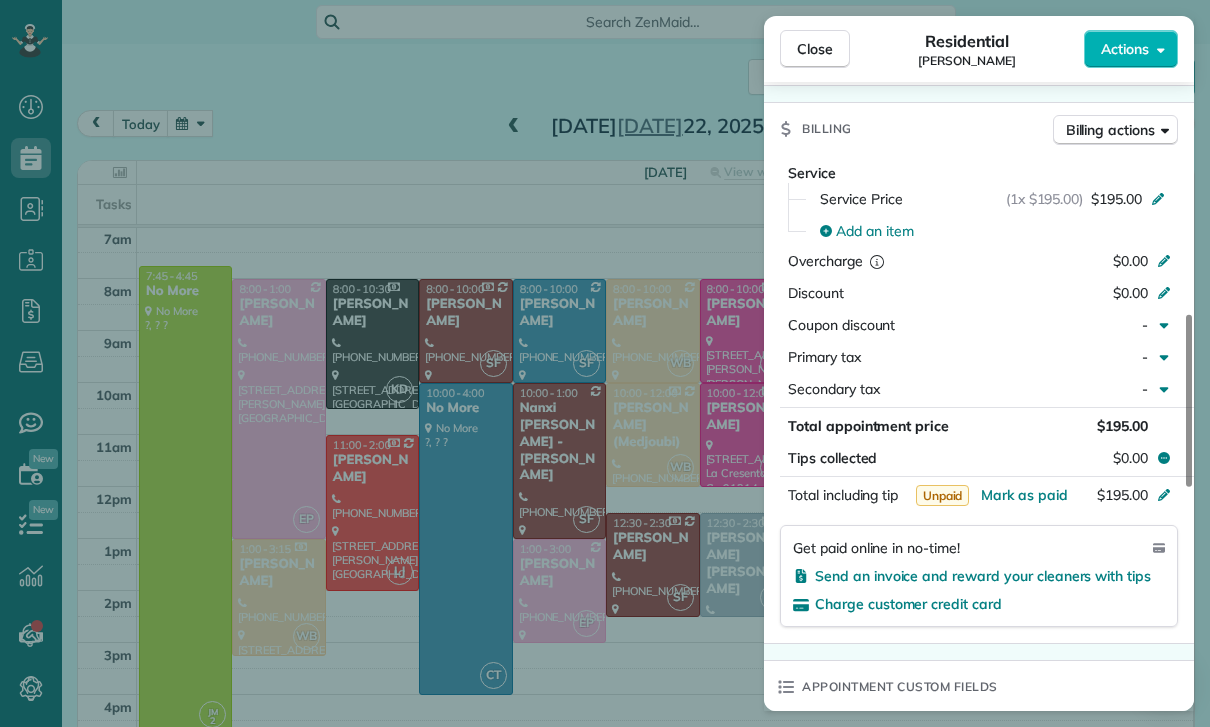 scroll, scrollTop: 940, scrollLeft: 0, axis: vertical 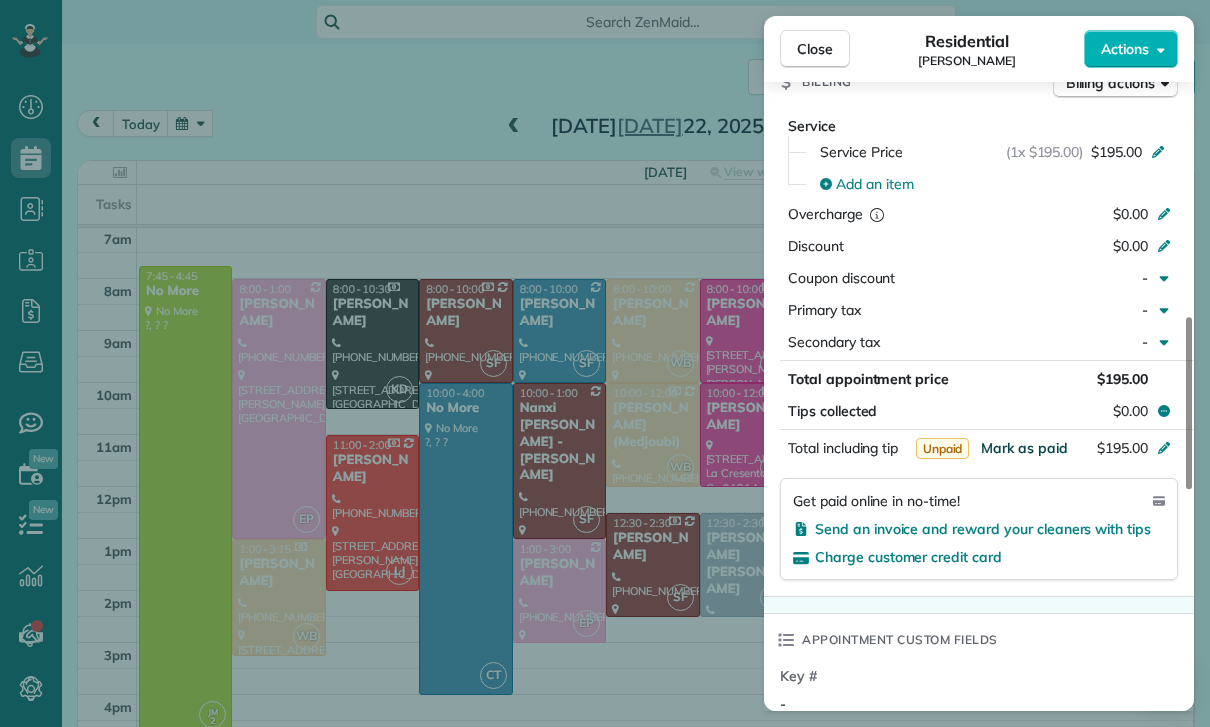 click on "Mark as paid" at bounding box center (1024, 448) 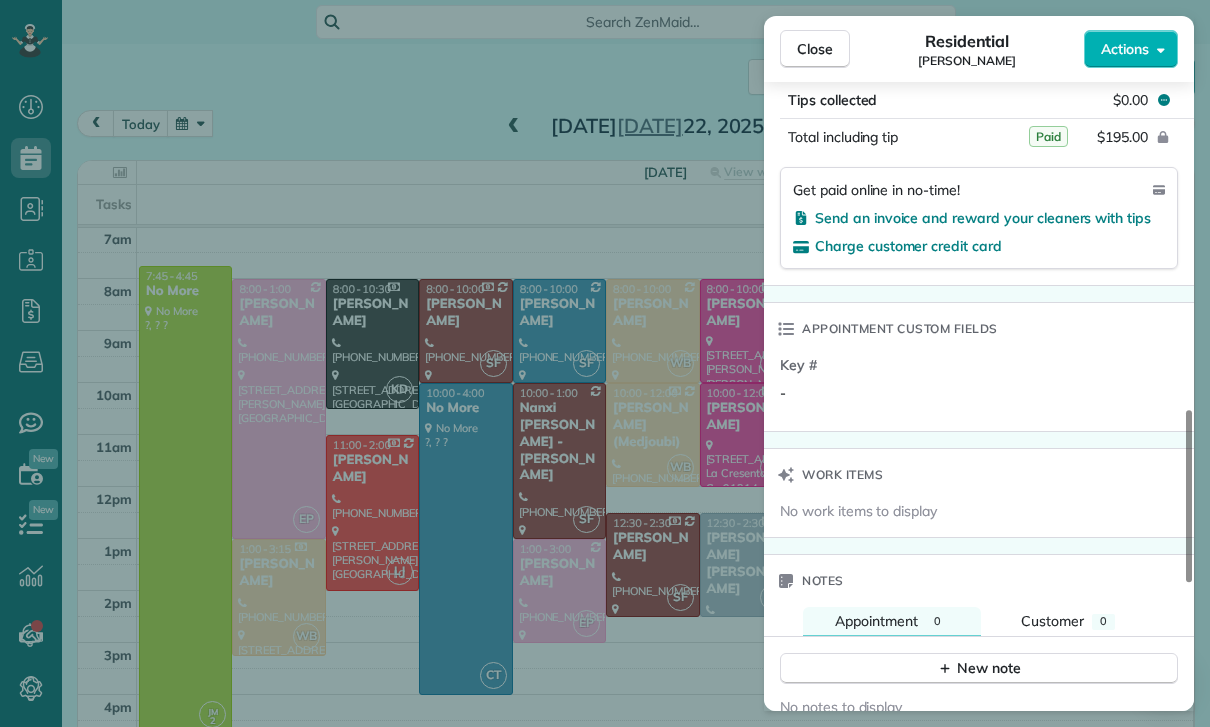 scroll, scrollTop: 1513, scrollLeft: 0, axis: vertical 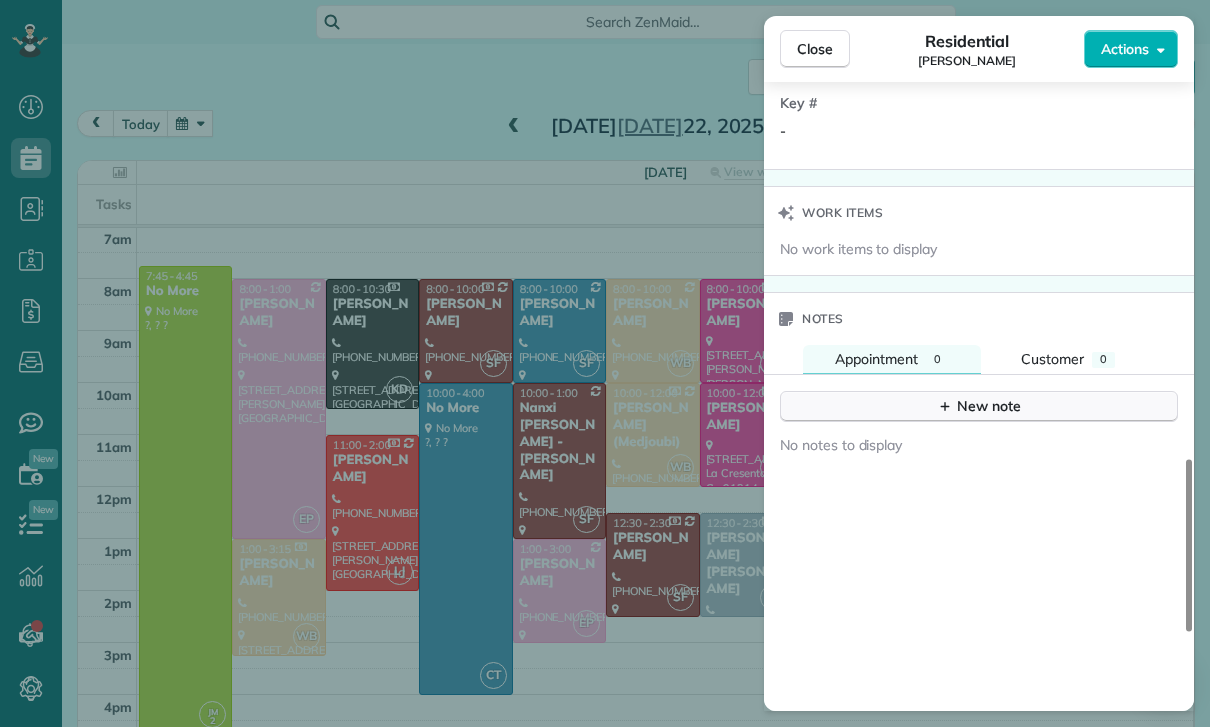 click on "New note" at bounding box center [979, 406] 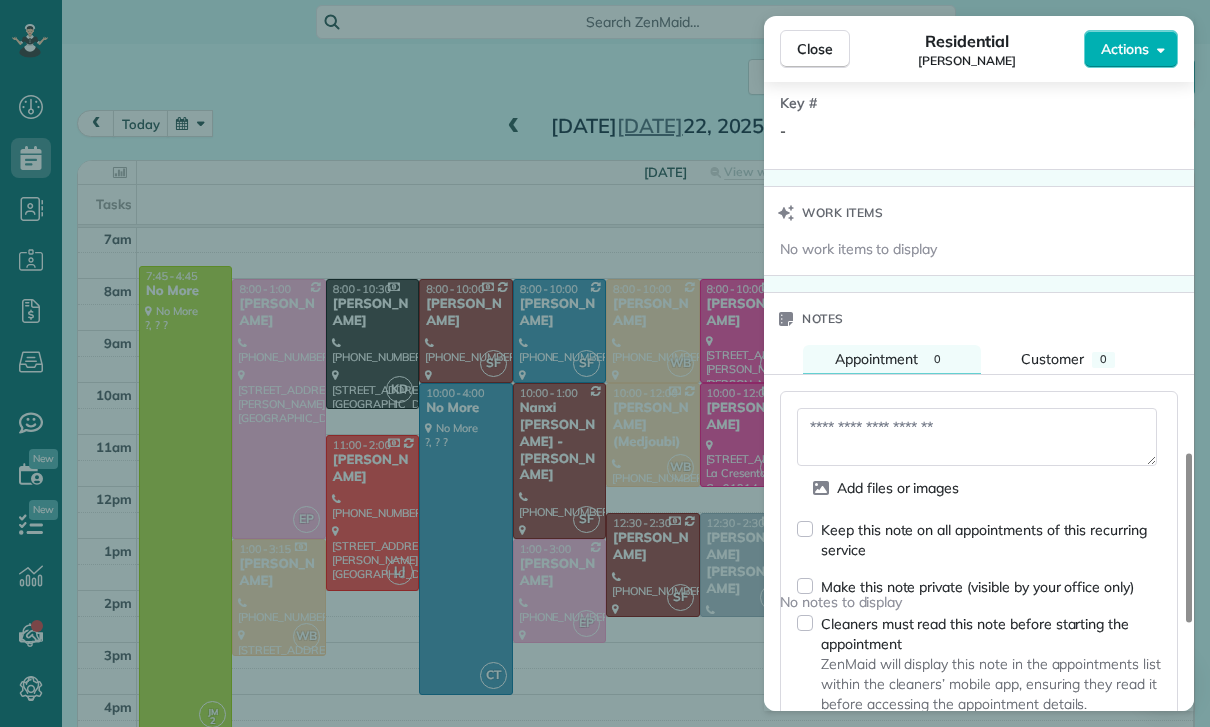 click at bounding box center [977, 437] 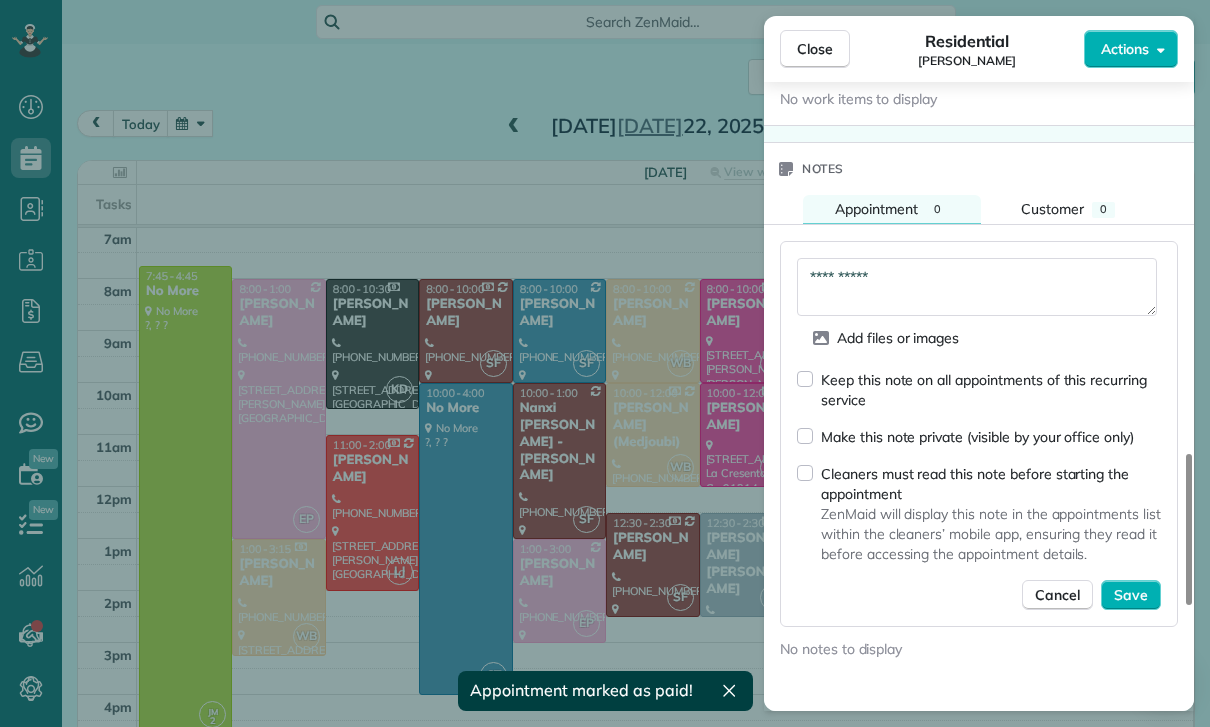 scroll, scrollTop: 1702, scrollLeft: 0, axis: vertical 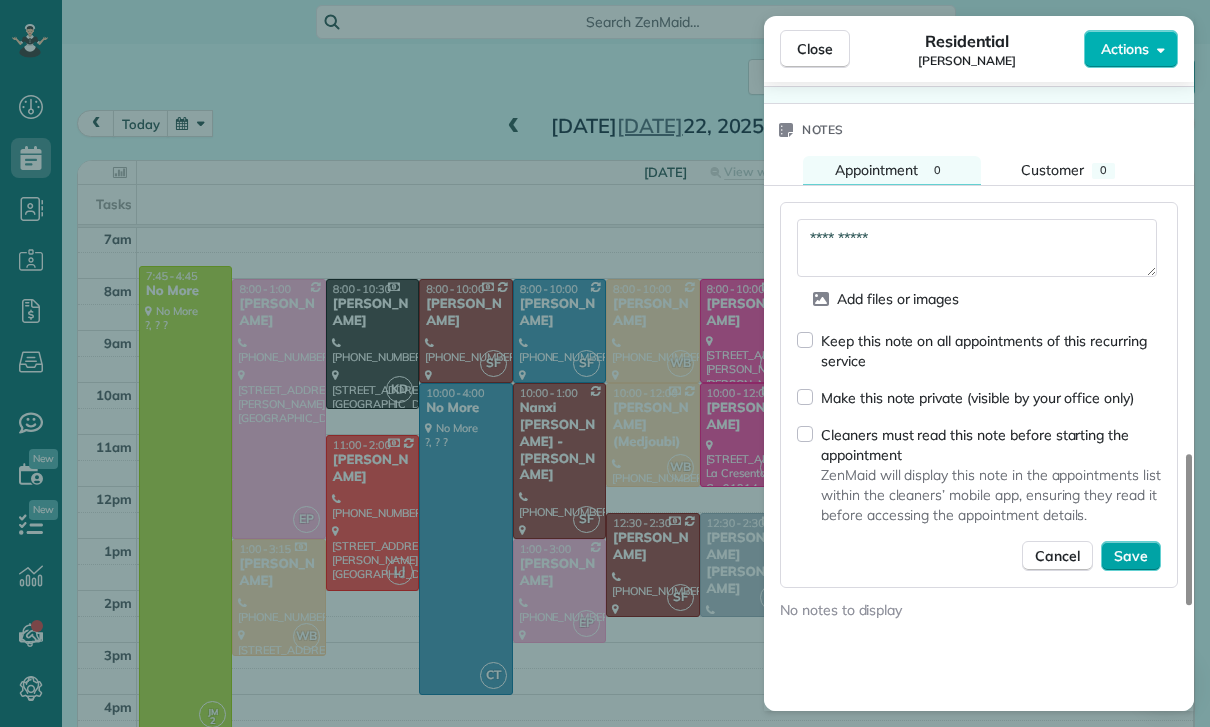 type on "**********" 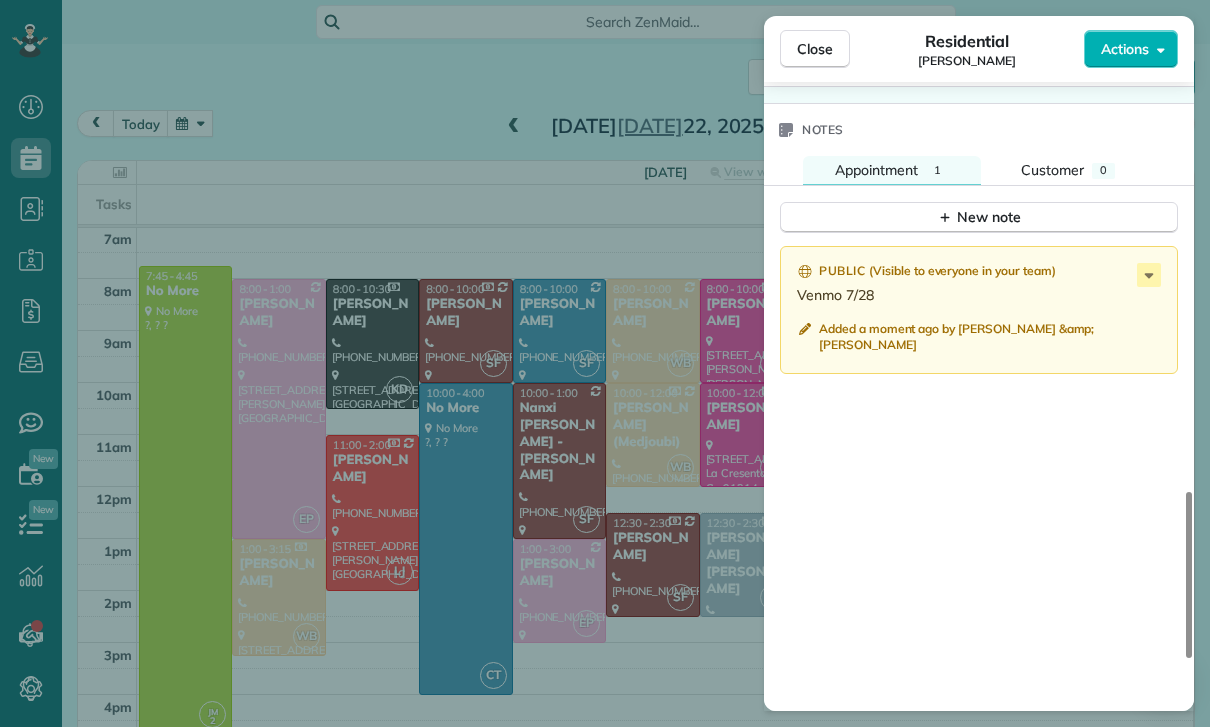 click on "Close Residential [PERSON_NAME] Actions Status Yet to Confirm [PERSON_NAME] · Open profile MOBILE [PHONE_NUMBER] Copy No email on record Add email View Details Residential [DATE] ( last week ) 8:00 AM 10:00 AM 2 hours and 0 minutes Repeats weekly Edit recurring service Previous ([DATE]) Next ([DATE]) [STREET_ADDRESS][PERSON_NAME] Service was not rated yet Cleaners Time in and out Assign Invite Team [PERSON_NAME] Cleaners [PERSON_NAME] 8:00 AM 10:00 AM Checklist Try Now Keep this appointment up to your standards. Stay on top of every detail, keep your cleaners organised, and your client happy. Assign a checklist Watch a 5 min demo Billing Billing actions Service Service Price (1x $195.00) $195.00 Add an item Overcharge $0.00 Discount $0.00 Coupon discount - Primary tax - Secondary tax - Total appointment price $195.00 Tips collected $0.00 Paid Total including tip $195.00 Get paid online in no-time! Send an invoice and reward your cleaners with tips Charge customer credit card Key # - Notes 1 0" at bounding box center [605, 363] 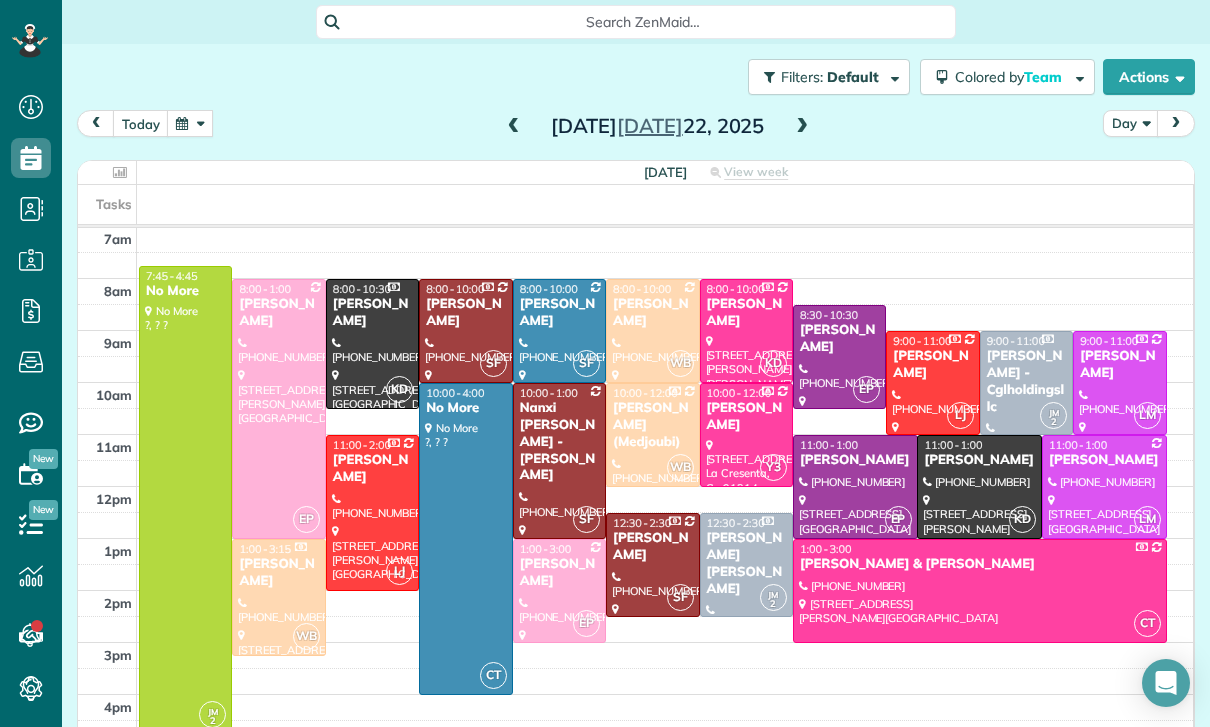 click at bounding box center (190, 123) 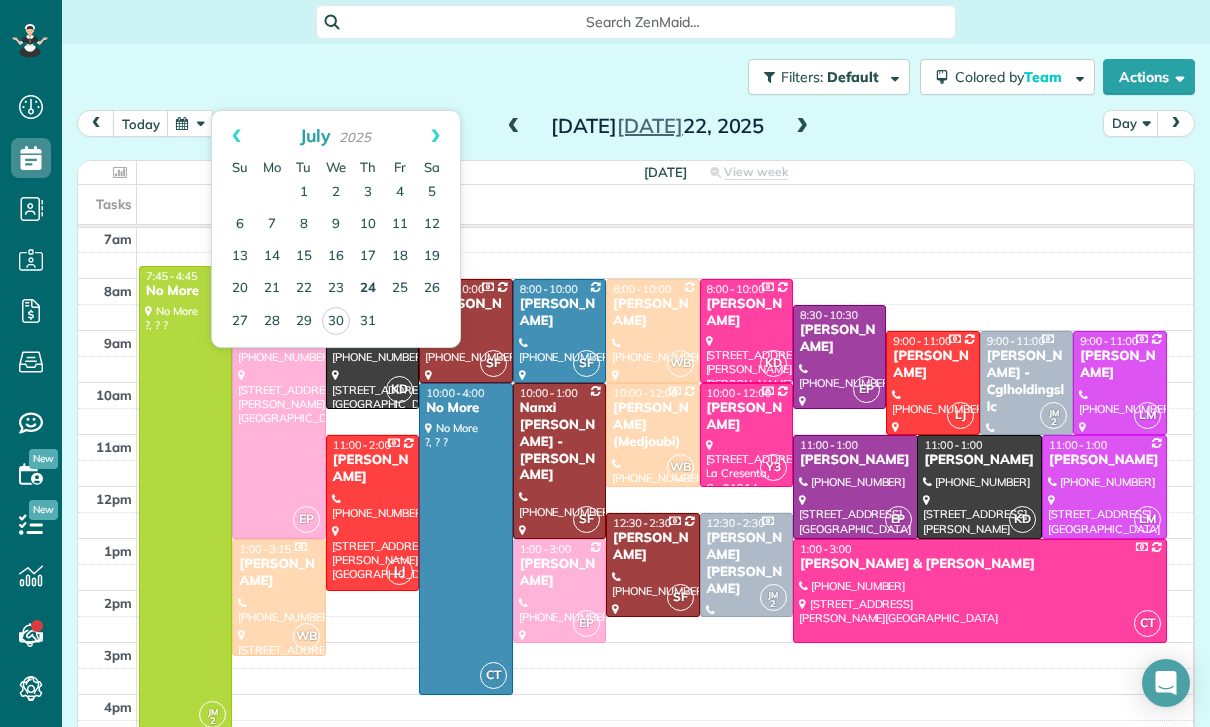 click on "24" at bounding box center [368, 289] 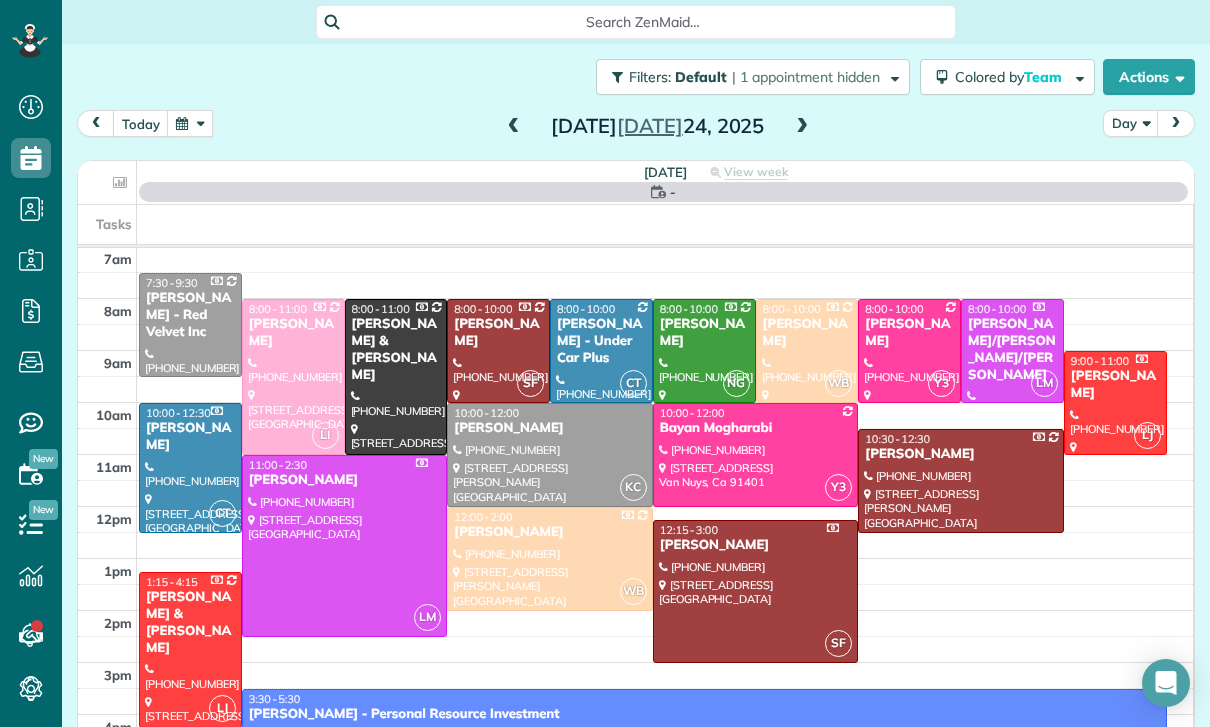 scroll, scrollTop: 157, scrollLeft: 0, axis: vertical 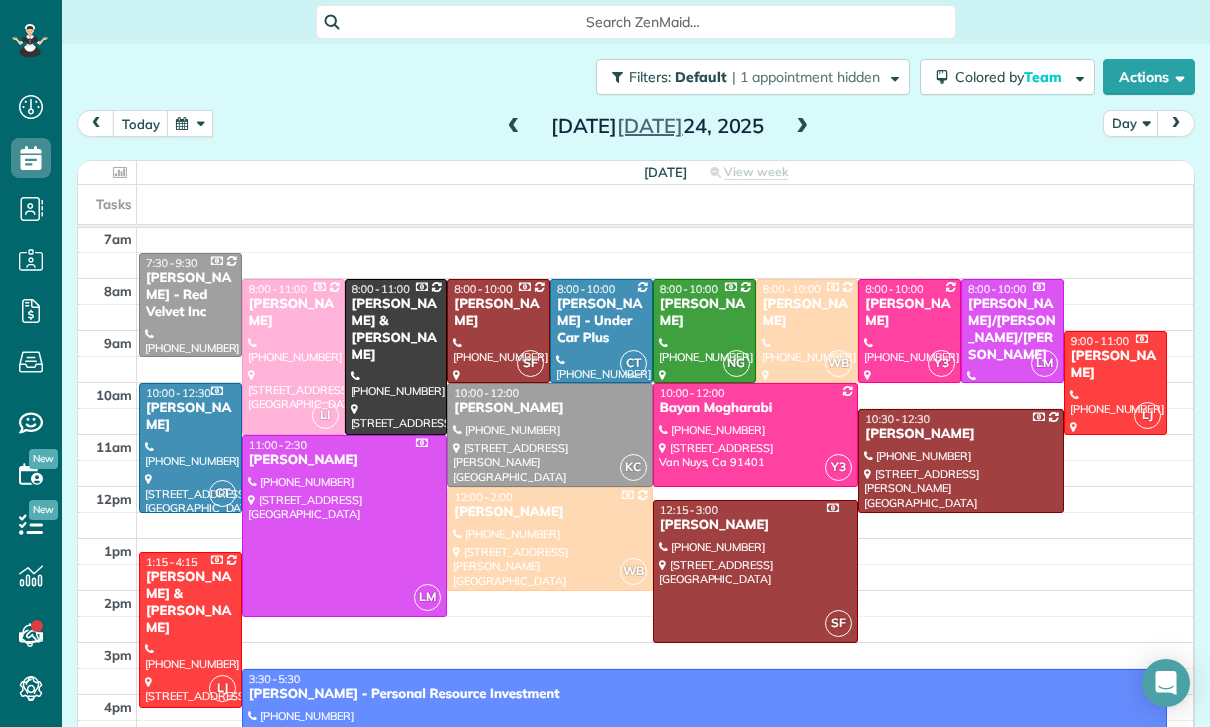 click at bounding box center [802, 127] 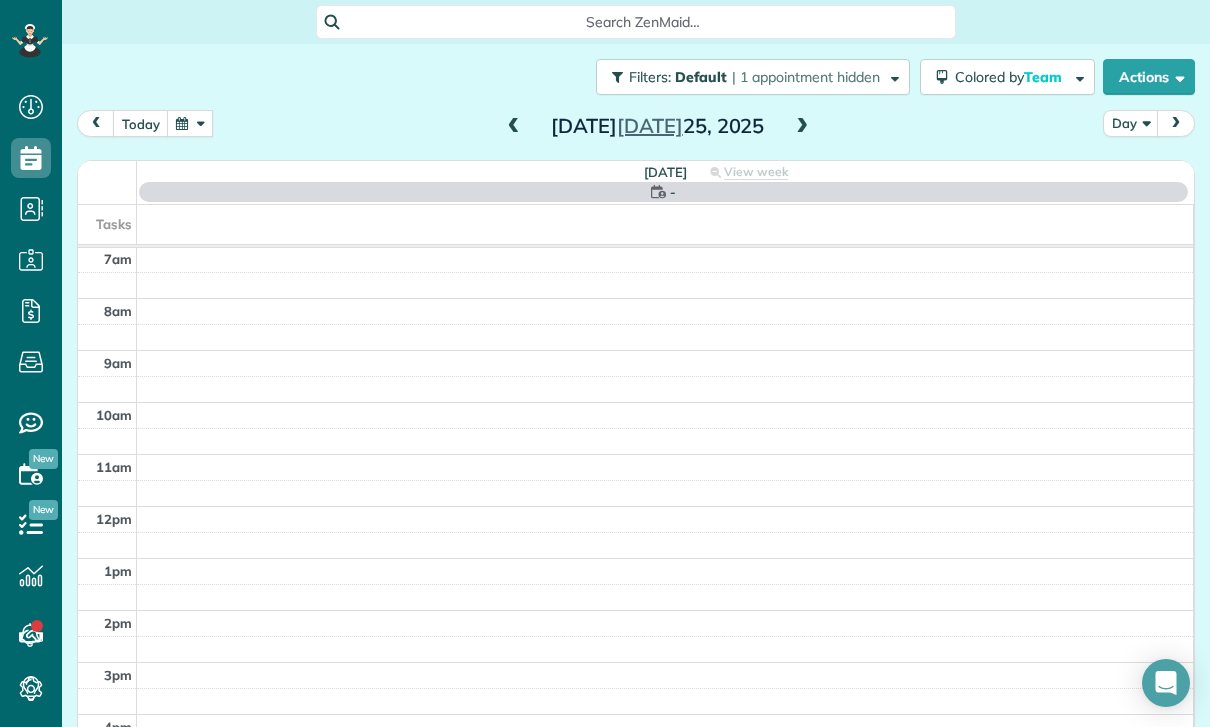 scroll, scrollTop: 157, scrollLeft: 0, axis: vertical 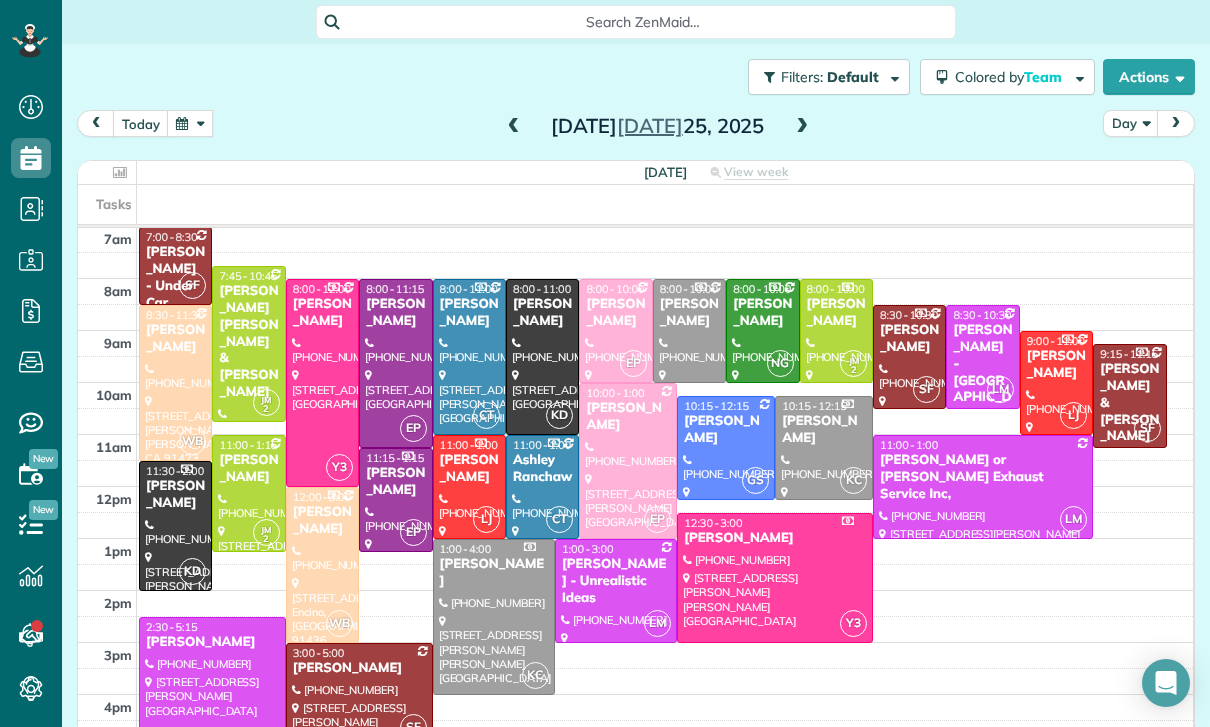 click on "[PERSON_NAME]" at bounding box center (248, 469) 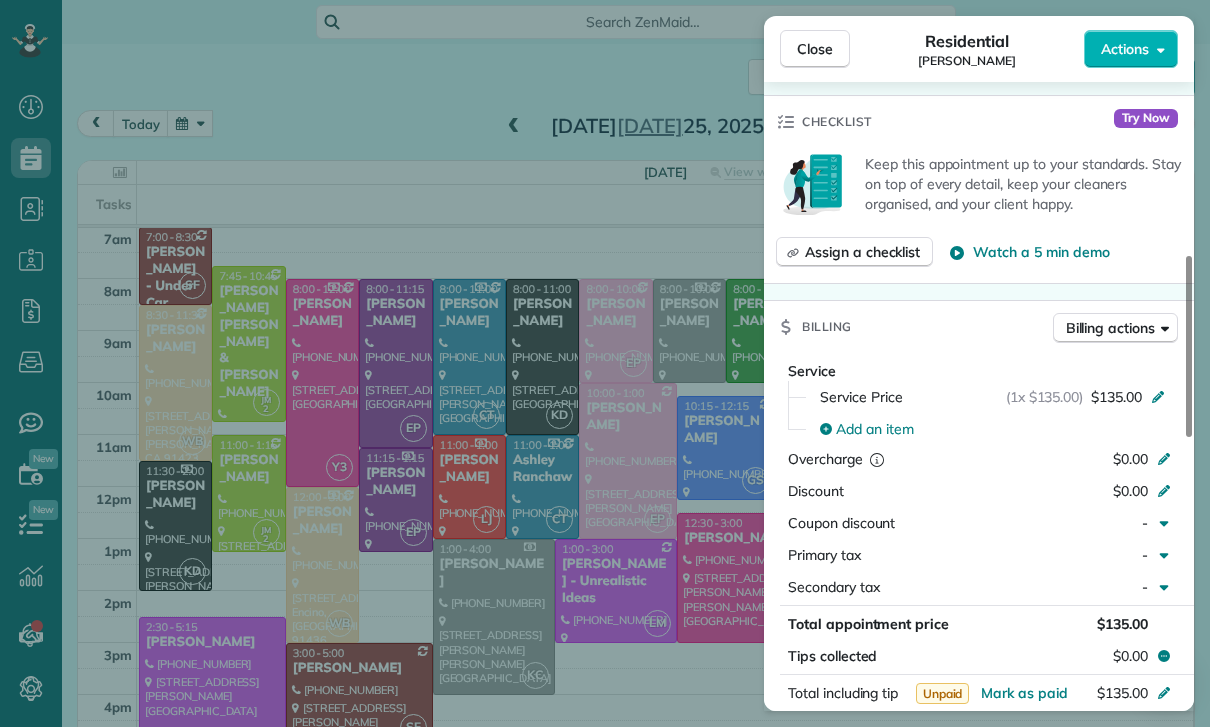 scroll, scrollTop: 806, scrollLeft: 0, axis: vertical 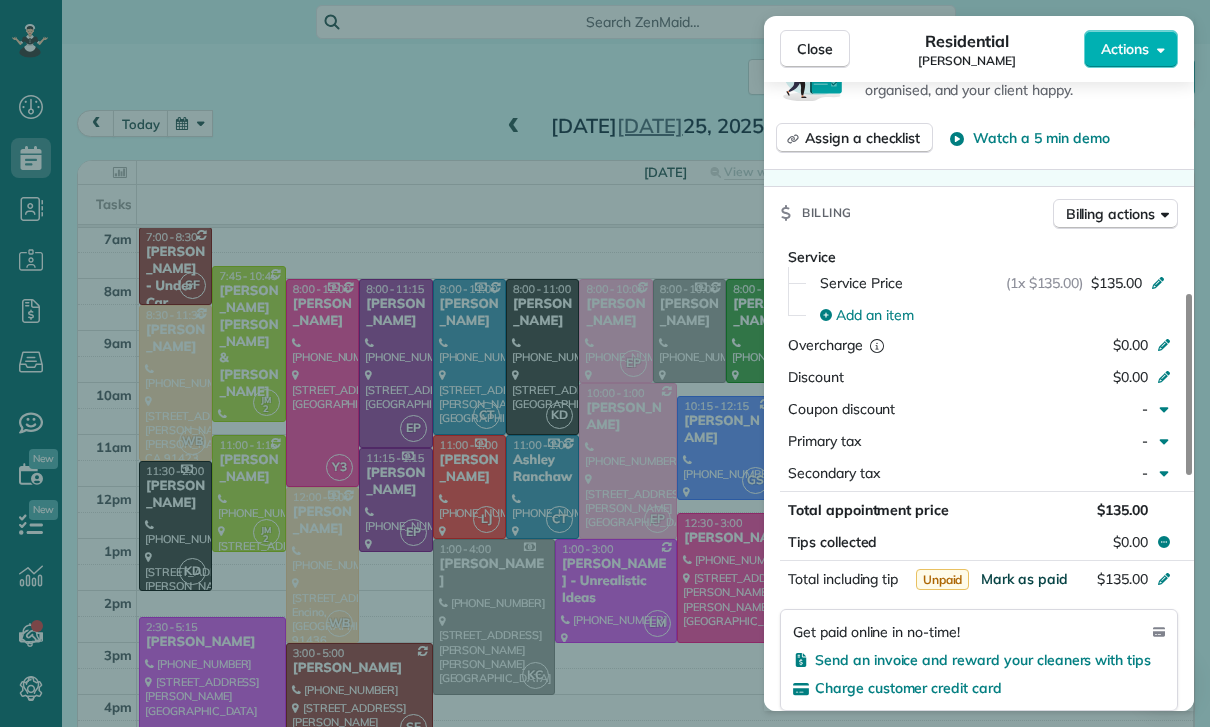 click on "Mark as paid" at bounding box center [1024, 579] 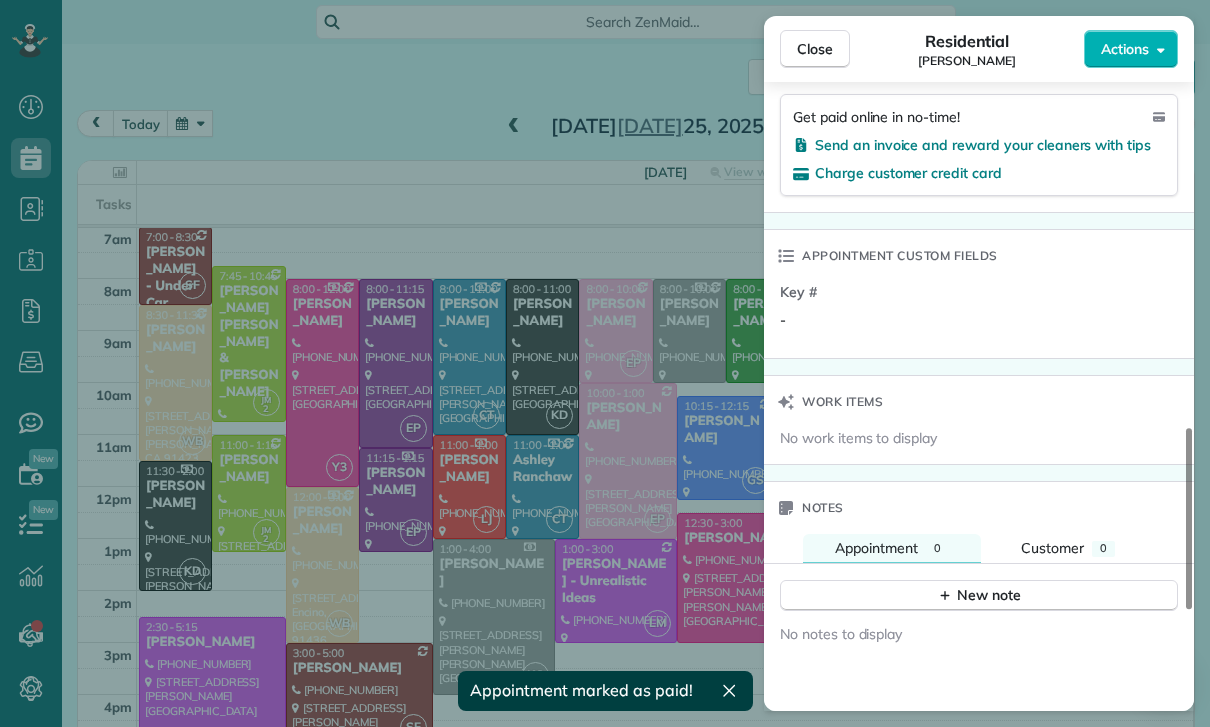 scroll, scrollTop: 1321, scrollLeft: 0, axis: vertical 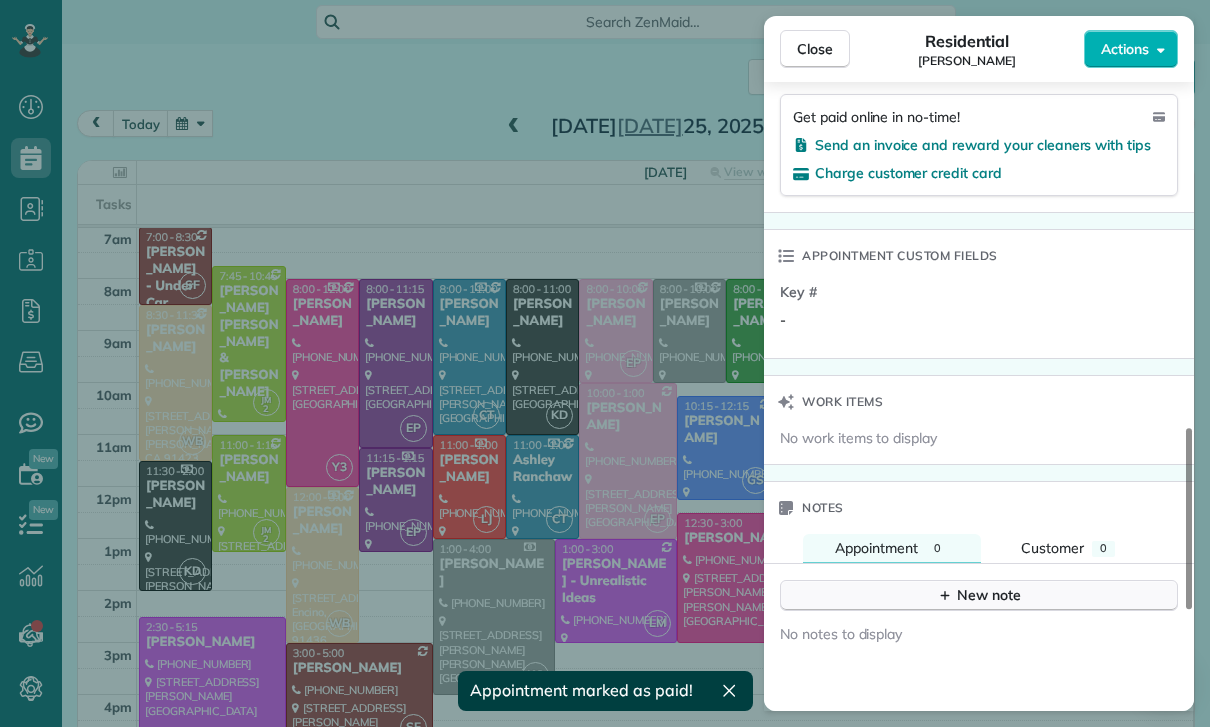 click on "New note" at bounding box center [979, 595] 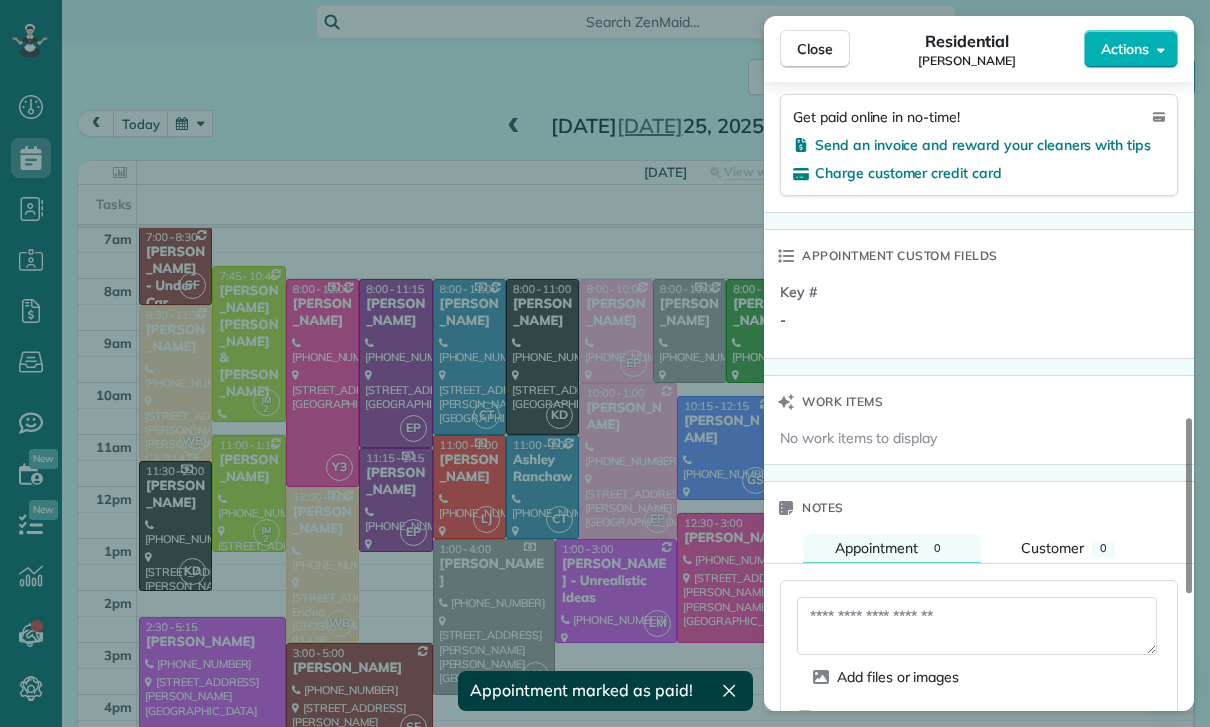 click at bounding box center [977, 626] 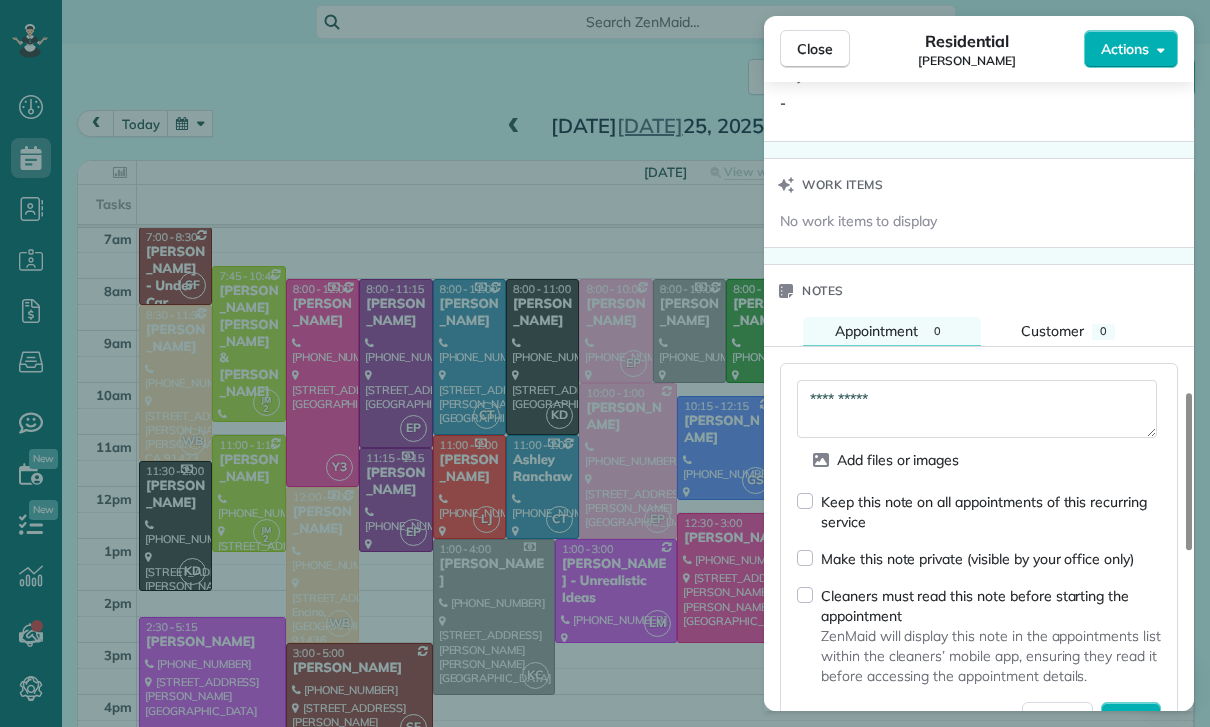 scroll, scrollTop: 1565, scrollLeft: 0, axis: vertical 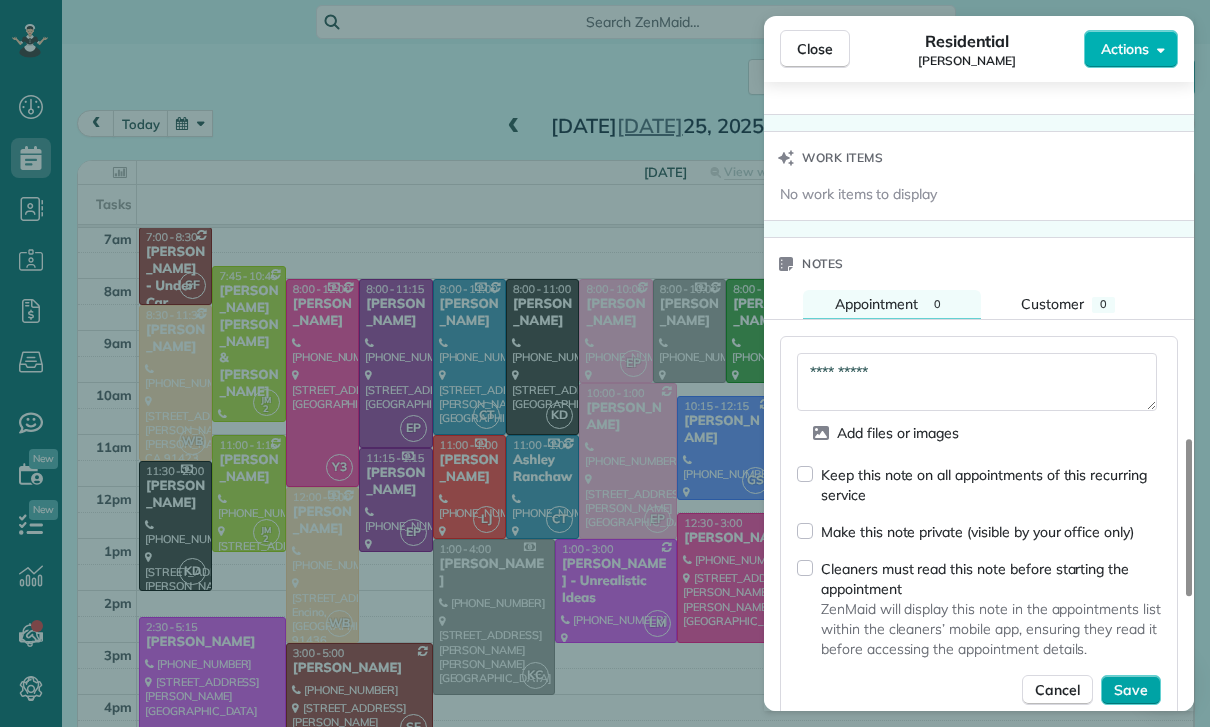 type on "**********" 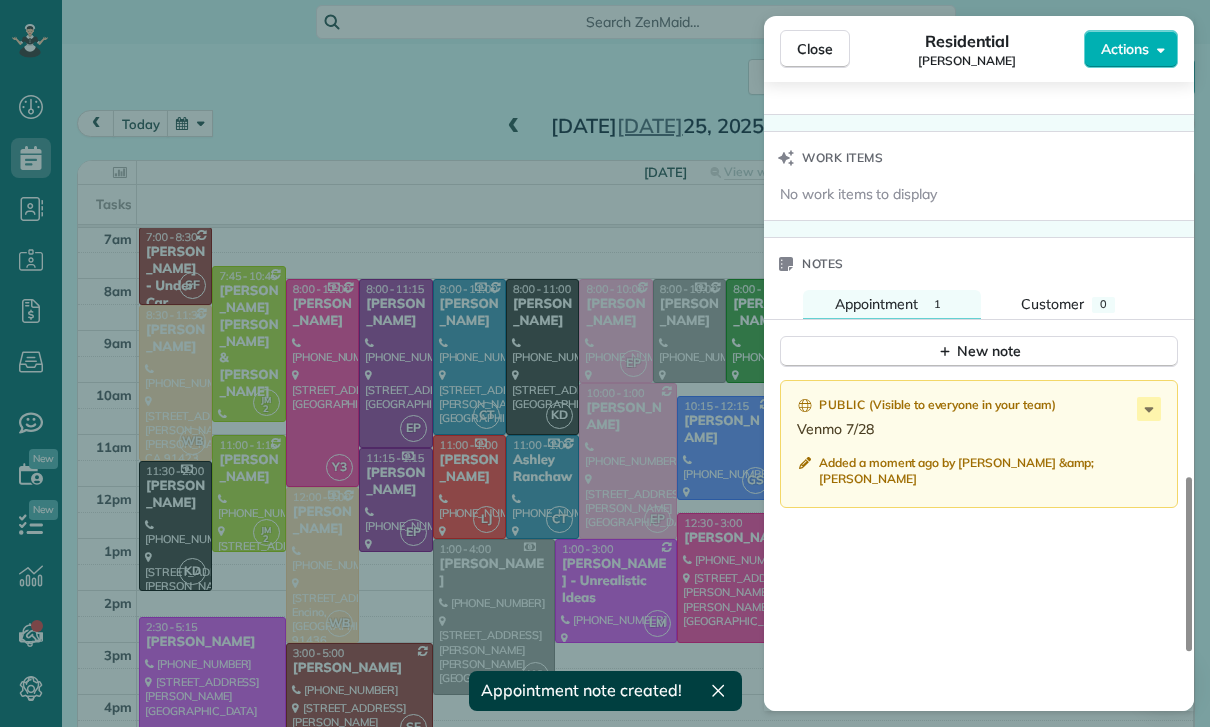 click on "Close Residential [PERSON_NAME] Actions Status Confirmed [PERSON_NAME] · Open profile MOBILE [PHONE_NUMBER] Copy No email on record Add email View Details Residential [DATE] ( [DATE] ) 11:00 AM 1:15 PM 2 hours and 15 minutes Repeats weekly Edit recurring service Next ([DATE]) [STREET_ADDRESS][PERSON_NAME] ? Service was not rated yet Cleaners Time in and out Assign Invite Team [PERSON_NAME] Cleaners [PERSON_NAME] 11:00 AM 1:15 PM Checklist Try Now Keep this appointment up to your standards. Stay on top of every detail, keep your cleaners organised, and your client happy. Assign a checklist Watch a 5 min demo Billing Billing actions Service Service Price (1x $135.00) $135.00 Add an item Overcharge $0.00 Discount $0.00 Coupon discount - Primary tax - Secondary tax - Total appointment price $135.00 Tips collected $0.00 Paid Total including tip $135.00 Get paid online in no-time! Send an invoice and reward your cleaners with tips Charge customer credit card Appointment custom fields Key # - Notes" at bounding box center [605, 363] 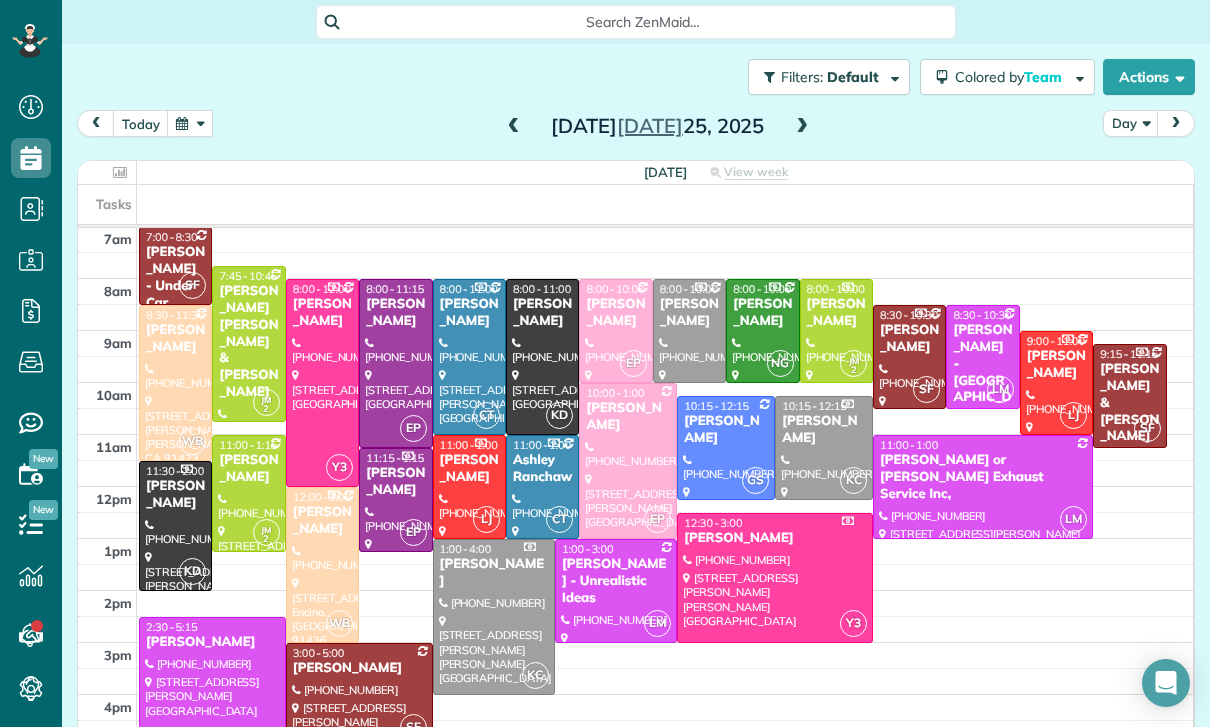 click at bounding box center [190, 123] 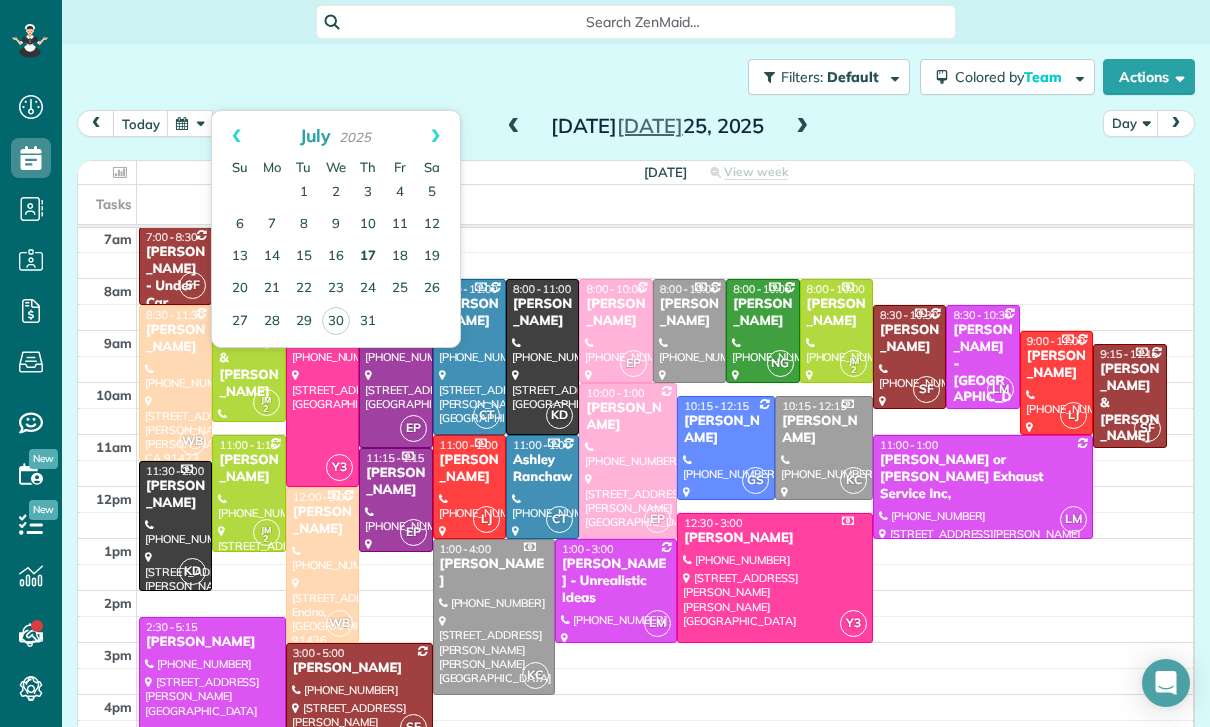 click on "17" at bounding box center [368, 257] 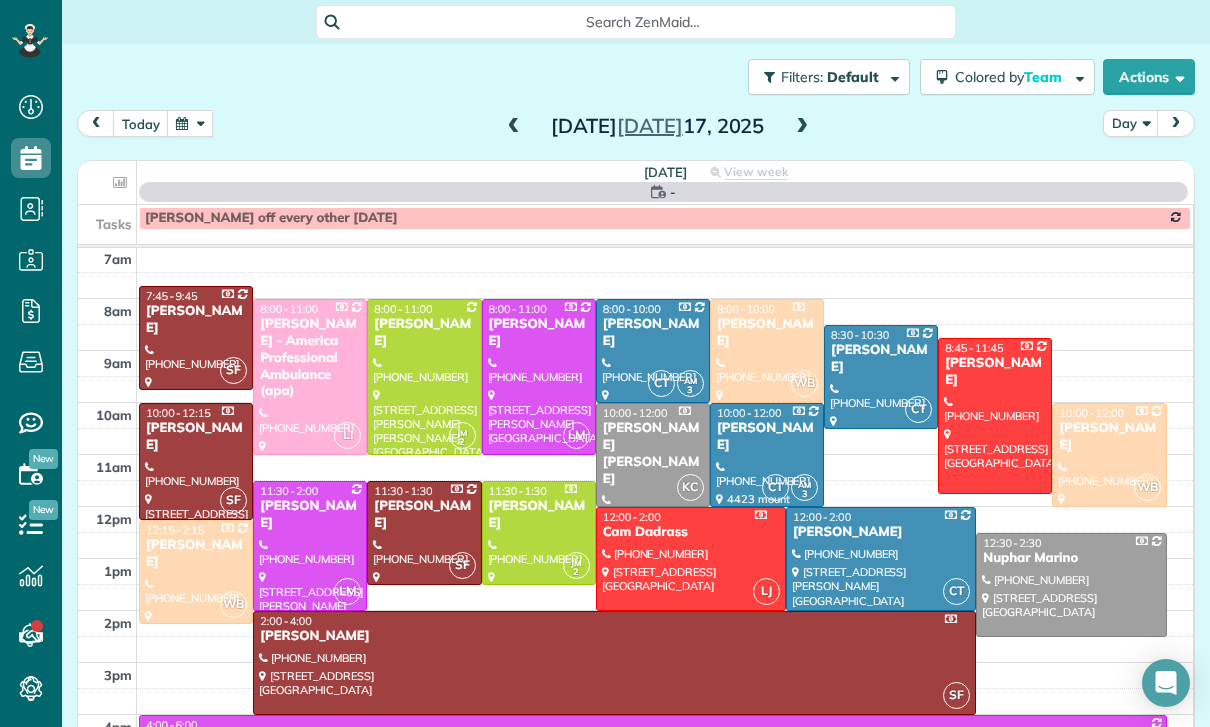 scroll, scrollTop: 157, scrollLeft: 0, axis: vertical 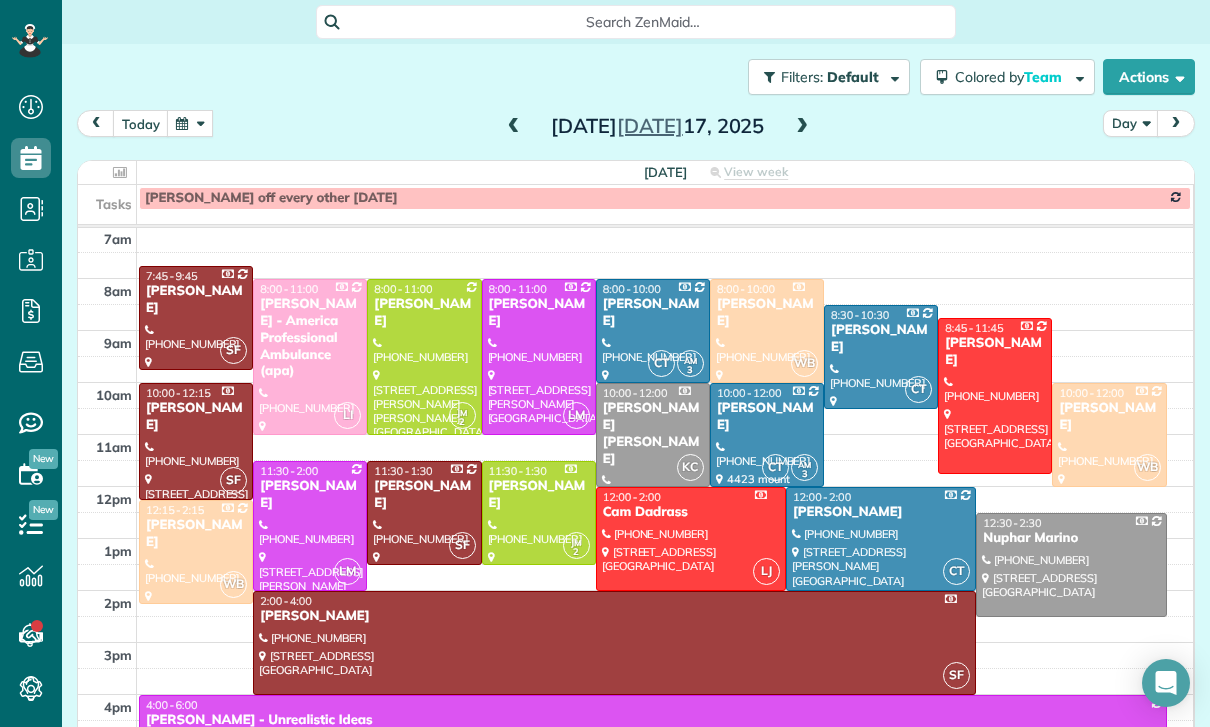 click at bounding box center (424, 357) 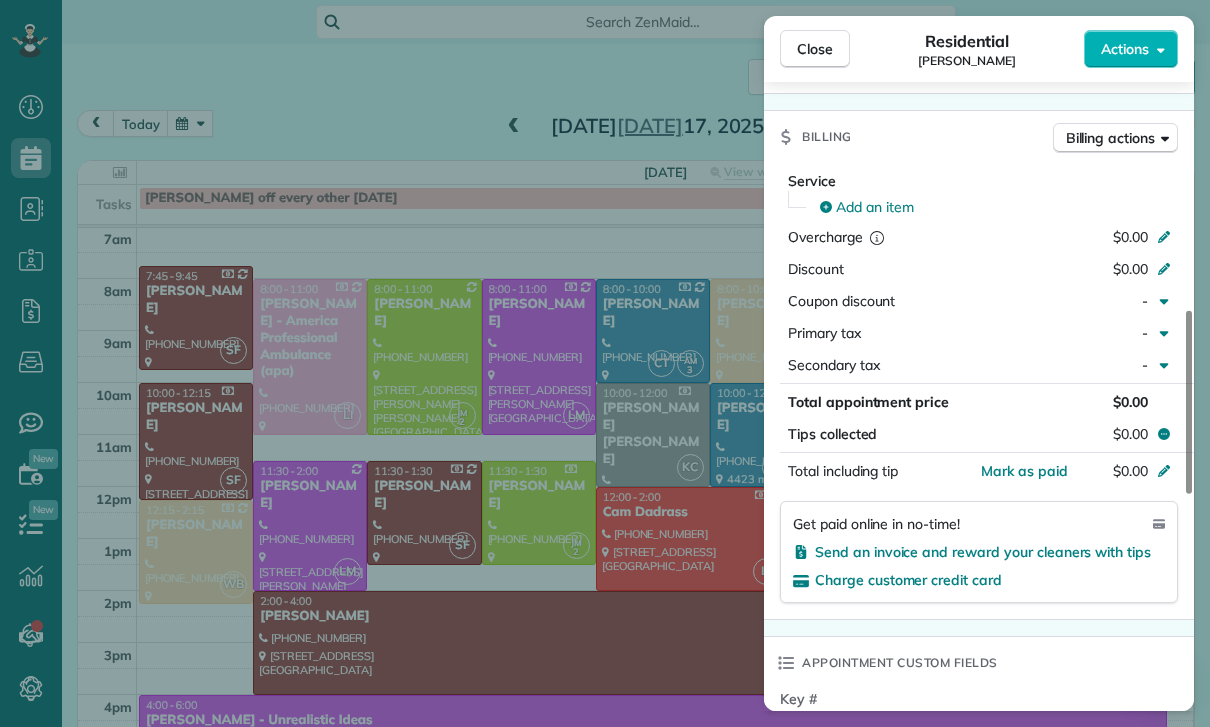 scroll, scrollTop: 898, scrollLeft: 0, axis: vertical 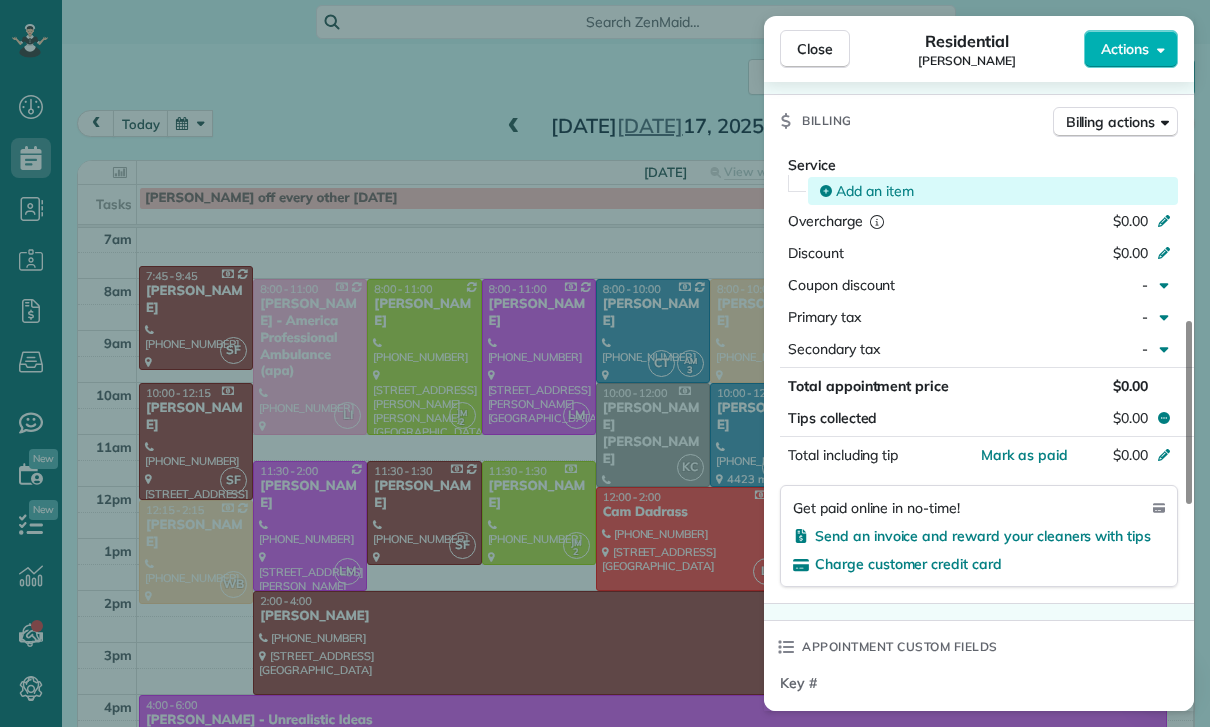 click on "Add an item" at bounding box center [875, 191] 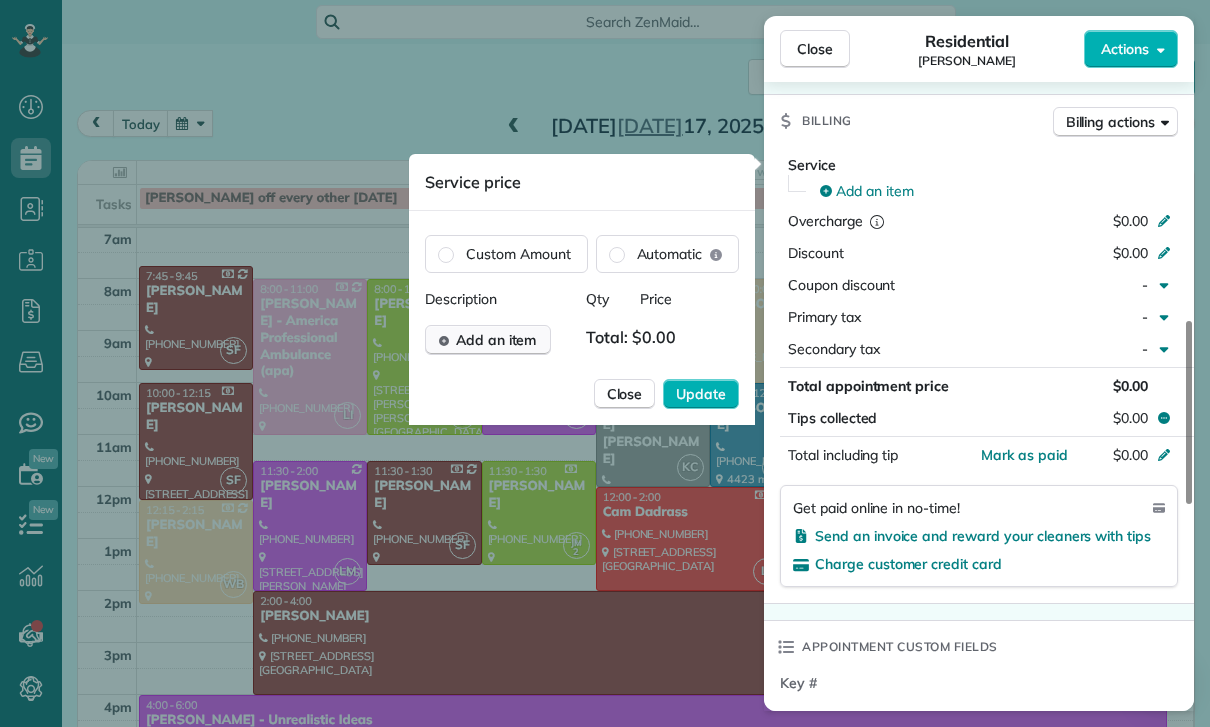 click on "Add an item" at bounding box center [496, 340] 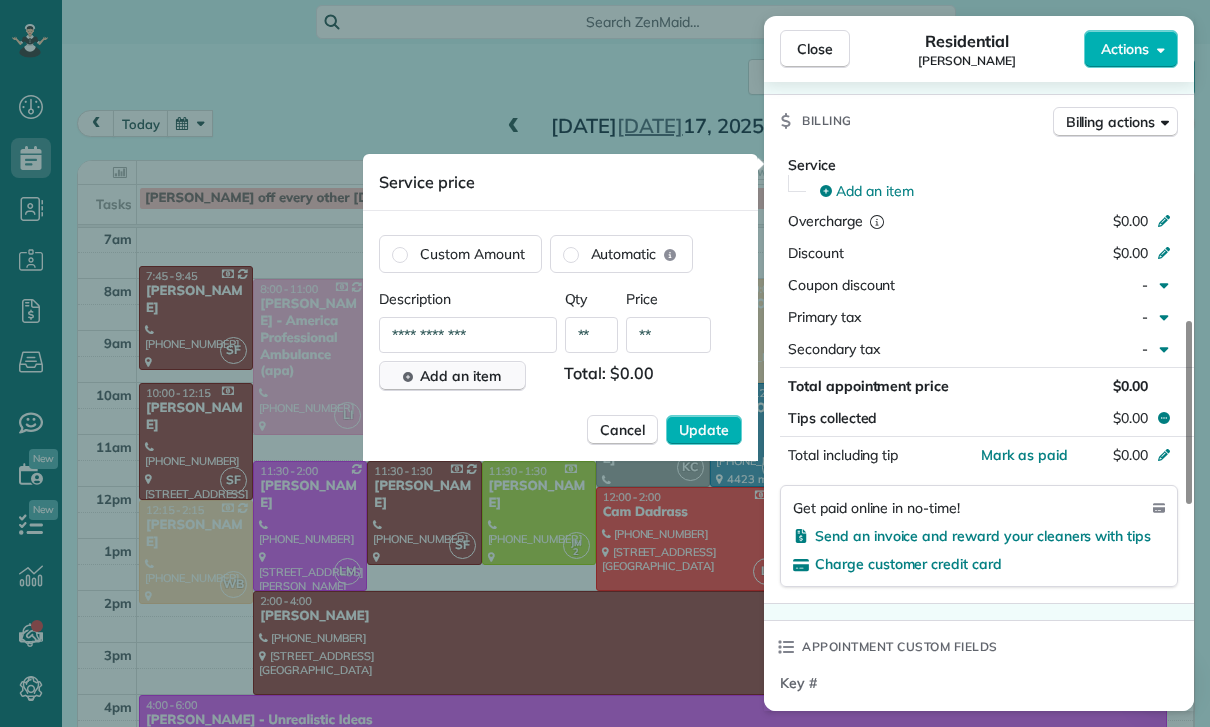 click on "**" at bounding box center [668, 335] 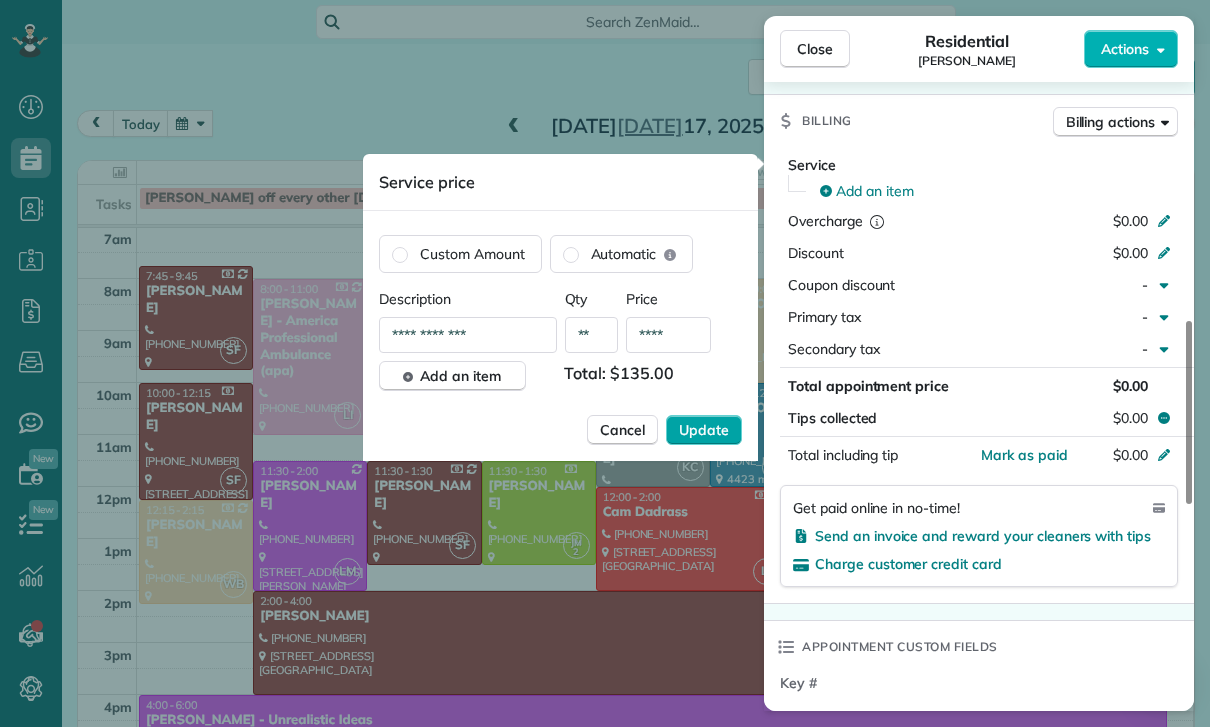 type on "****" 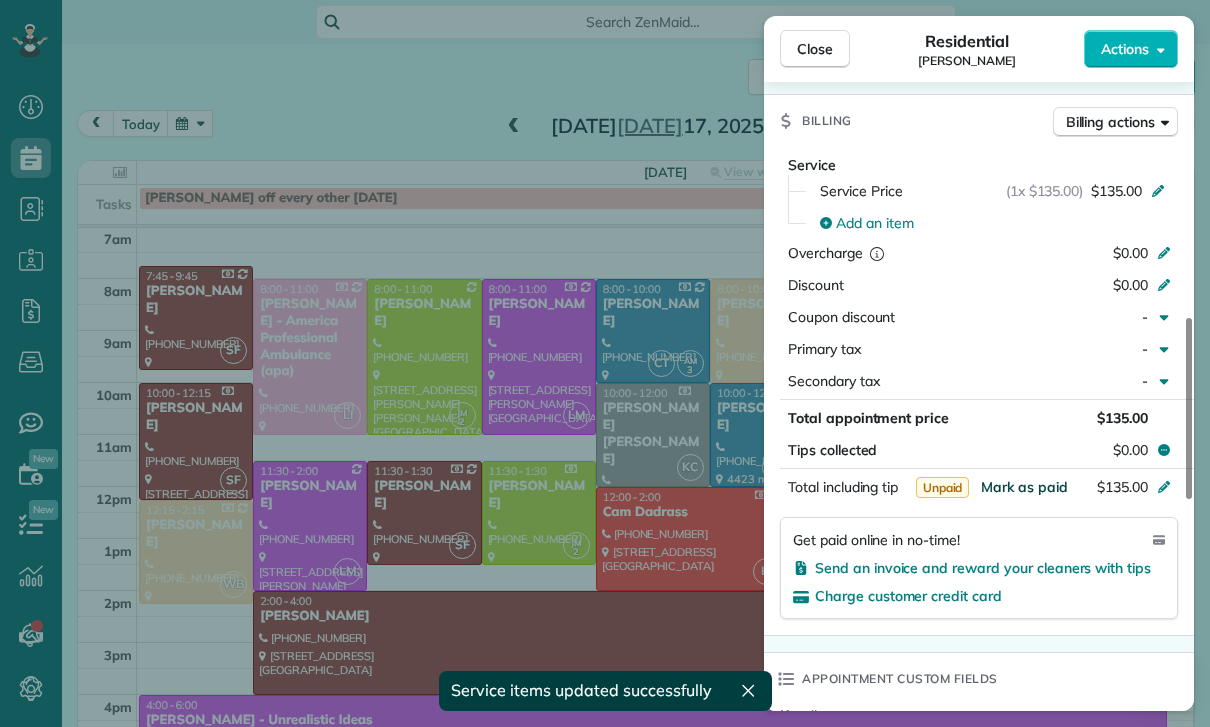 click on "Mark as paid" at bounding box center (1024, 487) 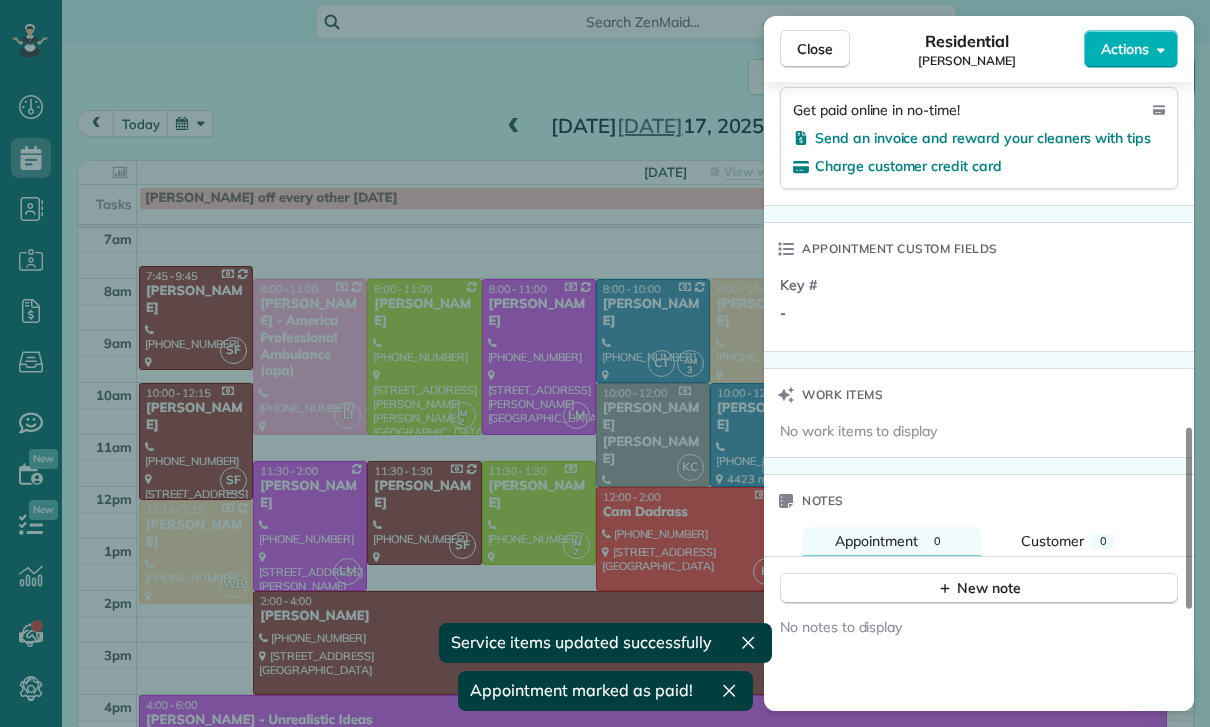 scroll, scrollTop: 1403, scrollLeft: 0, axis: vertical 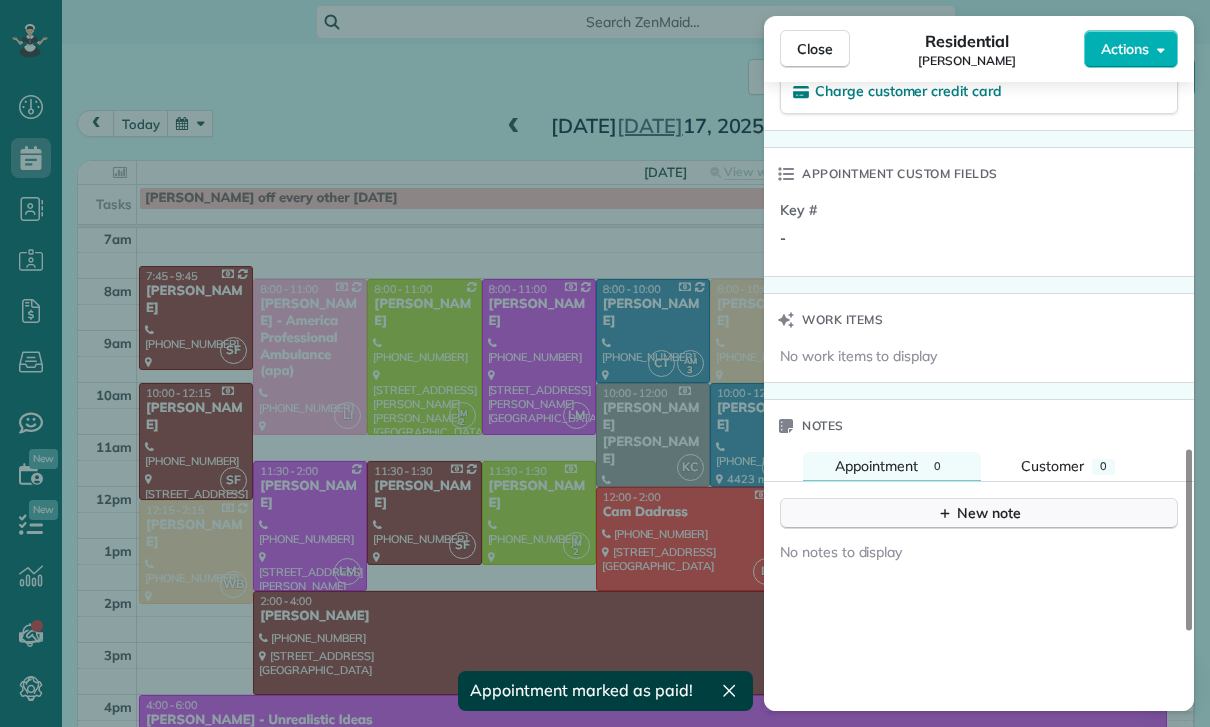 click on "New note" at bounding box center [979, 513] 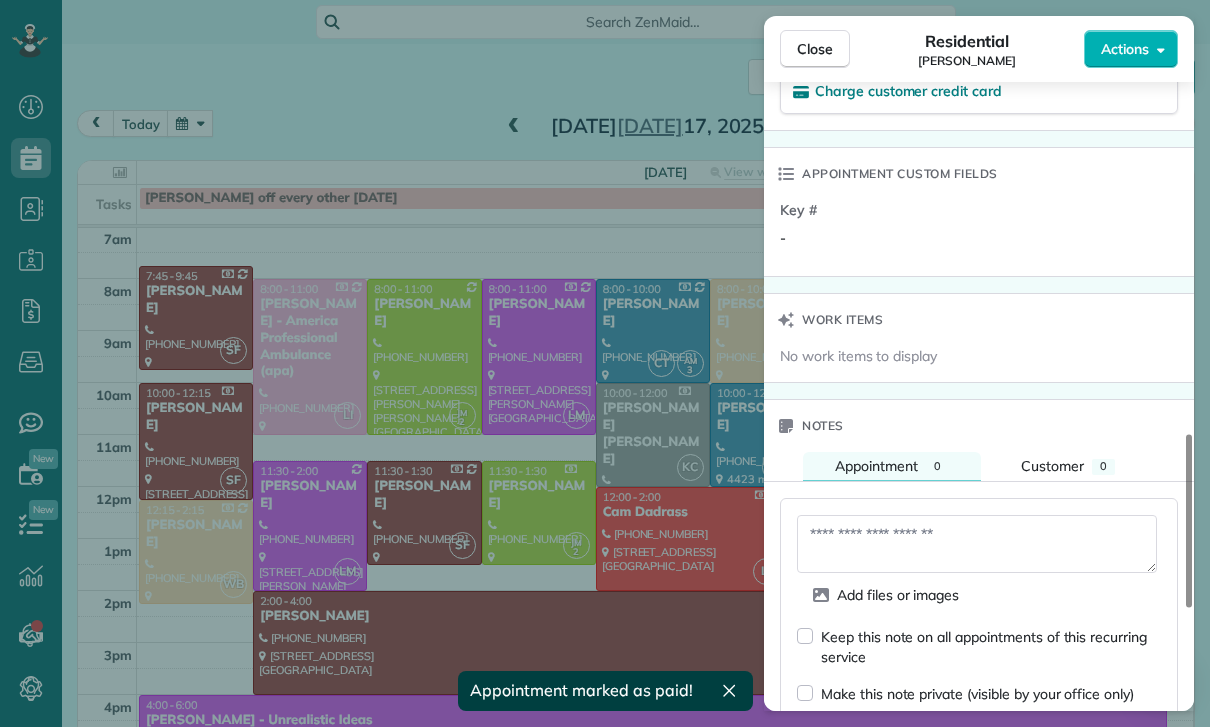 click at bounding box center [977, 544] 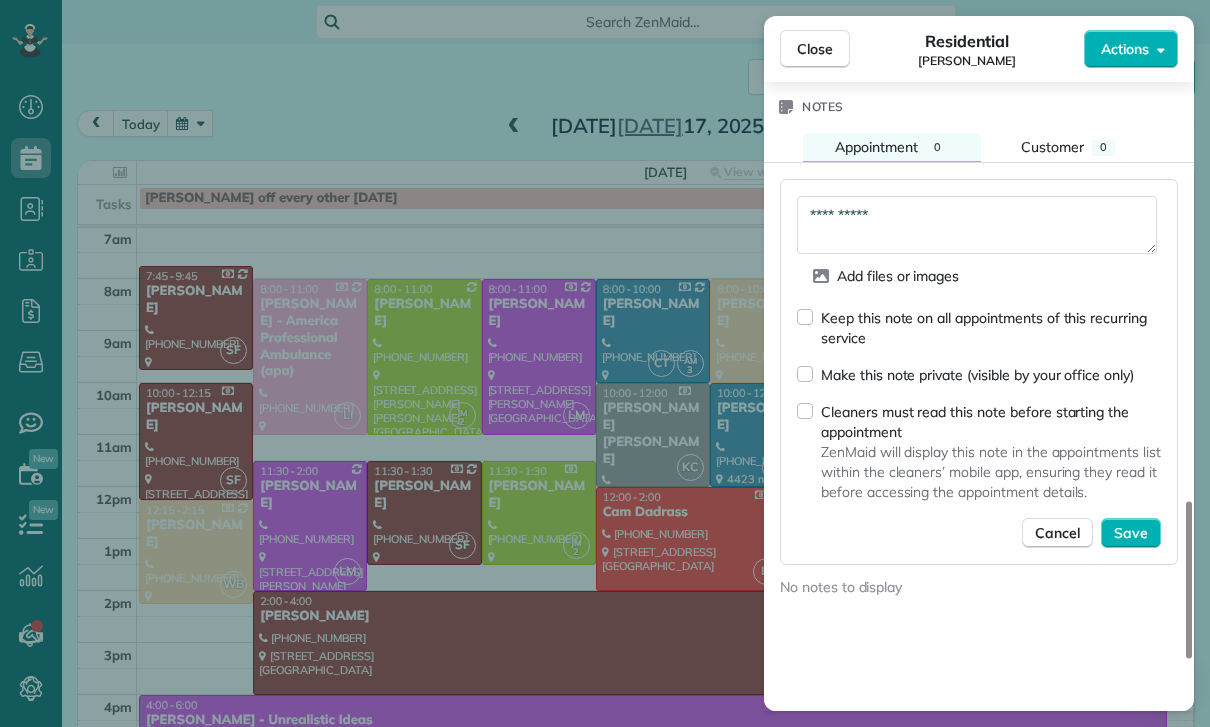 scroll, scrollTop: 1928, scrollLeft: 0, axis: vertical 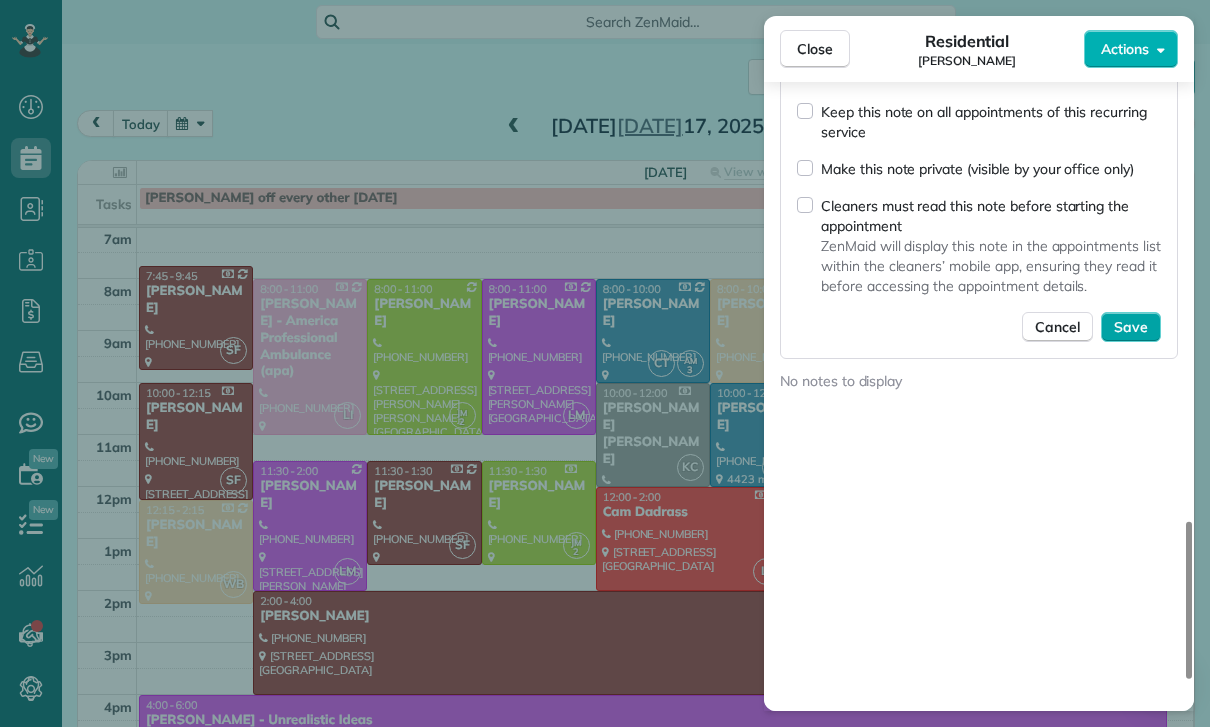 type on "**********" 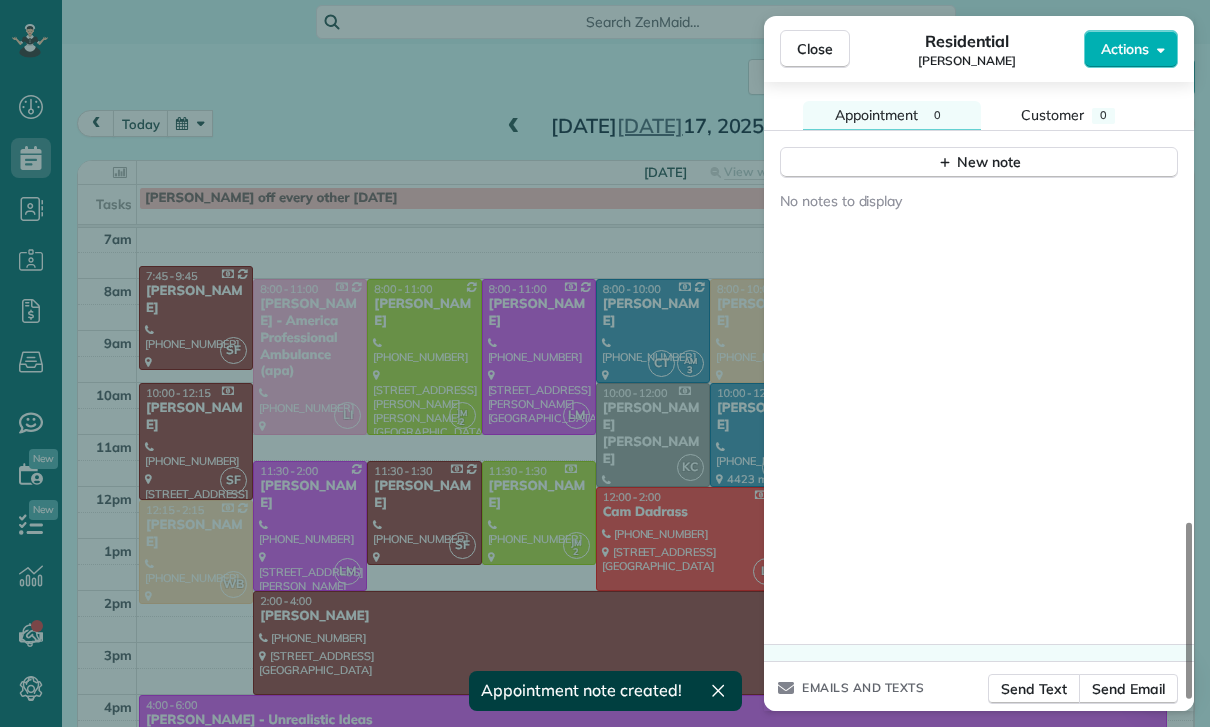 scroll, scrollTop: 1706, scrollLeft: 0, axis: vertical 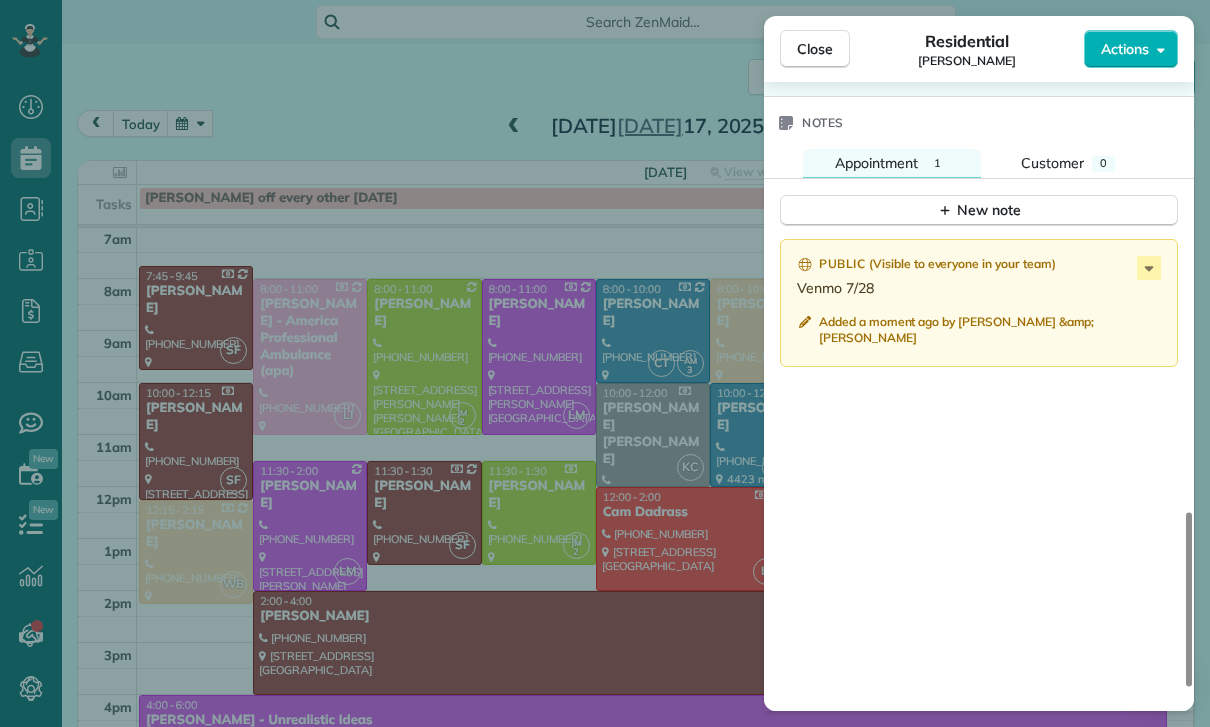 click on "Close Residential [PERSON_NAME] Actions Status Confirmed [PERSON_NAME] · Open profile MOBILE [PHONE_NUMBER] Copy No email on record Add email View Details Residential [DATE] 8:00 AM 11:00 AM 3 hours and 0 minutes Repeats weekly Edit recurring service Next ([DATE]) [STREET_ADDRESS][PERSON_NAME] ? Service was not rated yet Cleaners Time in and out Assign Invite Team [PERSON_NAME] Cleaners [PERSON_NAME] 8:00 AM 11:00 AM Checklist Try Now Keep this appointment up to your standards. Stay on top of every detail, keep your cleaners organised, and your client happy. Assign a checklist Watch a 5 min demo Billing Billing actions Service Service Price (1x $135.00) $135.00 Add an item Overcharge $0.00 Discount $0.00 Coupon discount - Primary tax - Secondary tax - Total appointment price $135.00 Tips collected $0.00 Paid Total including tip $135.00 Get paid online in no-time! Send an invoice and reward your cleaners with tips Charge customer credit card Appointment custom fields Key # - Work items Notes 1 0" at bounding box center [605, 363] 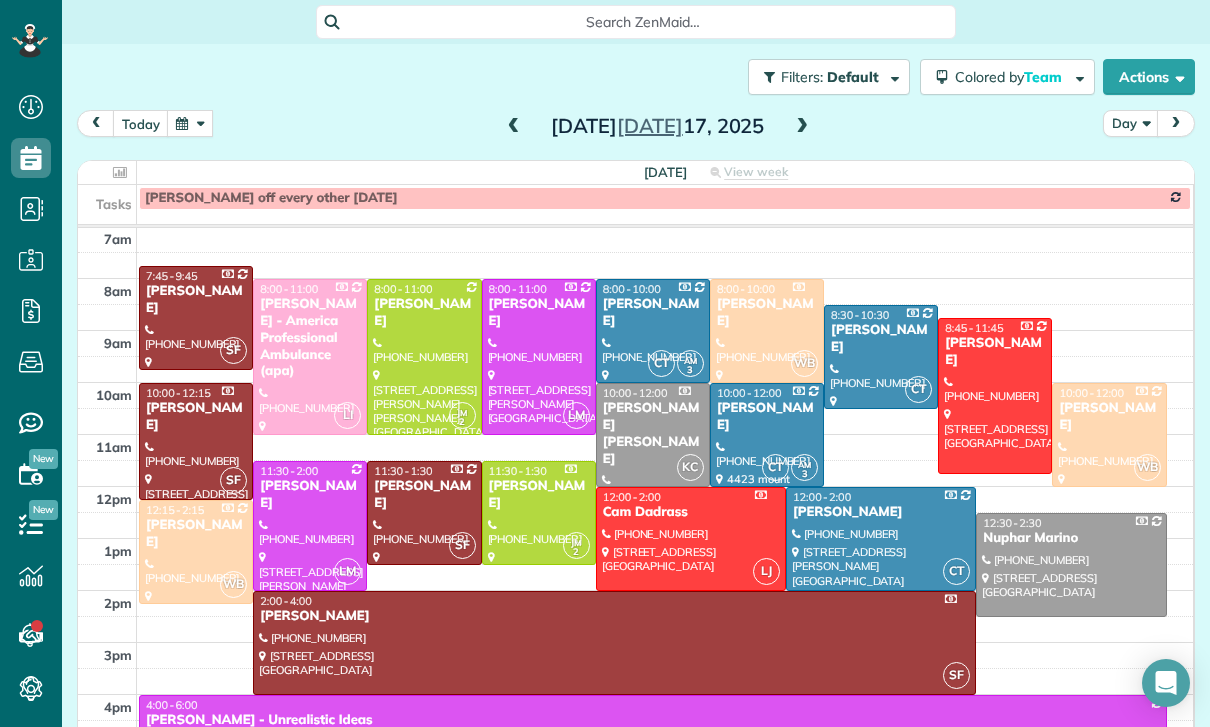 click at bounding box center (190, 123) 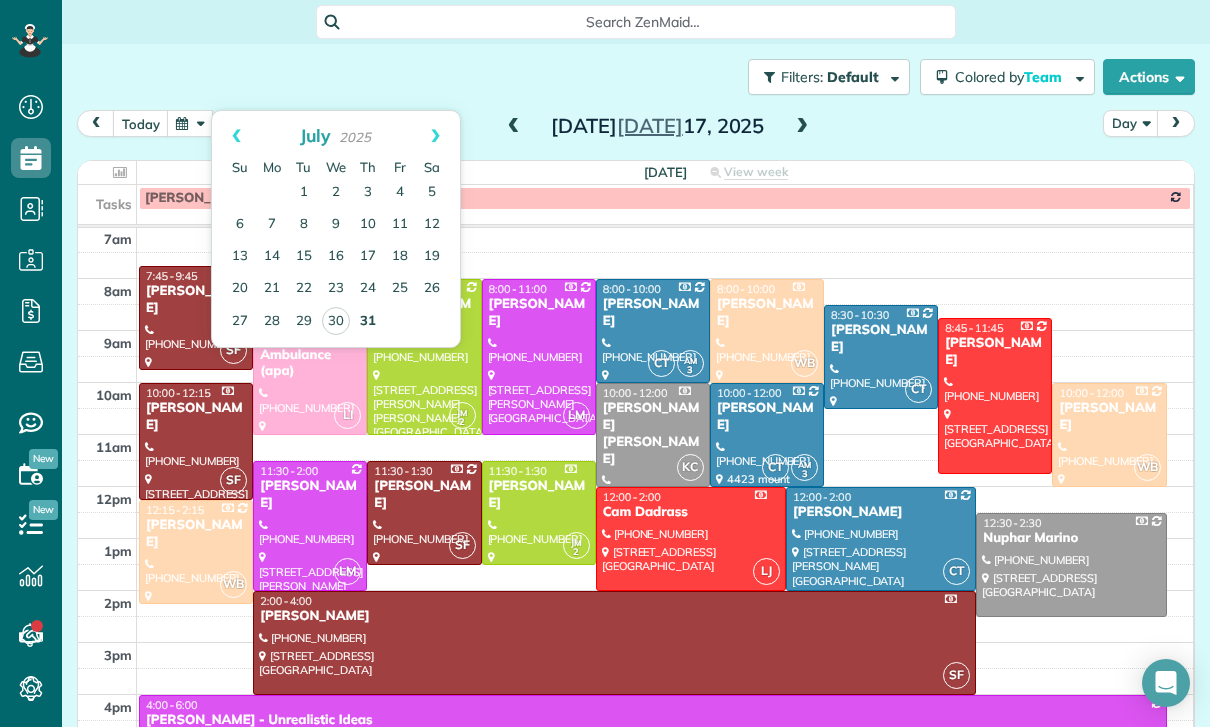 click on "31" at bounding box center (368, 322) 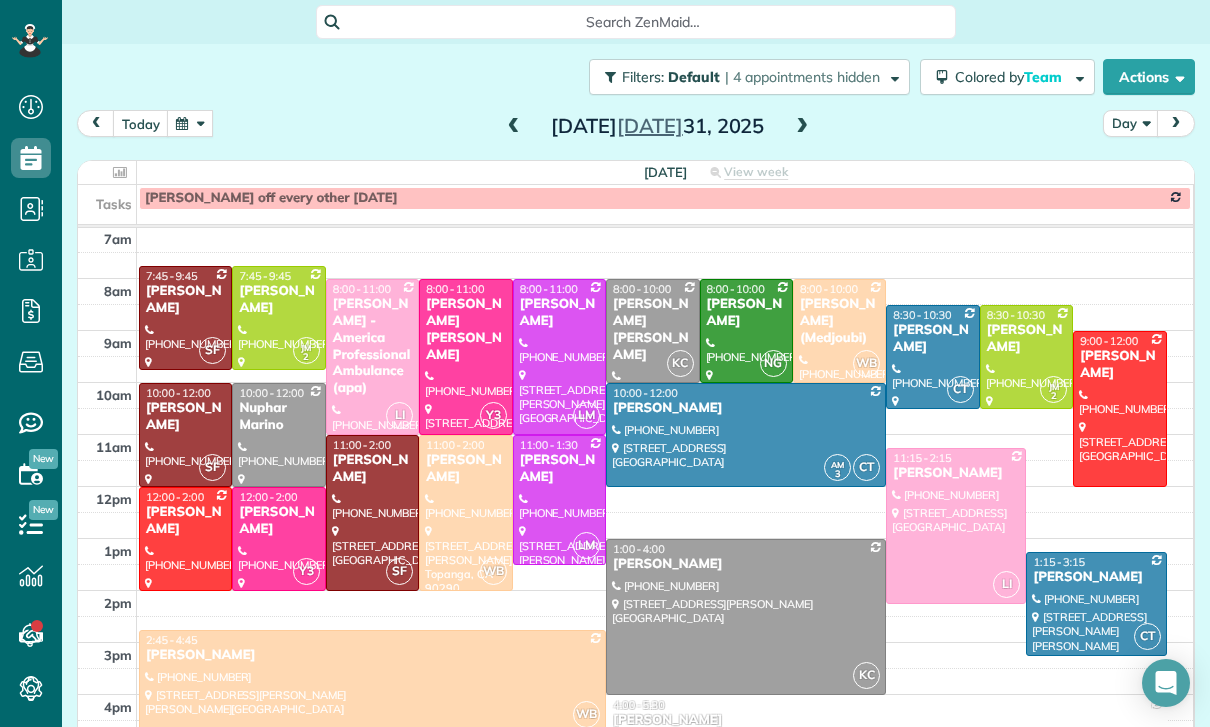 scroll, scrollTop: 162, scrollLeft: 0, axis: vertical 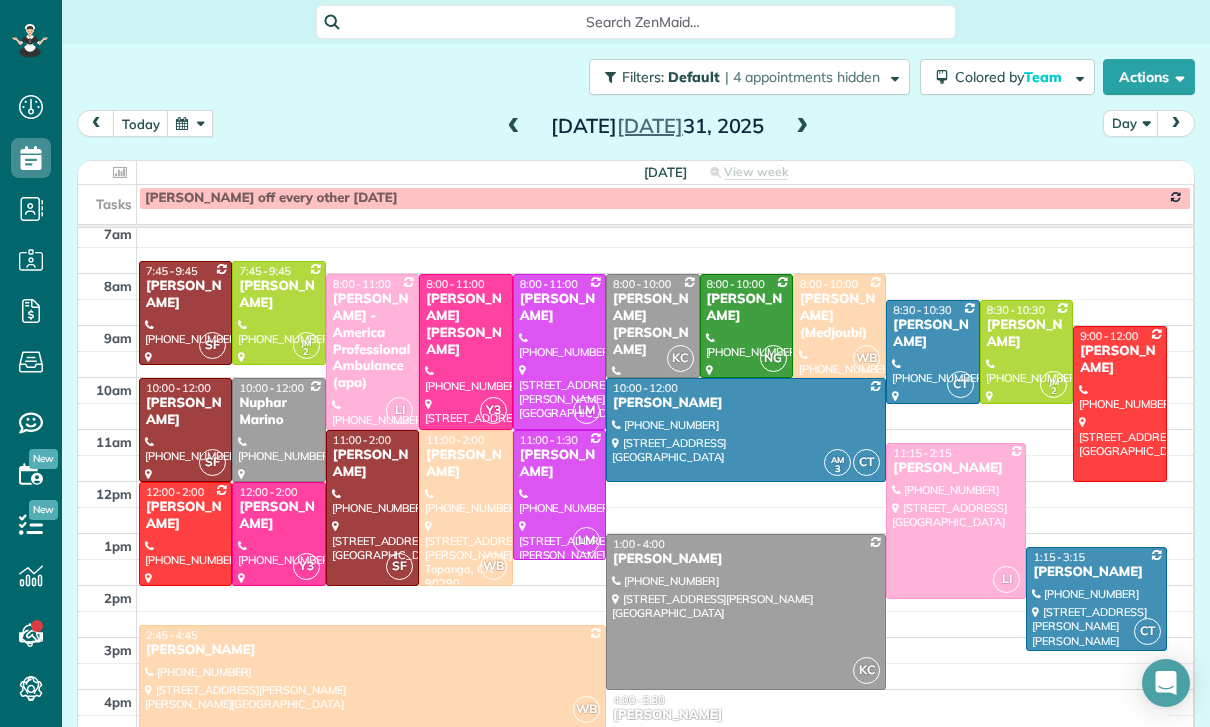 click at bounding box center (190, 123) 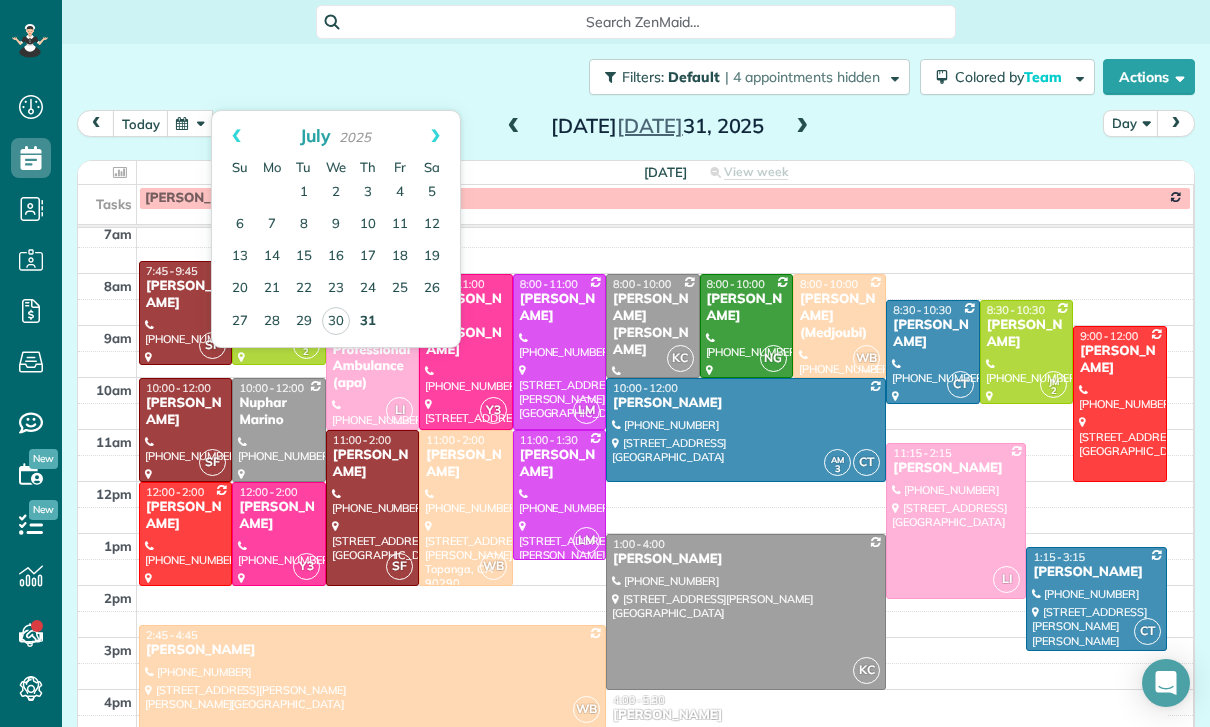 click on "31" at bounding box center [368, 322] 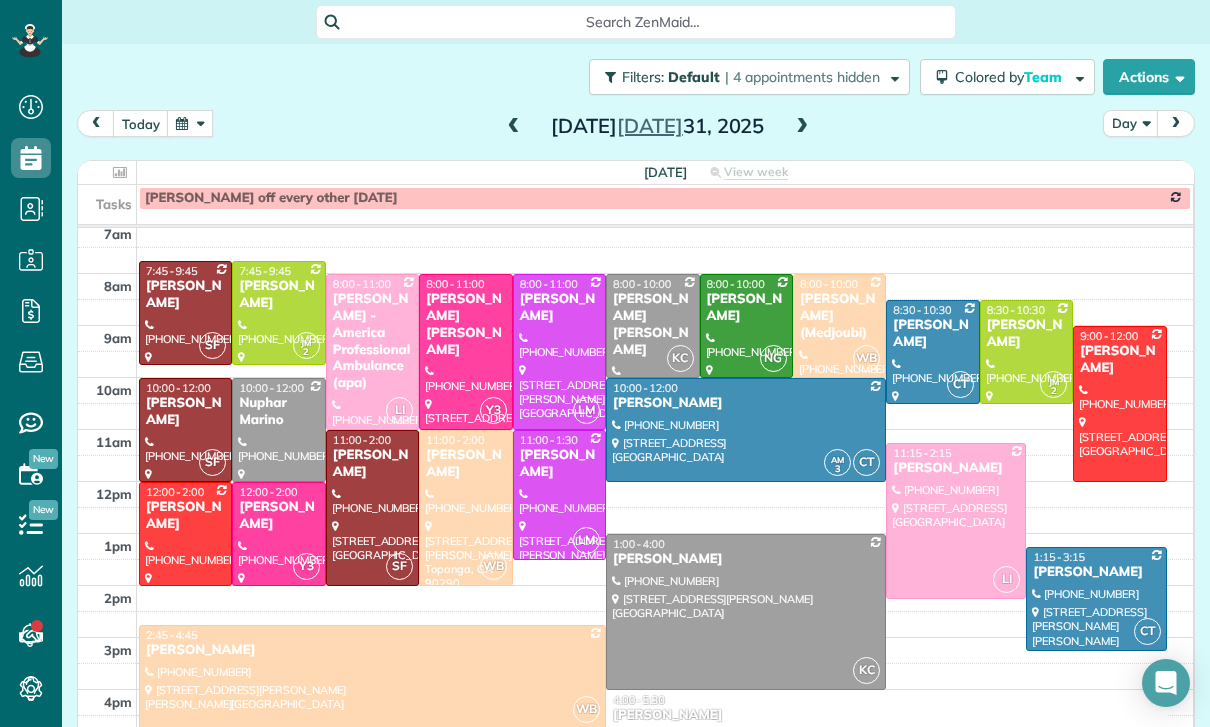 click at bounding box center (956, 521) 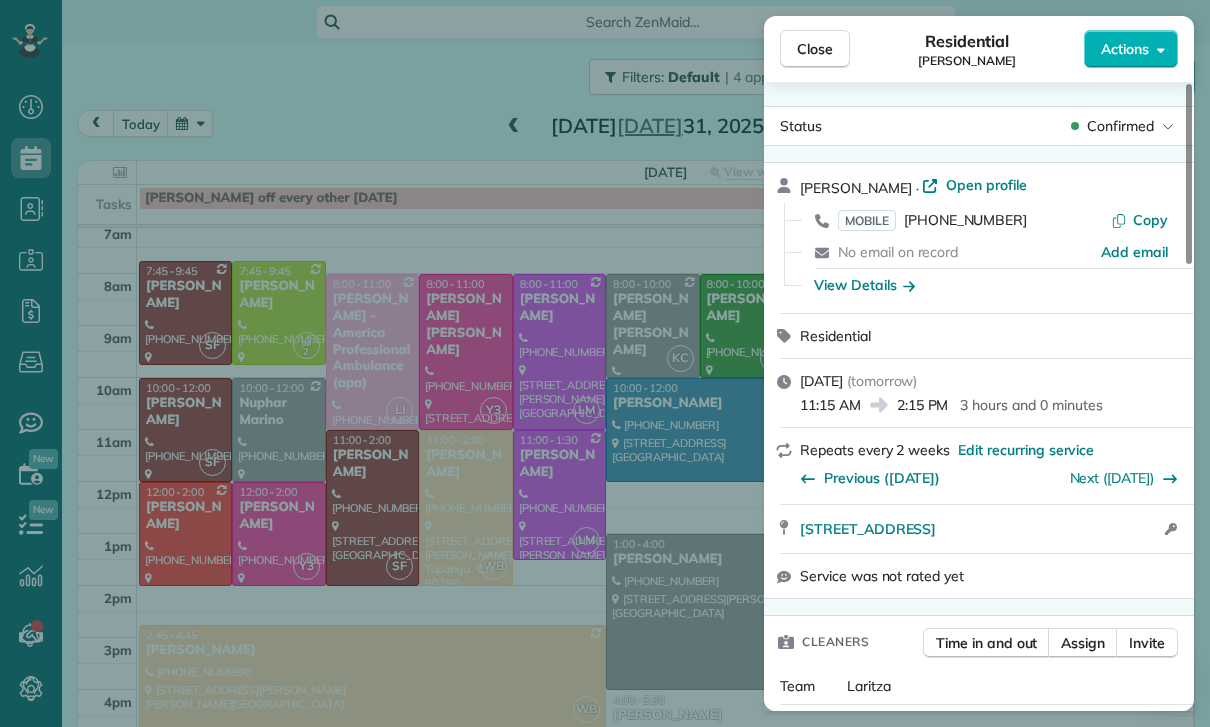 click on "Close Residential [PERSON_NAME] Actions Status Confirmed [PERSON_NAME] · Open profile MOBILE [PHONE_NUMBER] Copy No email on record Add email View Details Residential [DATE] ( [DATE] ) 11:15 AM 2:15 PM 3 hours and 0 minutes Repeats every 2 weeks Edit recurring service Previous ([DATE]) Next ([DATE]) [STREET_ADDRESS] Open access information Service was not rated yet Cleaners Time in and out Assign Invite Team Laritza Cleaners [PERSON_NAME] 11:15 AM 2:15 PM Checklist Try Now Keep this appointment up to your standards. Stay on top of every detail, keep your cleaners organised, and your client happy. Assign a checklist Watch a 5 min demo Billing Billing actions Service Service Price (1x $210.00) $210.00 Add an item Overcharge $0.00 Discount $0.00 Coupon discount - Primary tax - Secondary tax - Total appointment price $210.00 Tips collected $0.00 Unpaid Mark as paid Total including tip $210.00 Get paid online in no-time! Charge customer credit card Key # - Notes 0" at bounding box center (605, 363) 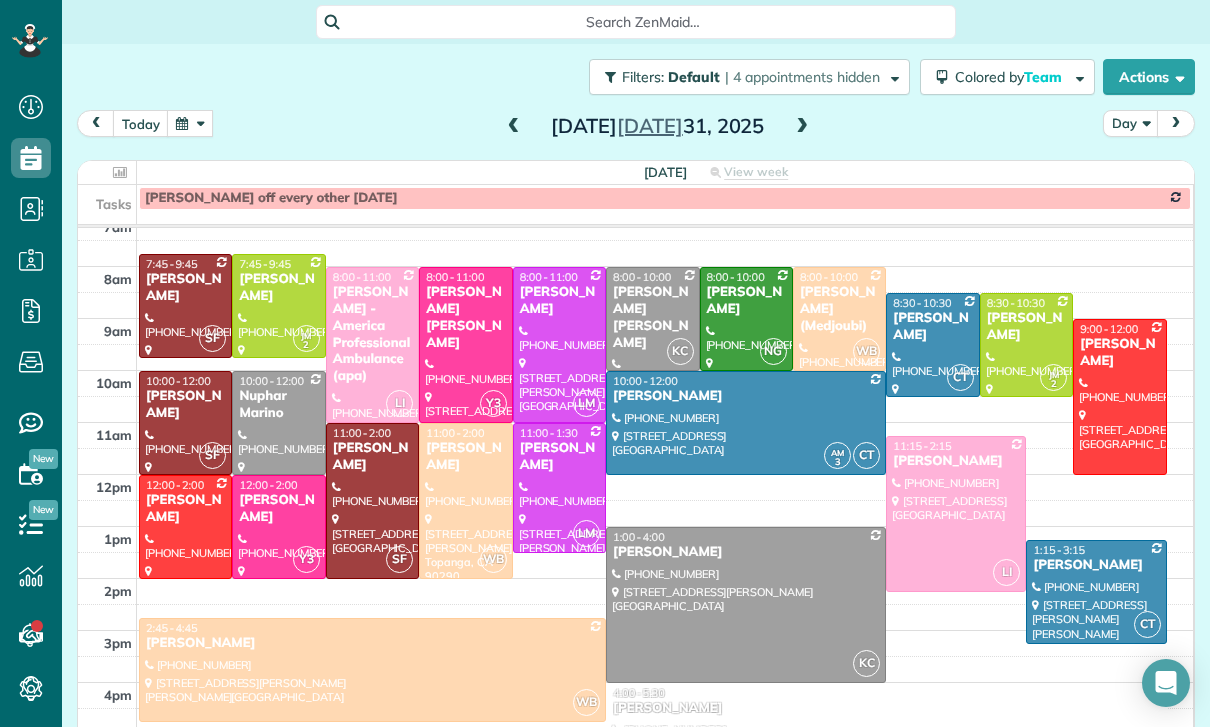scroll, scrollTop: 170, scrollLeft: 0, axis: vertical 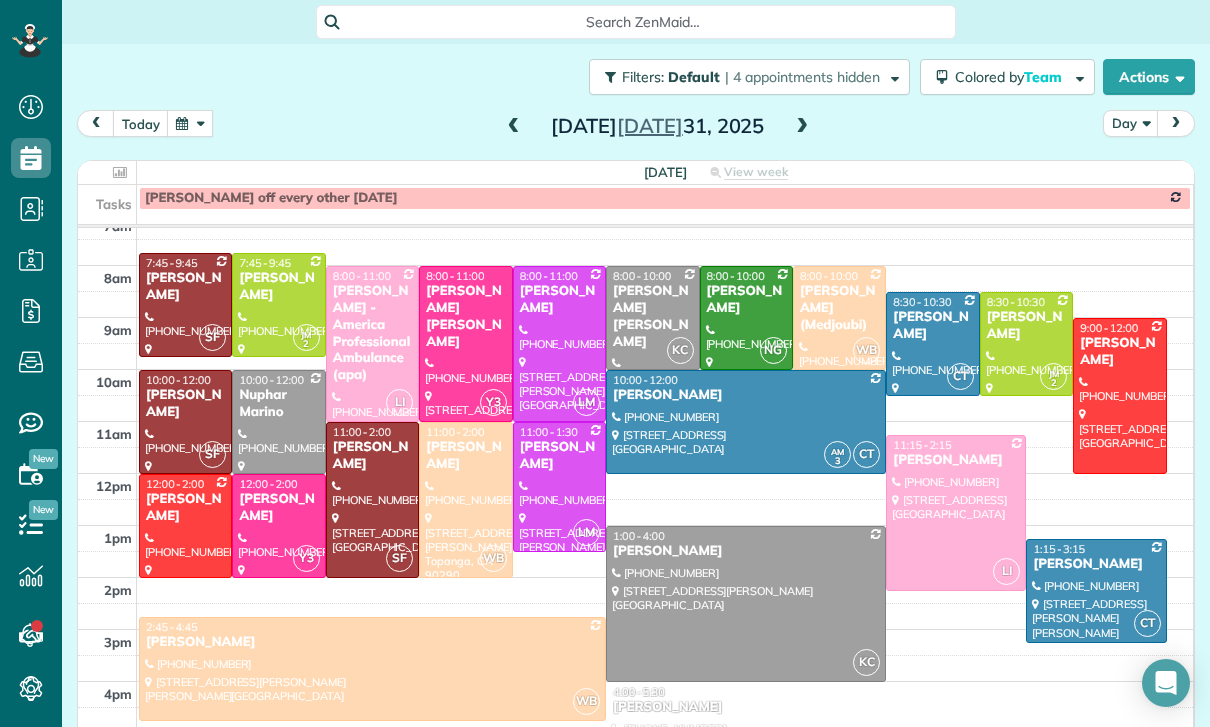 click at bounding box center (802, 127) 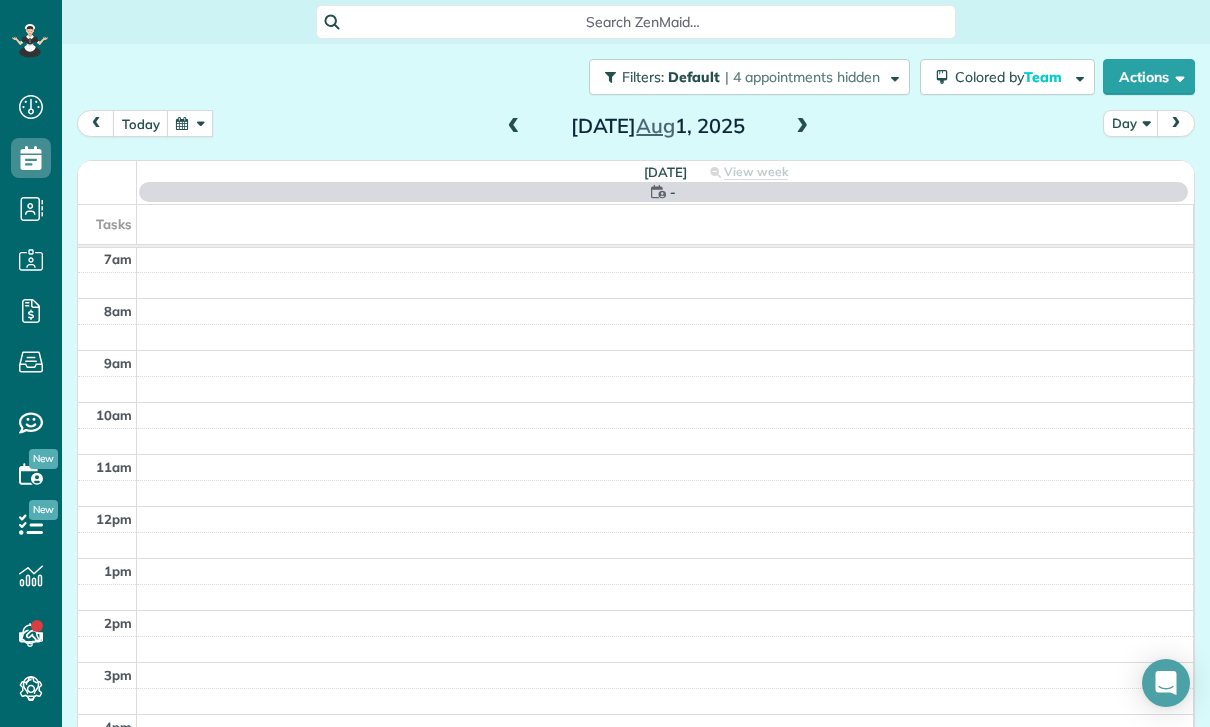 scroll, scrollTop: 157, scrollLeft: 0, axis: vertical 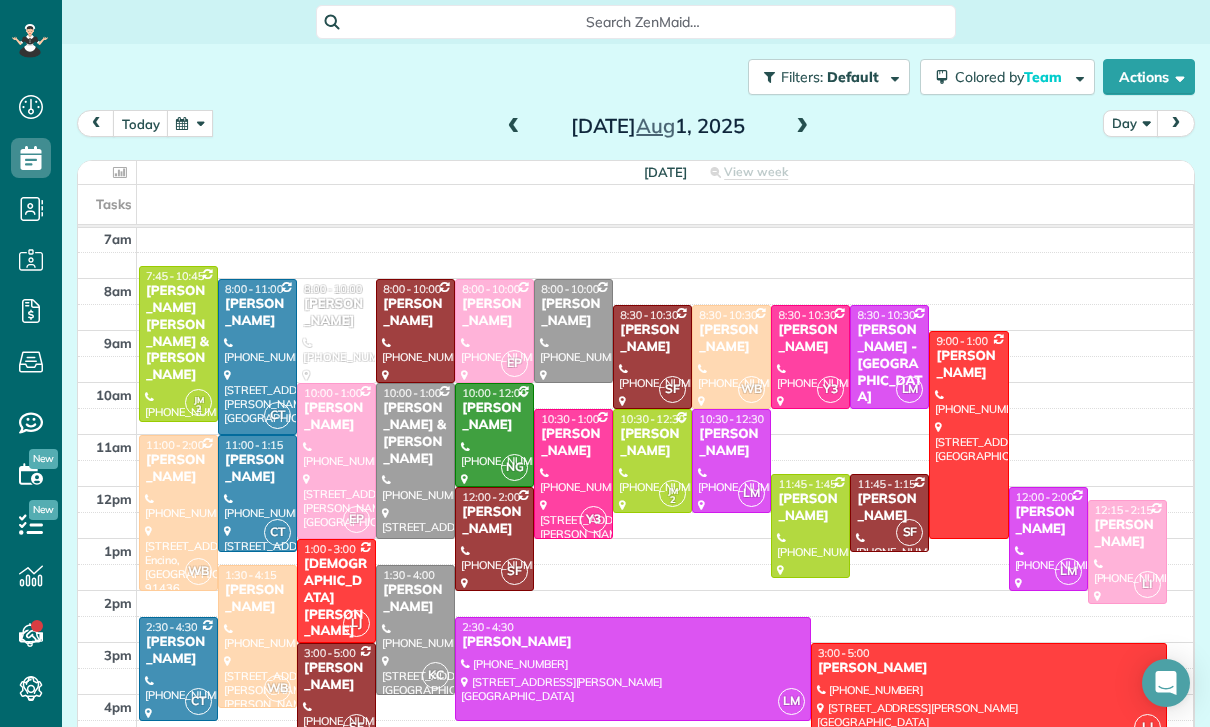 click at bounding box center (514, 127) 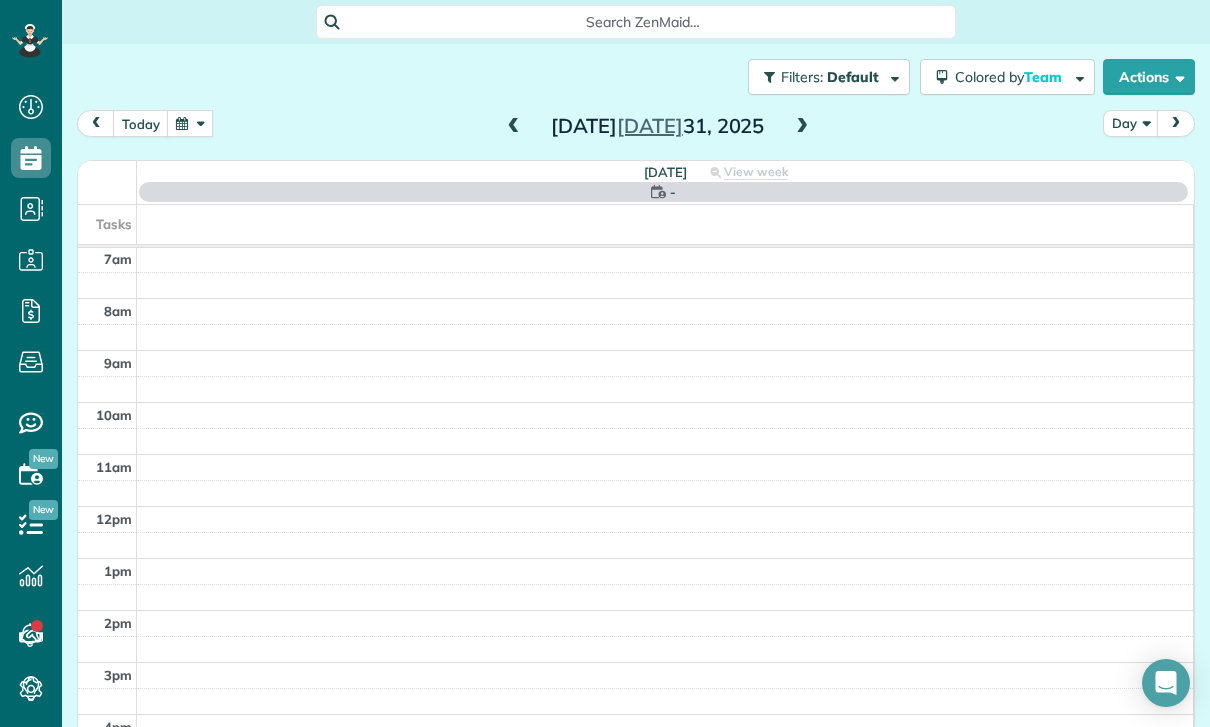 scroll, scrollTop: 157, scrollLeft: 0, axis: vertical 